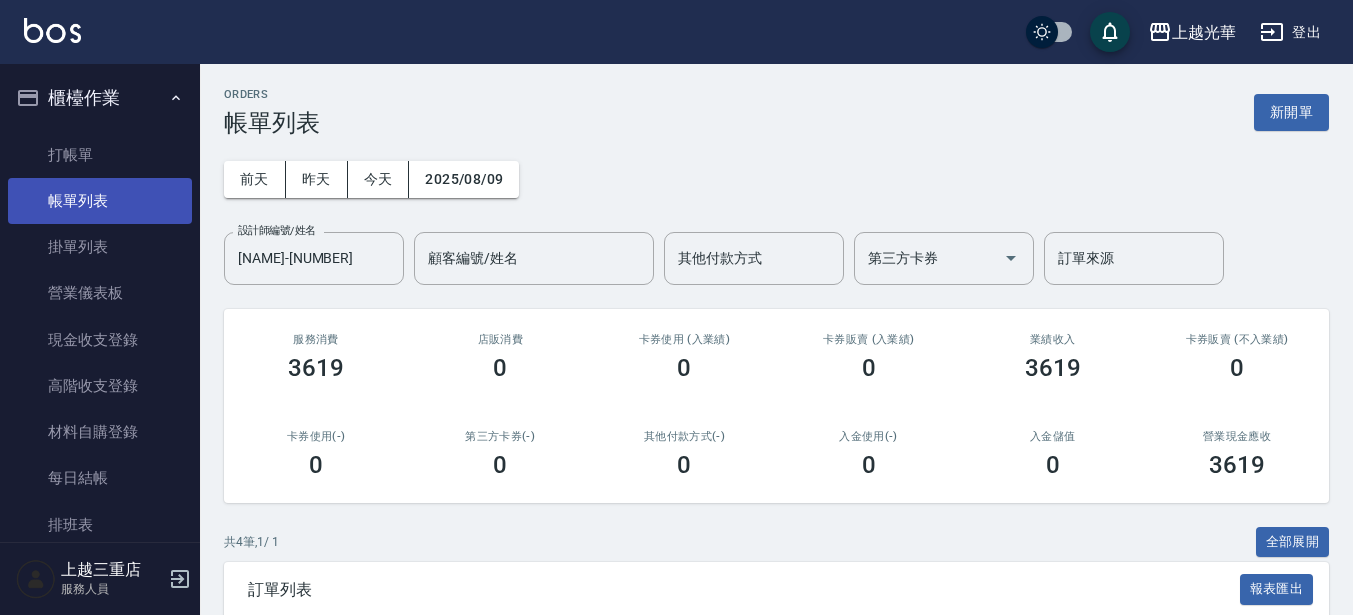 scroll, scrollTop: 417, scrollLeft: 0, axis: vertical 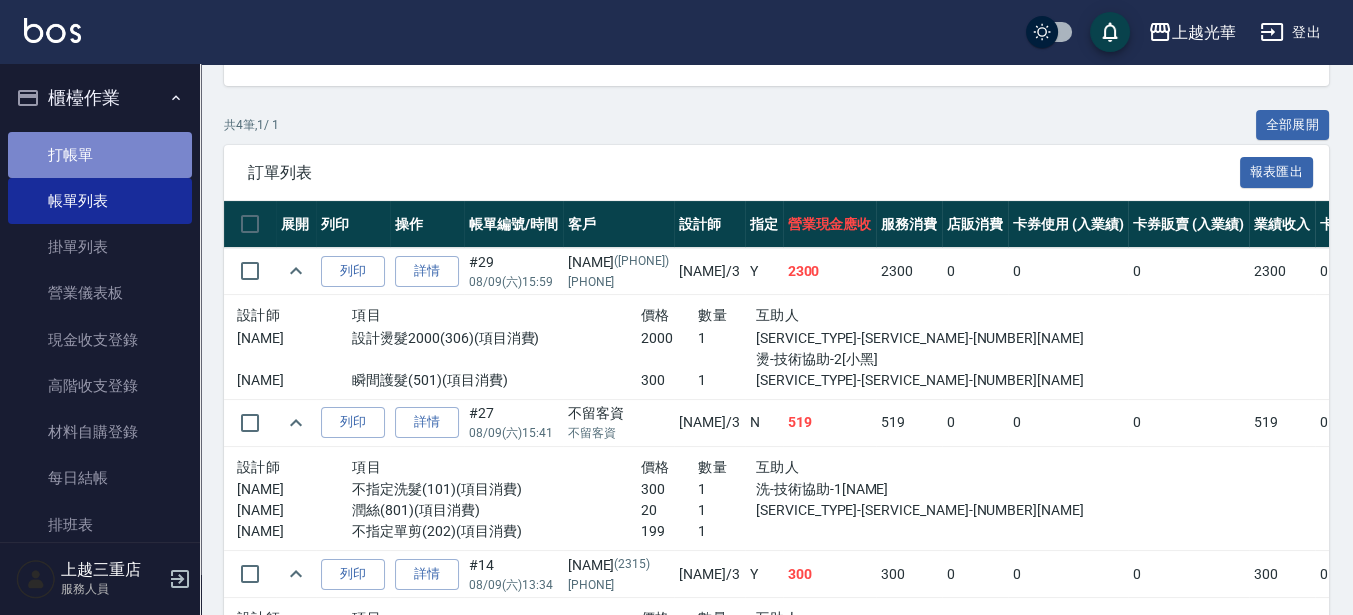 click on "打帳單" at bounding box center [100, 155] 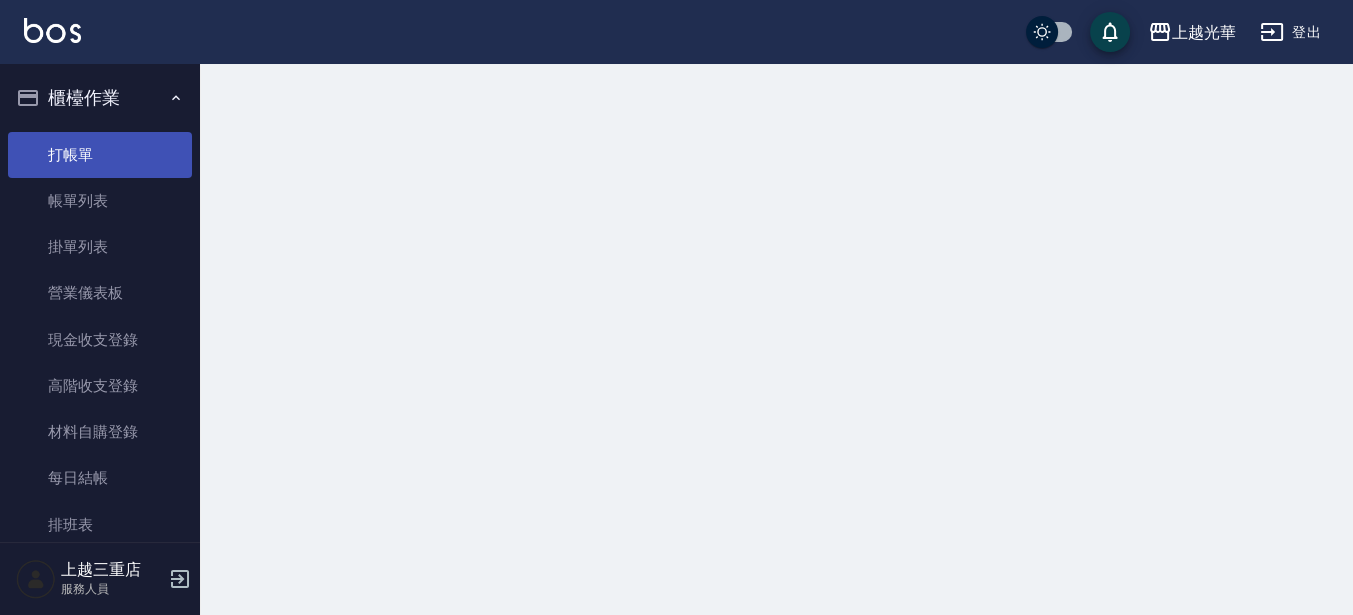 scroll, scrollTop: 0, scrollLeft: 0, axis: both 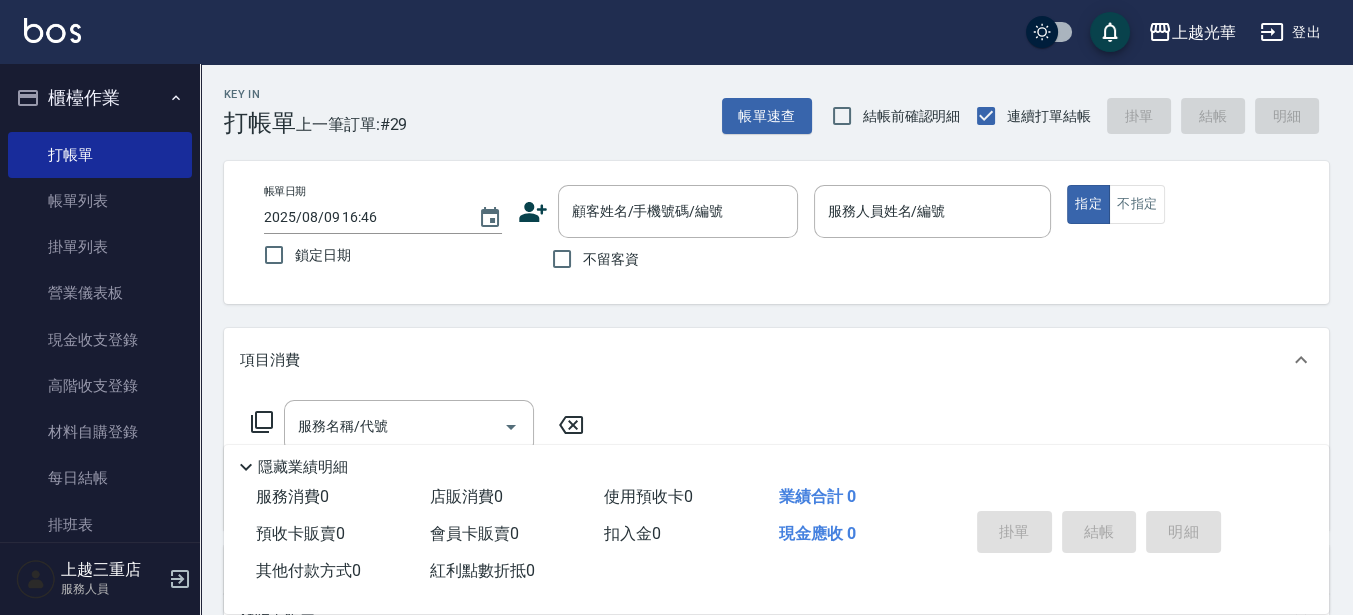 click on "不留客資" at bounding box center (590, 259) 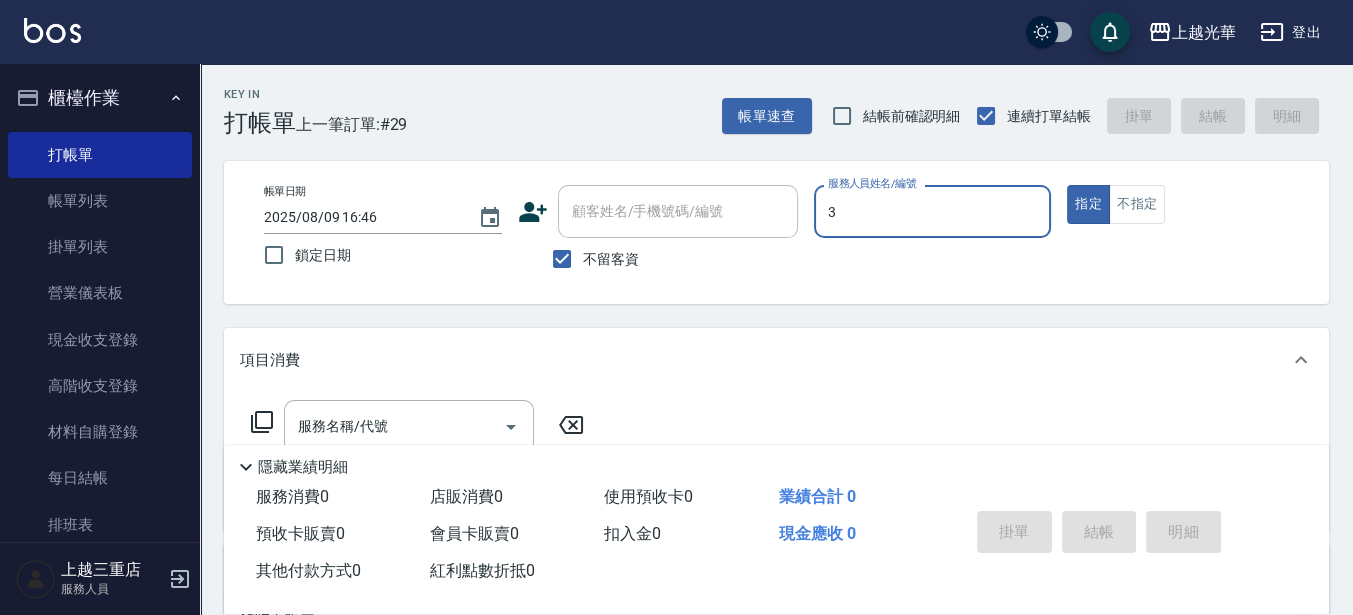 type on "3" 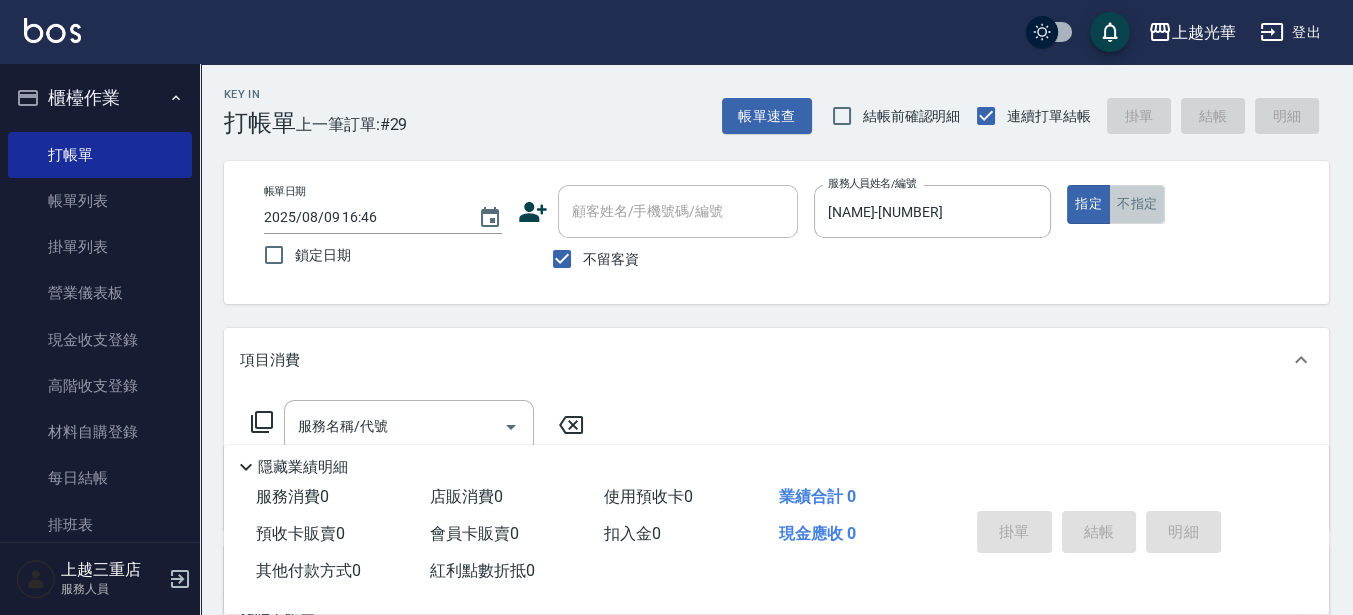 click on "不指定" at bounding box center [1137, 204] 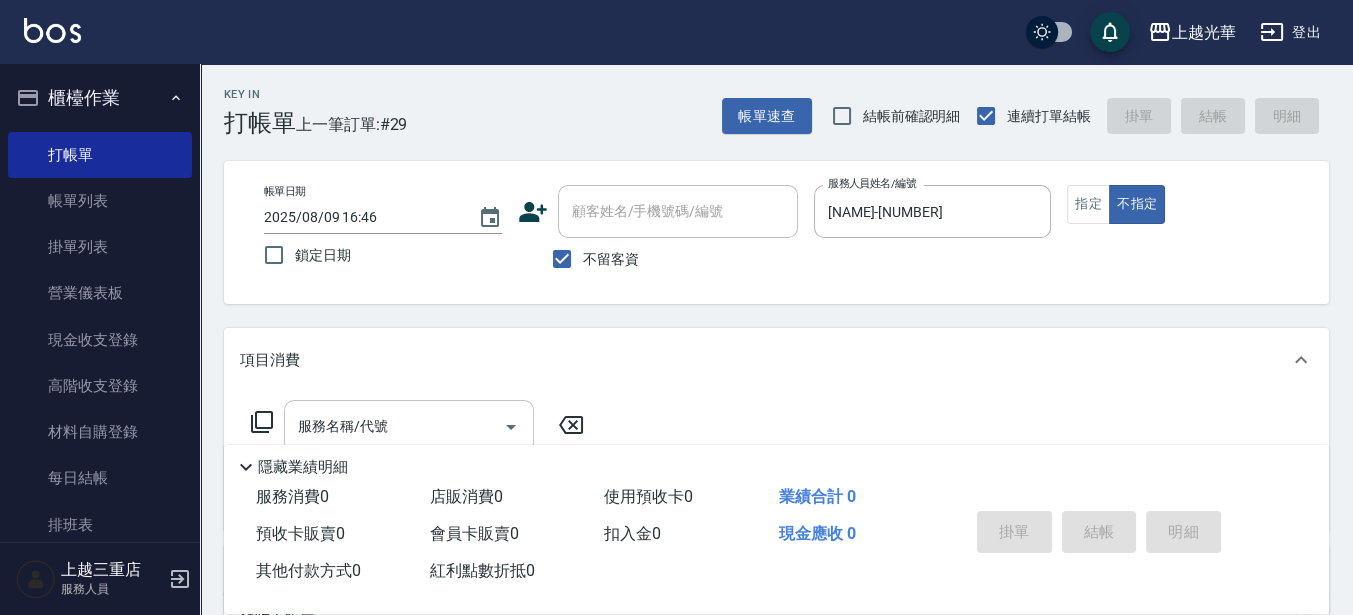 click on "服務名稱/代號" at bounding box center [409, 426] 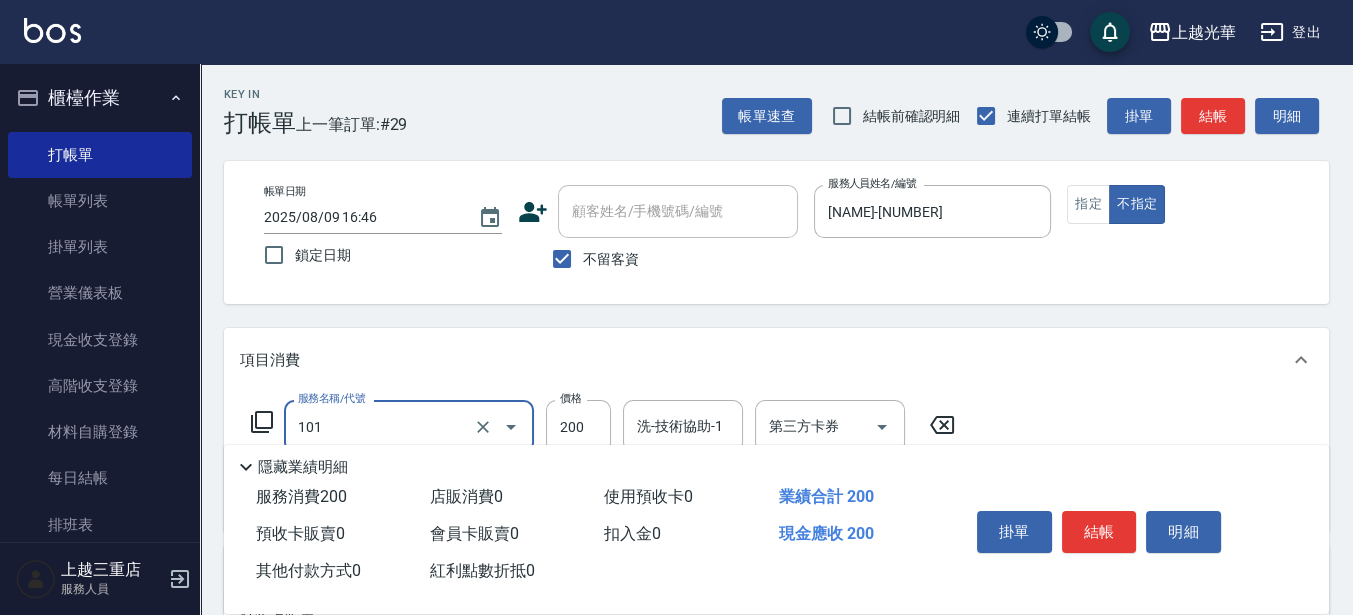 type on "不指定洗髮(101)" 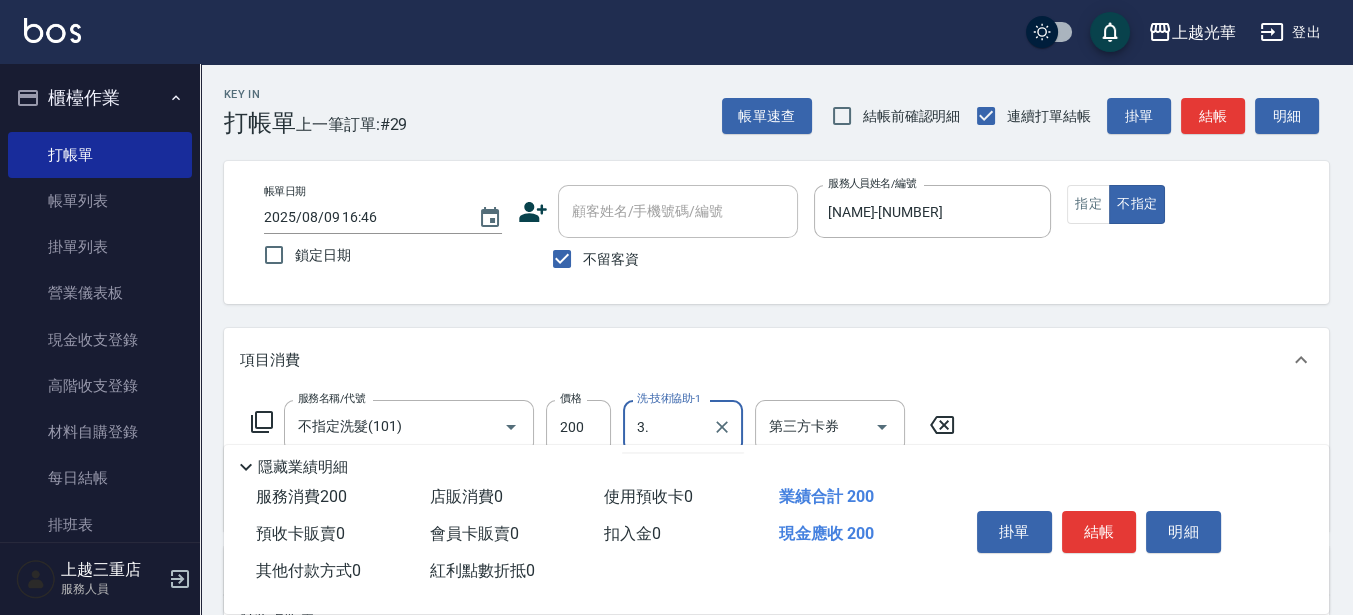type on "3." 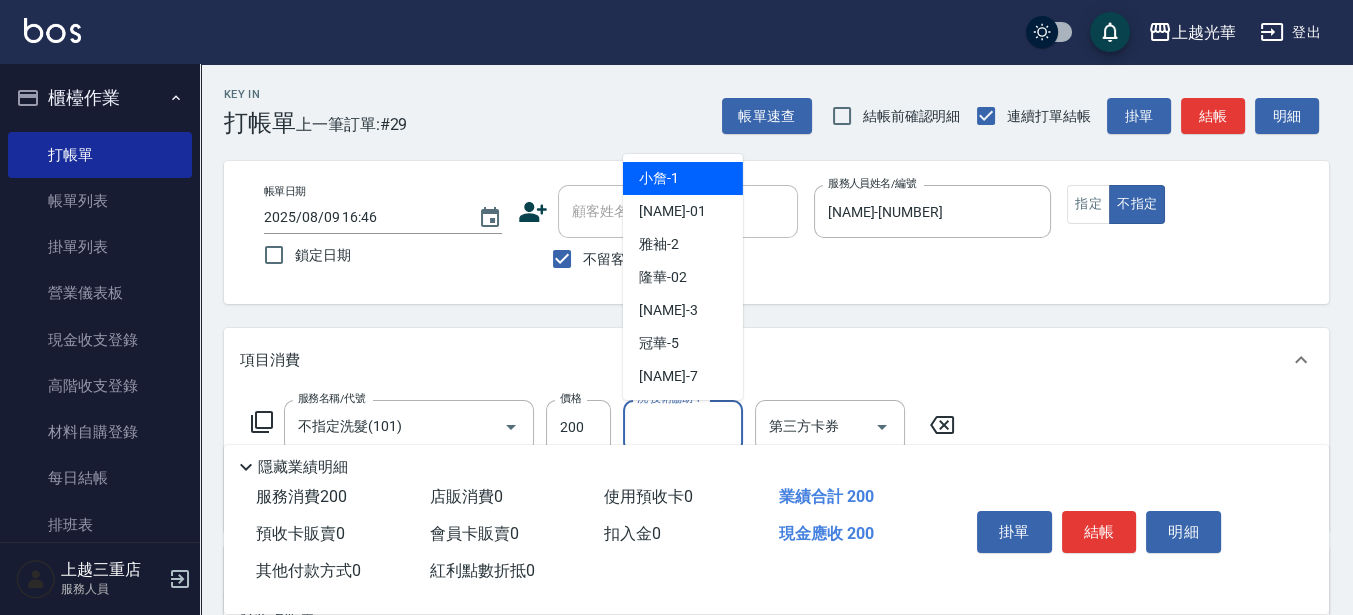 click on "洗-技術協助-1" at bounding box center (683, 426) 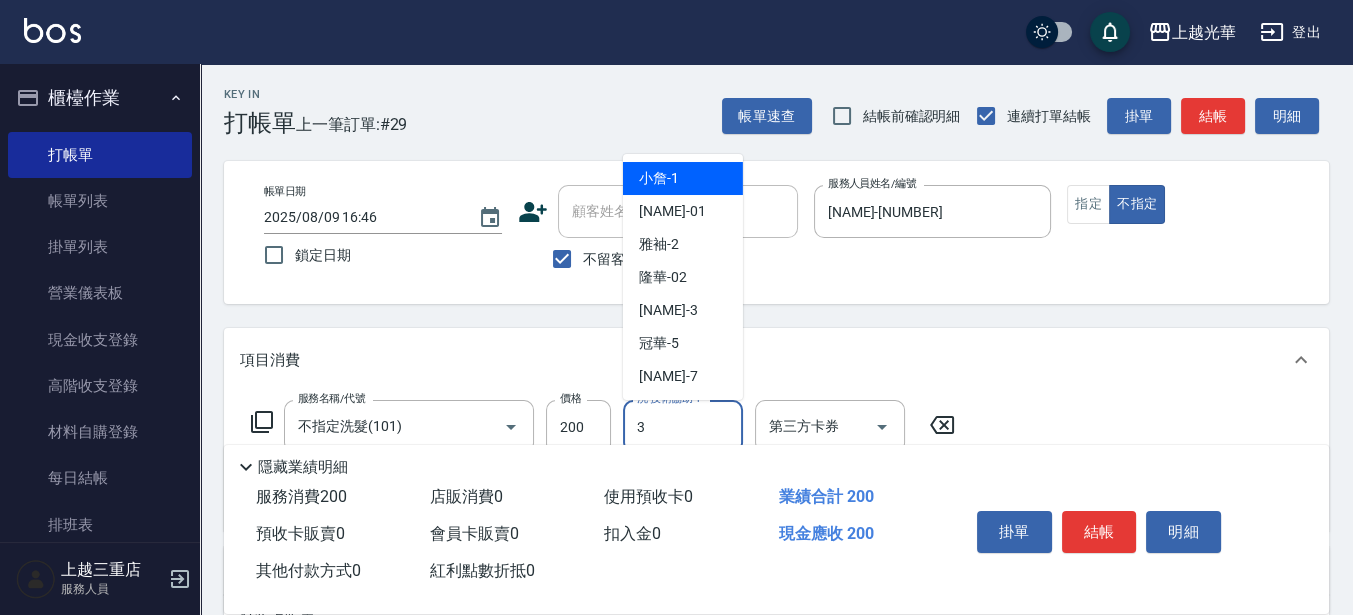 type on "[NAME]-[NUMBER]" 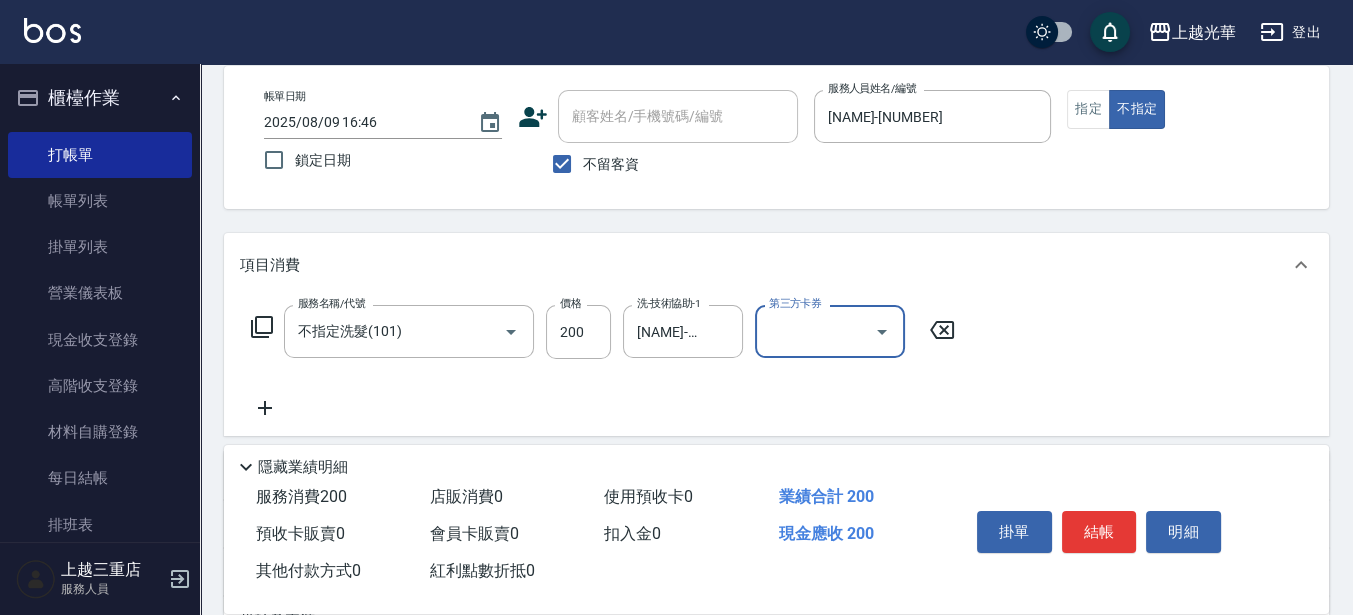 scroll, scrollTop: 125, scrollLeft: 0, axis: vertical 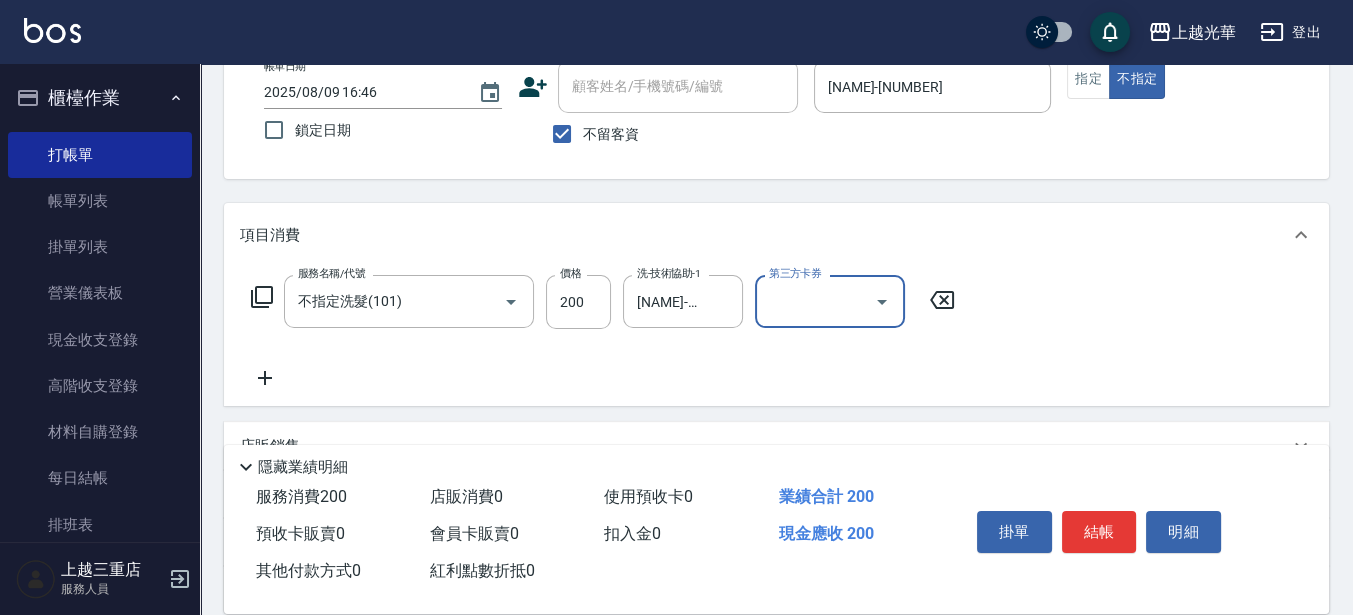 click 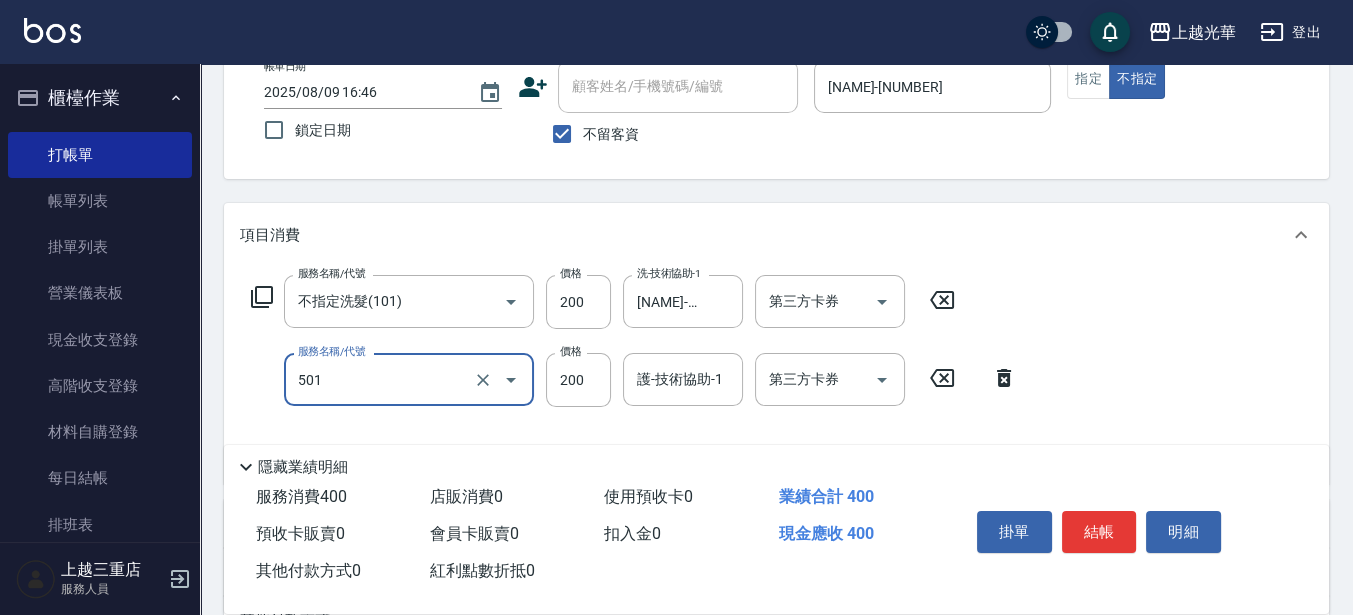 type on "瞬間護髮(501)" 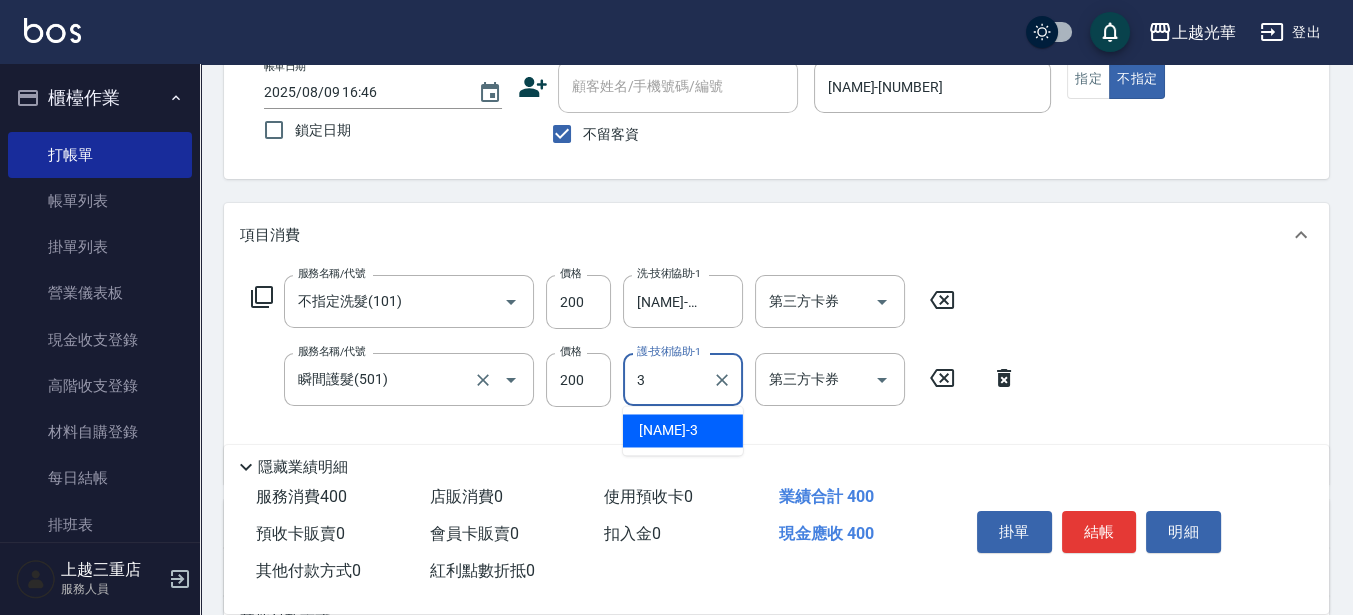 type on "[NAME]-[NUMBER]" 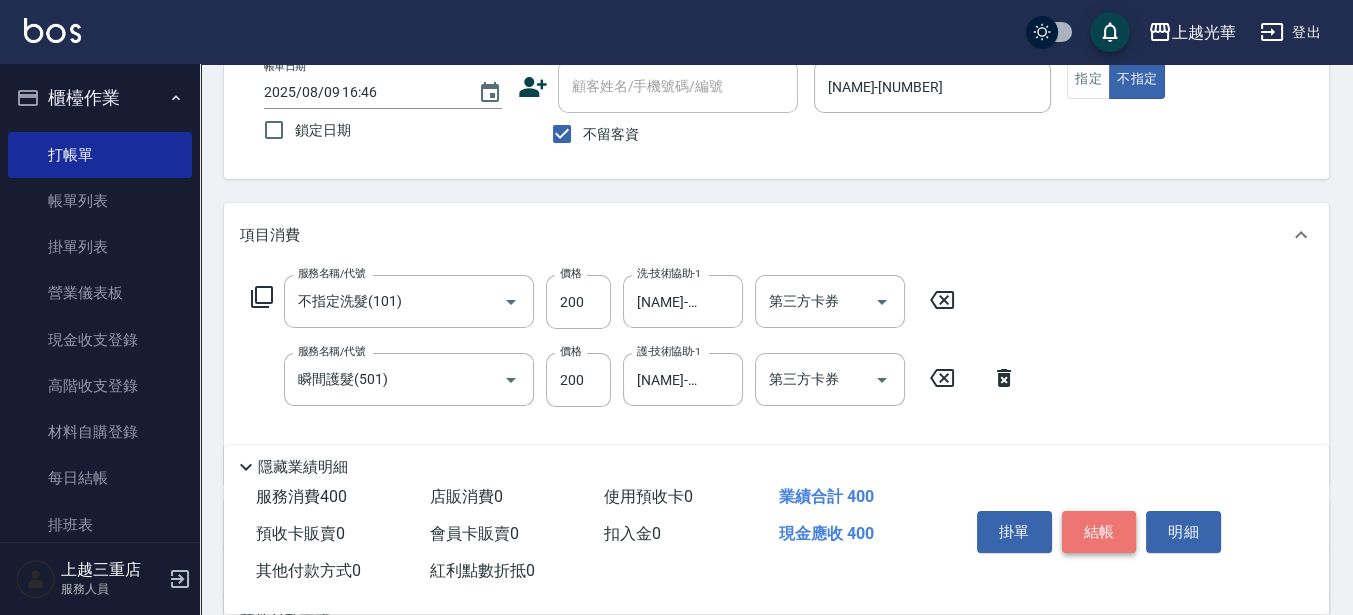 click on "結帳" at bounding box center (1099, 532) 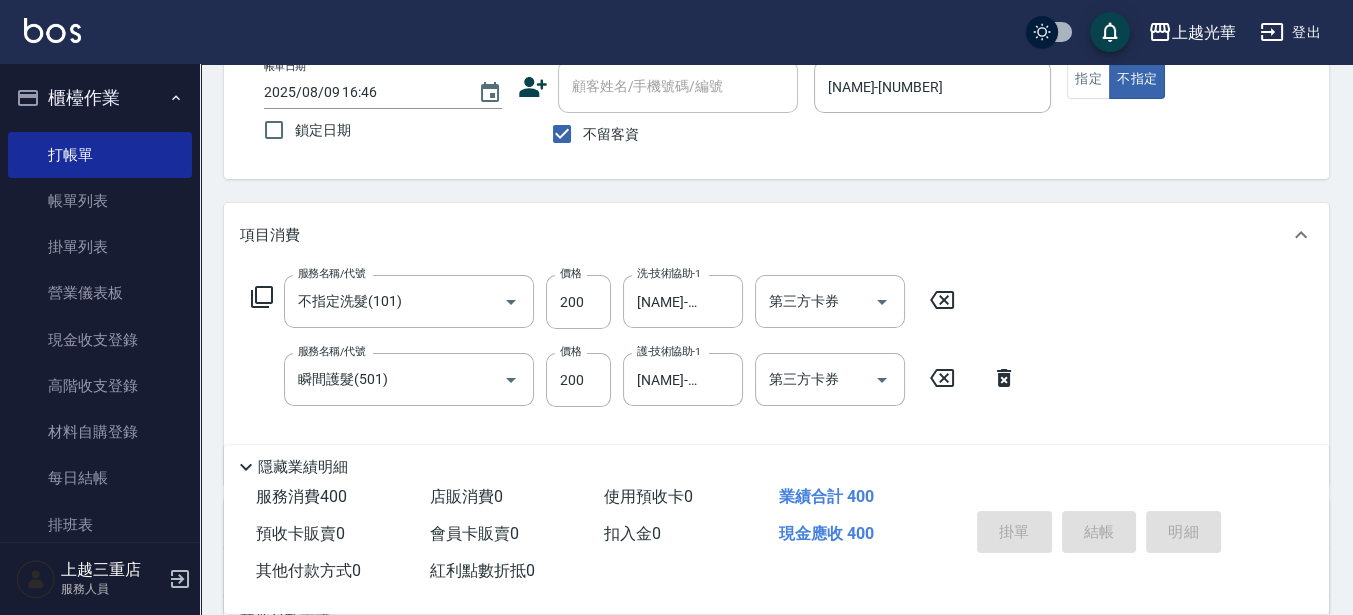 type 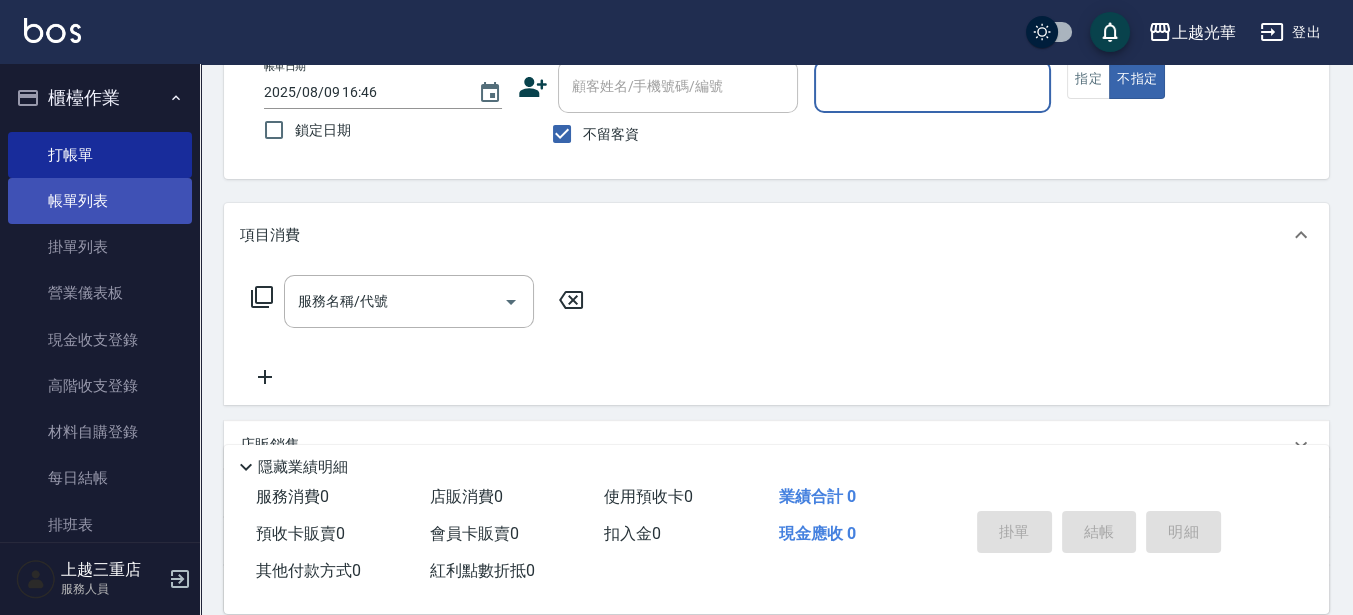 drag, startPoint x: 40, startPoint y: 201, endPoint x: 67, endPoint y: 186, distance: 30.88689 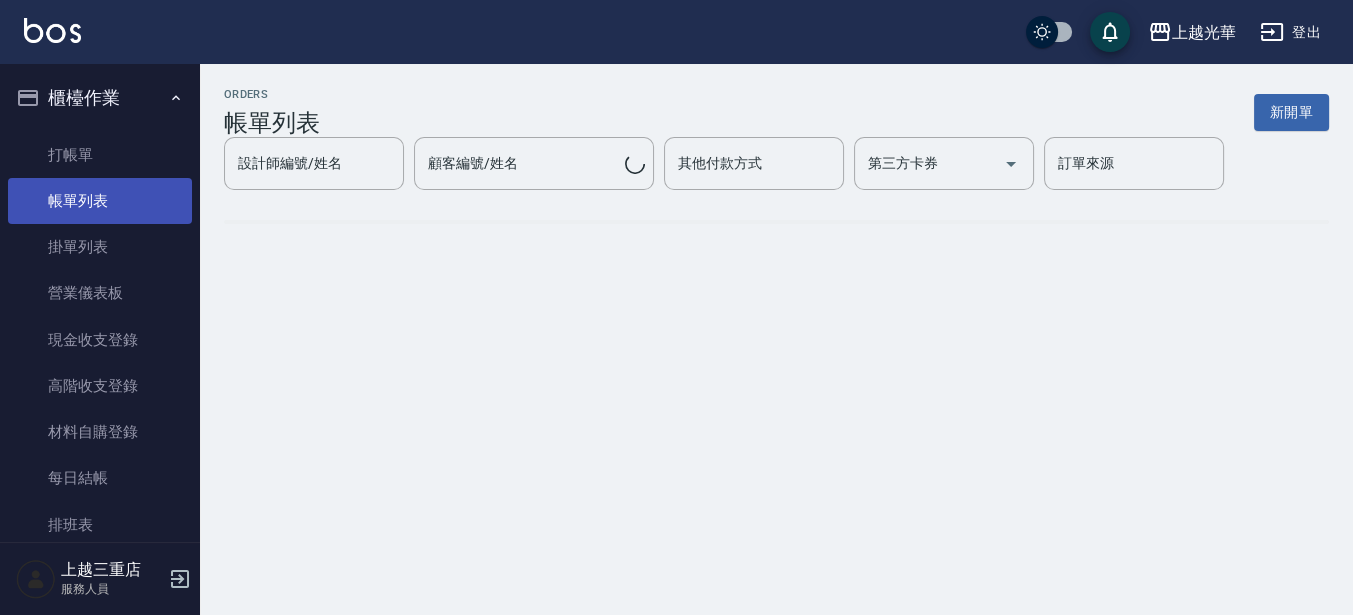 scroll, scrollTop: 0, scrollLeft: 0, axis: both 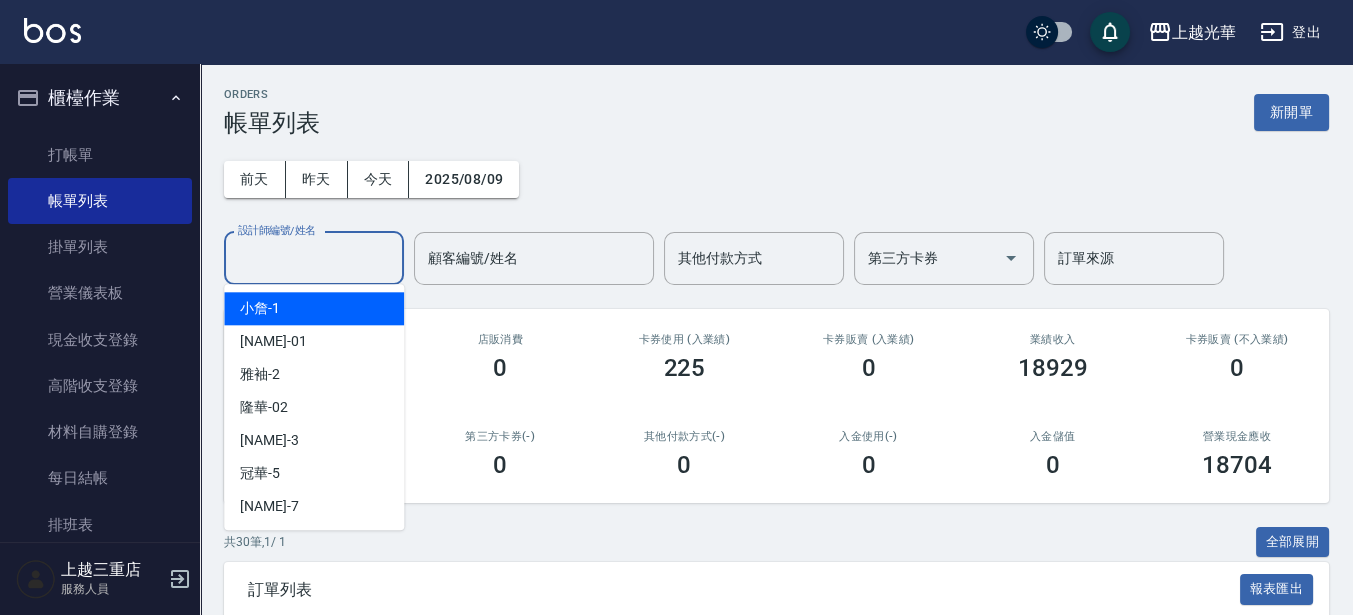 click on "設計師編號/姓名" at bounding box center (314, 258) 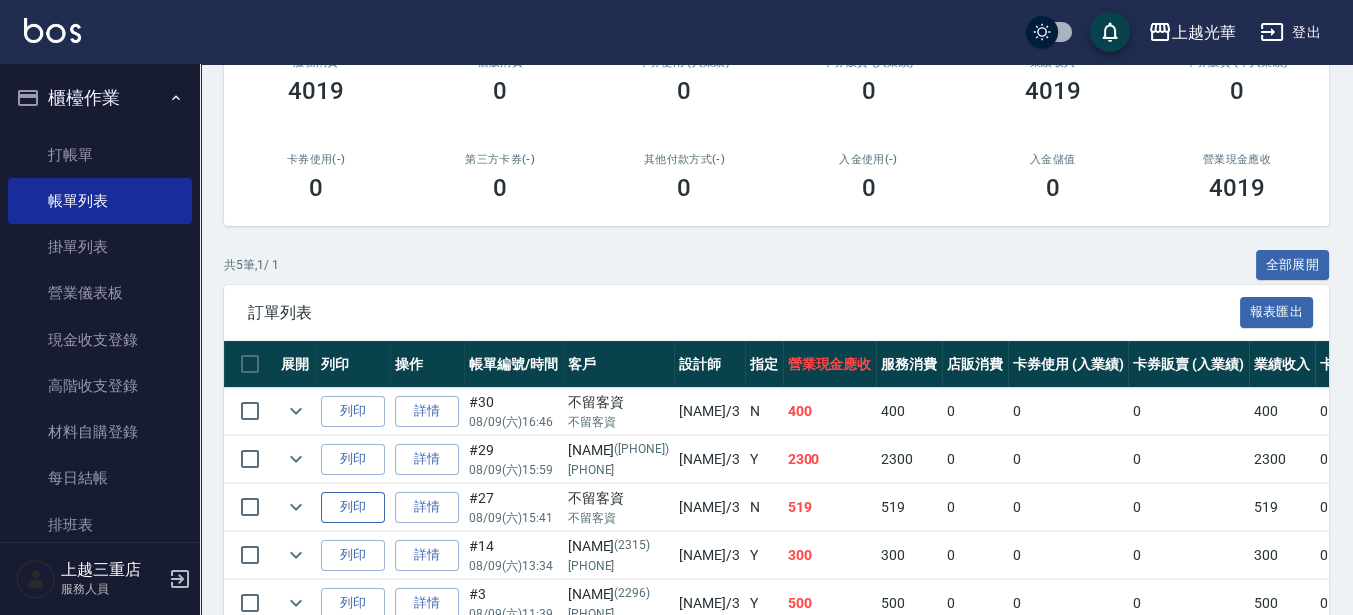 scroll, scrollTop: 375, scrollLeft: 0, axis: vertical 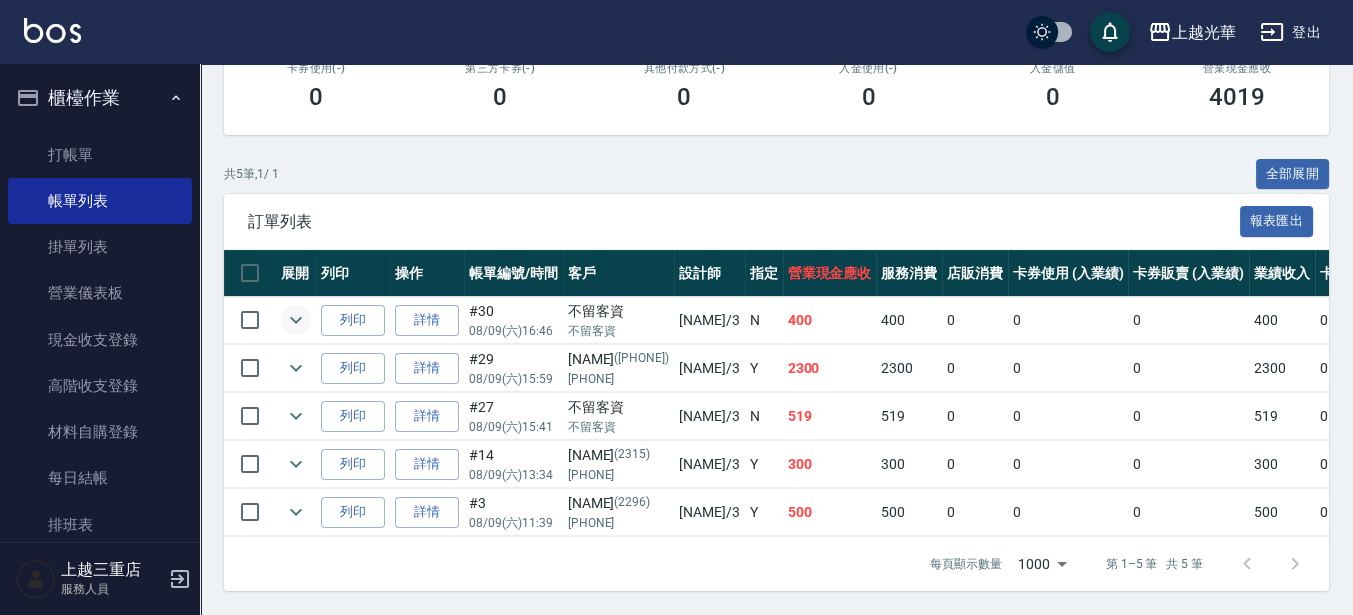 type on "[NAME]-[NUMBER]" 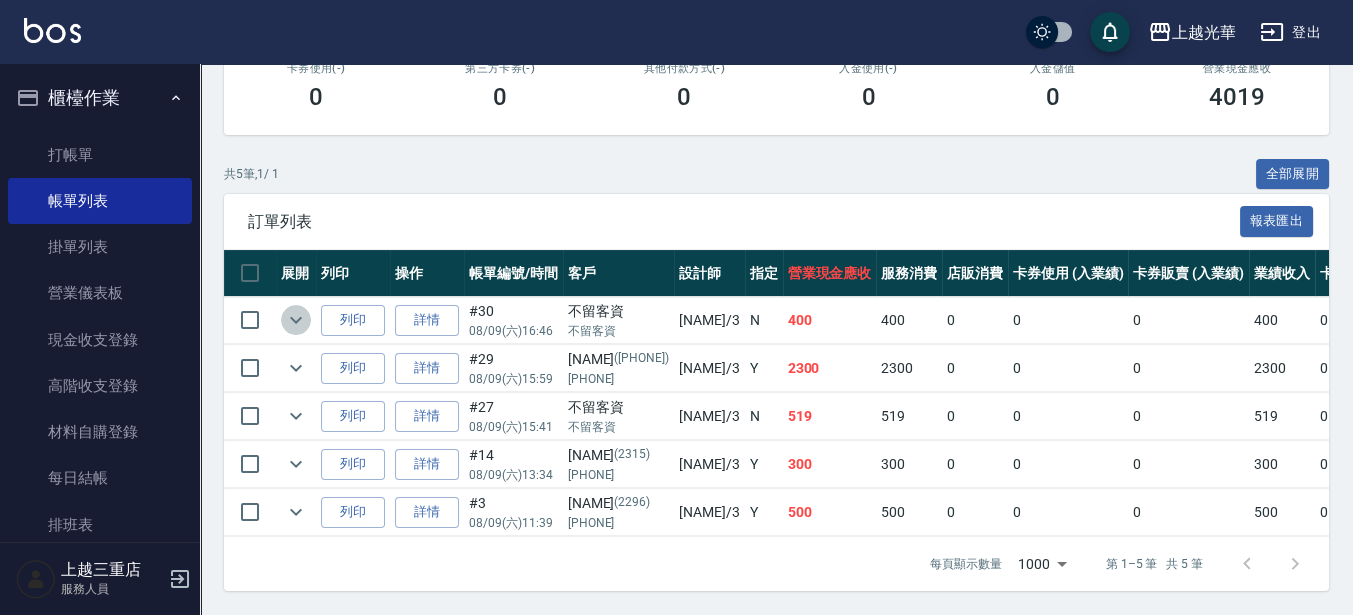 click 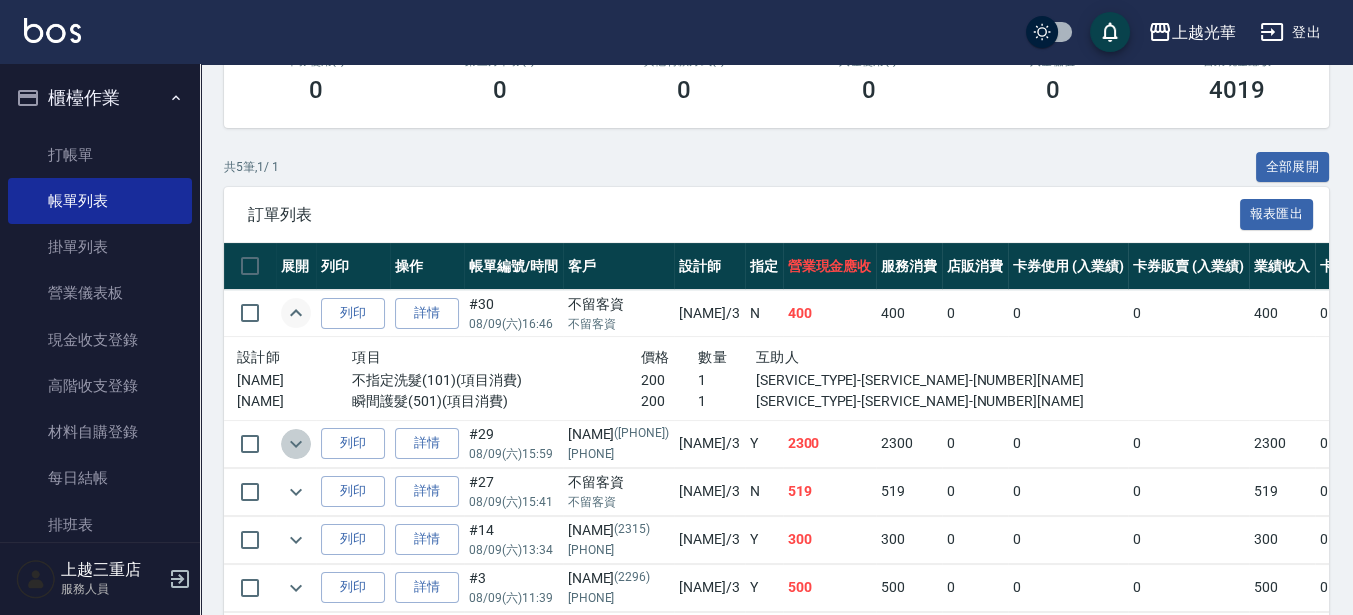 click 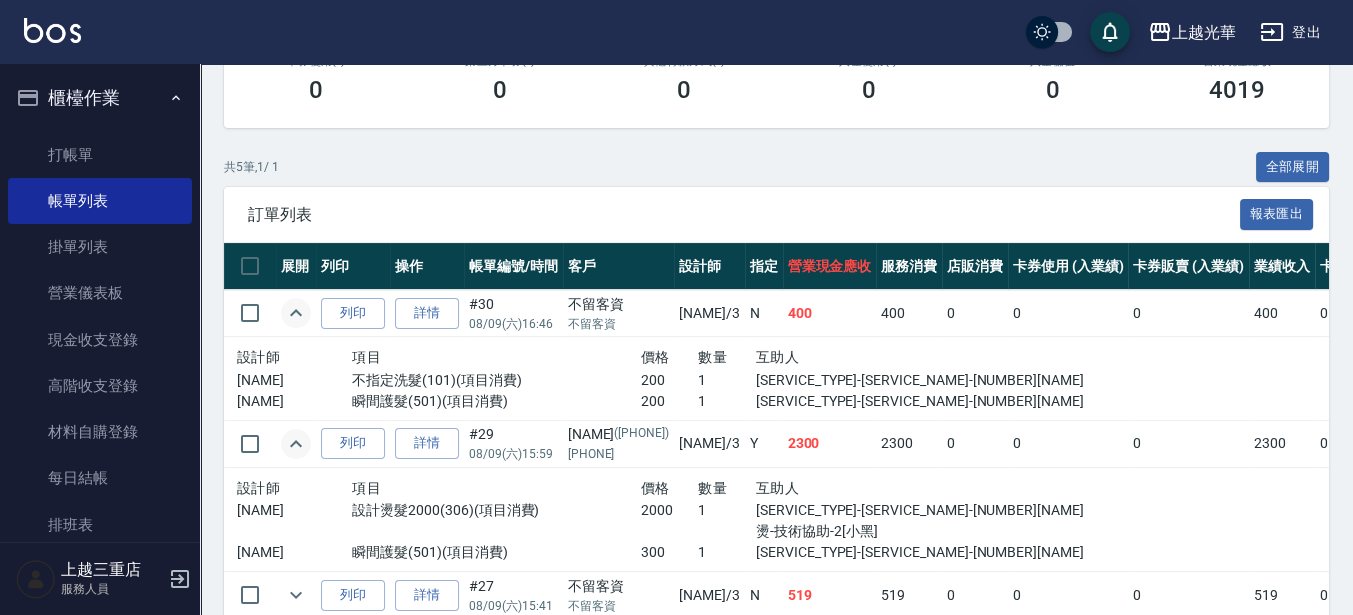 scroll, scrollTop: 500, scrollLeft: 0, axis: vertical 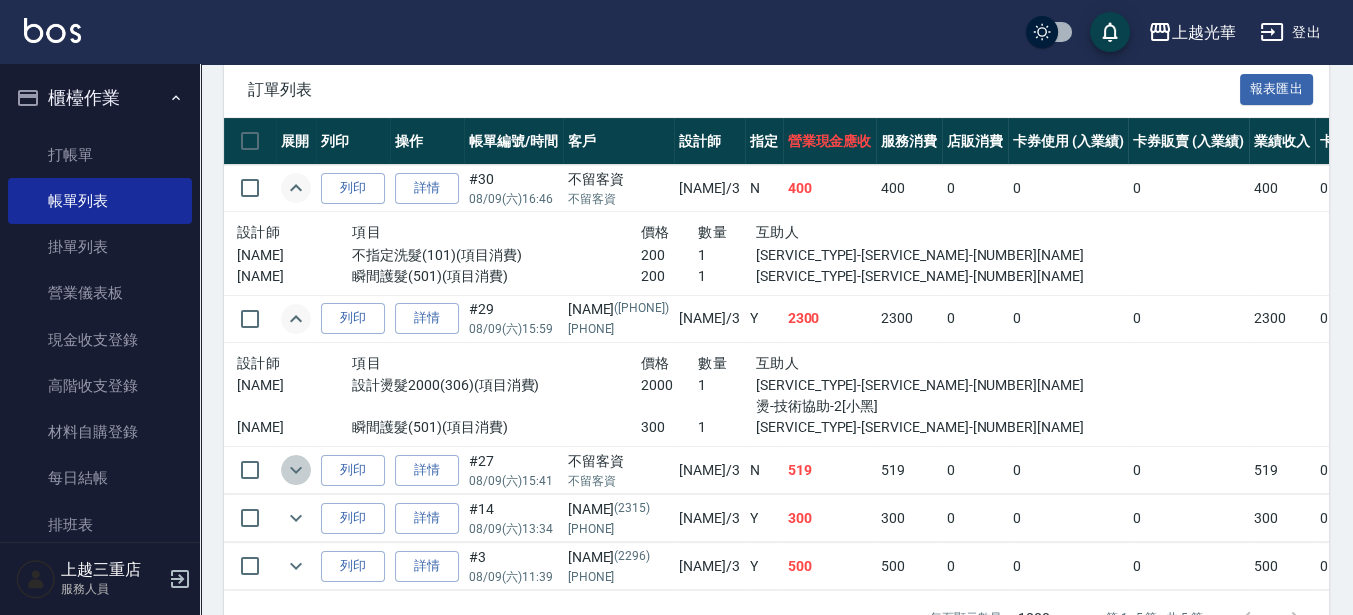 click 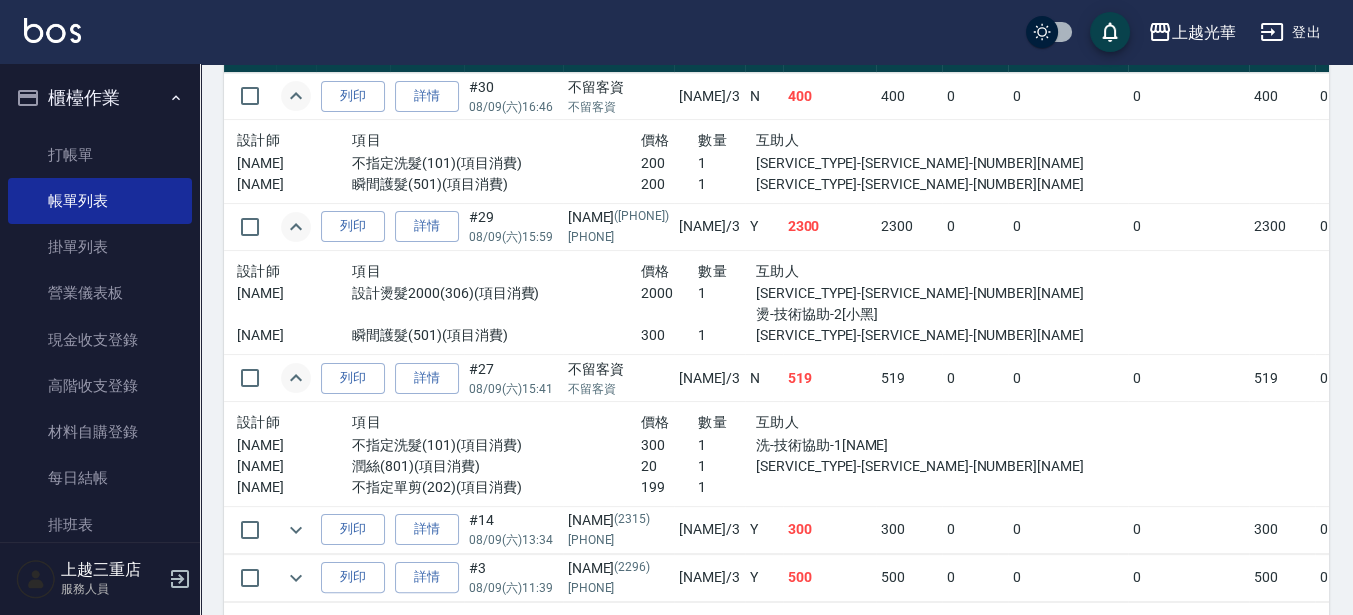 scroll, scrollTop: 625, scrollLeft: 0, axis: vertical 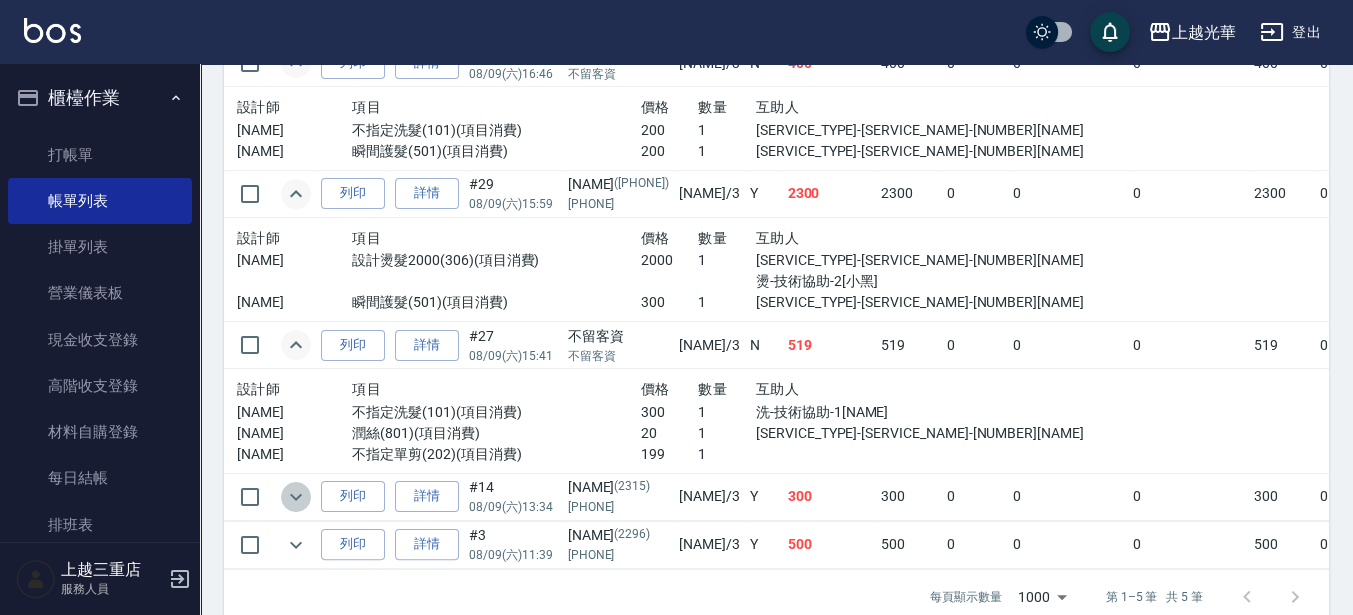 click 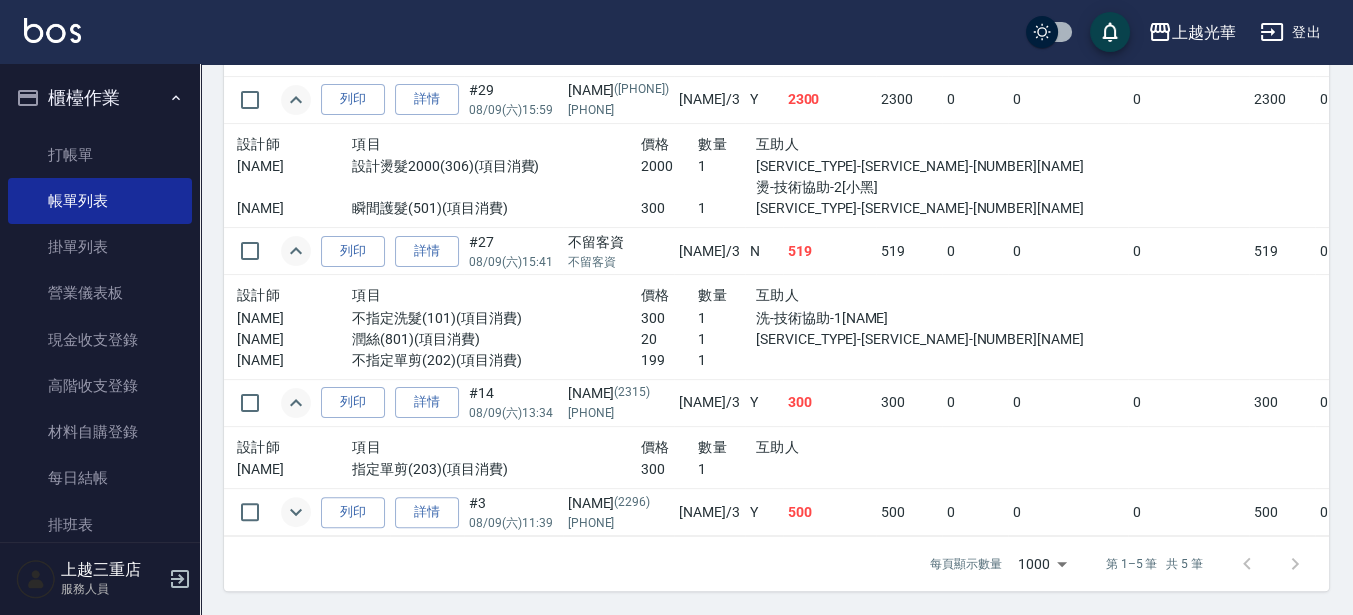 scroll, scrollTop: 734, scrollLeft: 0, axis: vertical 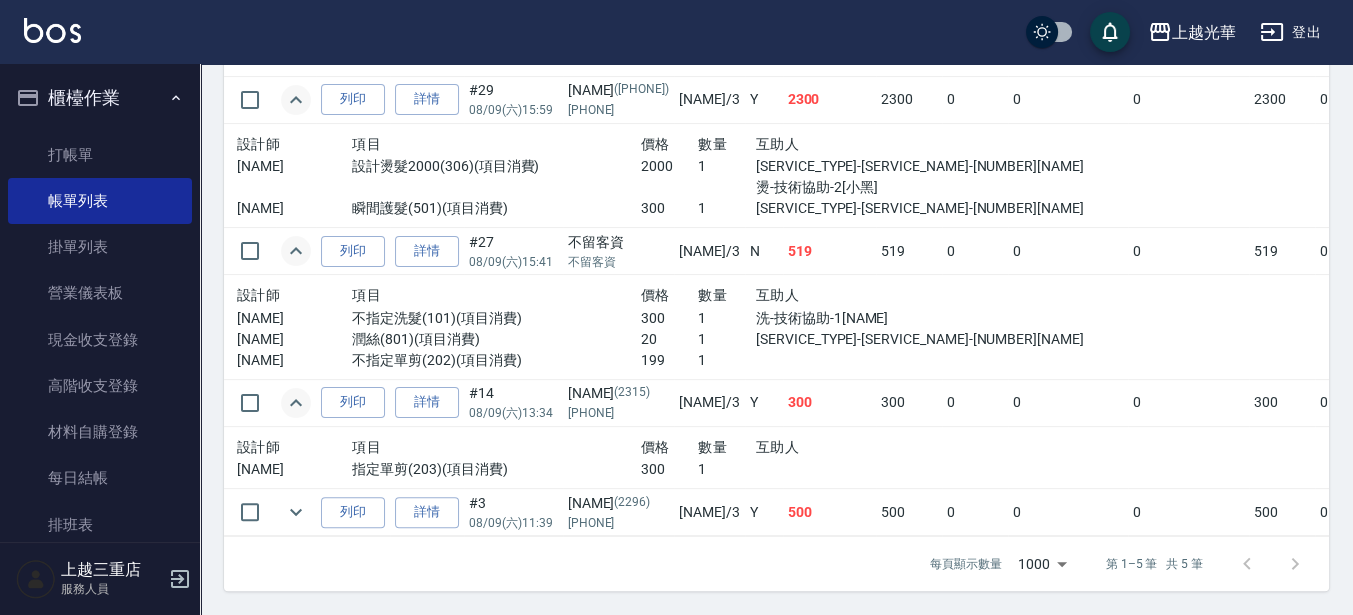 click at bounding box center [296, 512] 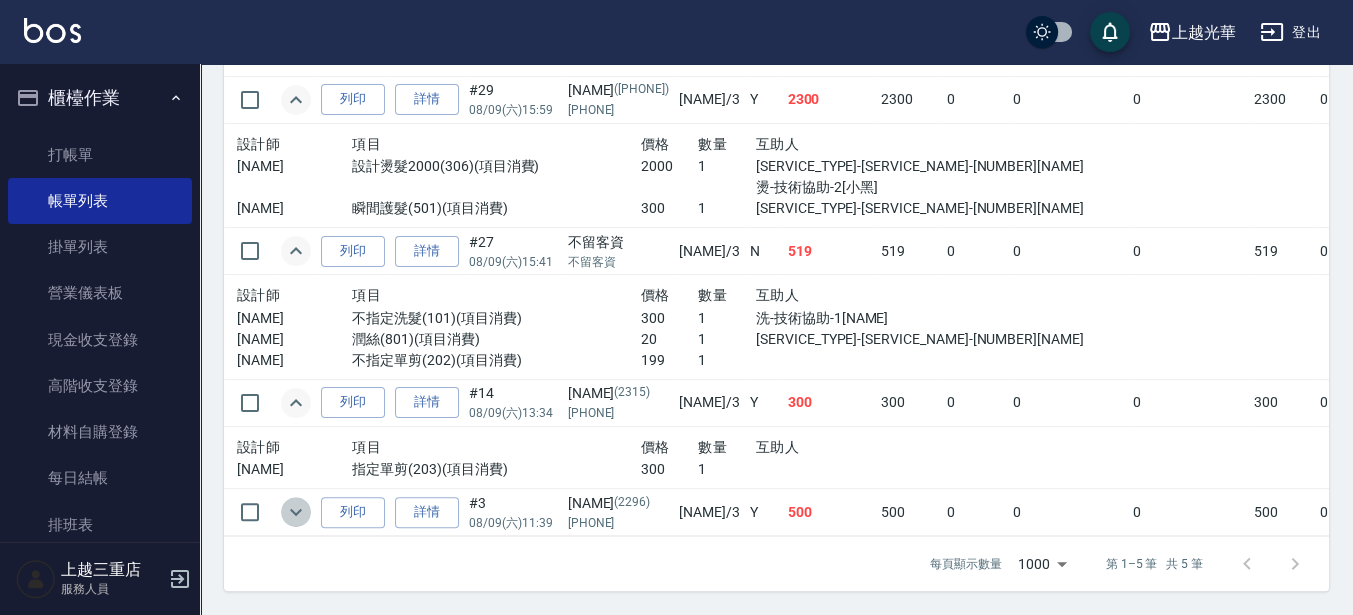 click 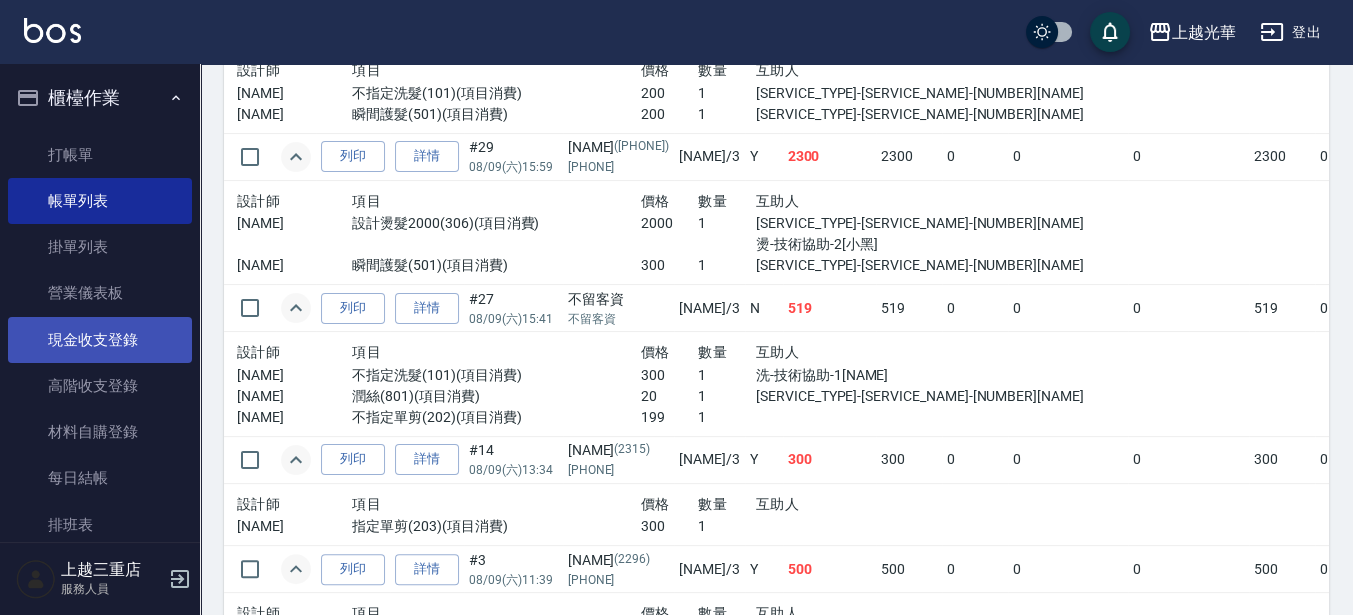 scroll, scrollTop: 609, scrollLeft: 0, axis: vertical 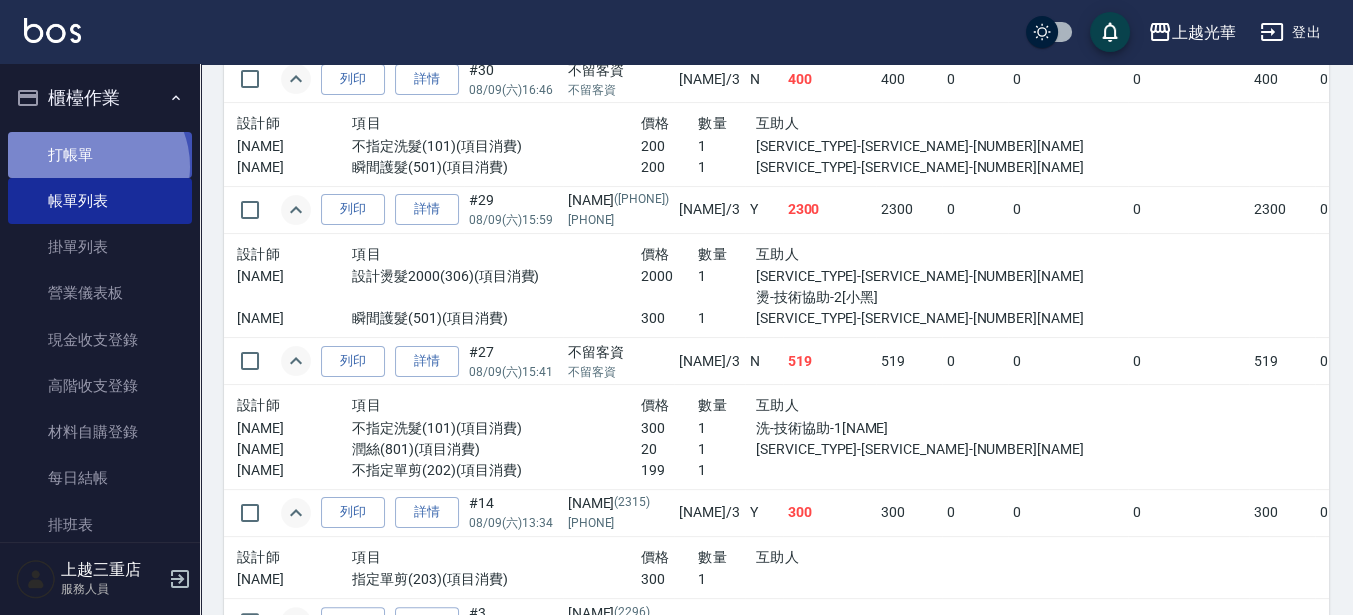 click on "打帳單" at bounding box center (100, 155) 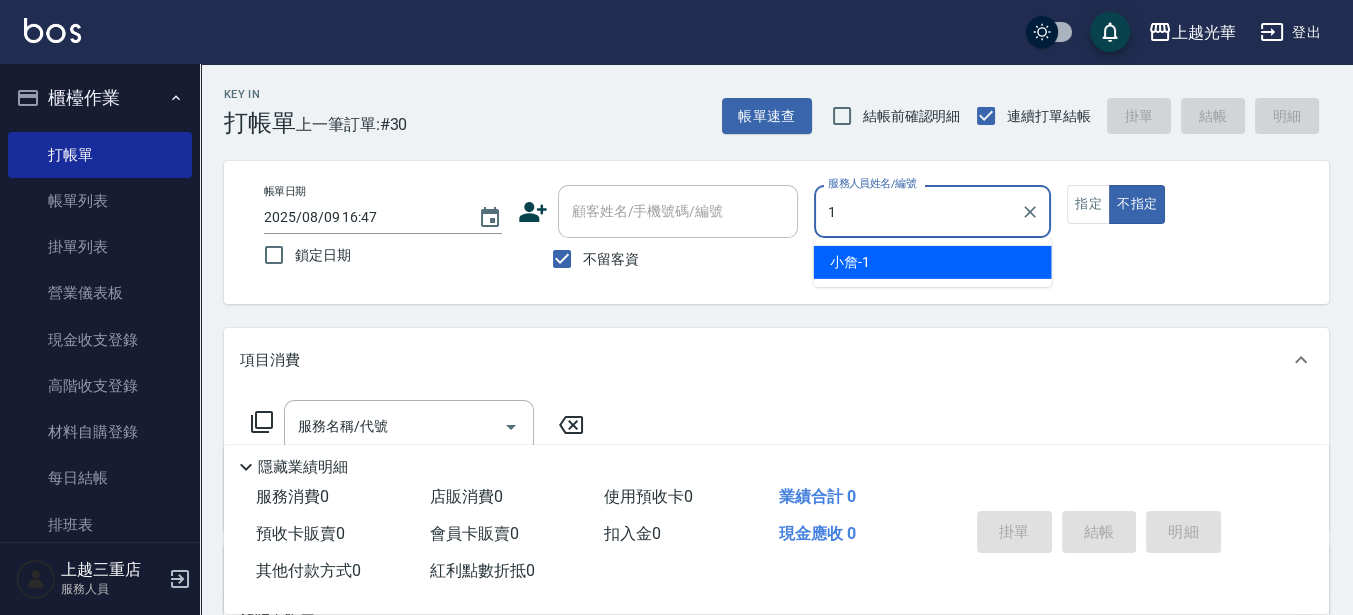 type on "1" 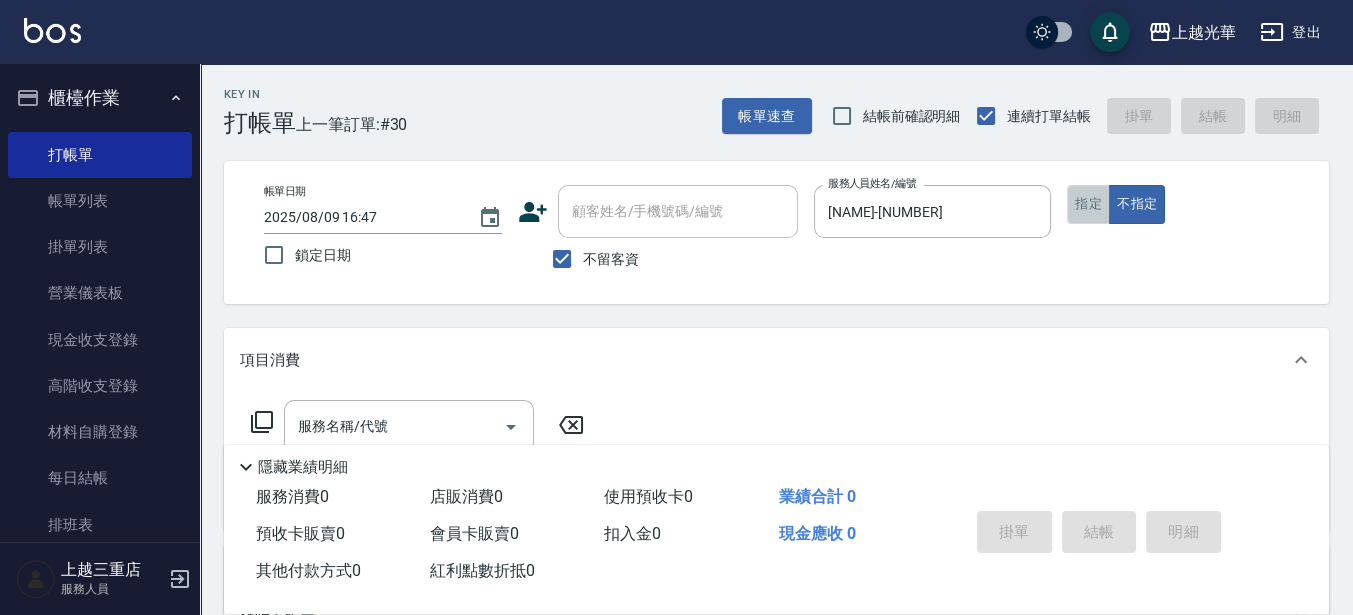 drag, startPoint x: 1079, startPoint y: 211, endPoint x: 757, endPoint y: 288, distance: 331.07855 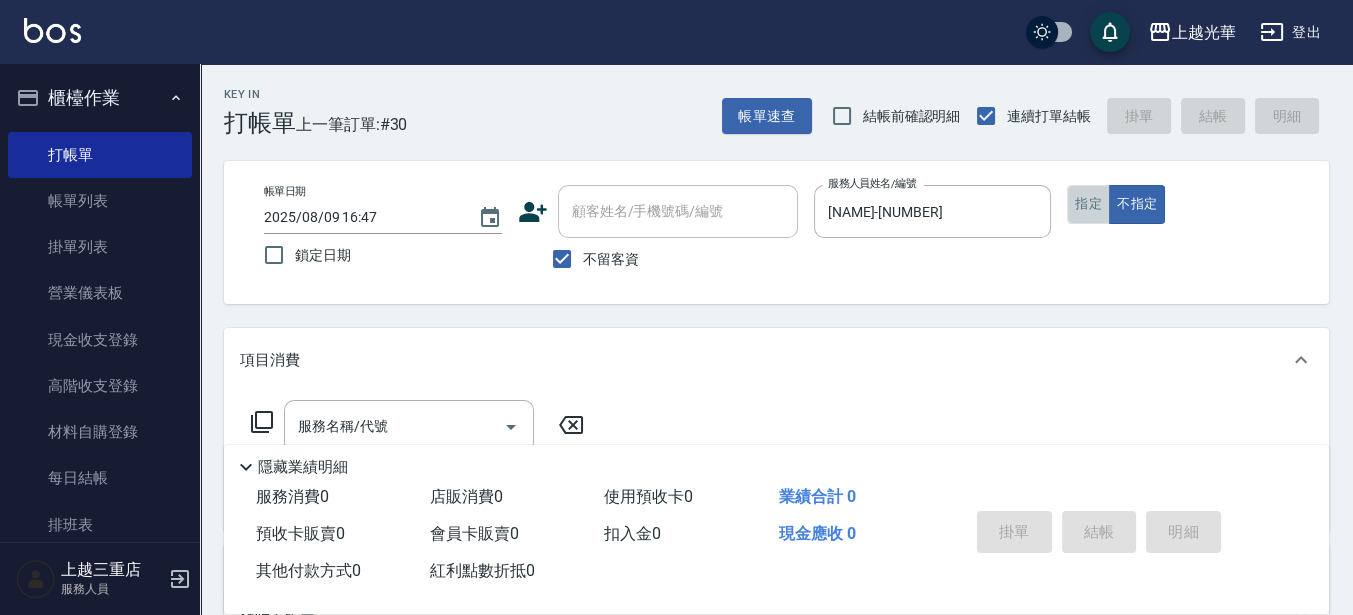click on "指定" at bounding box center (1088, 204) 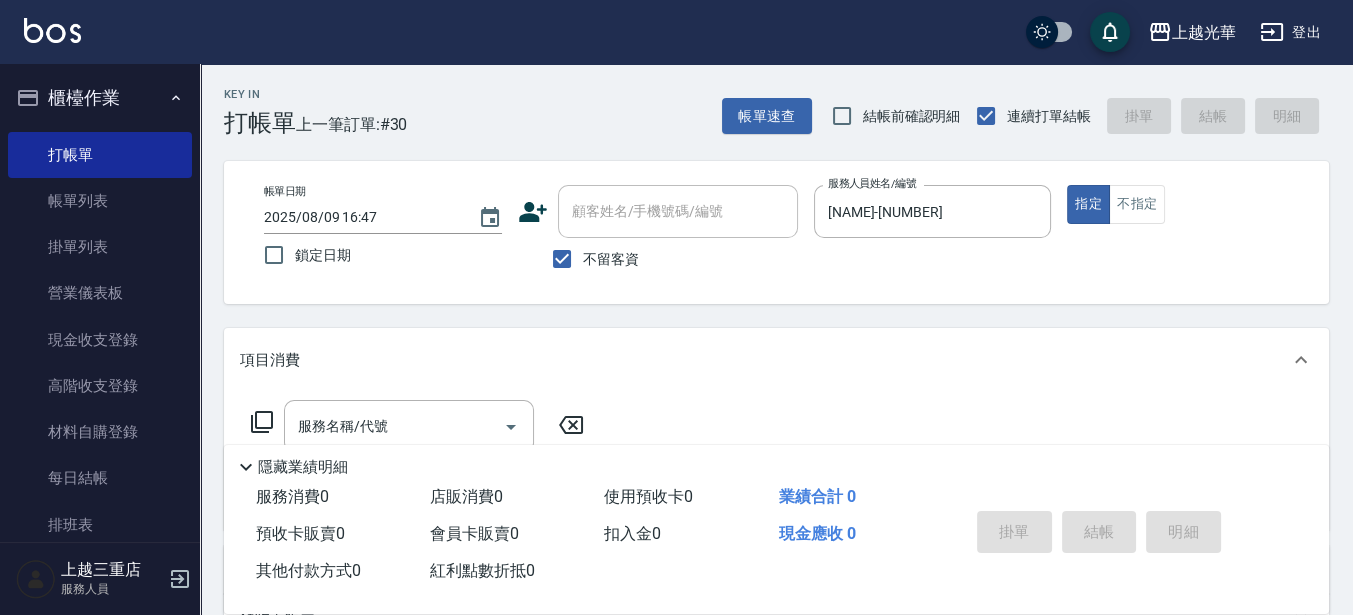 click on "項目消費" at bounding box center [776, 360] 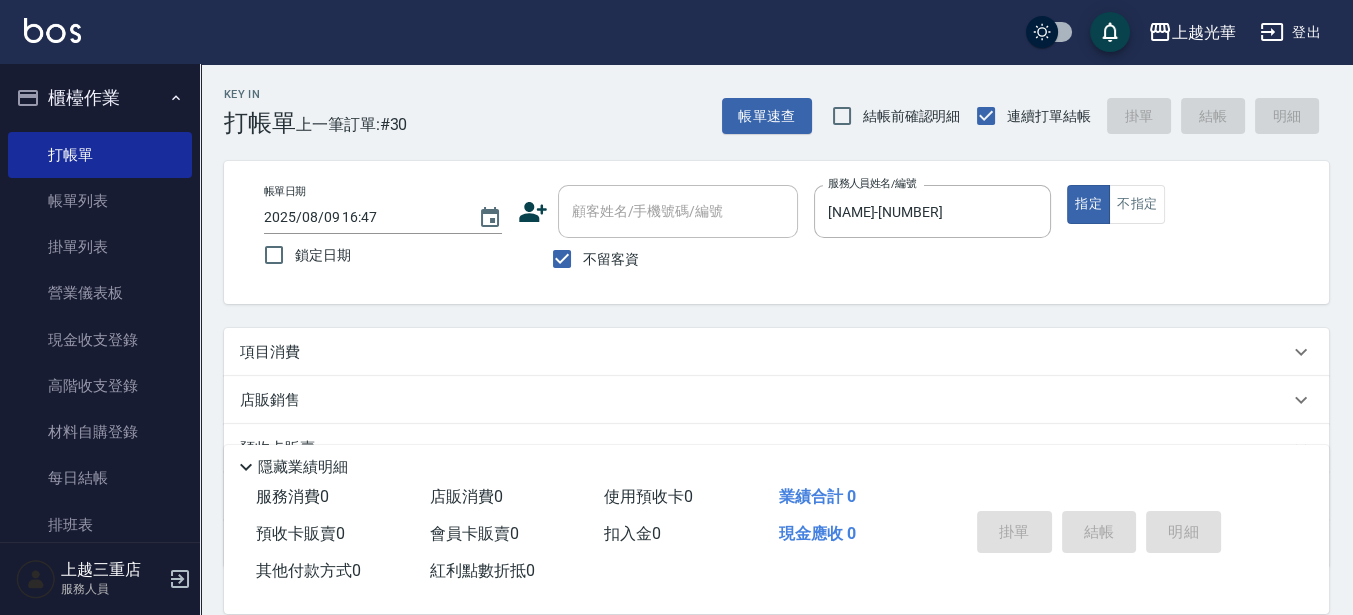 click on "店販銷售" at bounding box center (776, 400) 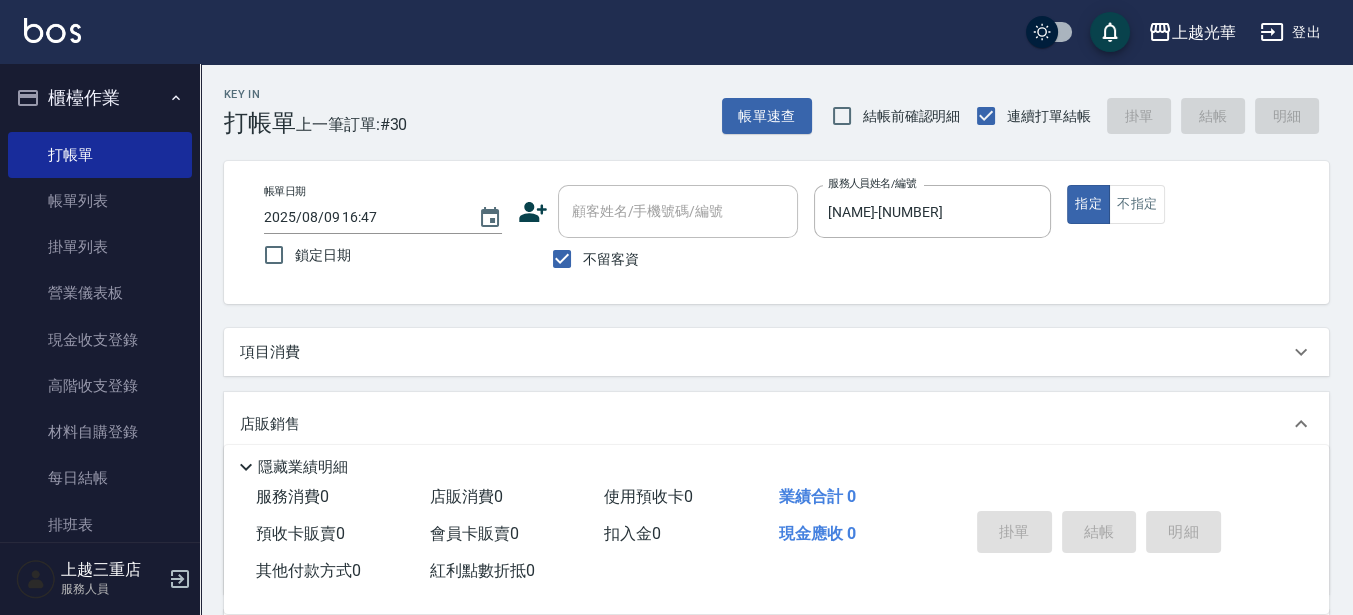 scroll, scrollTop: 0, scrollLeft: 0, axis: both 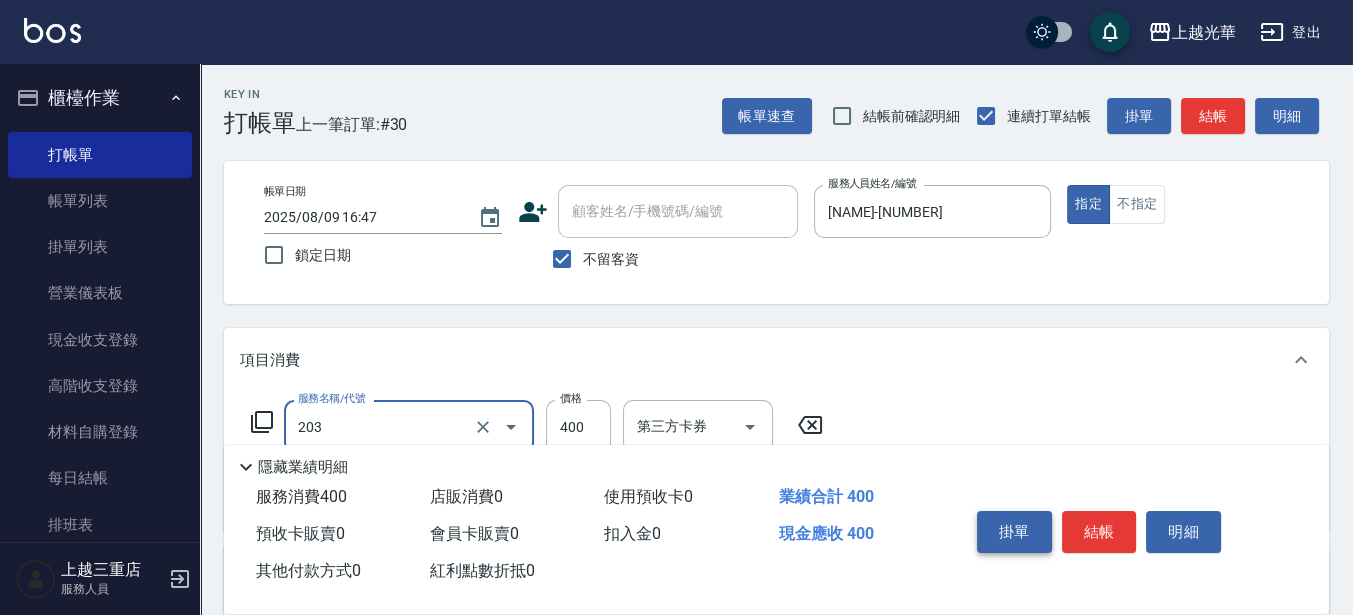 type on "指定單剪(203)" 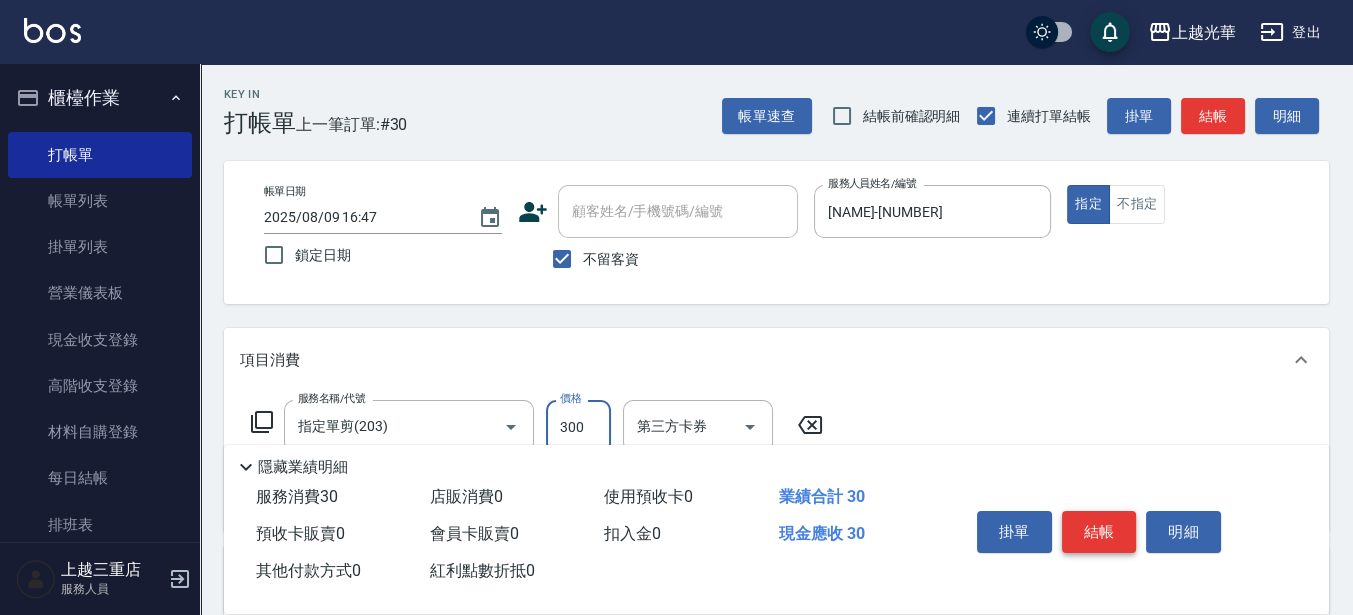 type on "300" 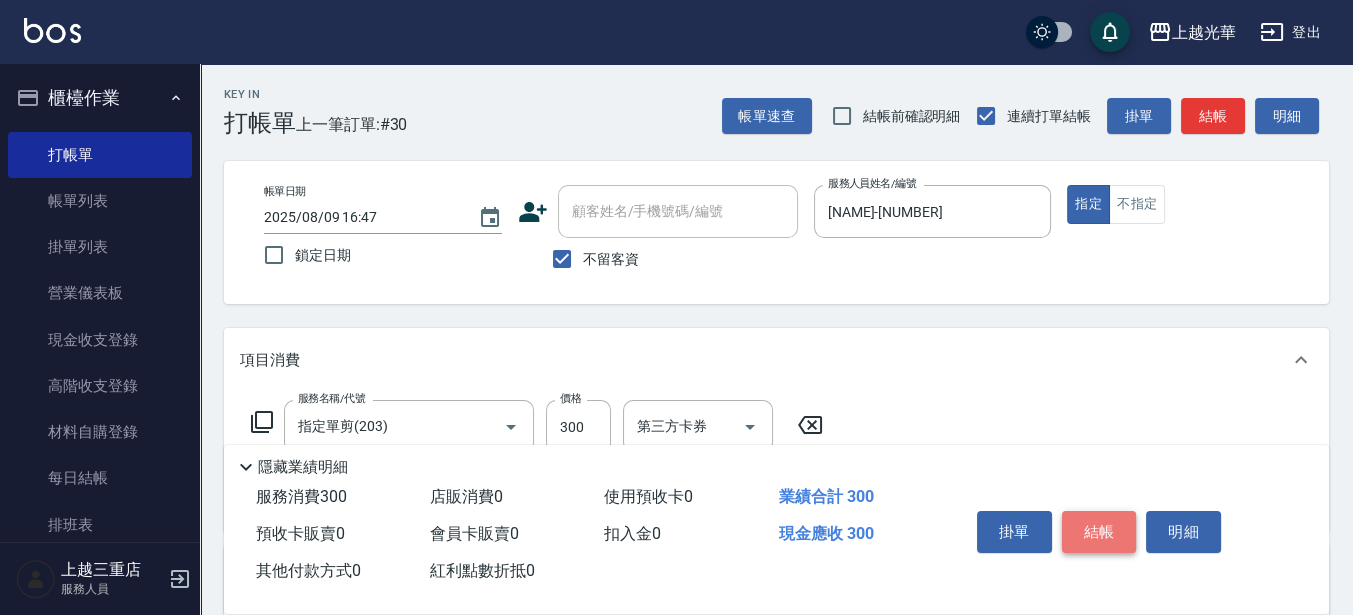 click on "結帳" at bounding box center [1099, 532] 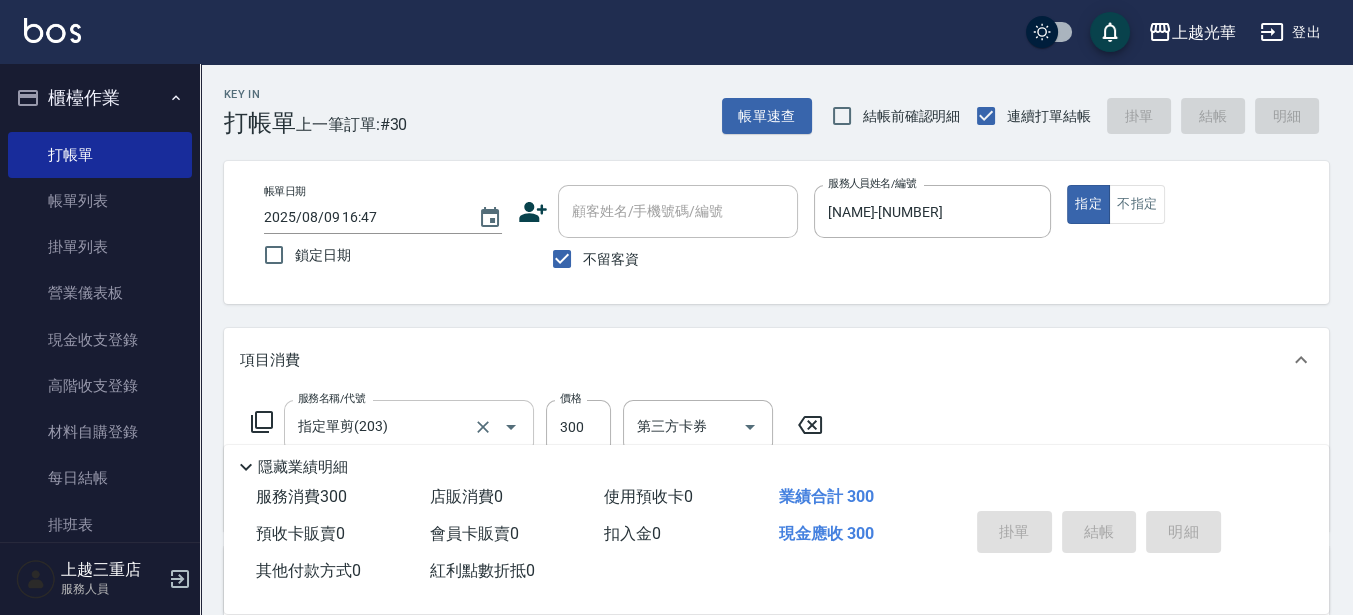 type on "2025/08/09 17:01" 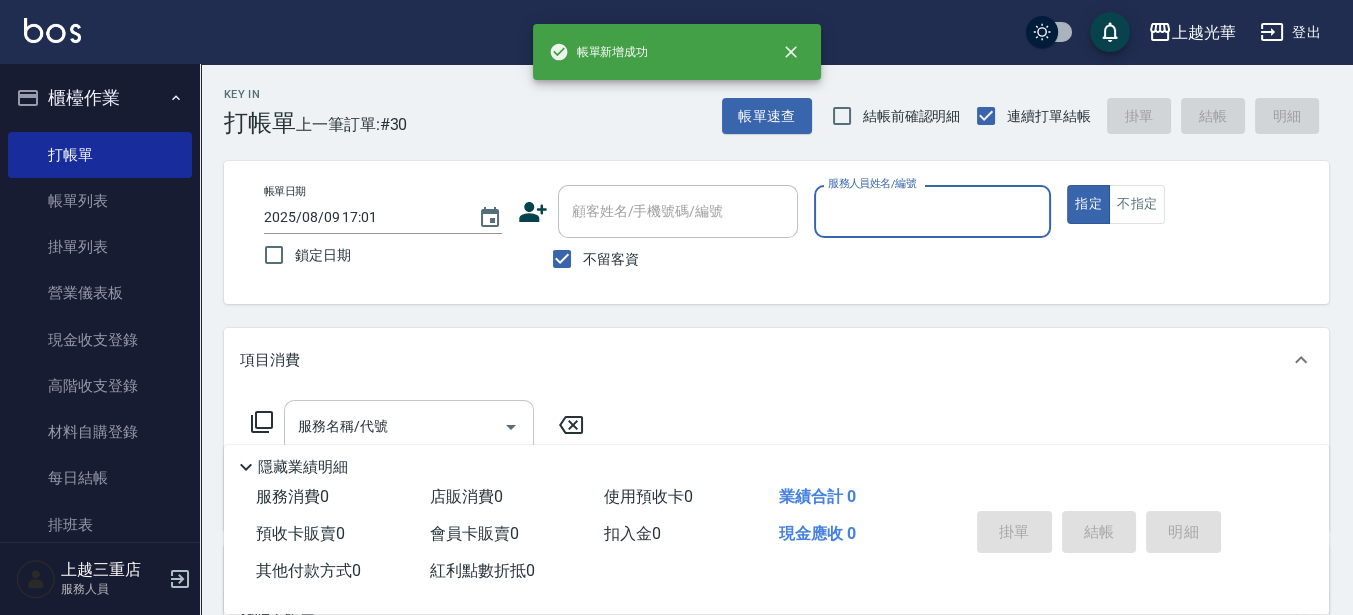 scroll, scrollTop: 0, scrollLeft: 0, axis: both 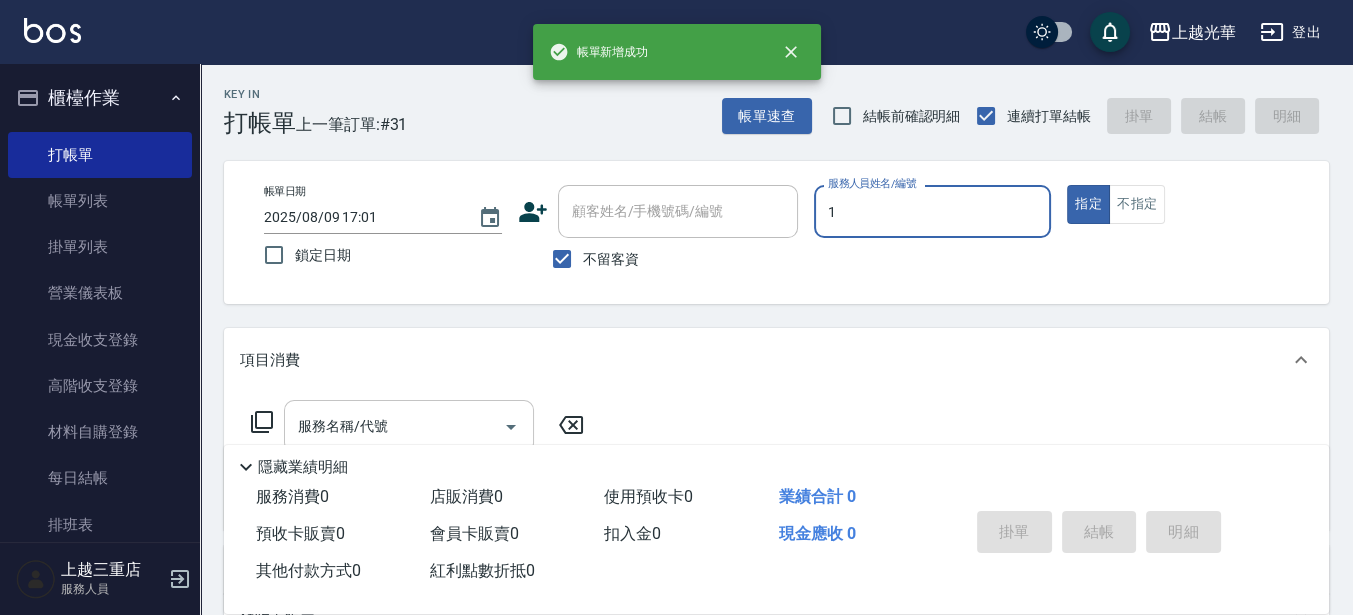 type on "[NAME]-[NUMBER]" 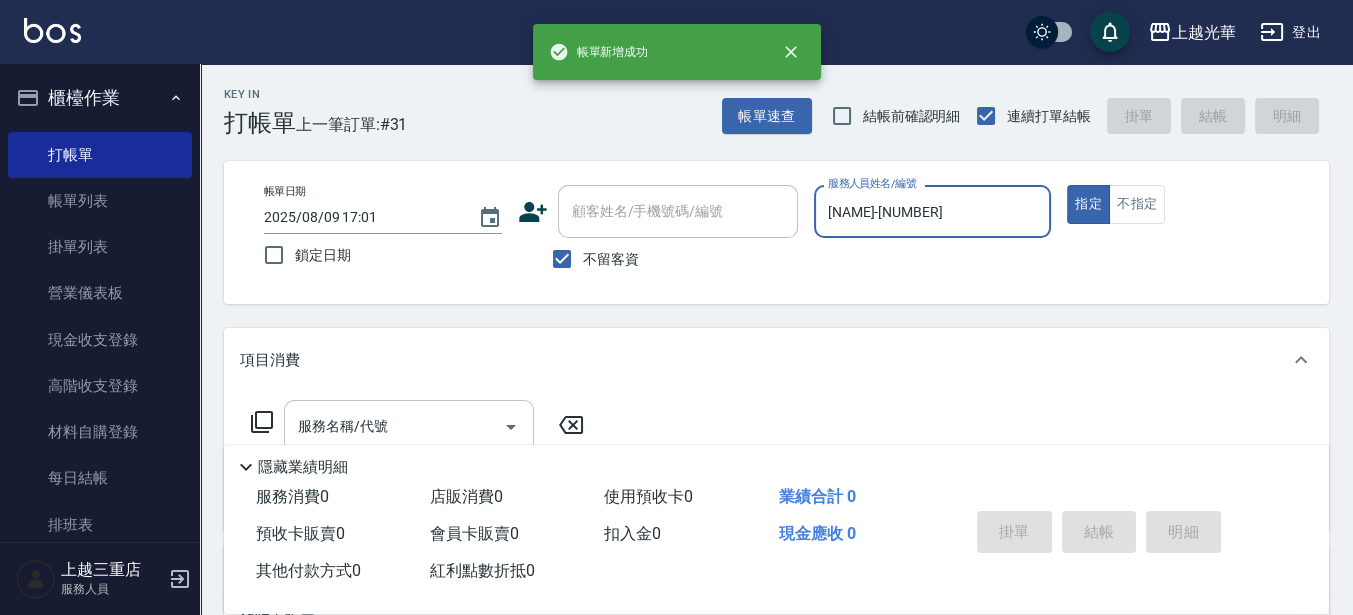 type on "true" 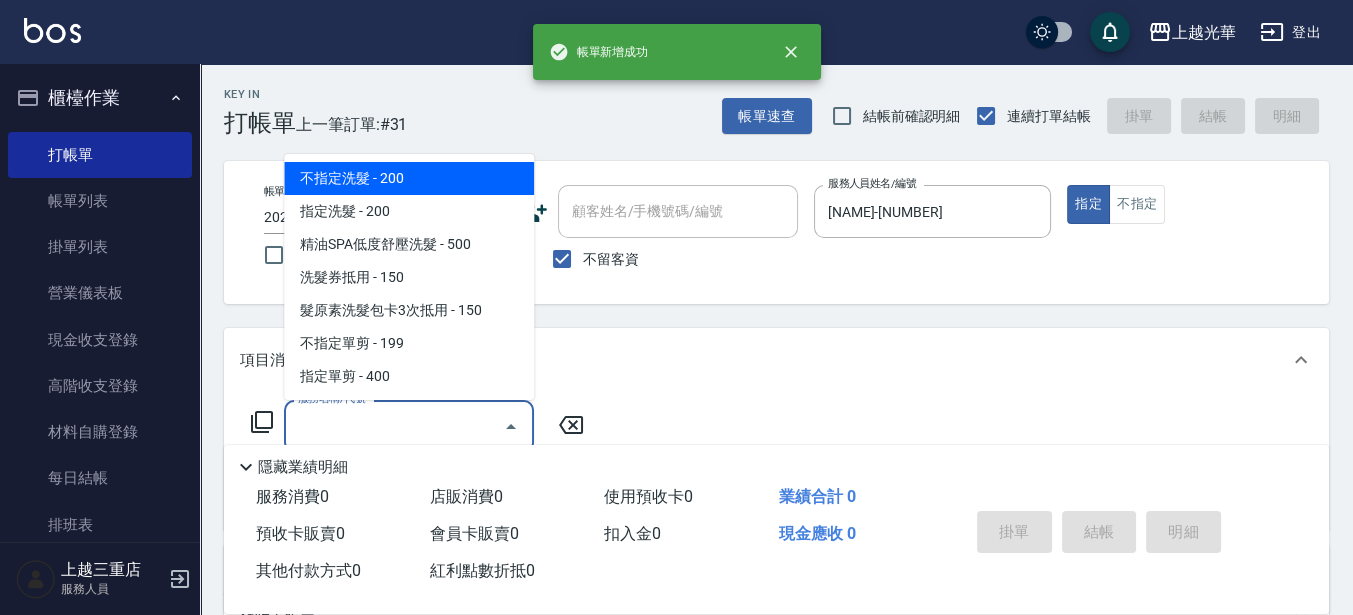 click on "服務名稱/代號" at bounding box center [394, 426] 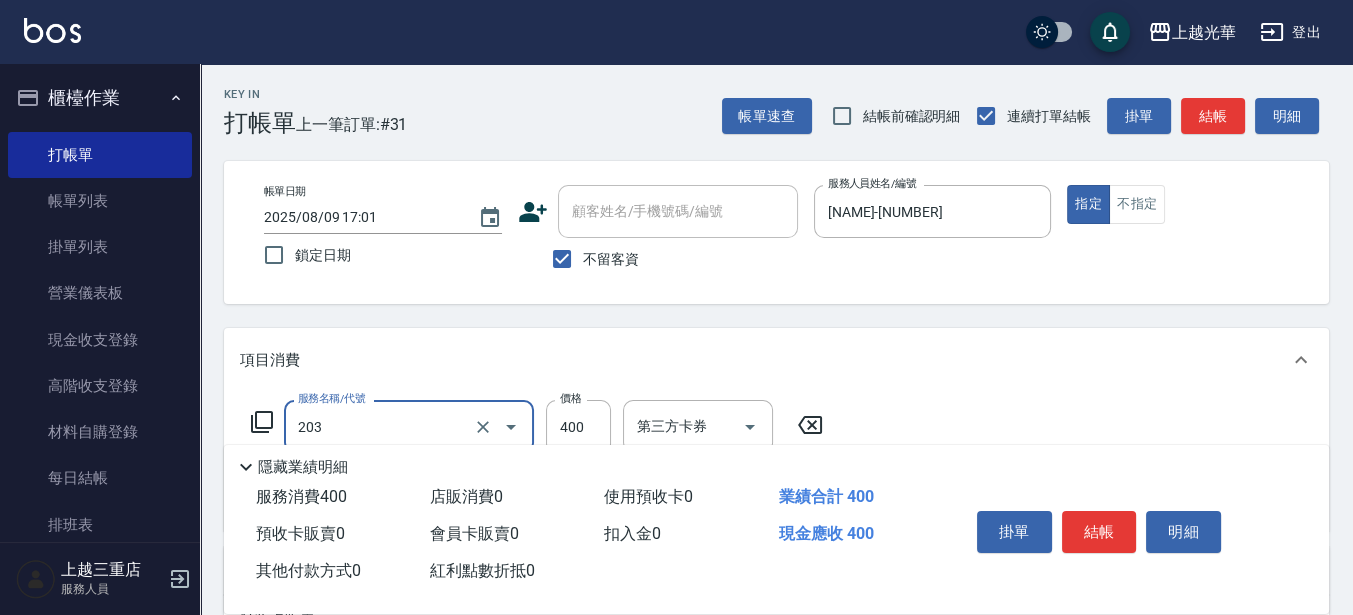 type on "指定單剪(203)" 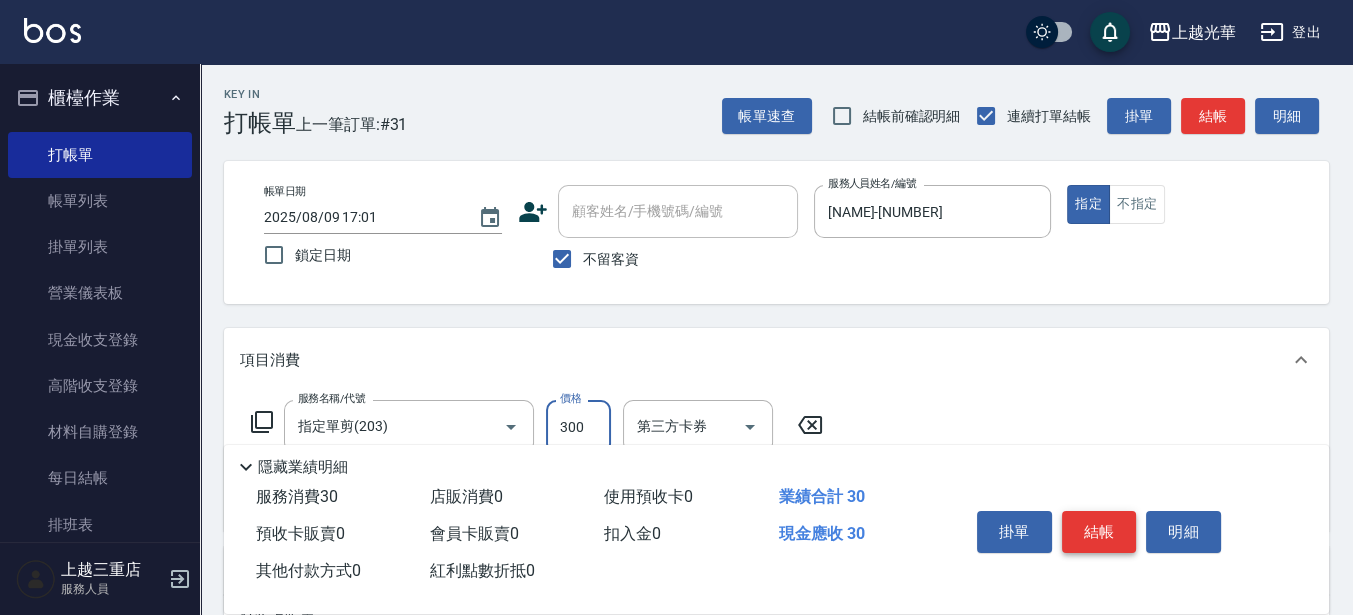 type on "300" 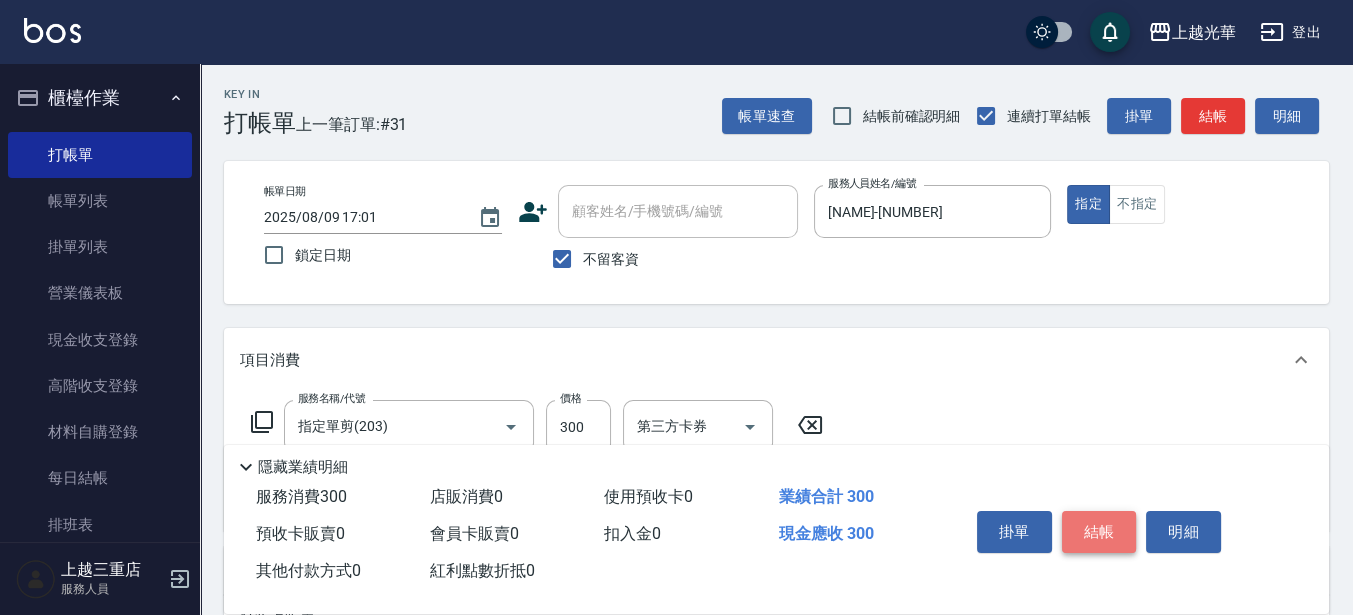 click on "結帳" at bounding box center (1099, 532) 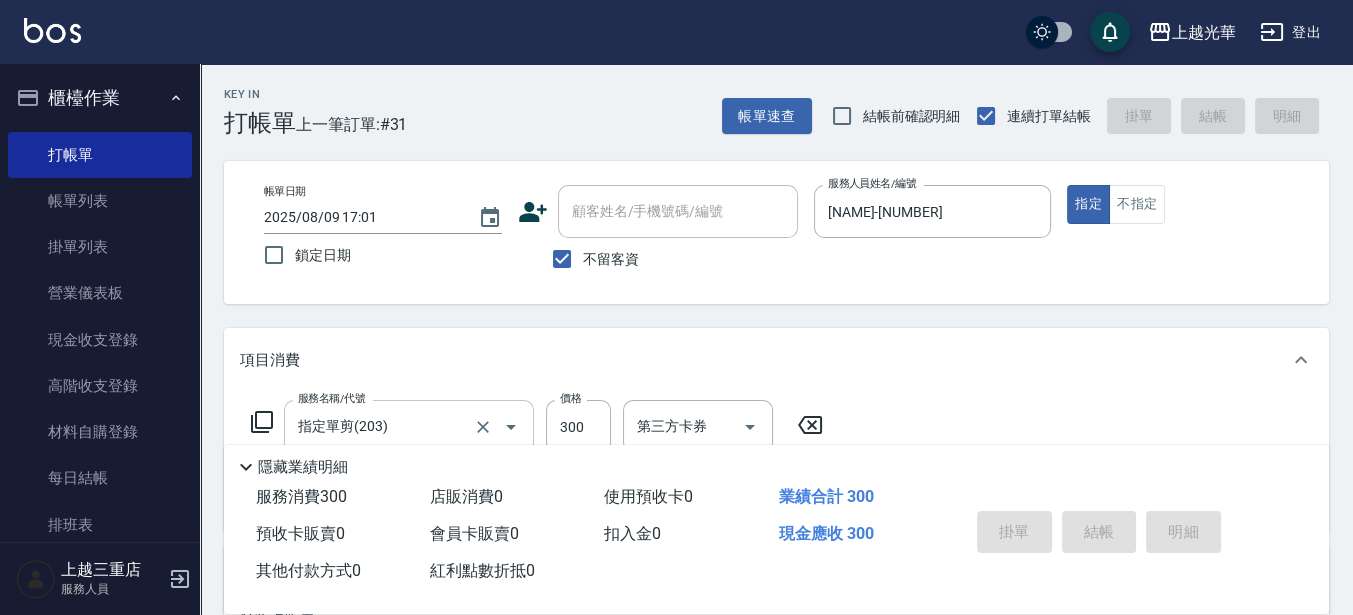 type 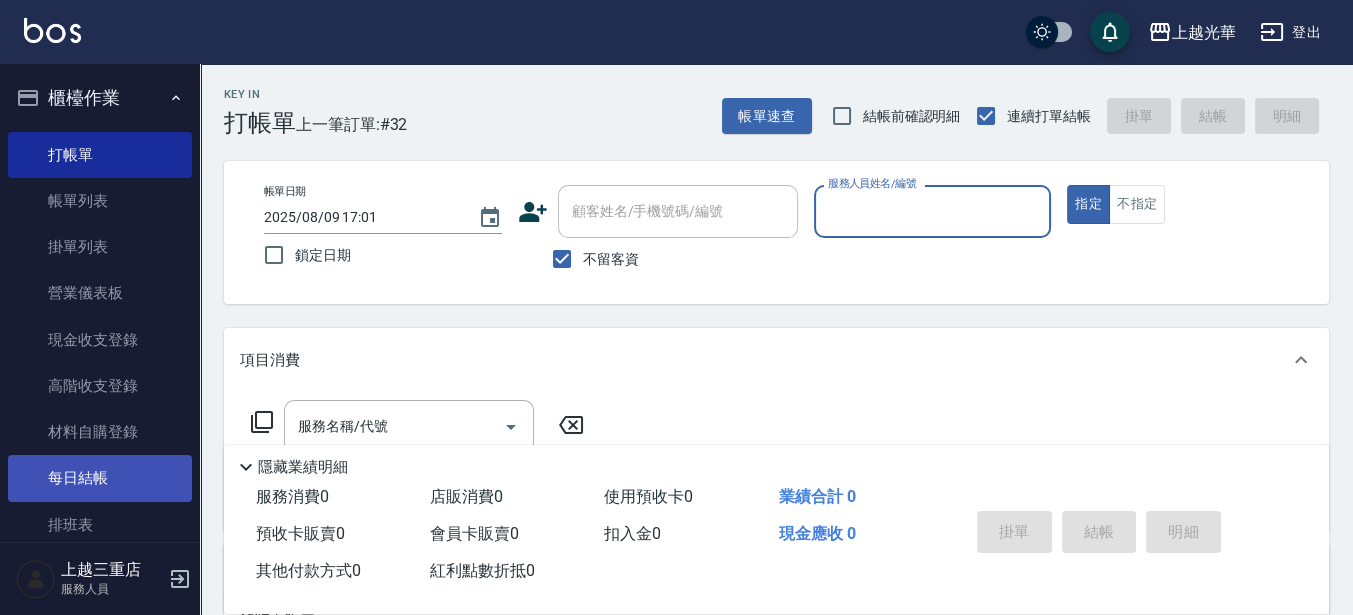 scroll, scrollTop: 375, scrollLeft: 0, axis: vertical 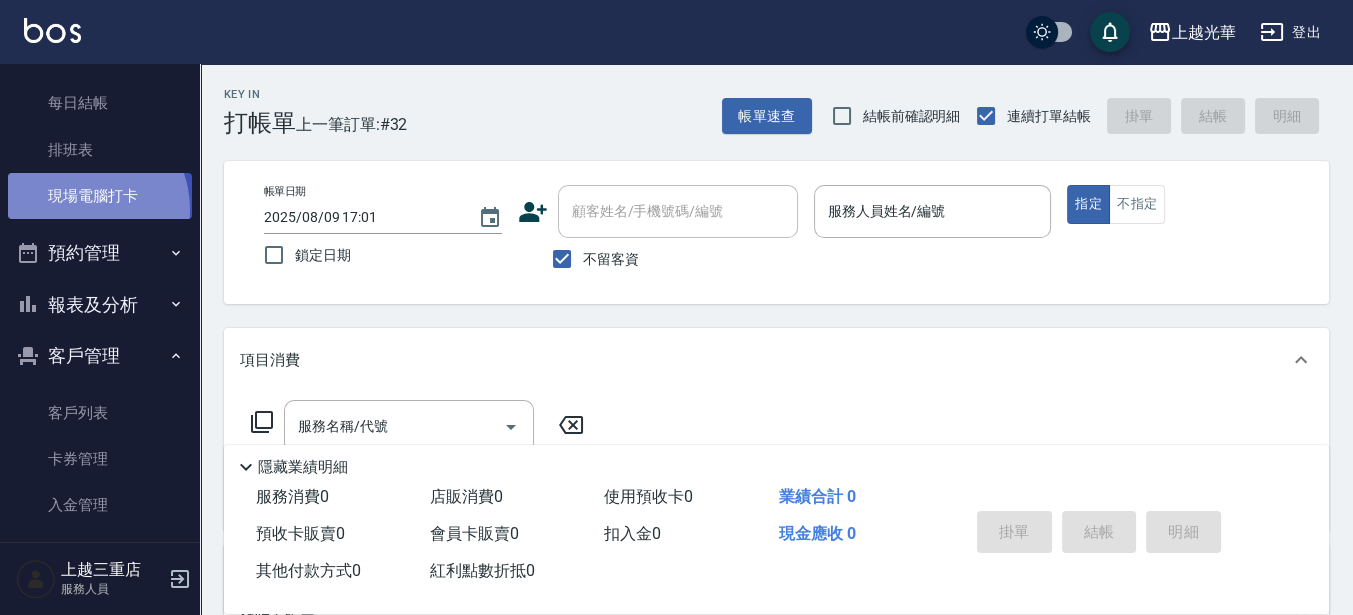 click on "現場電腦打卡" at bounding box center (100, 196) 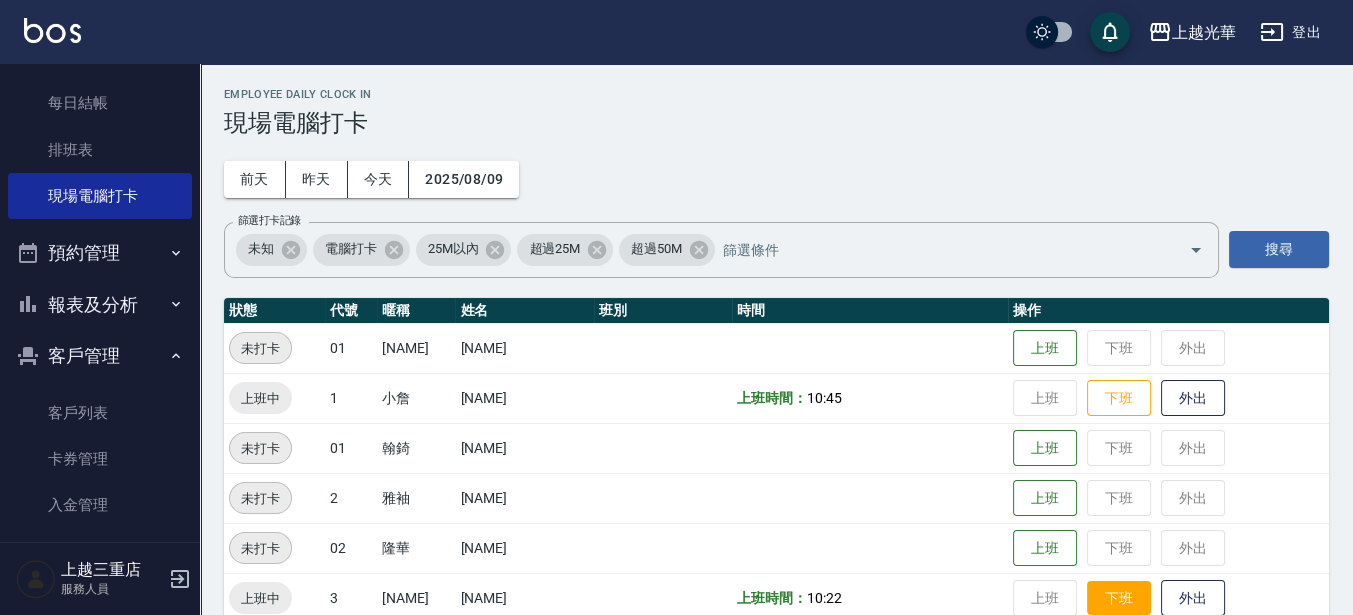 click on "下班" at bounding box center [1119, 598] 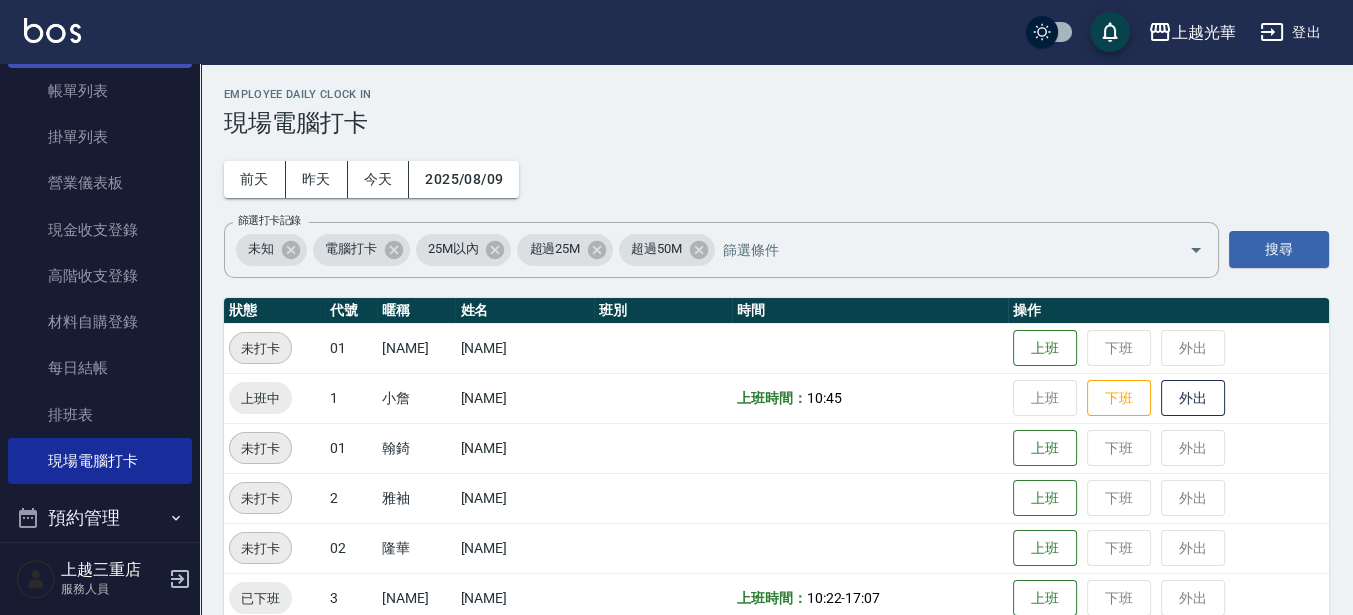 scroll, scrollTop: 0, scrollLeft: 0, axis: both 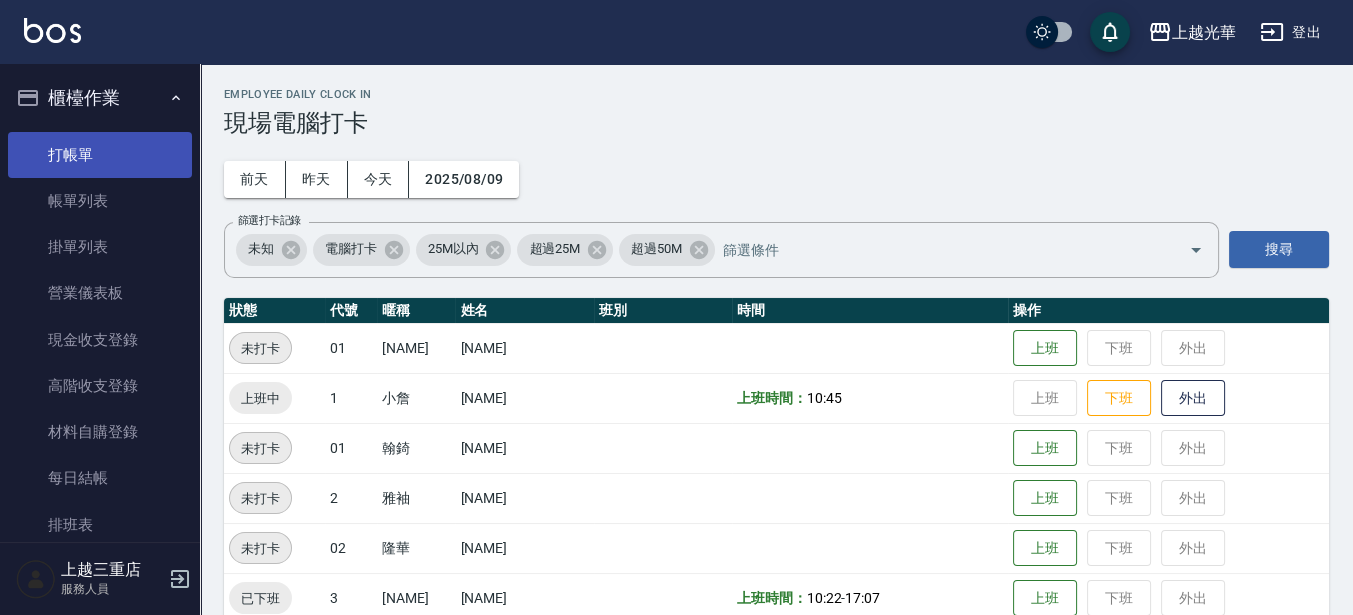 click on "打帳單" at bounding box center [100, 155] 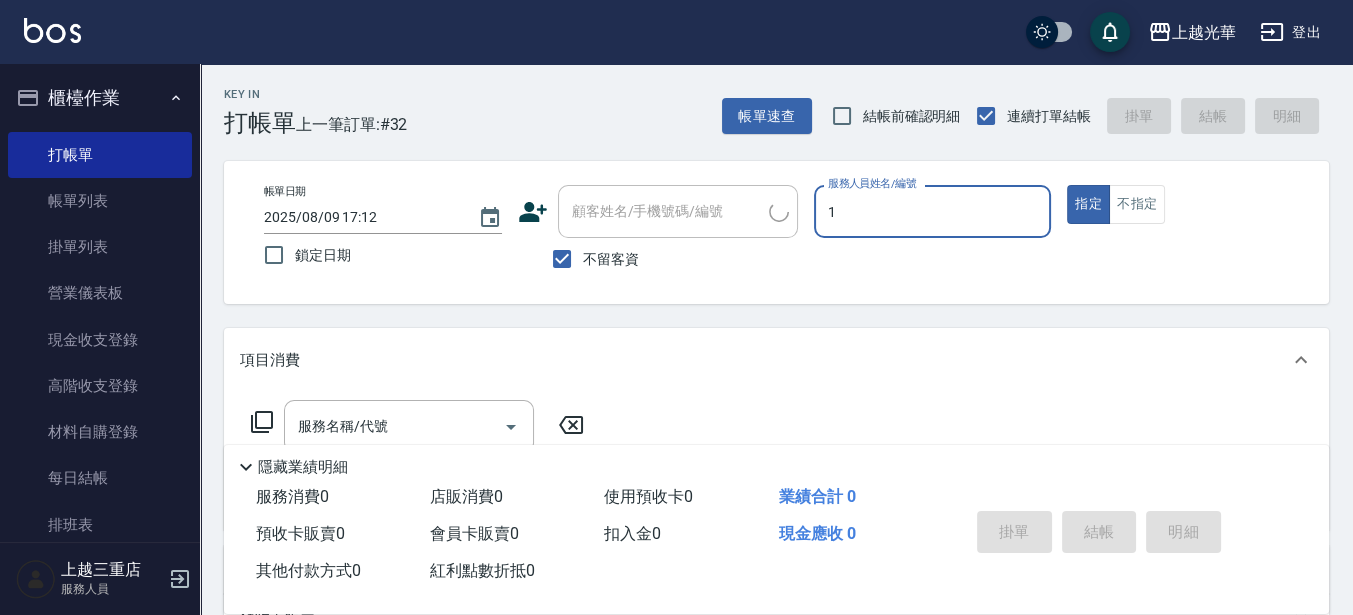 type on "[NAME]-[NUMBER]" 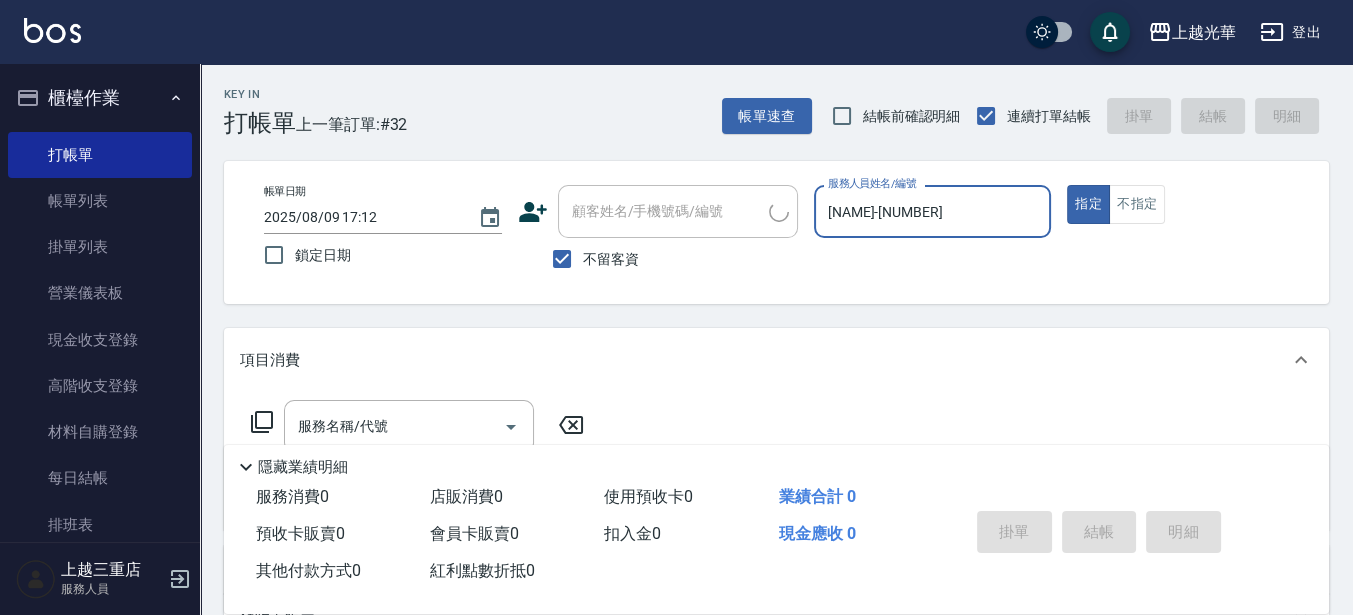 type on "true" 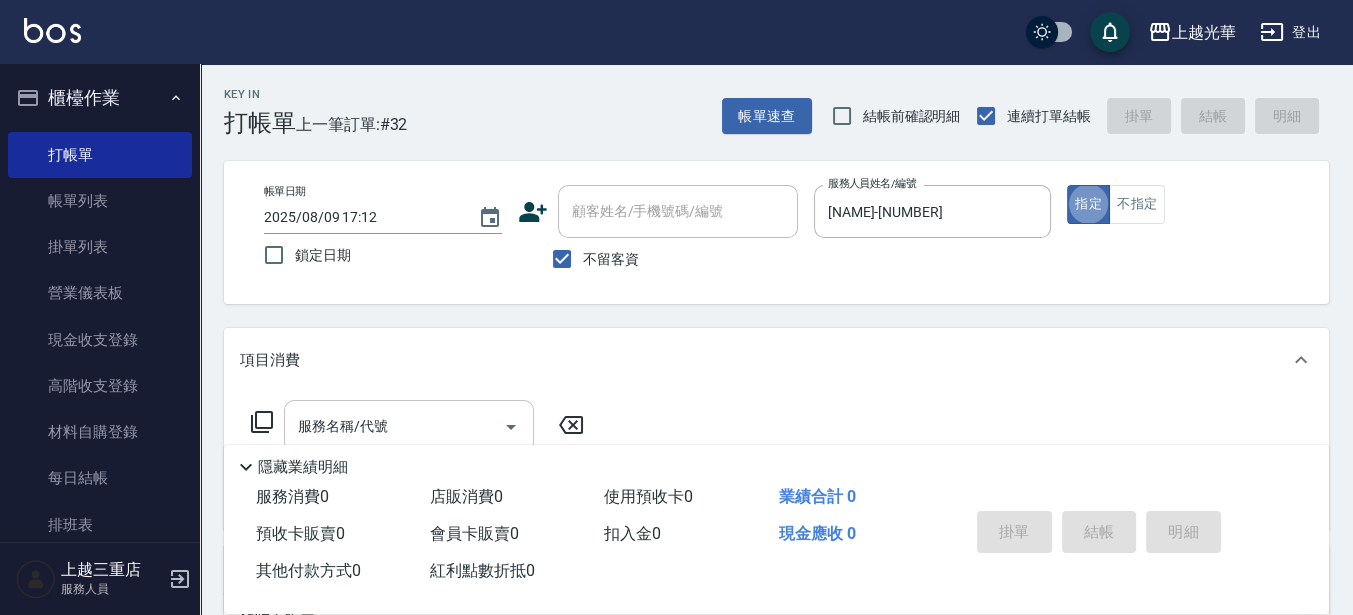 click on "服務名稱/代號" at bounding box center (394, 426) 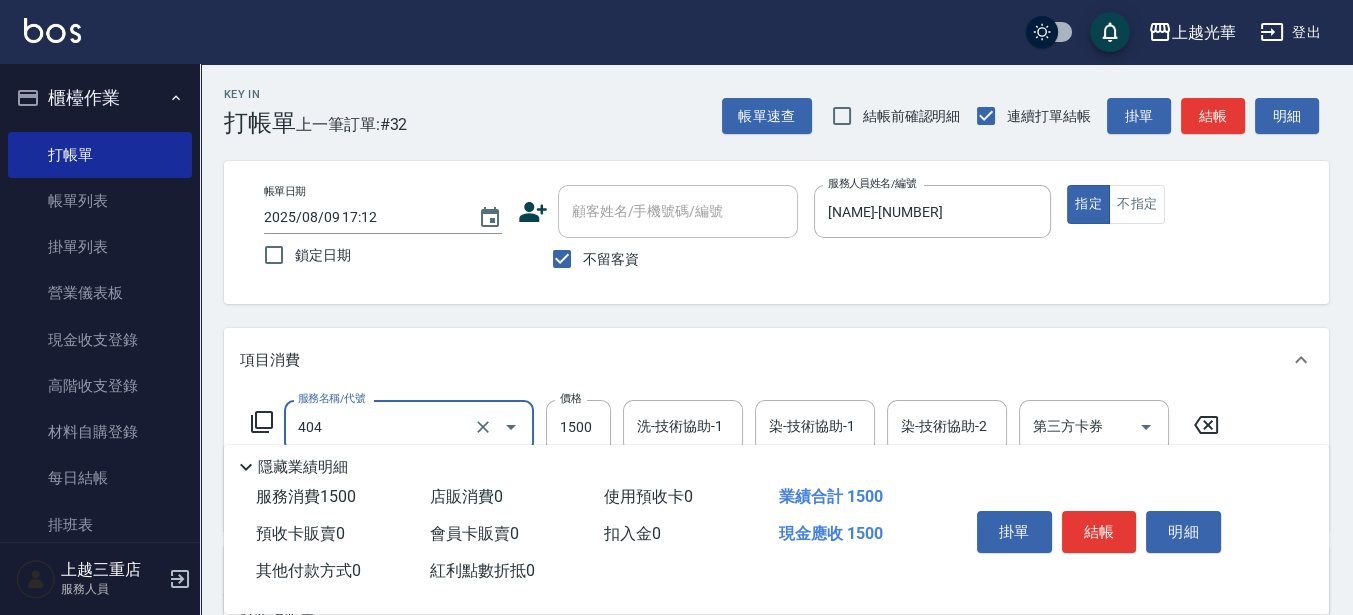 type on "設計染髮(404)" 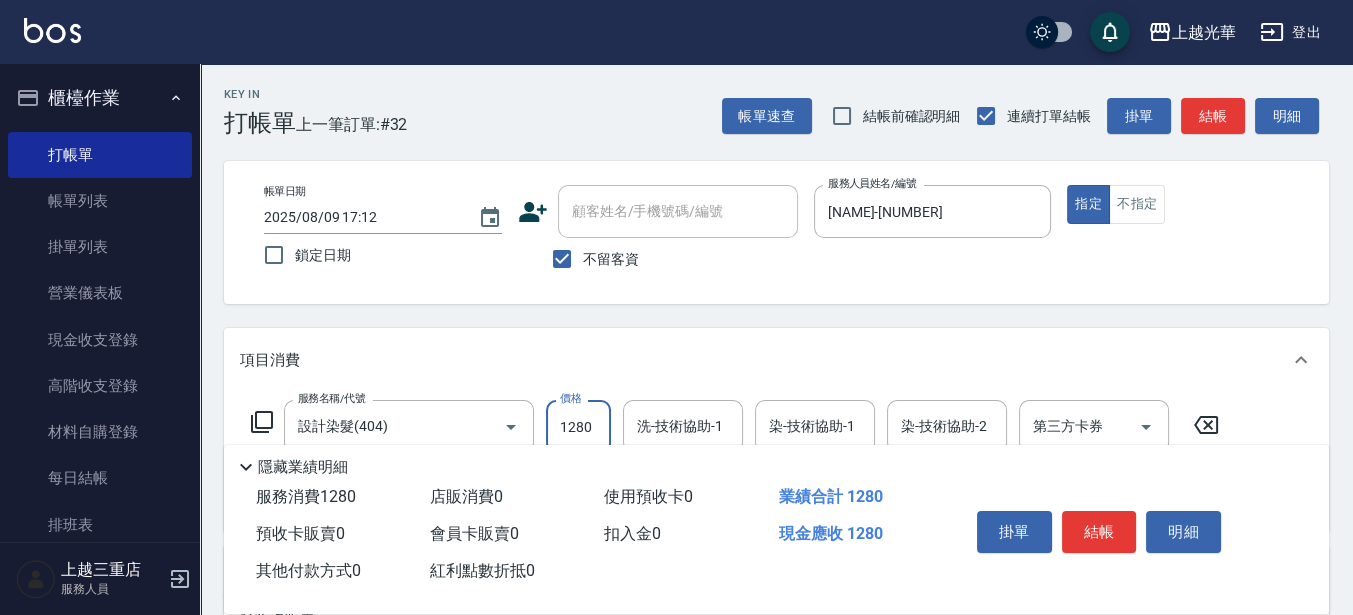 type on "1280" 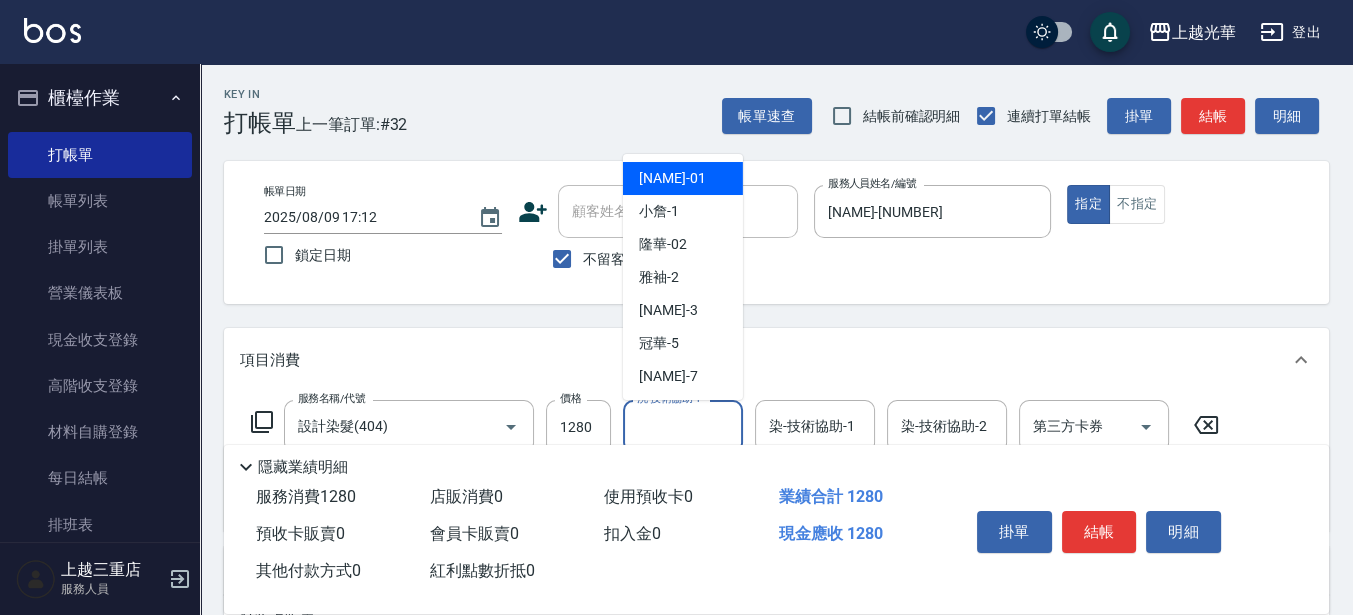 click on "洗-技術協助-1" at bounding box center [683, 426] 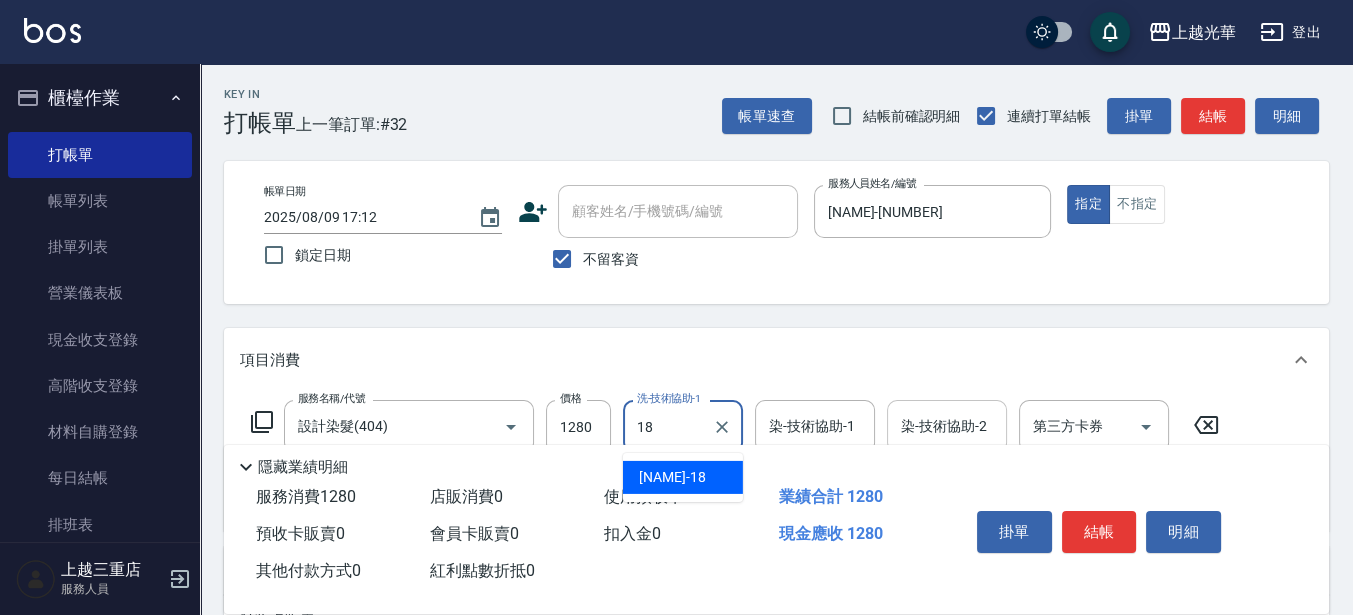 type on "[NAME]-[NUMBER]" 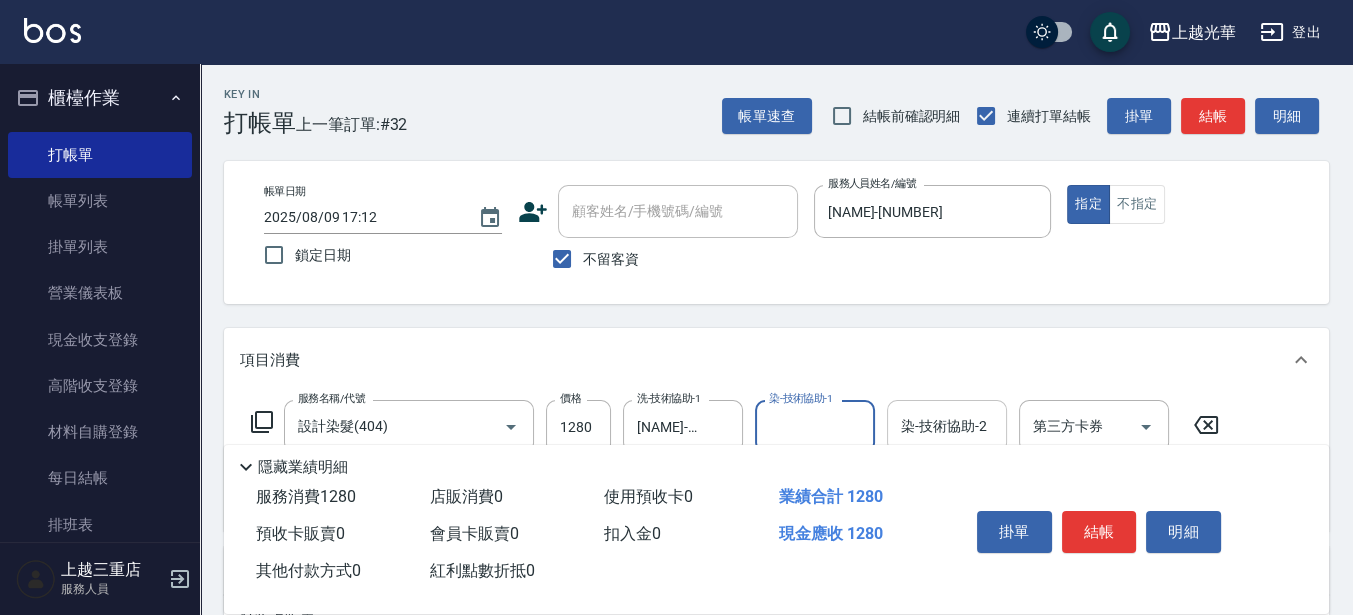 click on "染-技術協助-2" at bounding box center (947, 426) 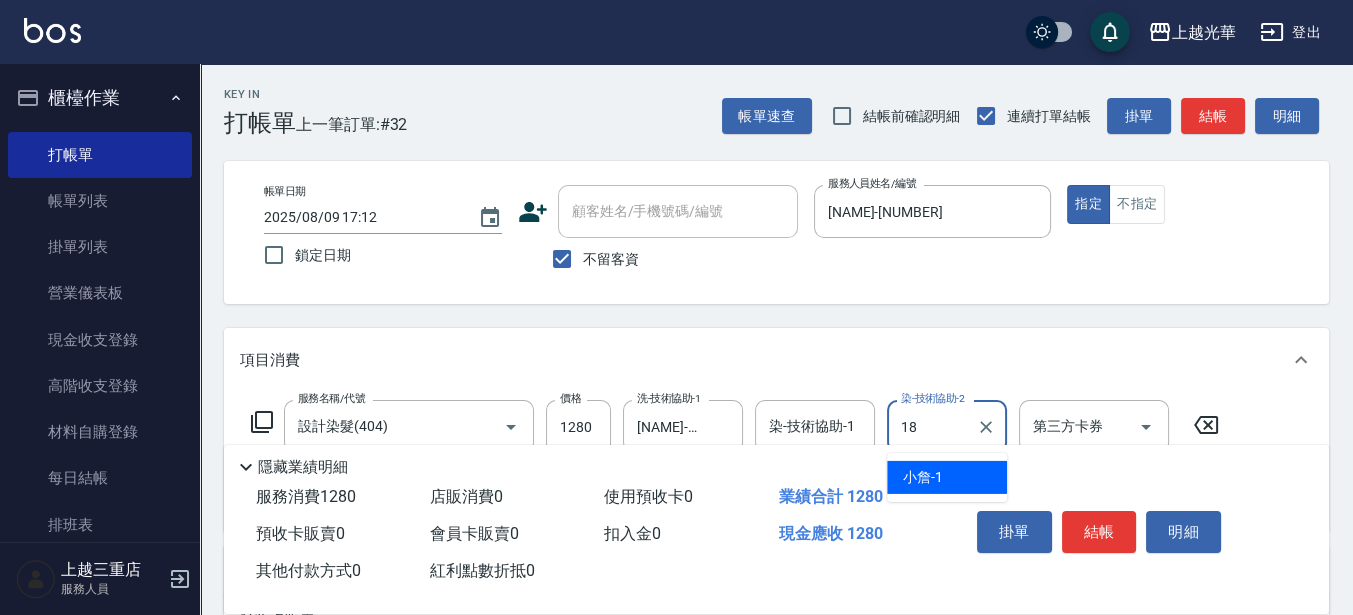 type on "[NAME]-[NUMBER]" 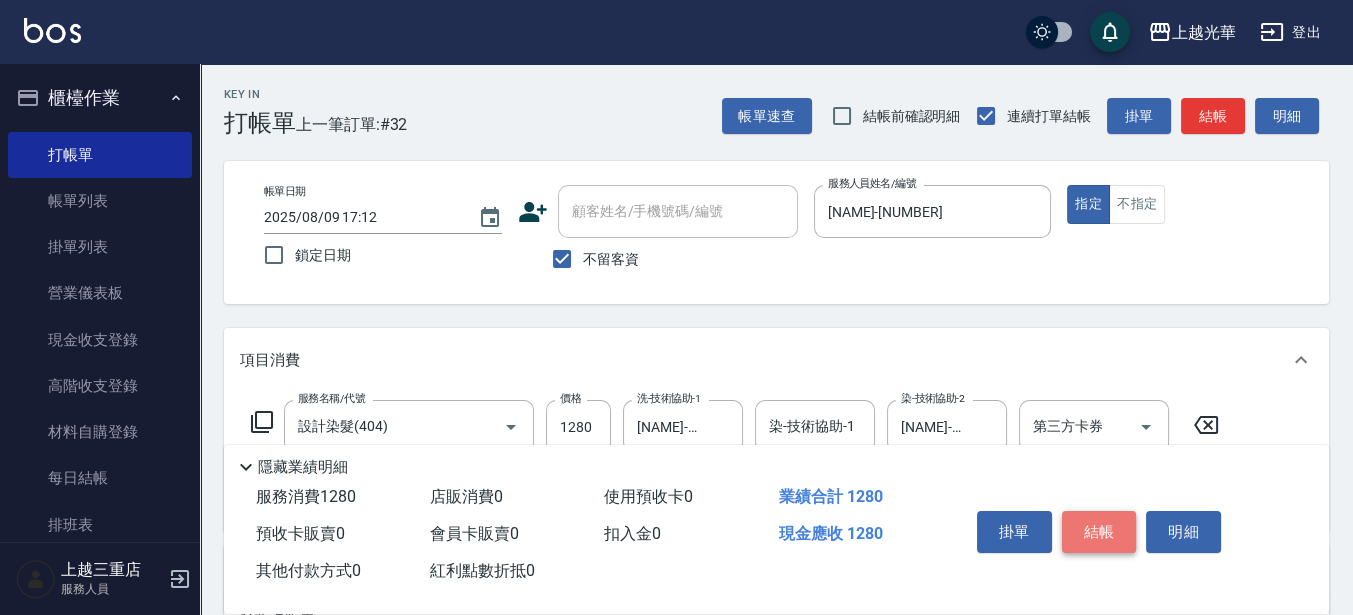 click on "結帳" at bounding box center (1099, 532) 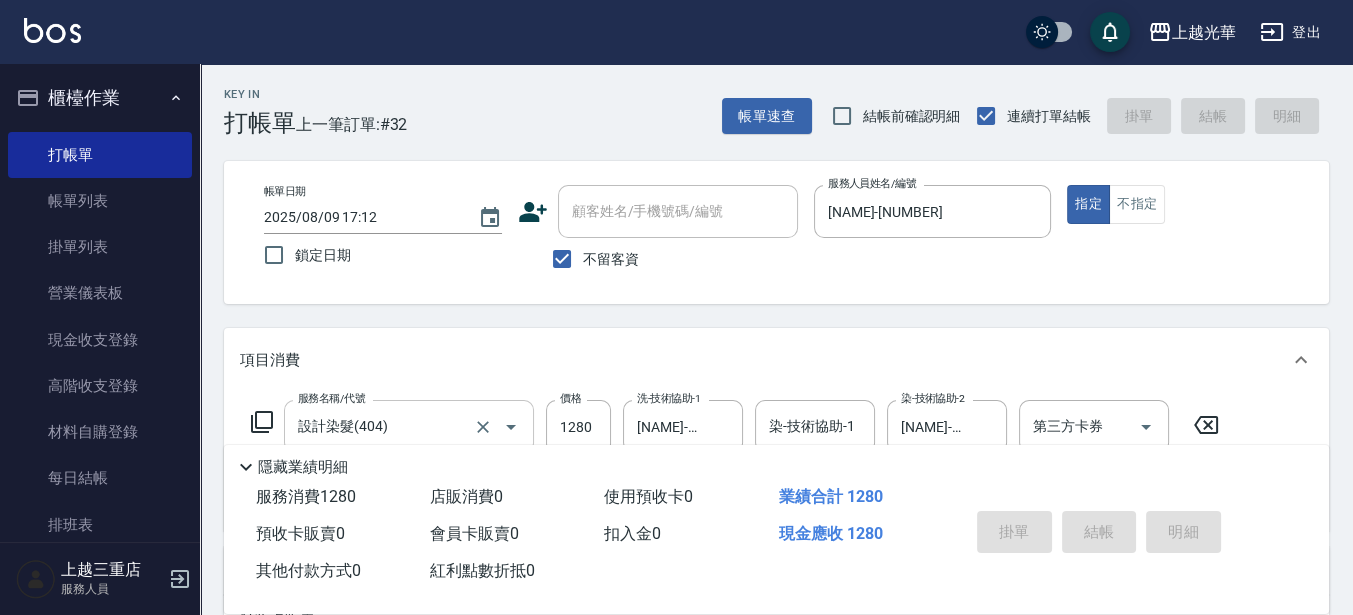 type 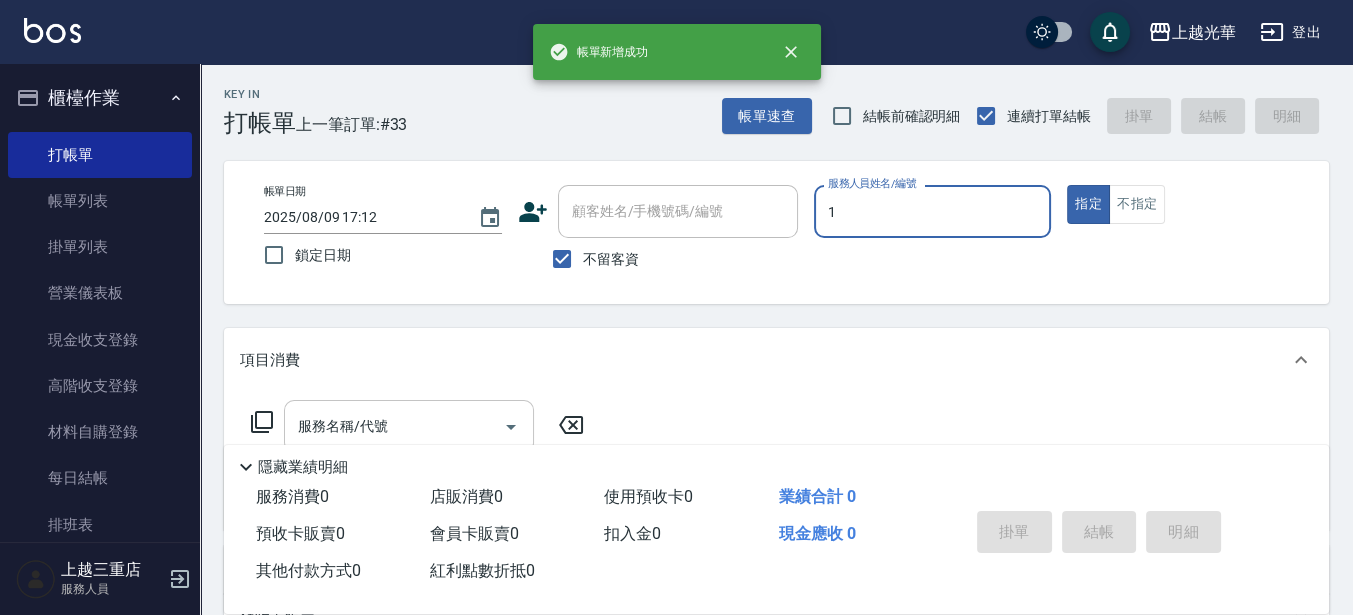 type on "[NAME]-[NUMBER]" 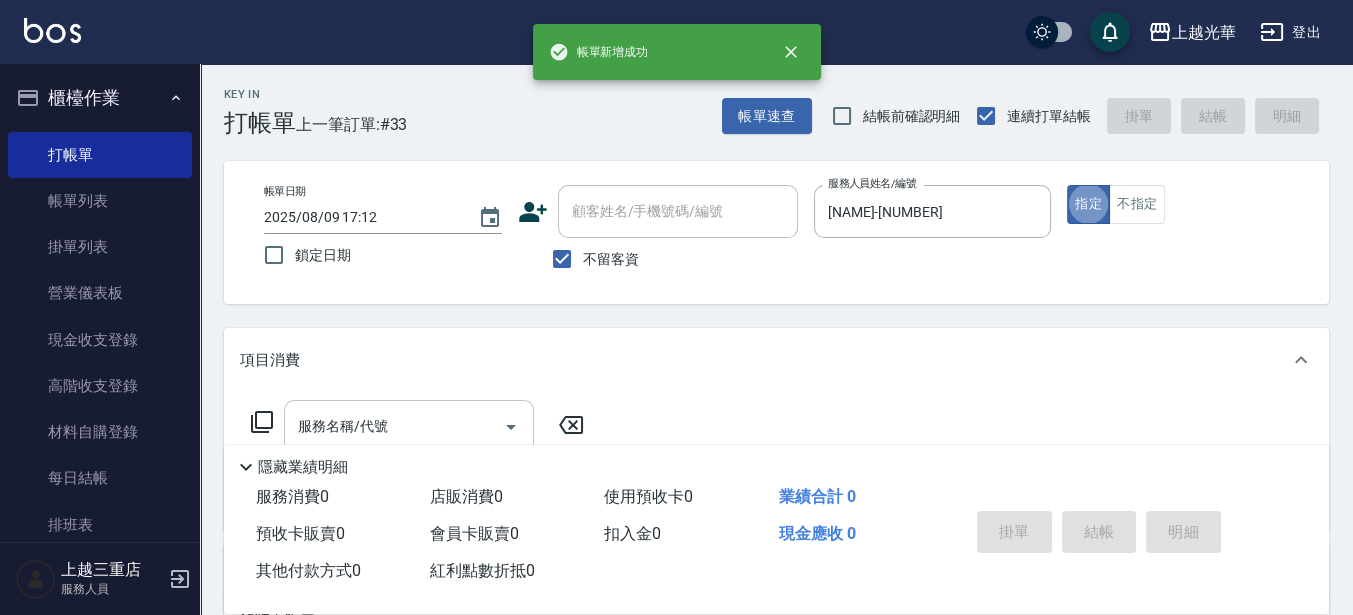 click on "服務名稱/代號" at bounding box center [394, 426] 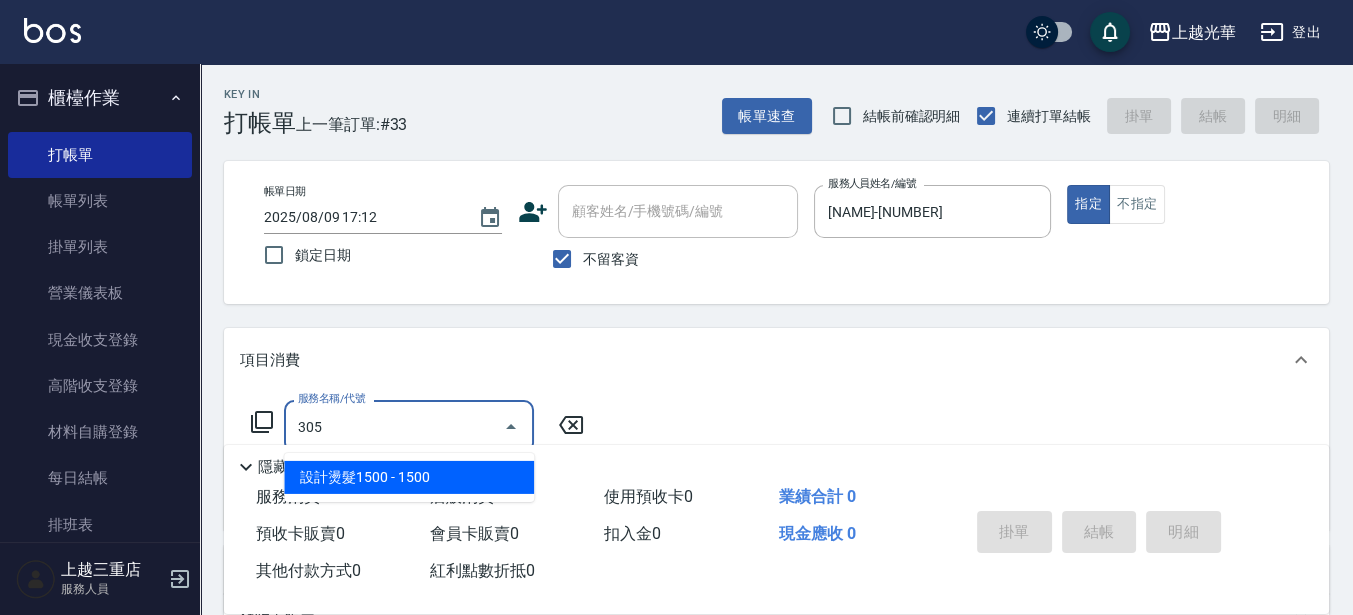 type on "設計燙髮1500(305)" 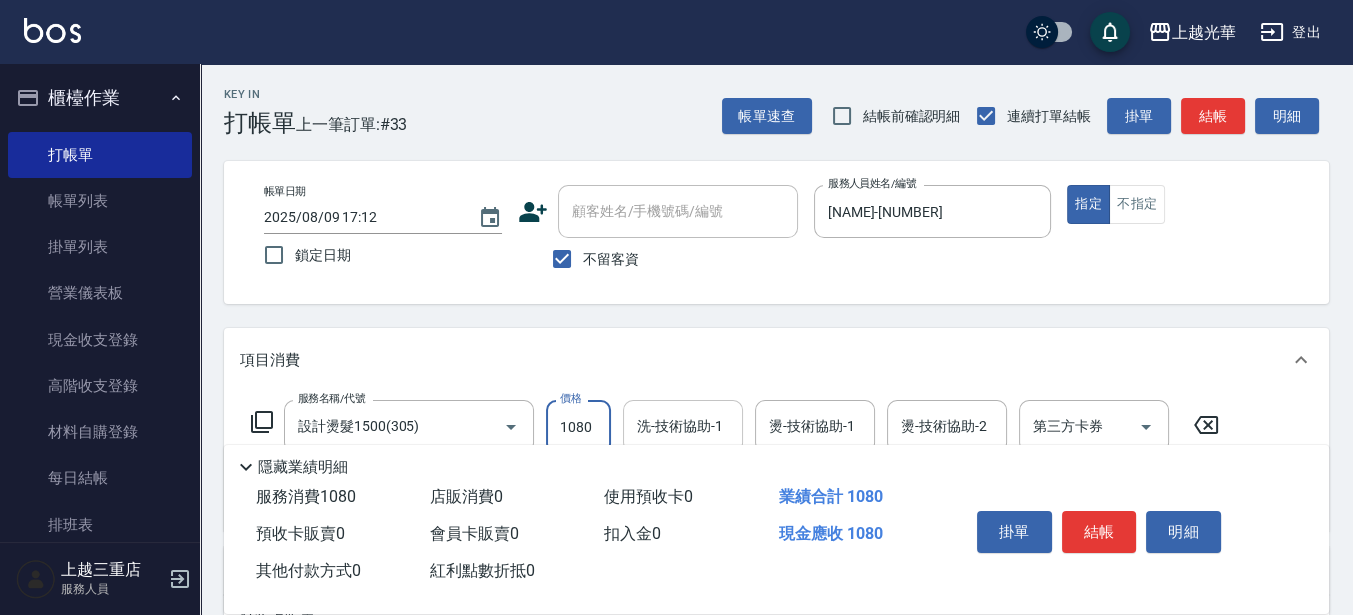 type on "1080" 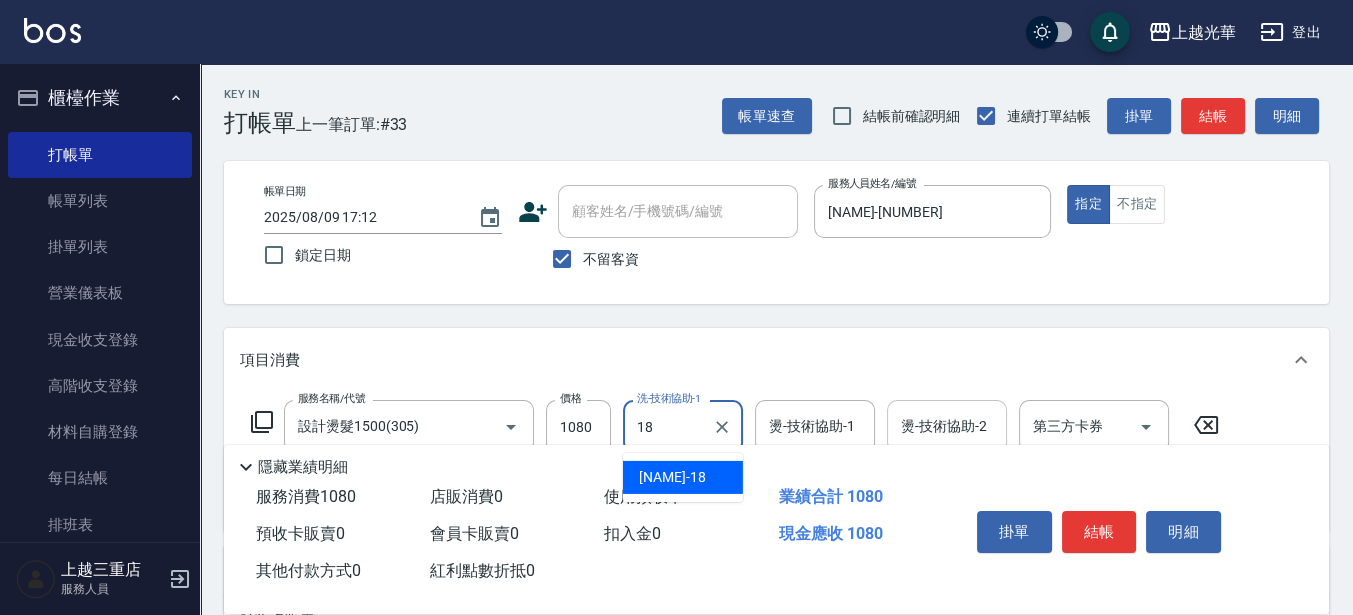 type on "[NAME]-[NUMBER]" 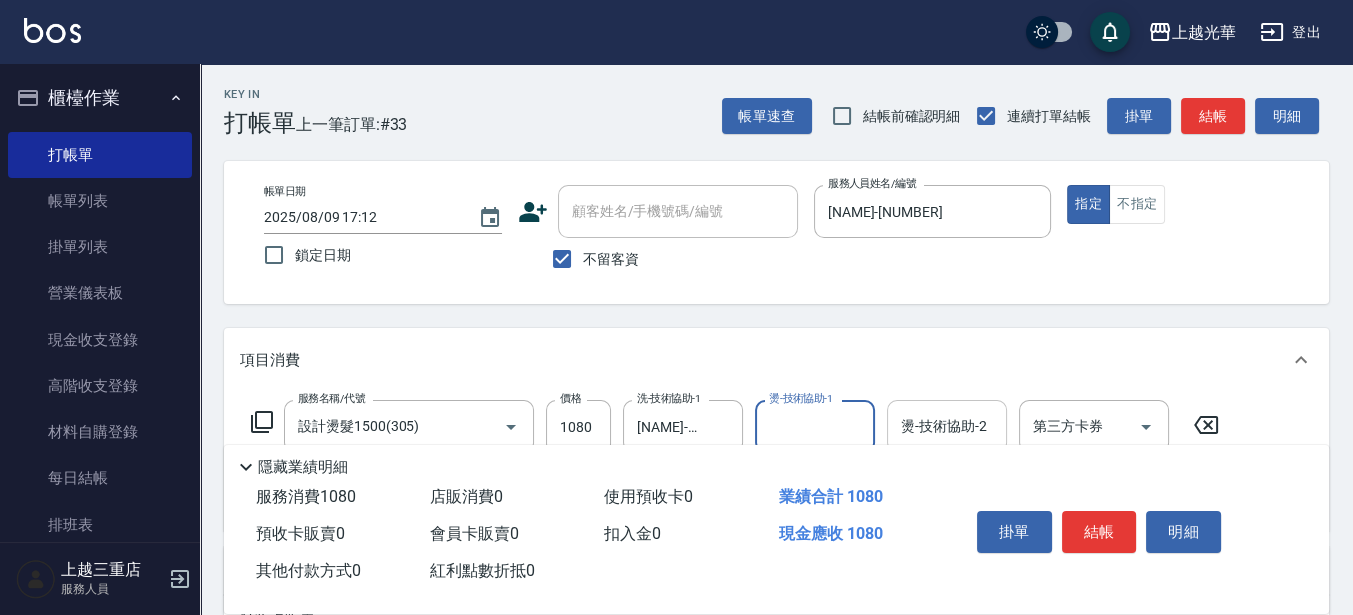 click on "燙-技術協助-2" at bounding box center (947, 426) 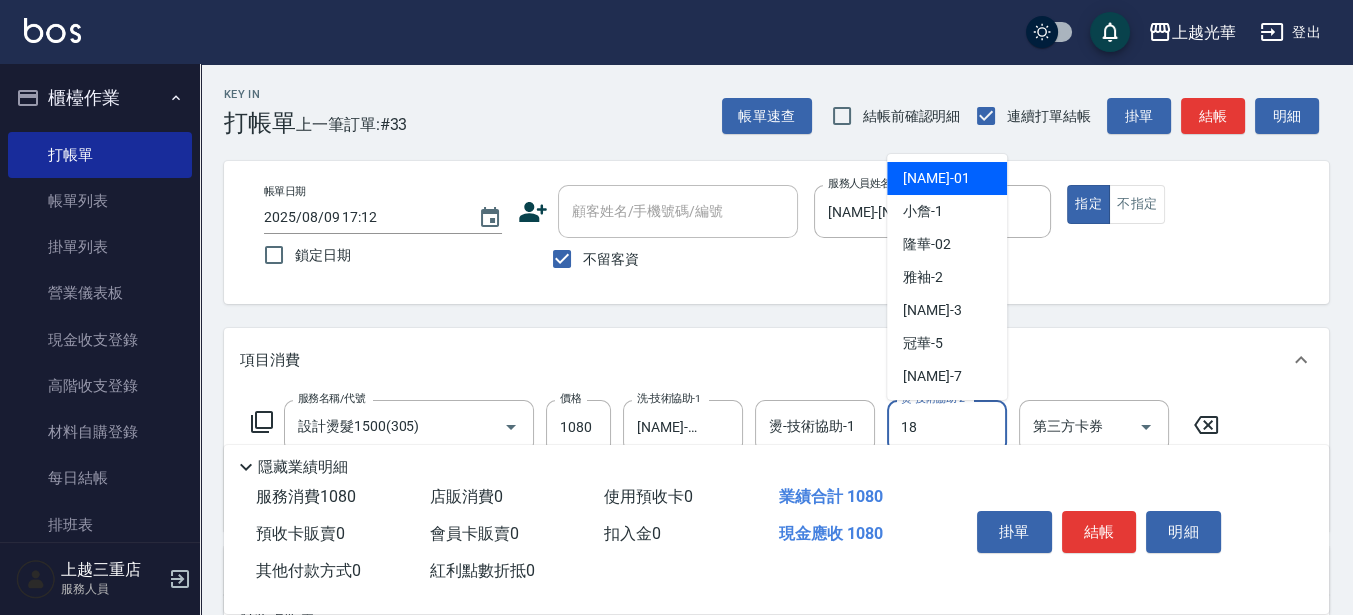type on "[NAME]-[NUMBER]" 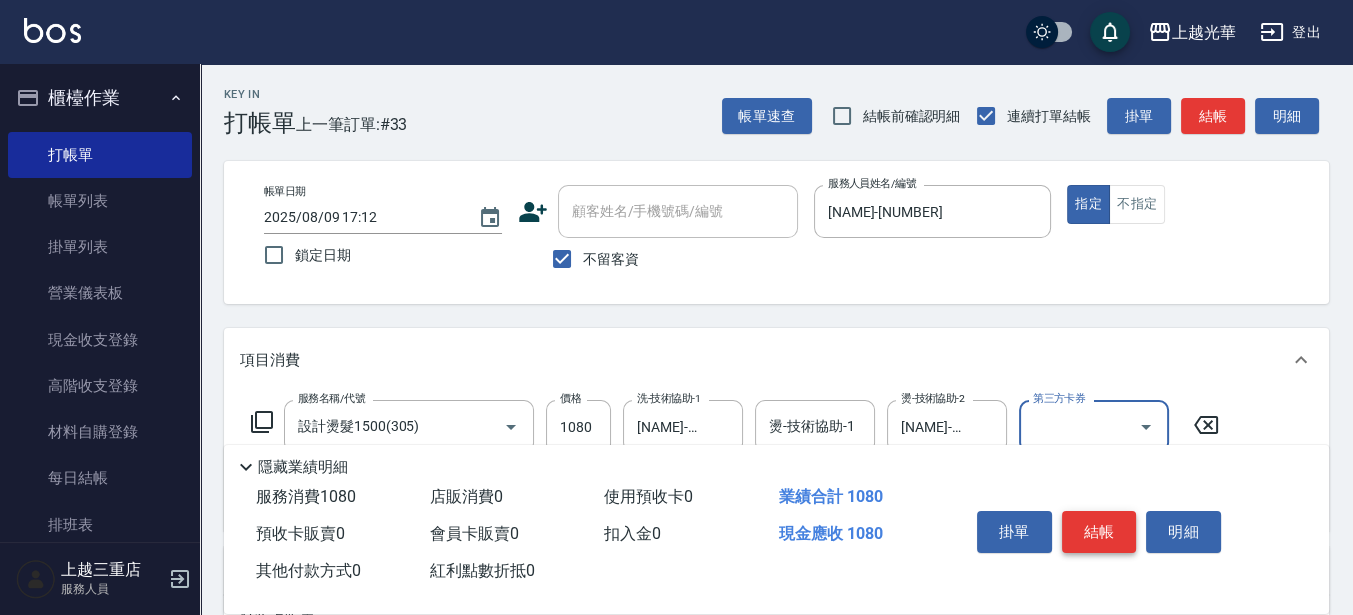 click on "結帳" at bounding box center [1099, 532] 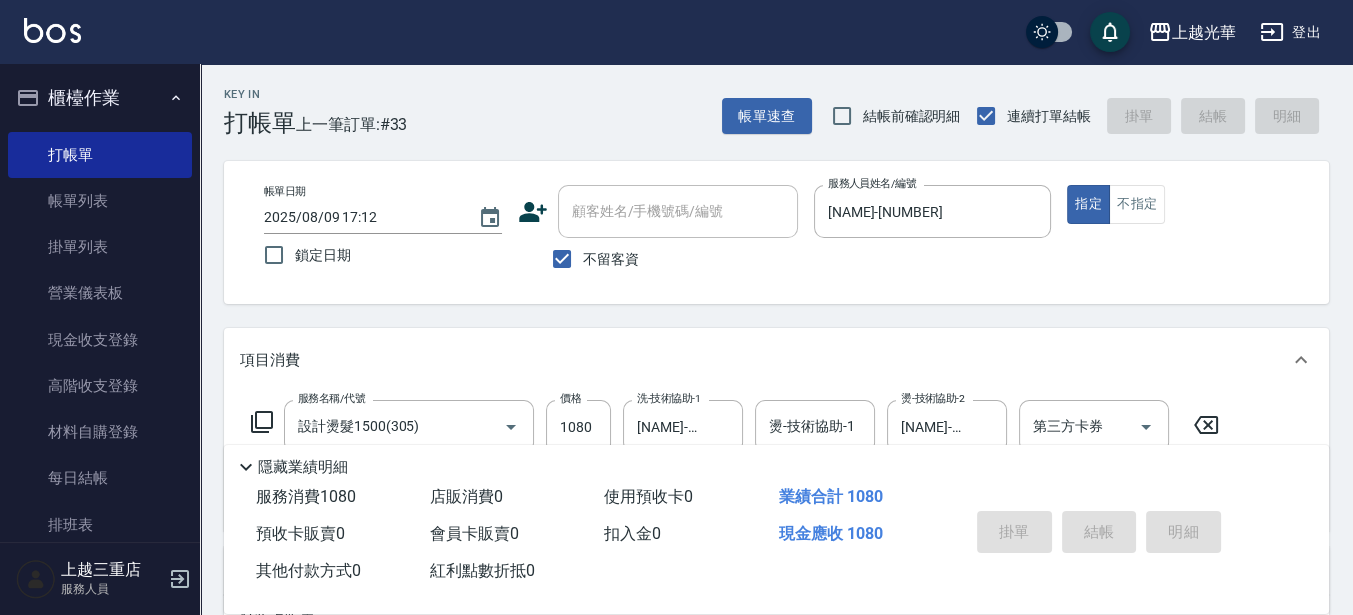 type 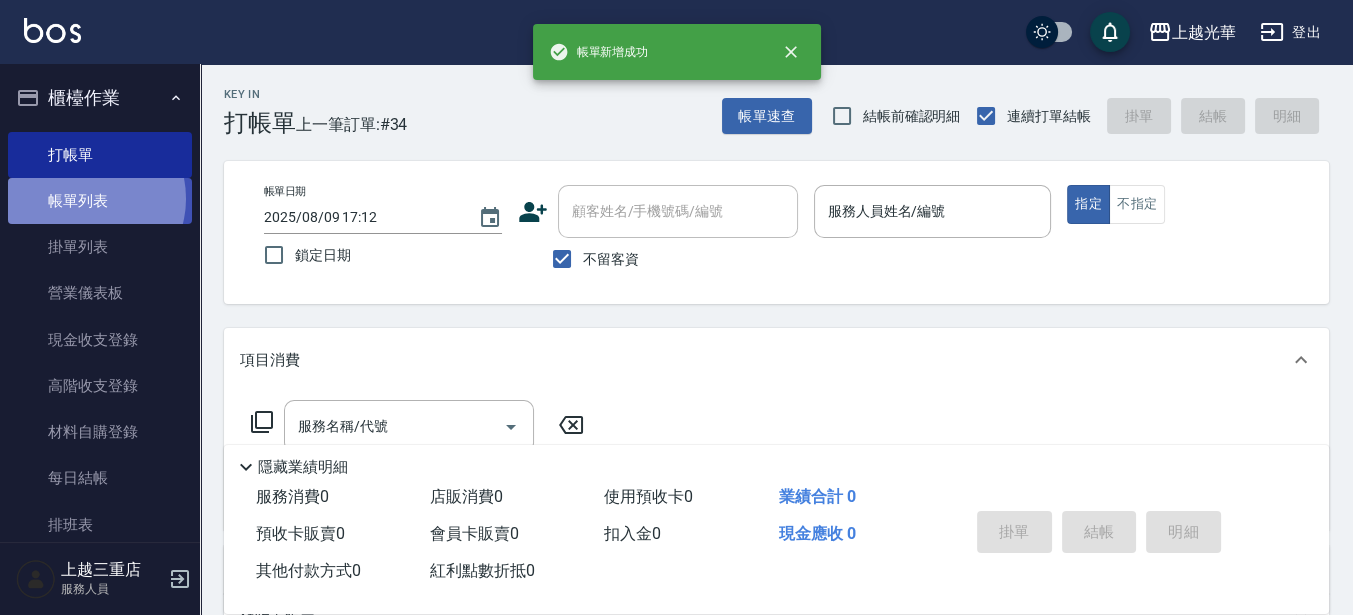 click on "帳單列表" at bounding box center [100, 201] 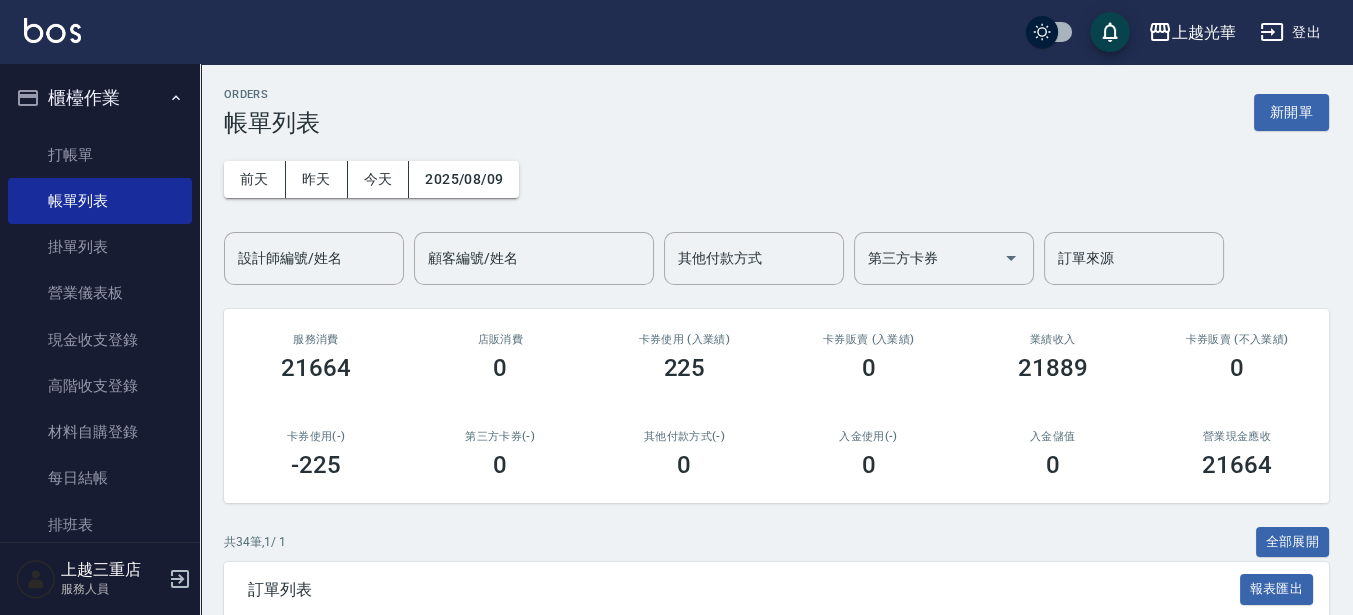 click on "設計師編號/姓名" at bounding box center (314, 258) 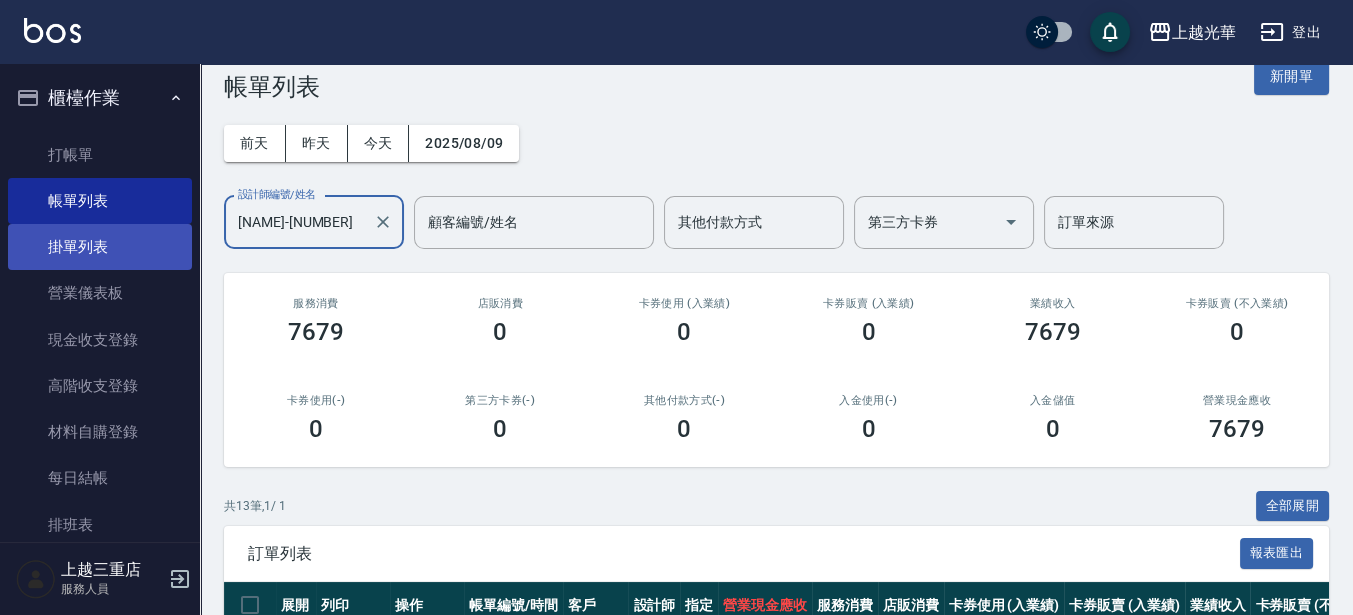 scroll, scrollTop: 0, scrollLeft: 0, axis: both 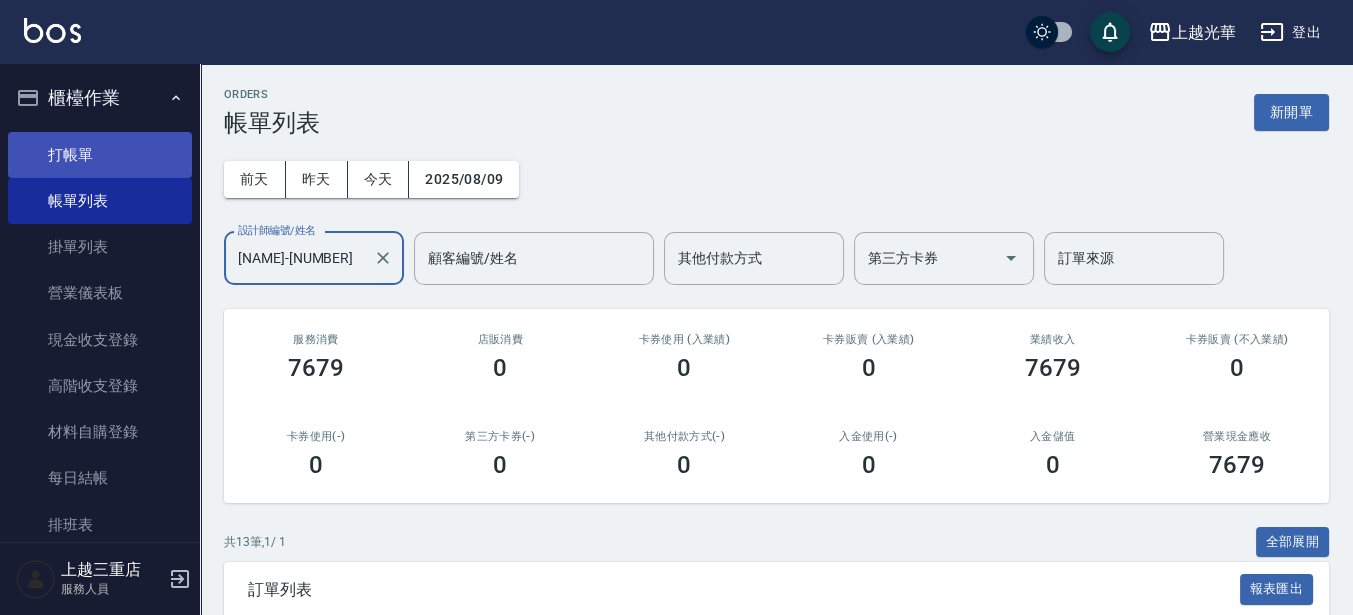 type on "[NAME]-[NUMBER]" 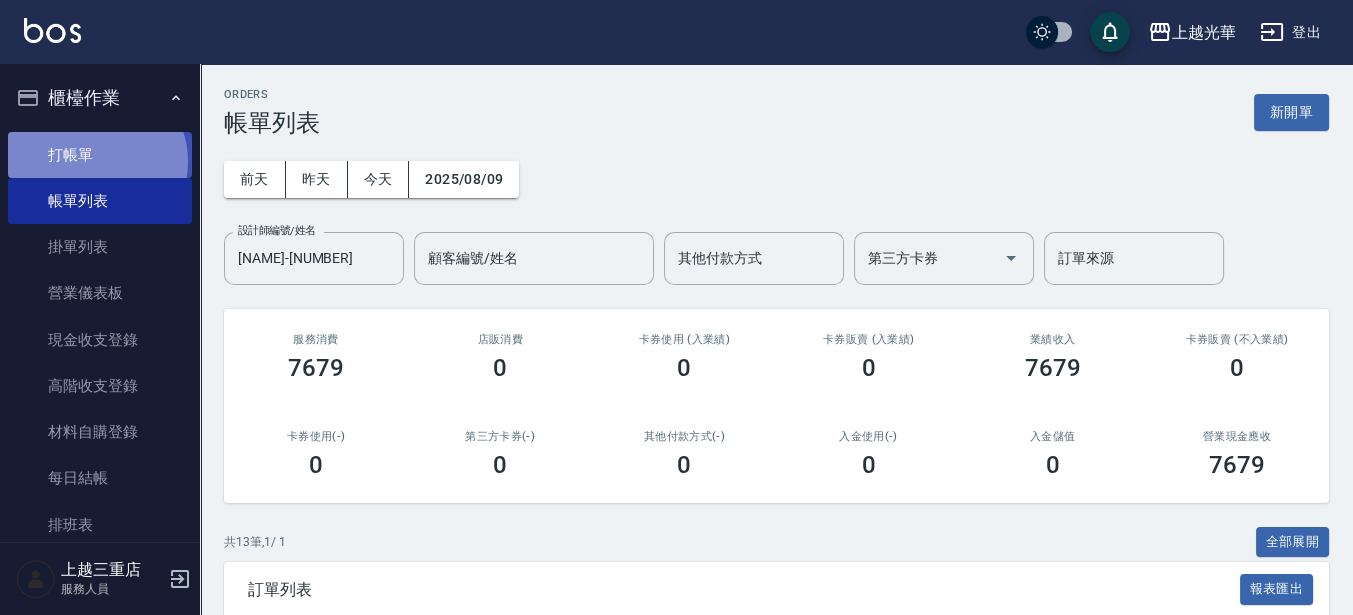 click on "打帳單" at bounding box center (100, 155) 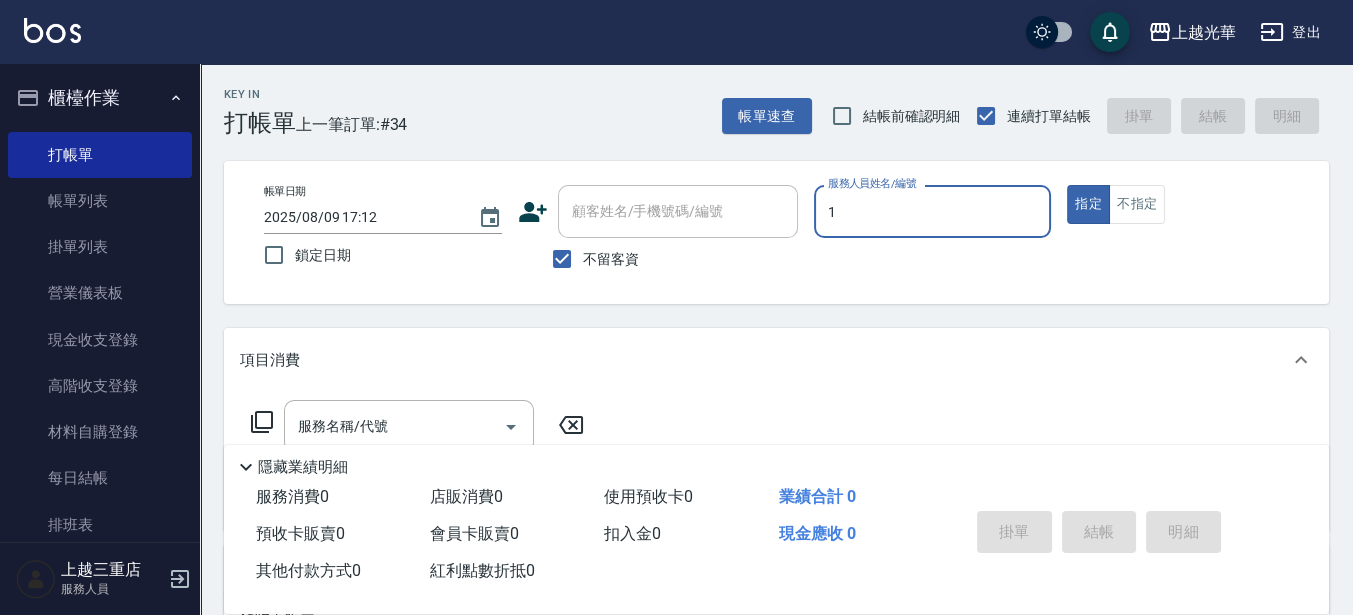 type on "1" 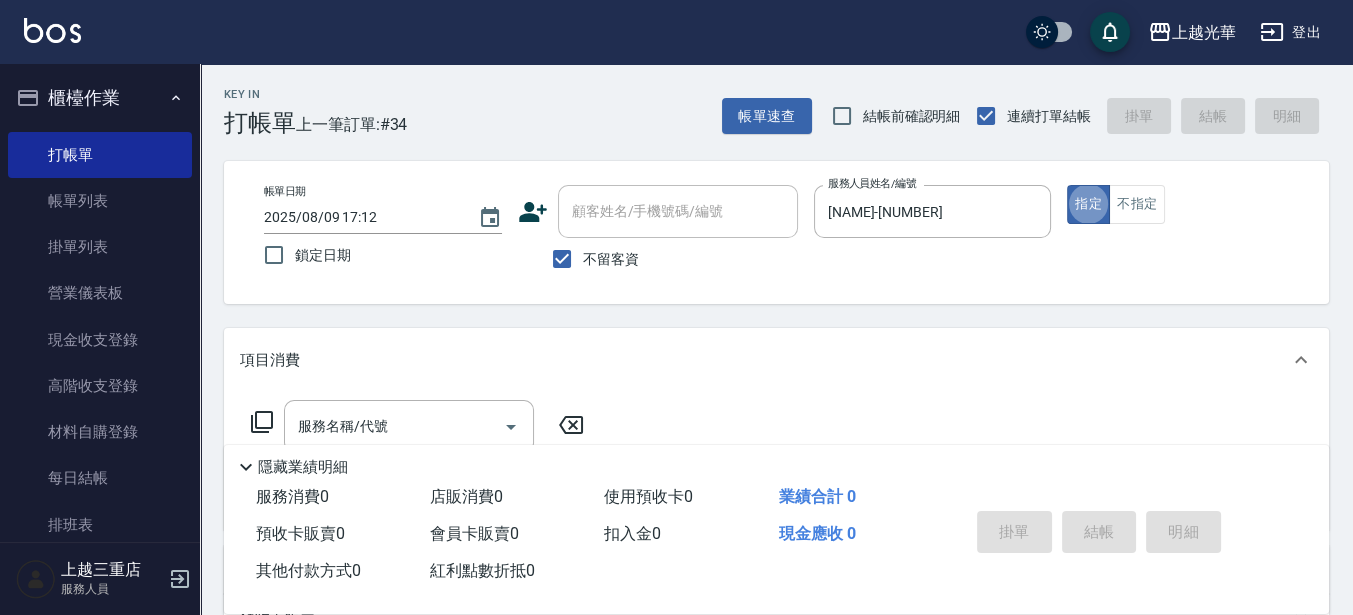 click on "指定 不指定" at bounding box center (1186, 204) 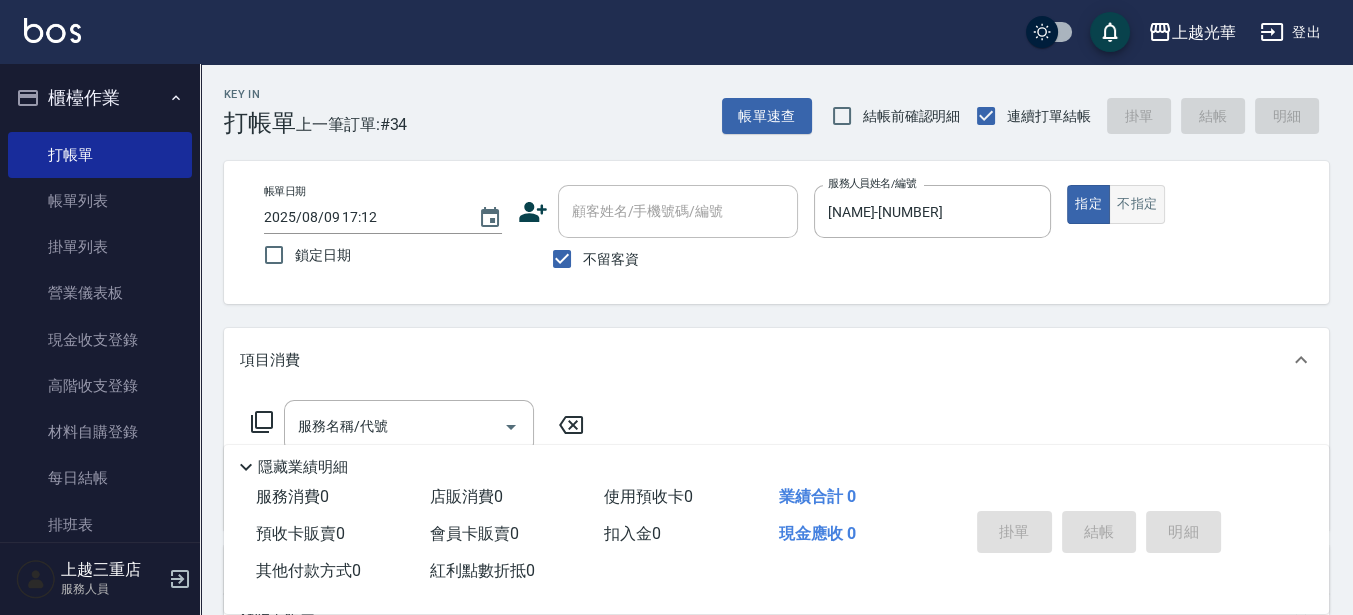 click on "不指定" at bounding box center (1137, 204) 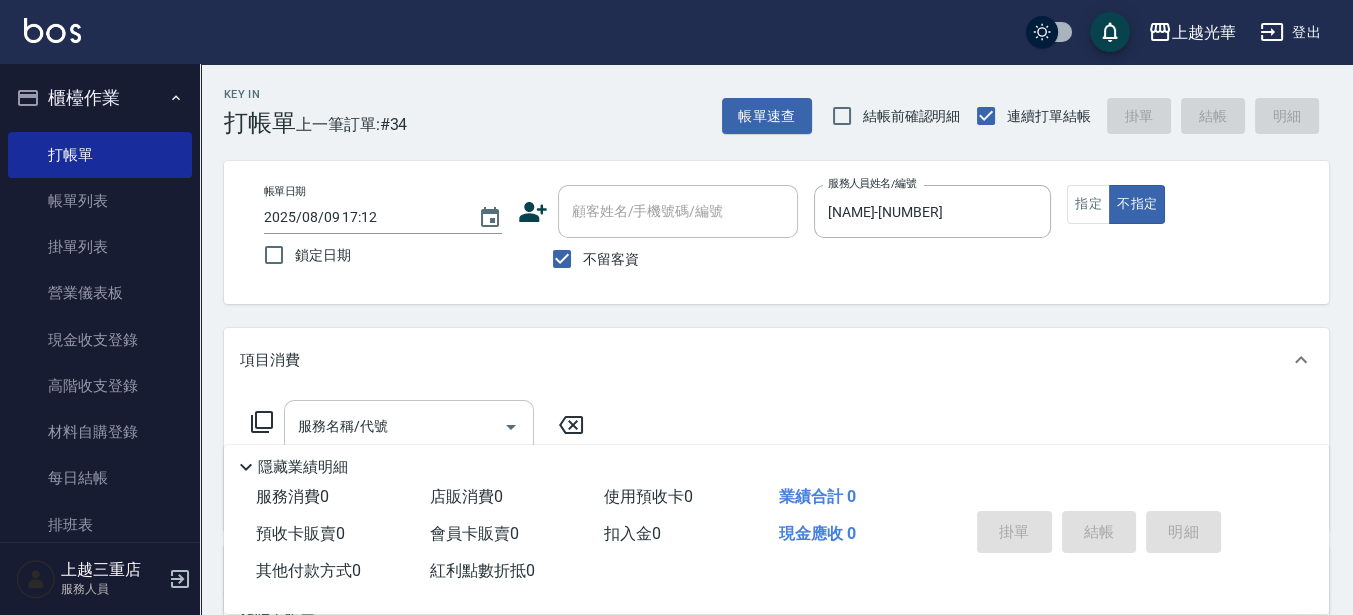 click on "服務名稱/代號 服務名稱/代號" at bounding box center [409, 426] 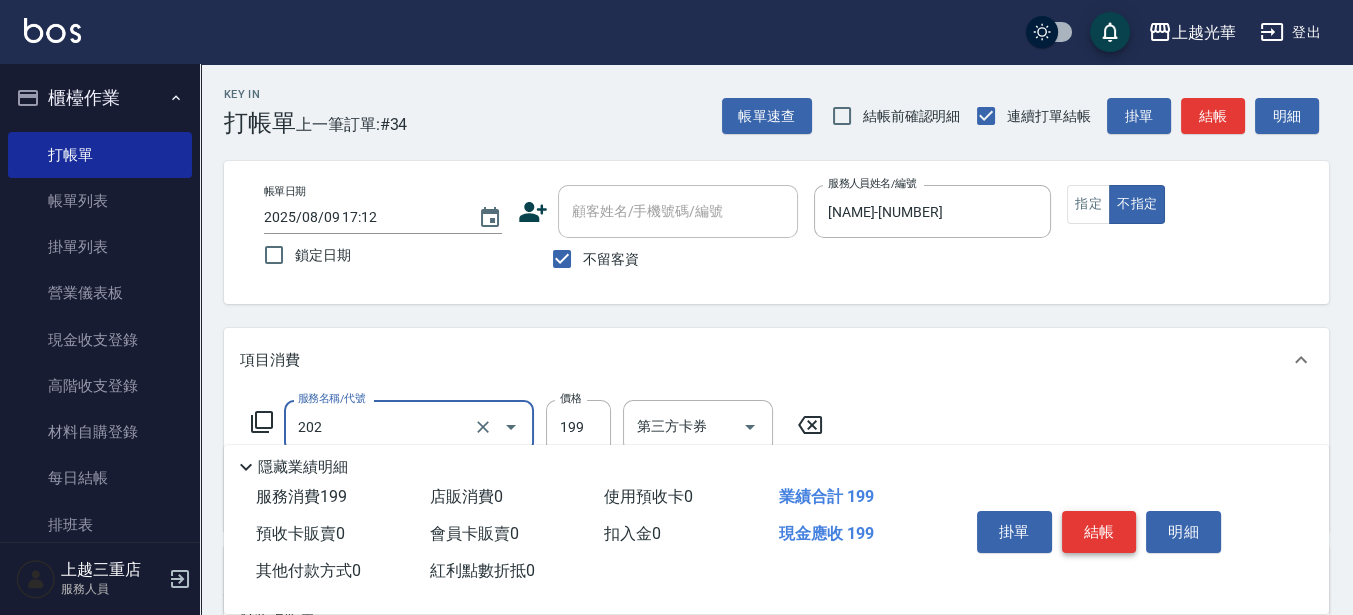 type on "不指定單剪(202)" 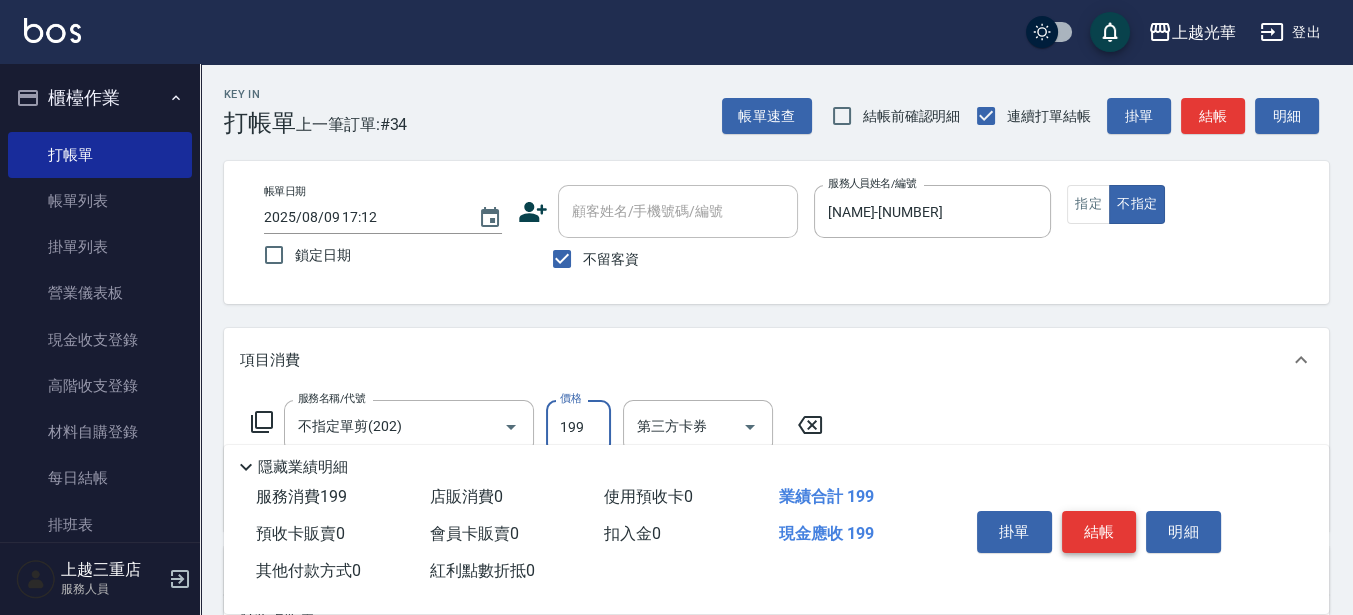 click on "結帳" at bounding box center [1099, 532] 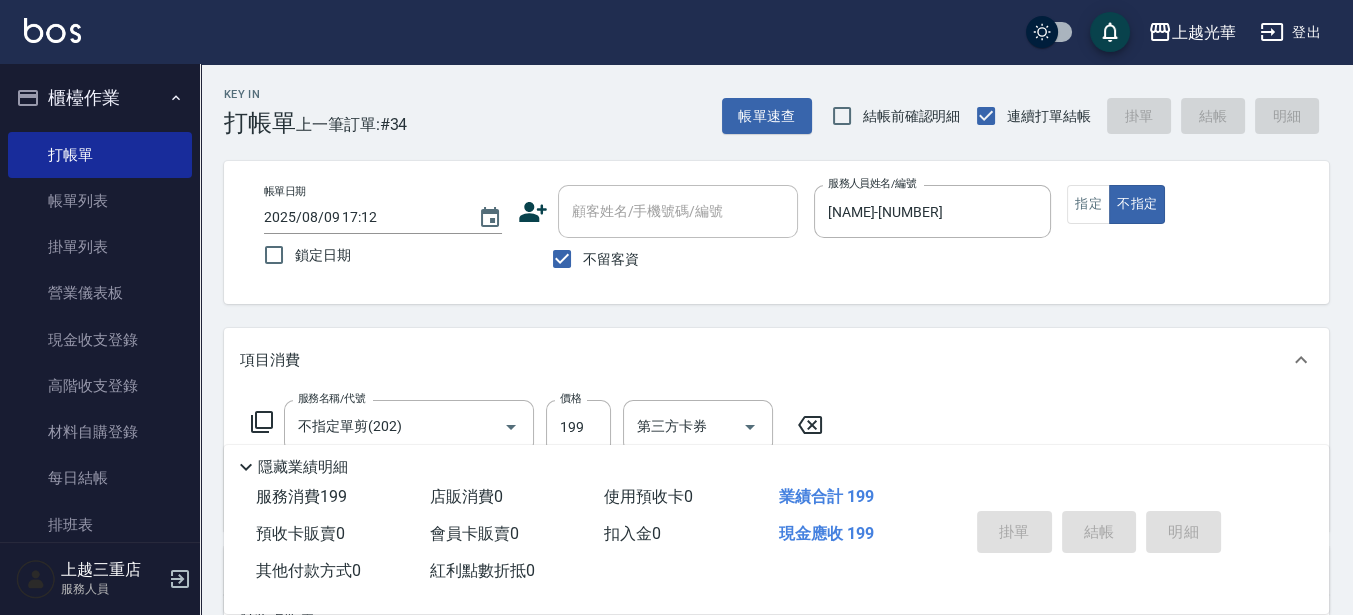 type on "[DATE] [TIME]" 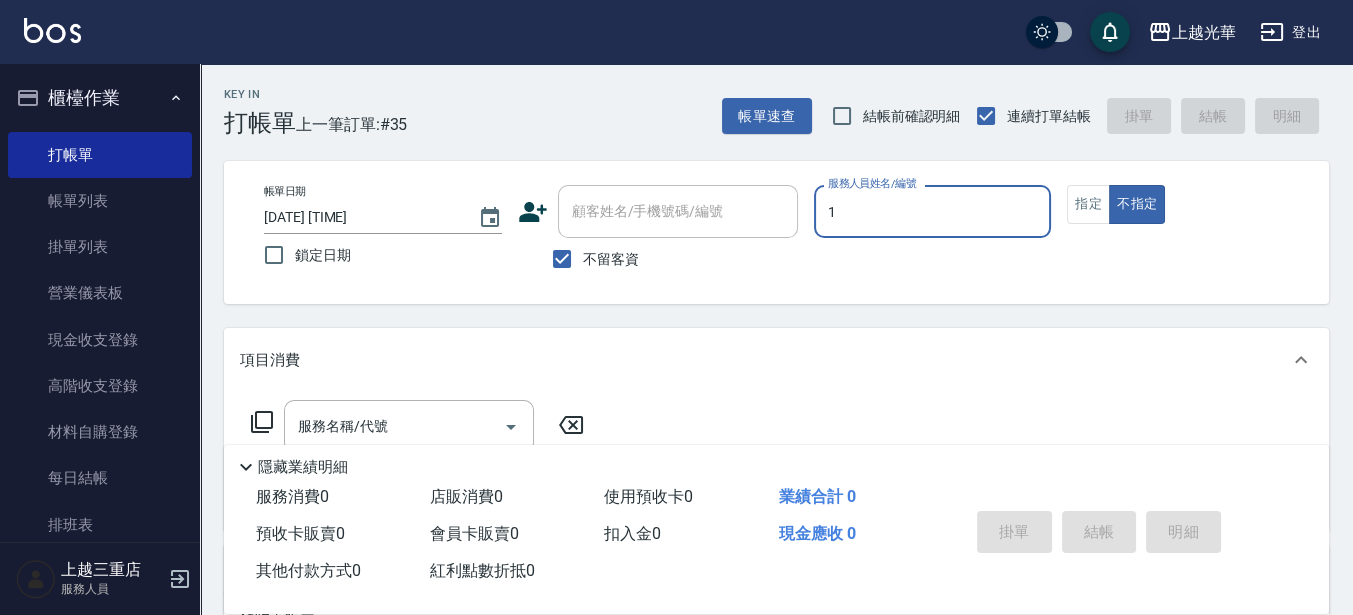 type on "[NAME]-[NUMBER]" 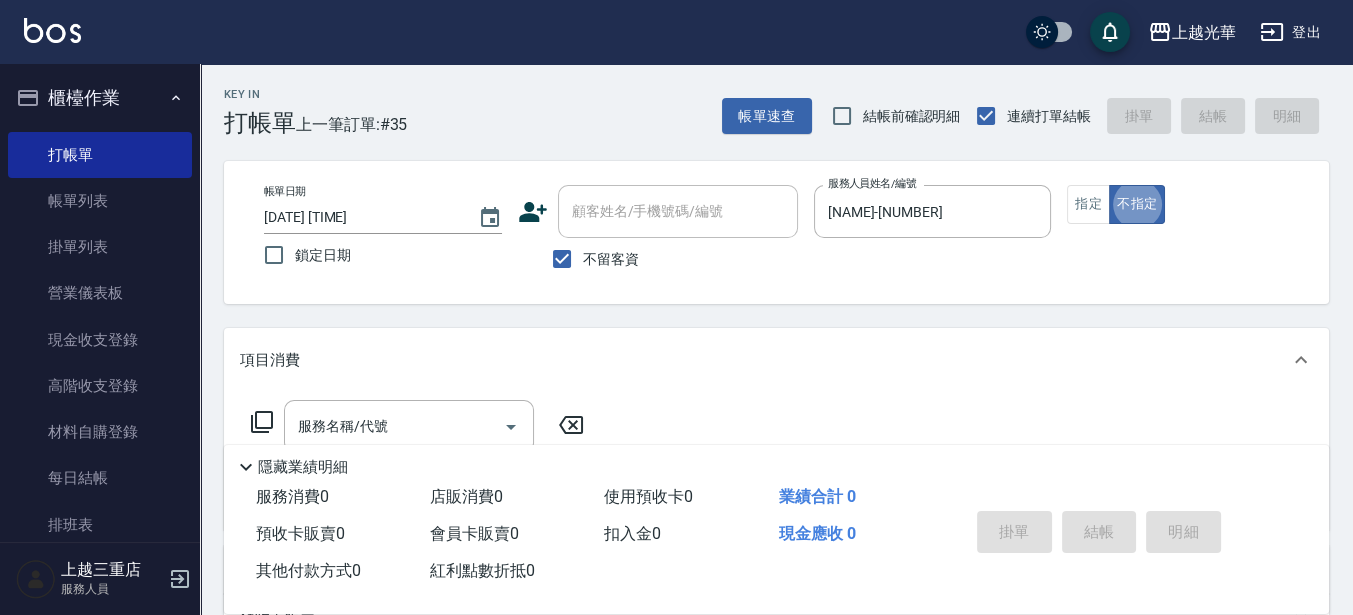type on "false" 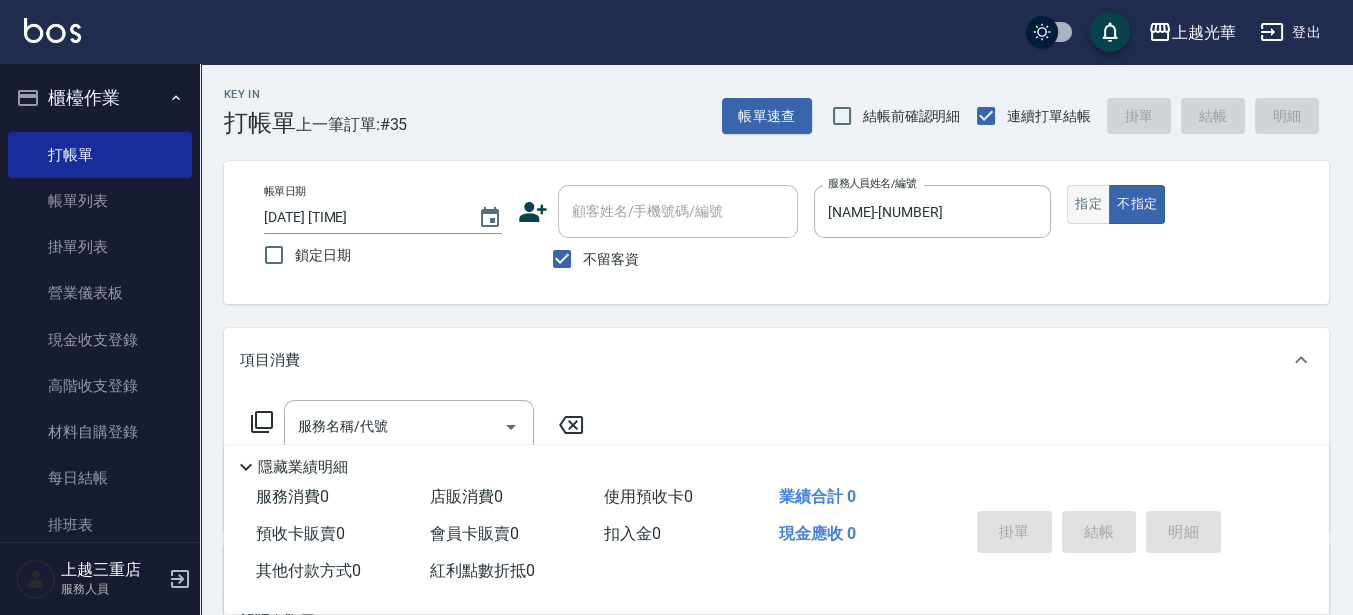 click on "指定" at bounding box center [1088, 204] 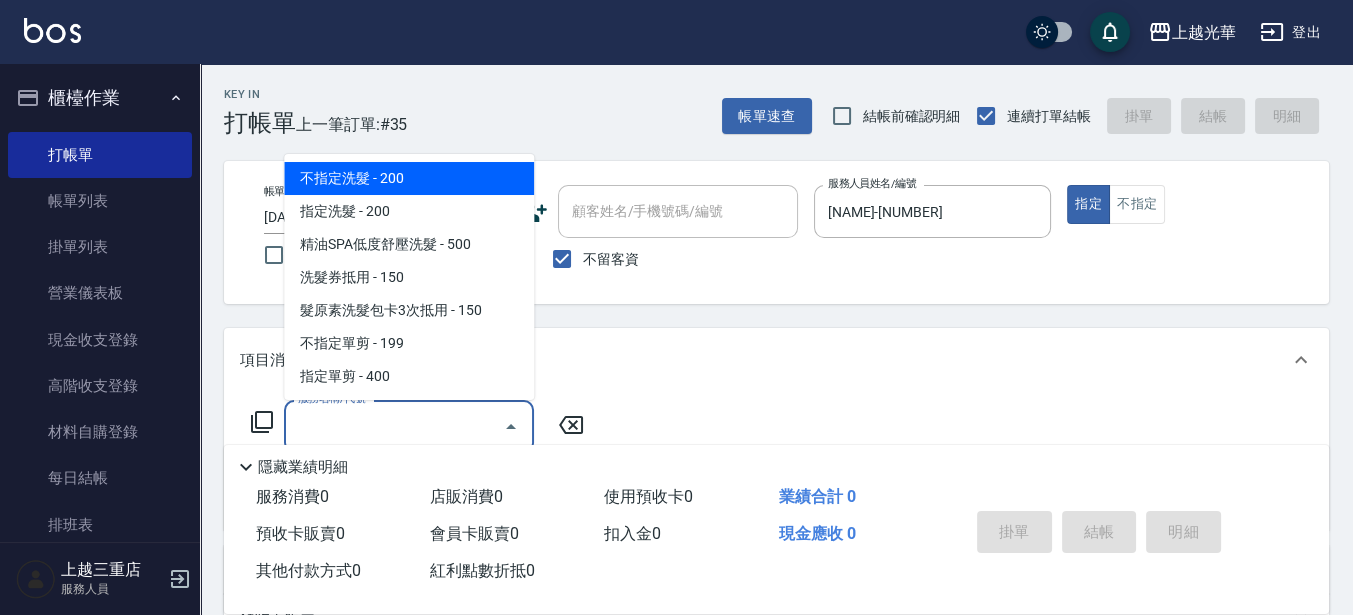 click on "服務名稱/代號" at bounding box center [394, 426] 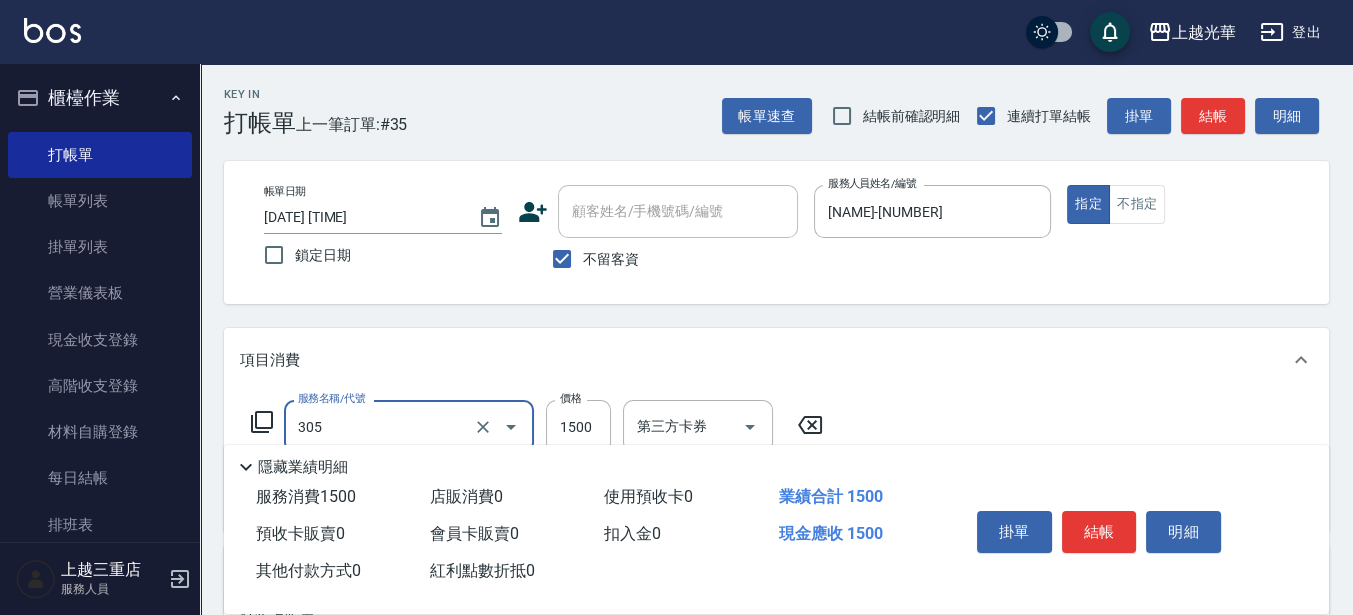 type on "設計燙髮1500(305)" 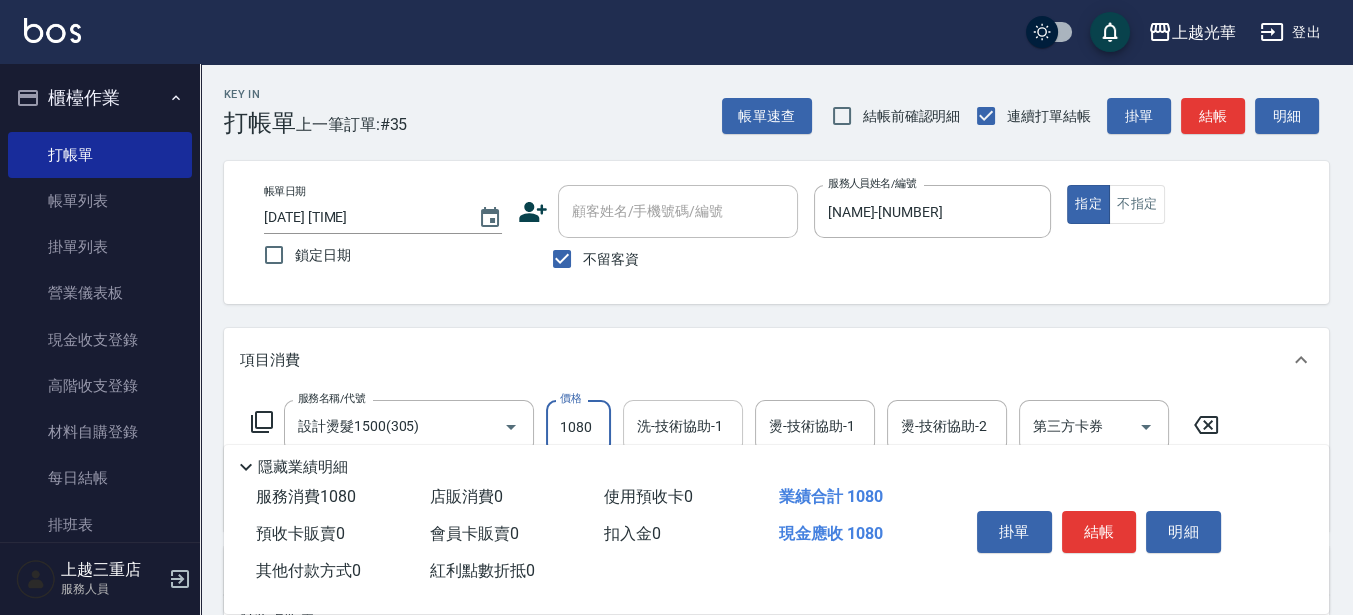 type on "1080" 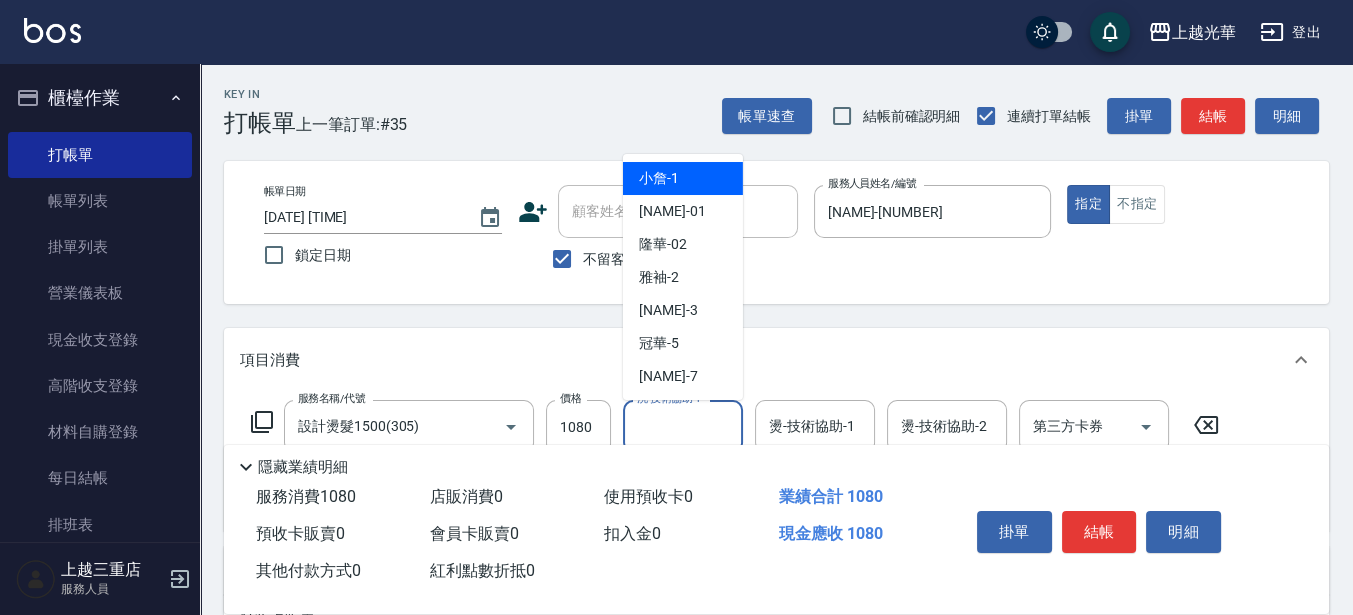 click on "洗-技術協助-1" at bounding box center [683, 426] 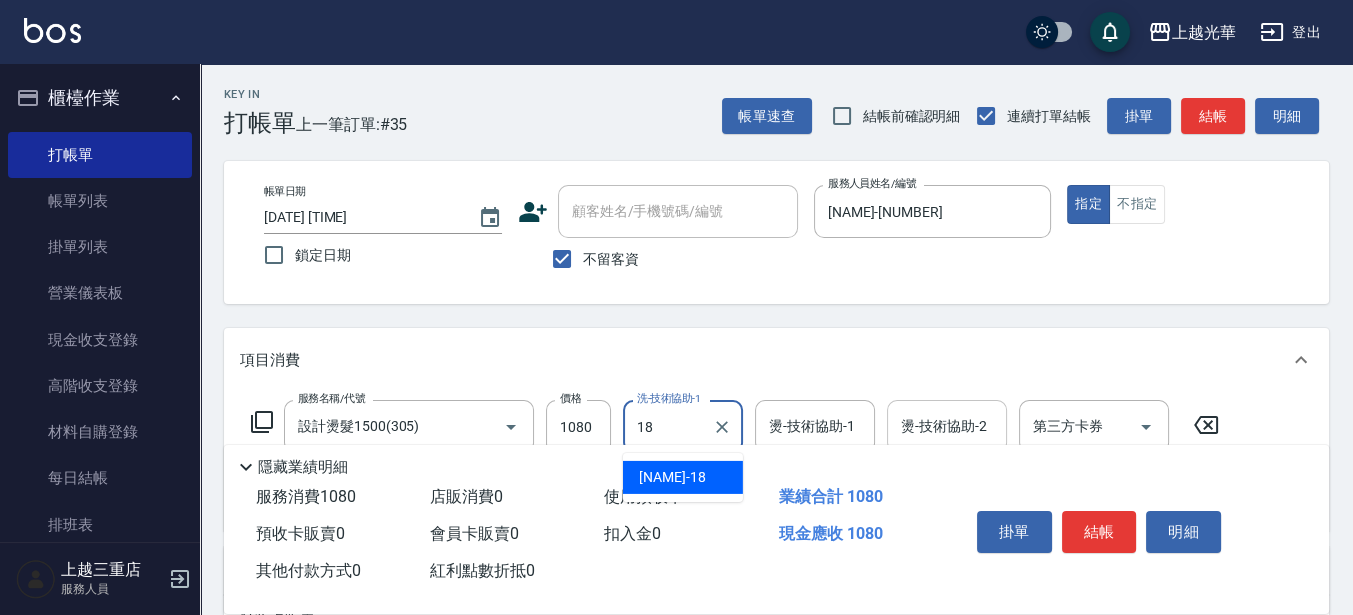 type on "[NAME]-[NUMBER]" 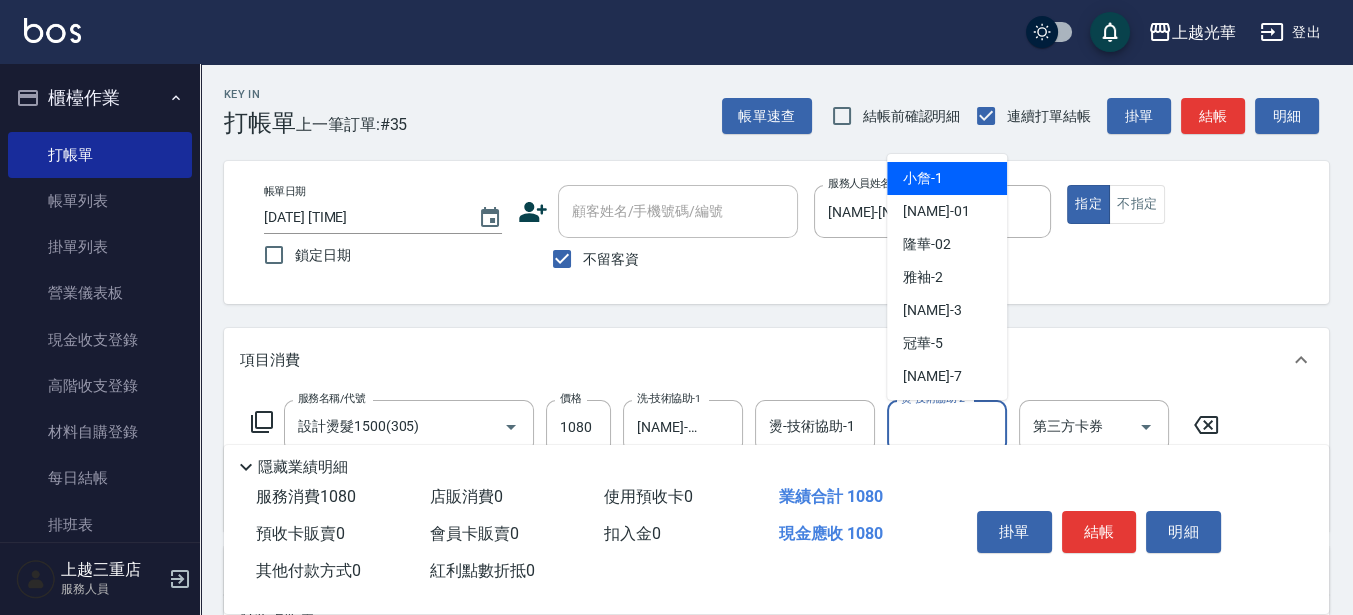click on "燙-技術協助-2" at bounding box center (947, 426) 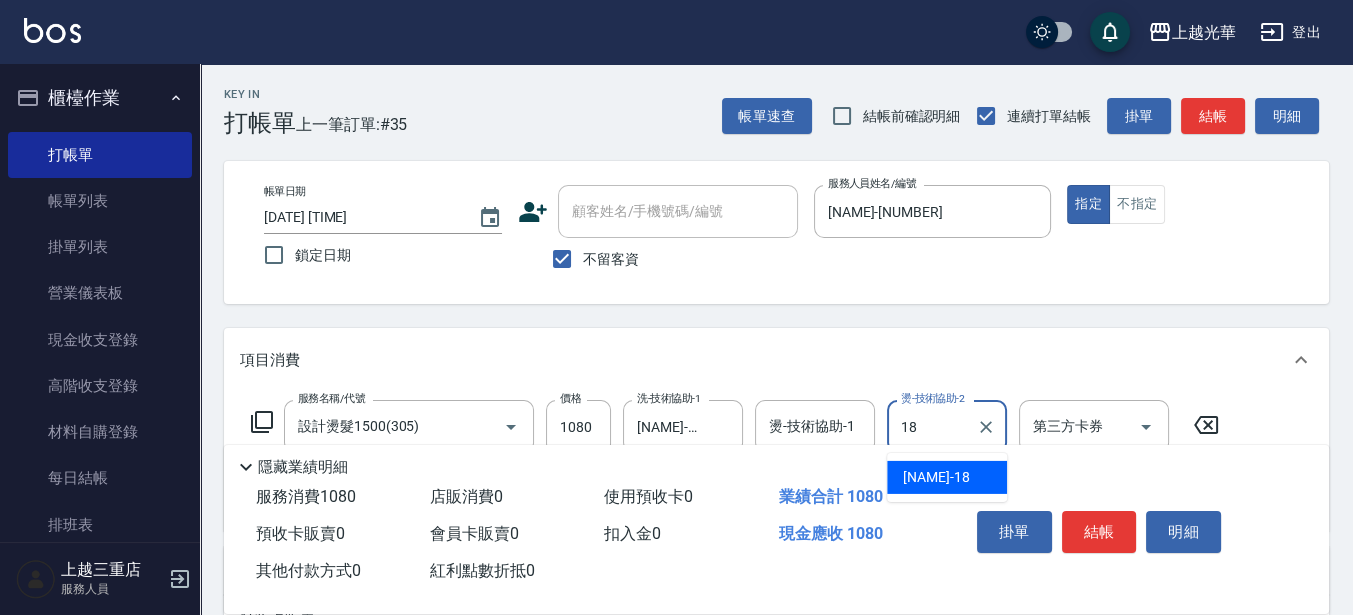 type on "[NAME]-[NUMBER]" 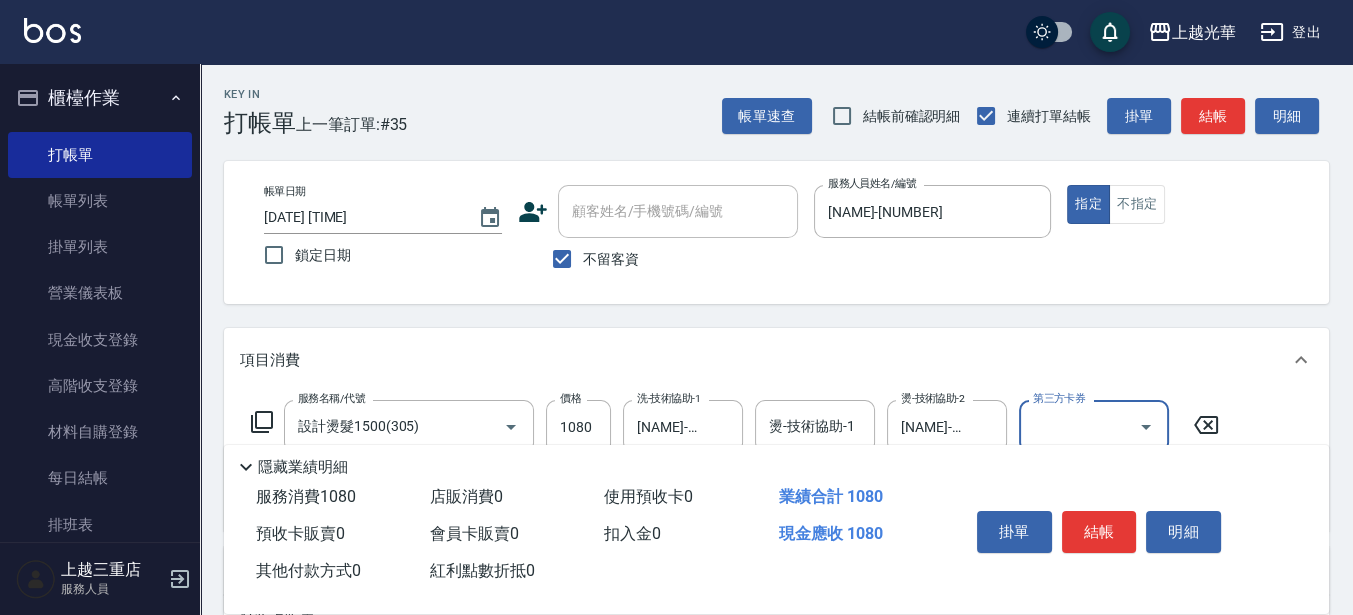 scroll, scrollTop: 125, scrollLeft: 0, axis: vertical 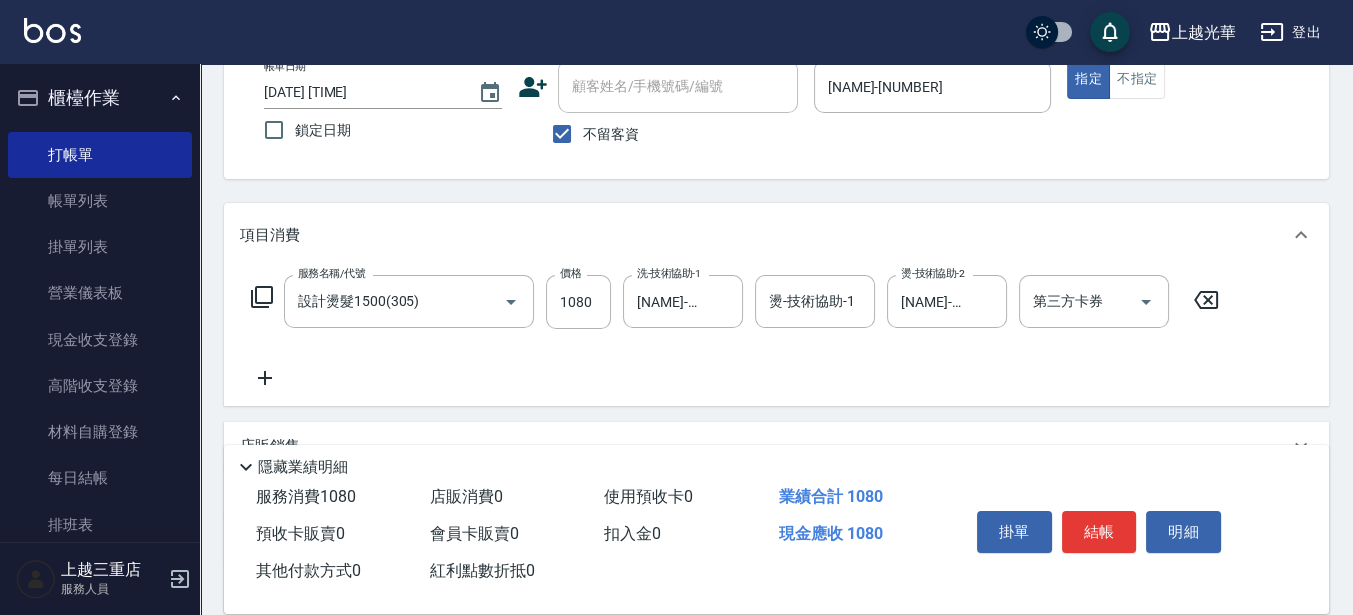 click 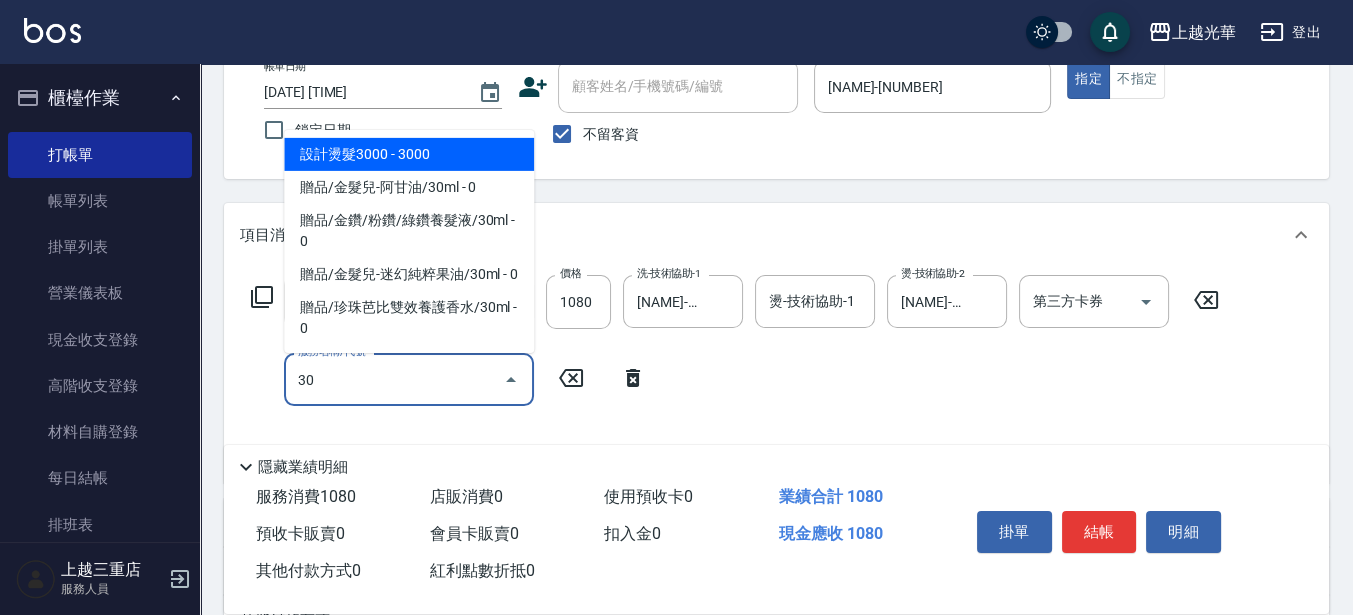 drag, startPoint x: 367, startPoint y: 376, endPoint x: 295, endPoint y: 380, distance: 72.11102 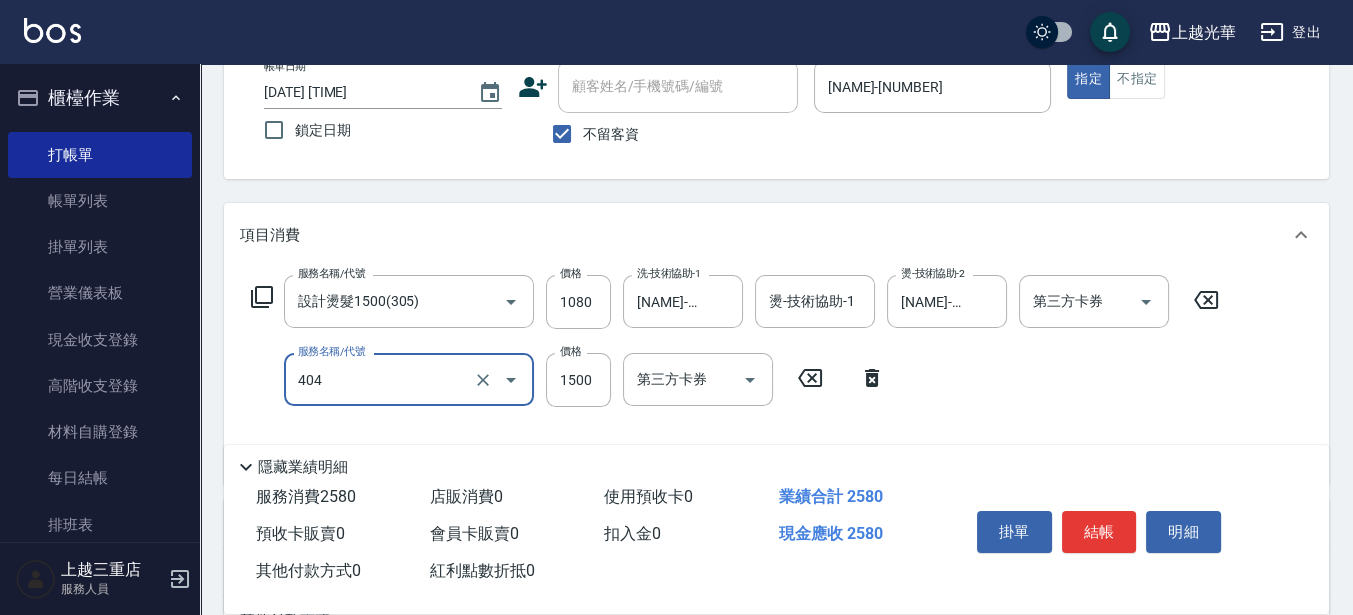 type on "設計染髮(404)" 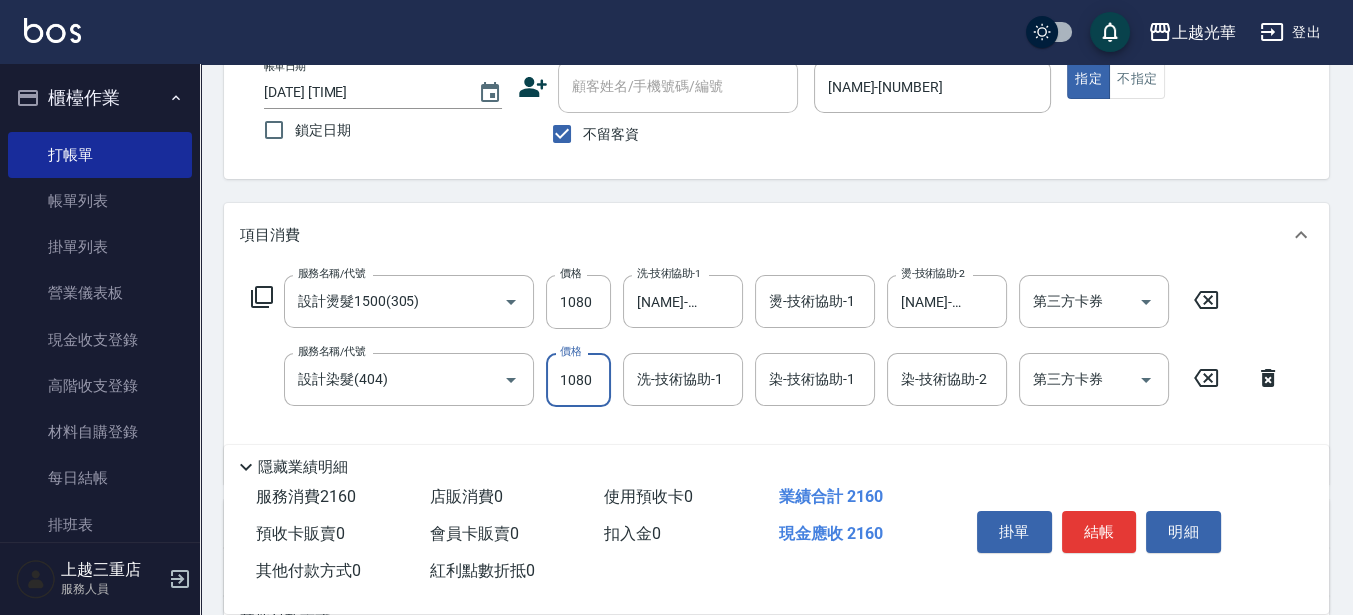 type on "1080" 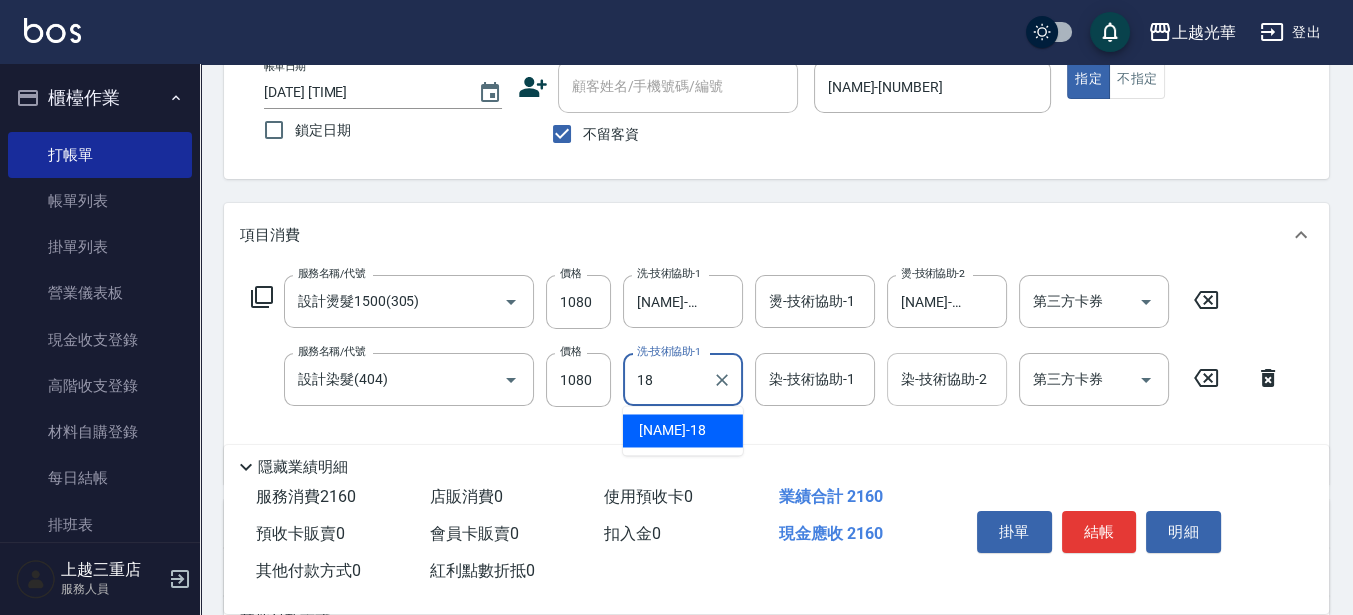 type on "[NAME]-[NUMBER]" 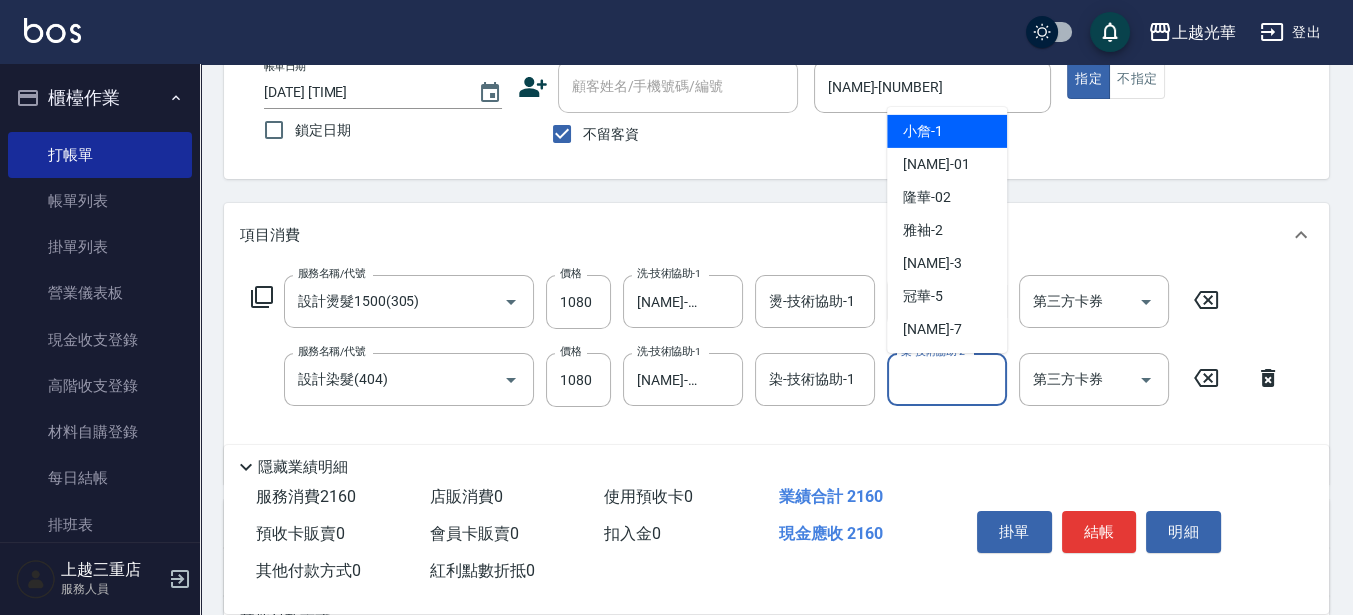 click on "染-技術協助-2 染-技術協助-2" at bounding box center (947, 379) 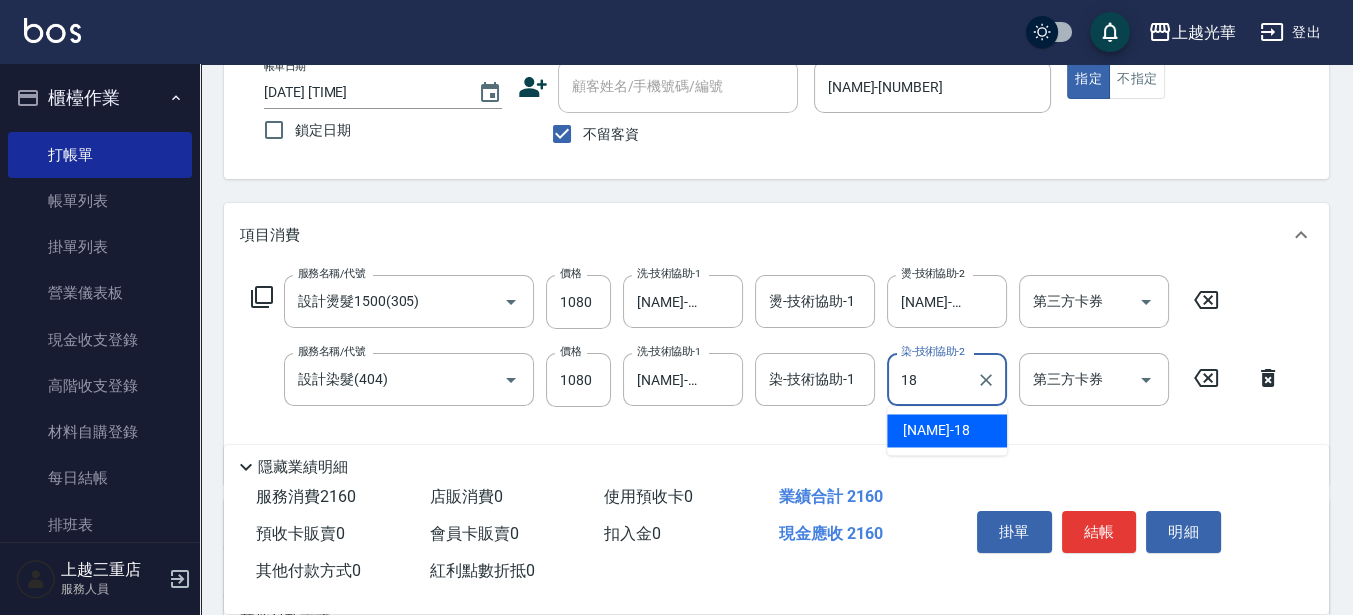 type on "[NAME]-[NUMBER]" 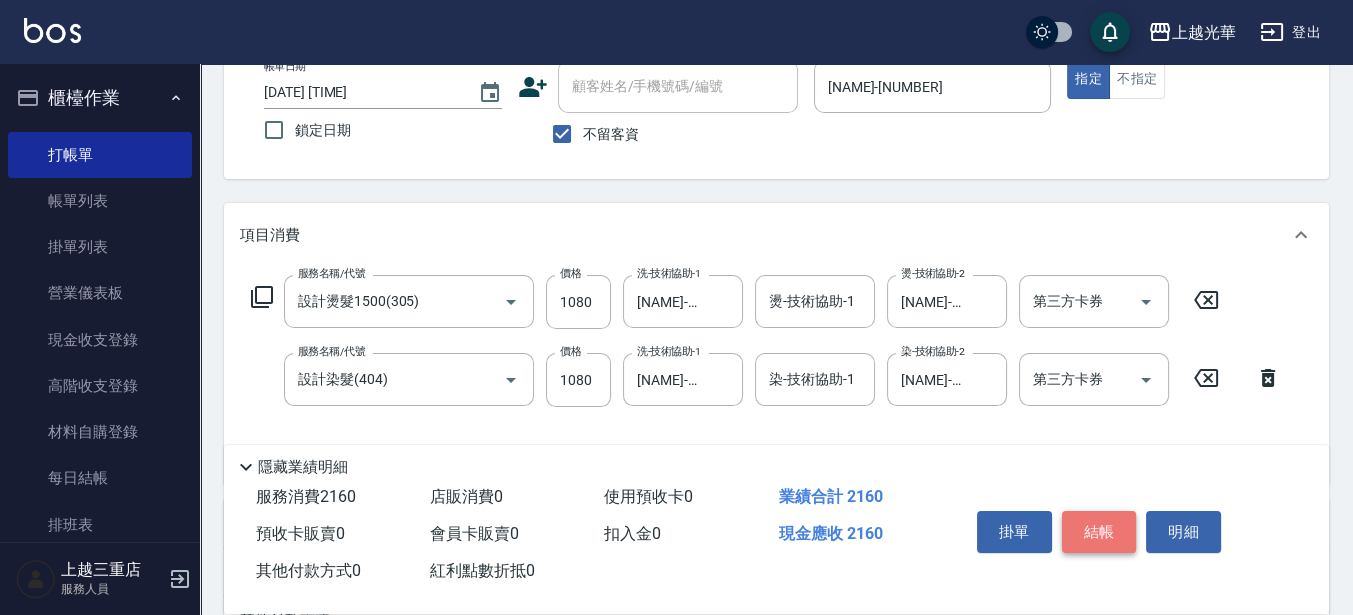 click on "結帳" at bounding box center (1099, 532) 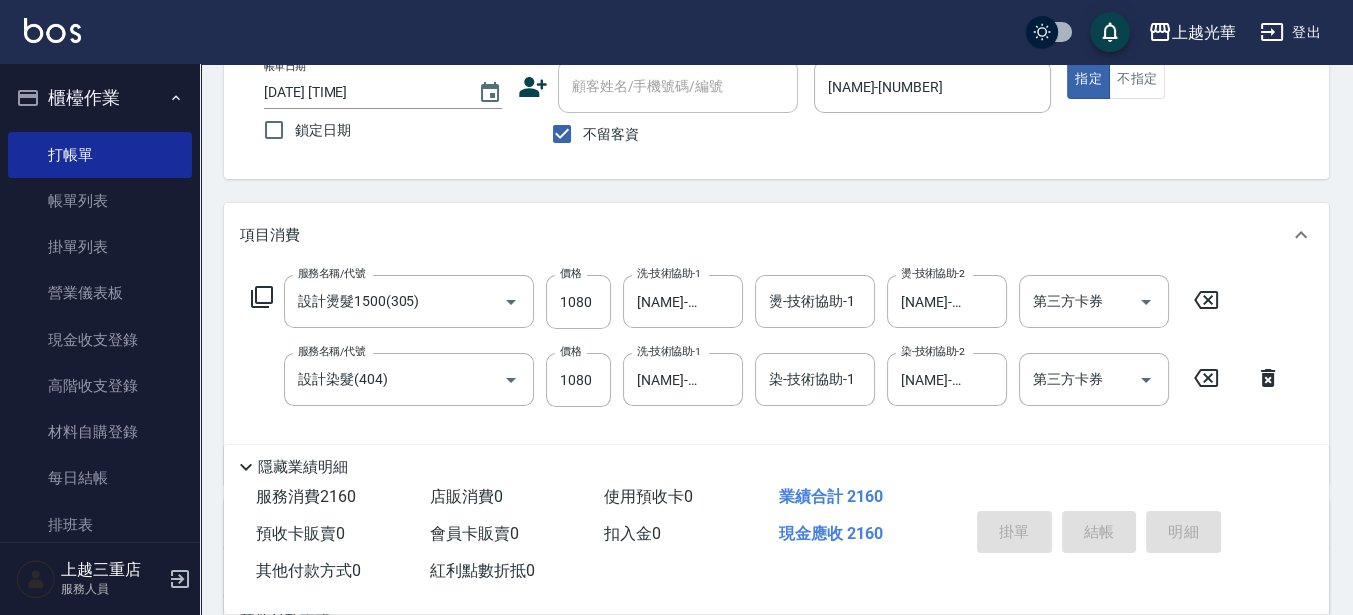 type on "2025/08/09 17:32" 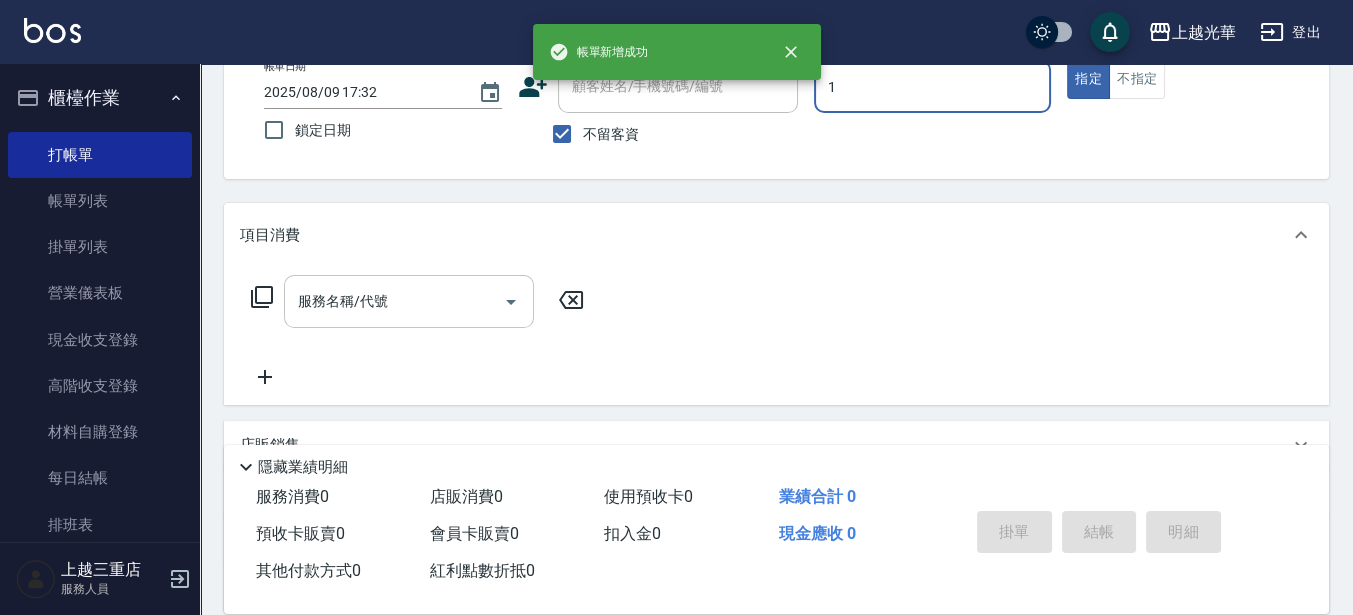 type on "[NAME]-[NUMBER]" 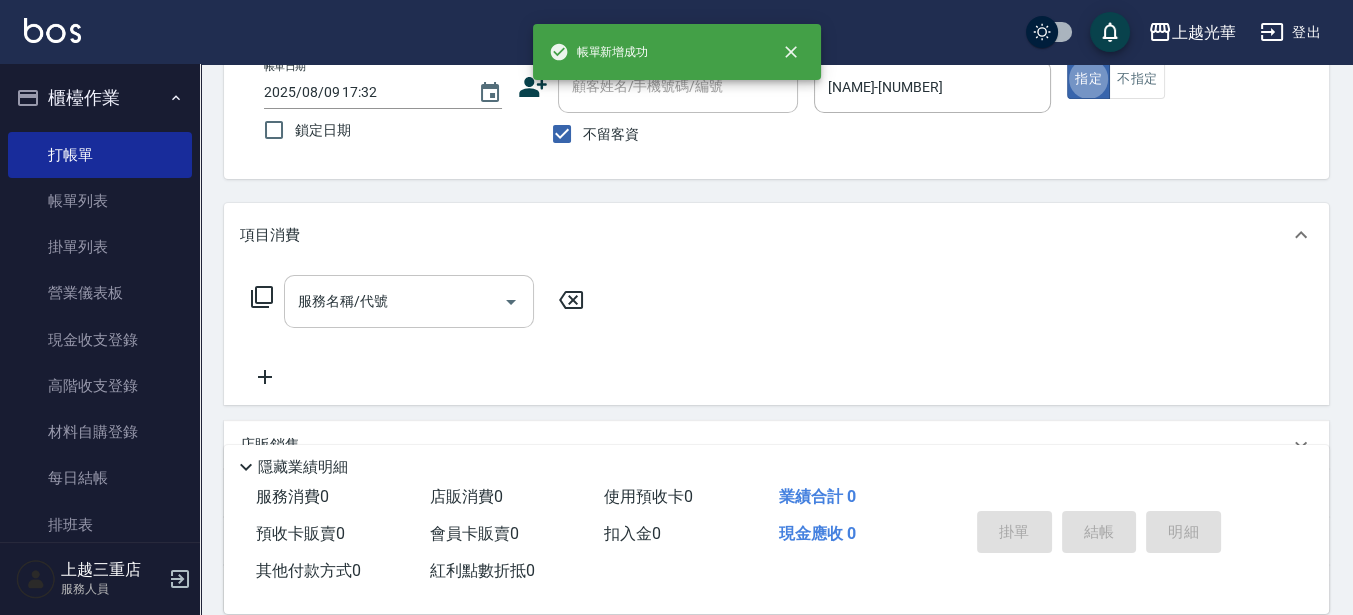 click on "服務名稱/代號" at bounding box center (394, 301) 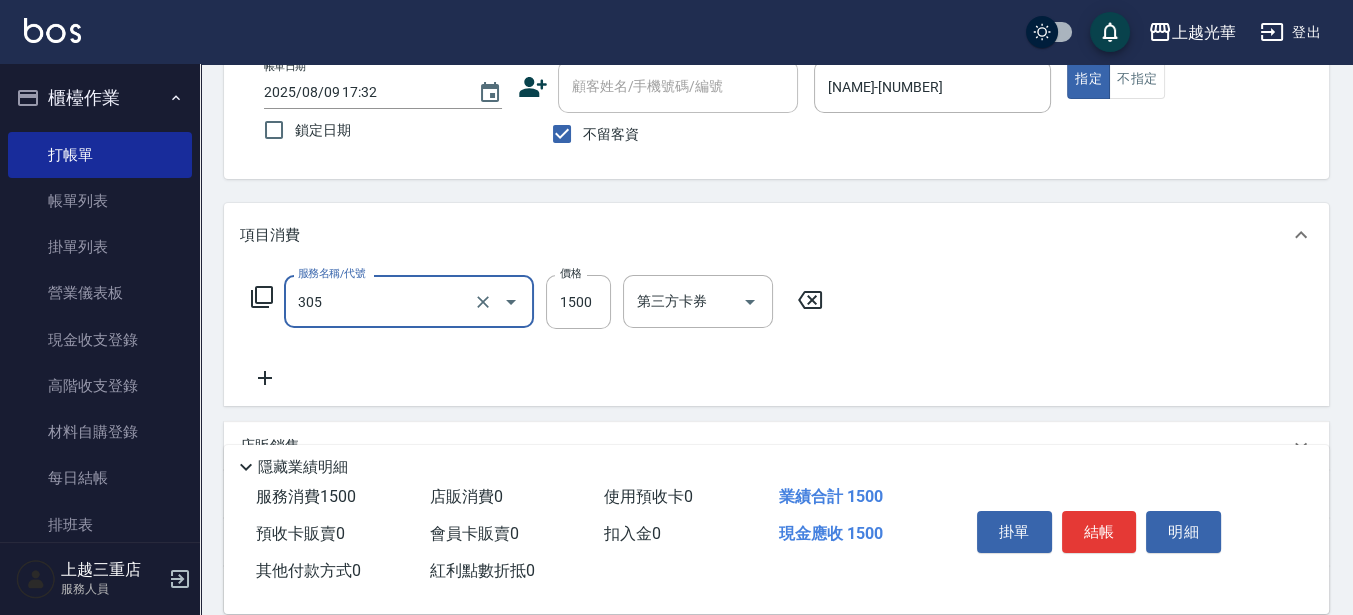 type on "設計燙髮1500(305)" 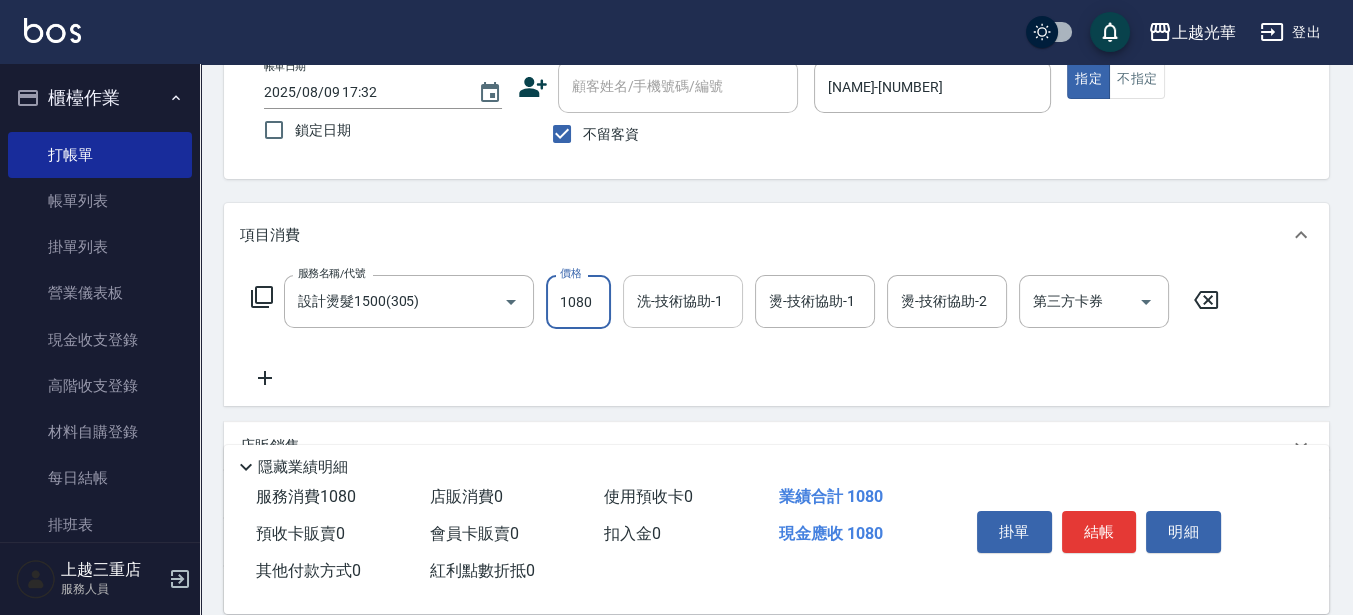 type on "1080" 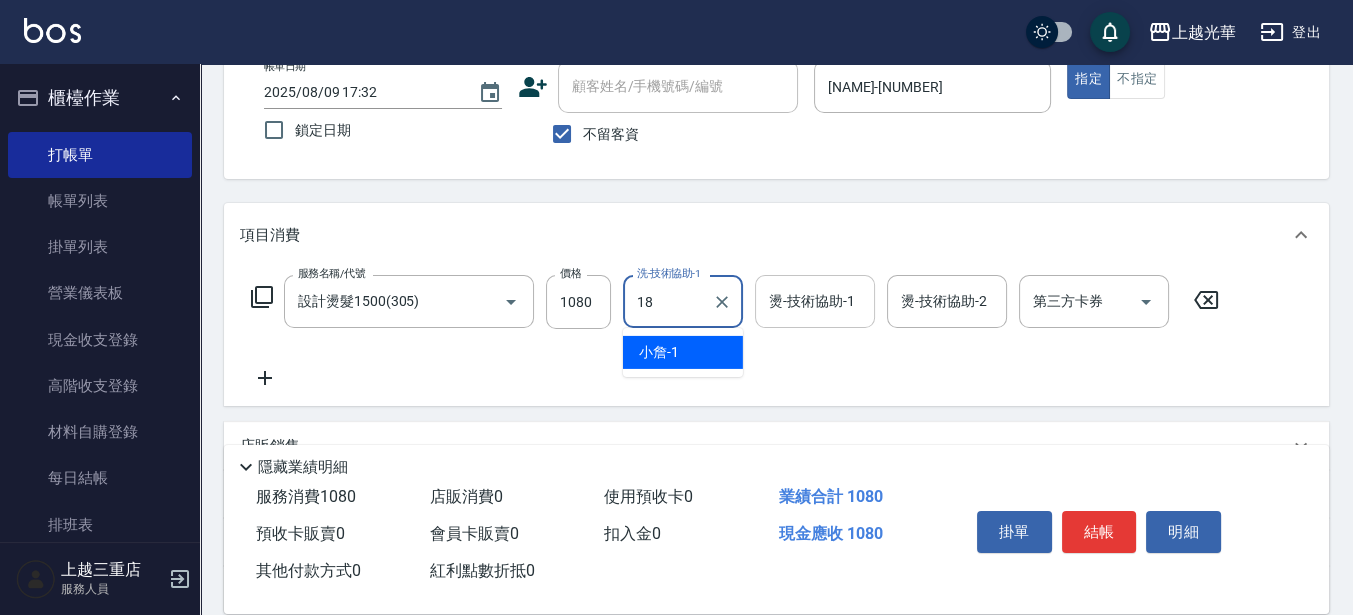 type on "[NAME]-[NUMBER]" 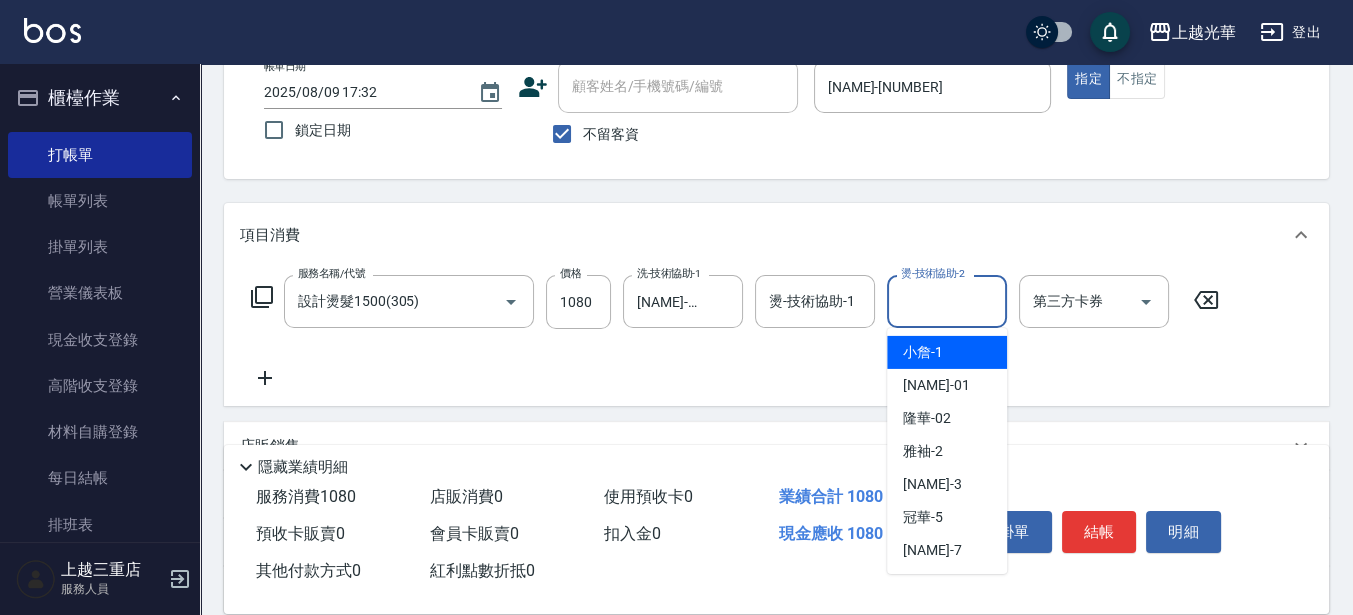 click on "燙-技術協助-2" at bounding box center (947, 301) 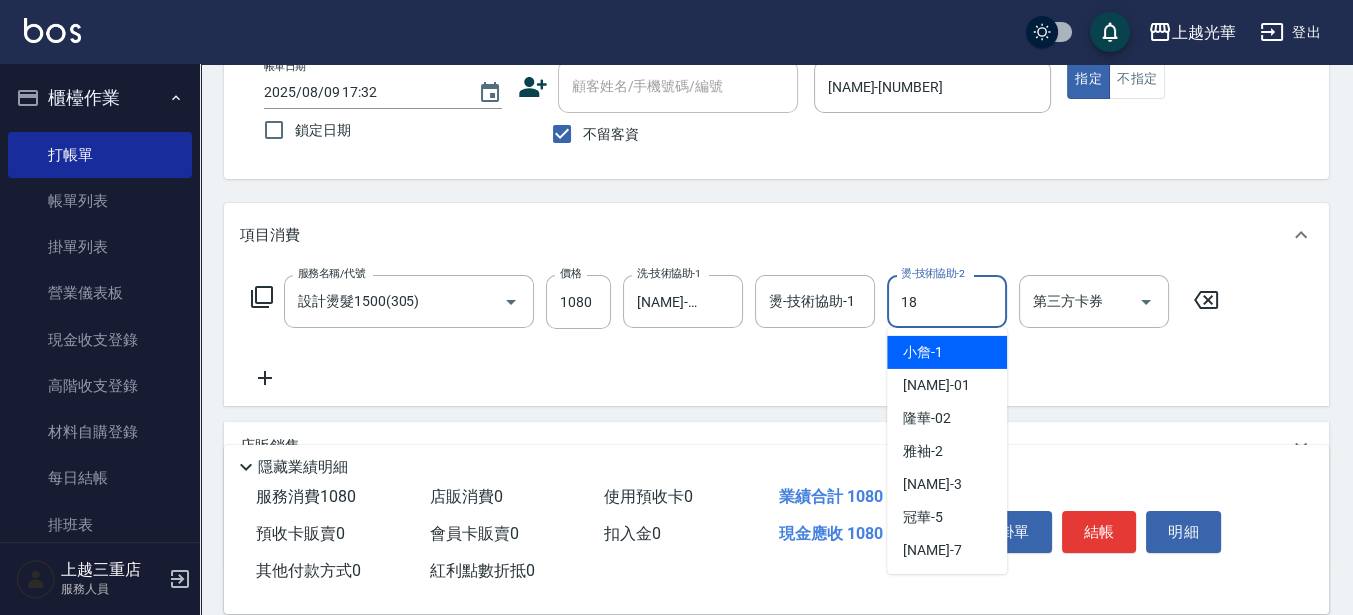 type on "[NAME]-[NUMBER]" 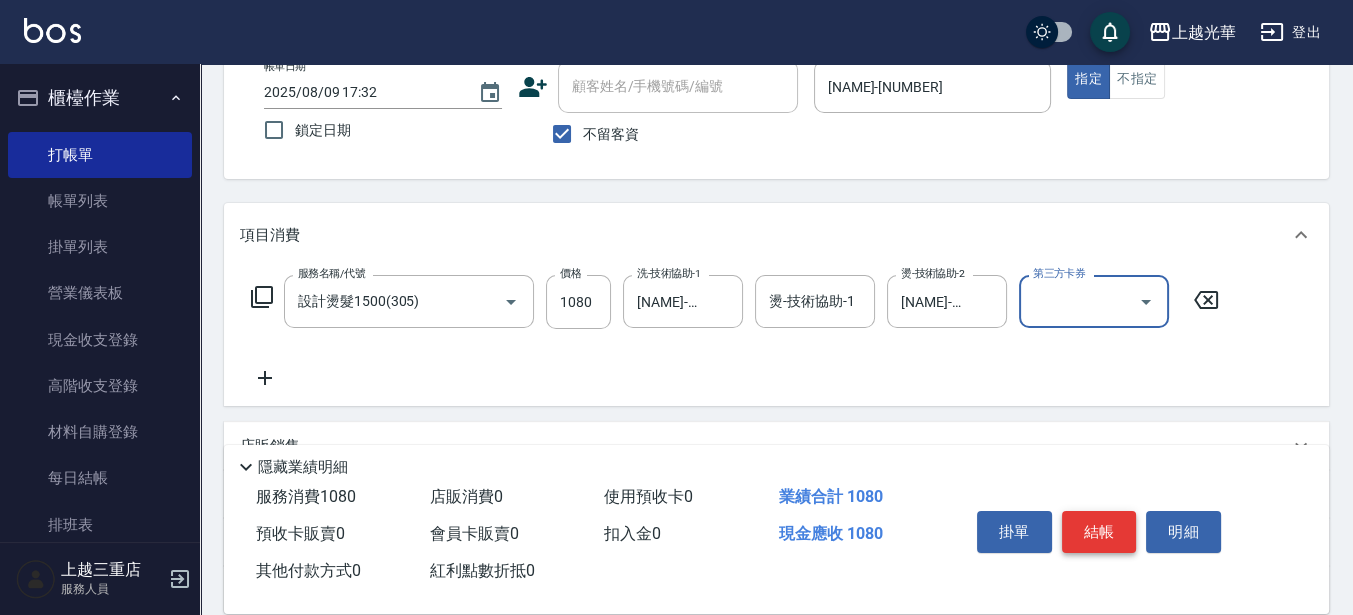 click on "結帳" at bounding box center (1099, 532) 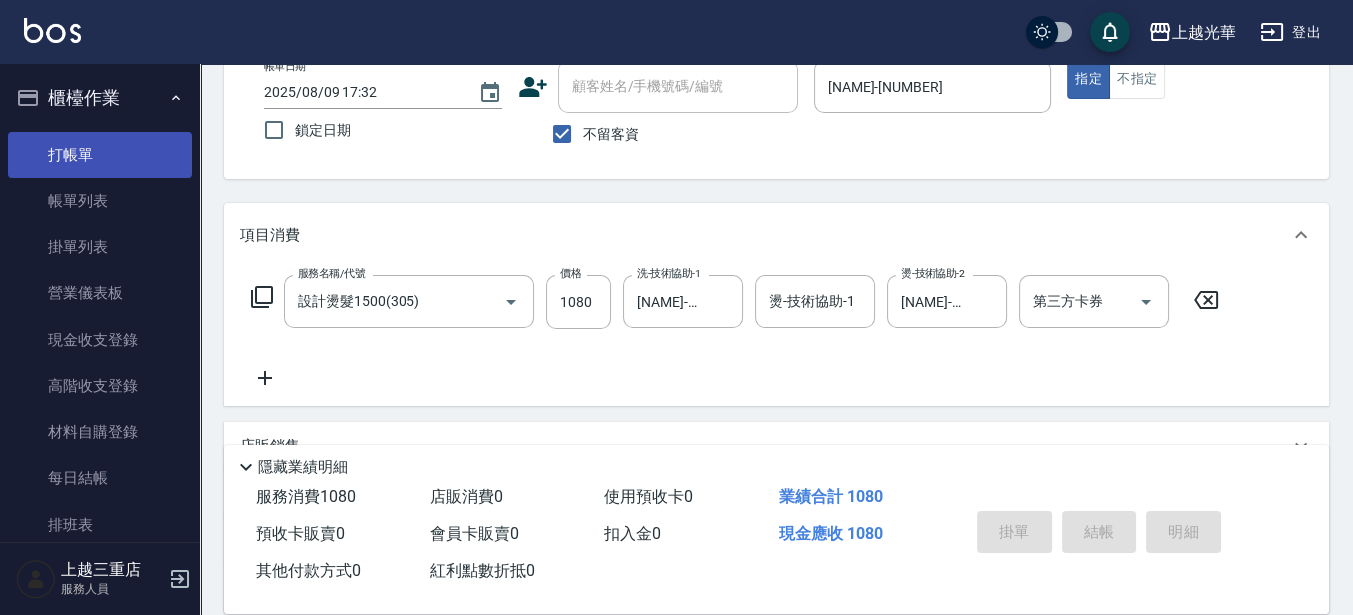type 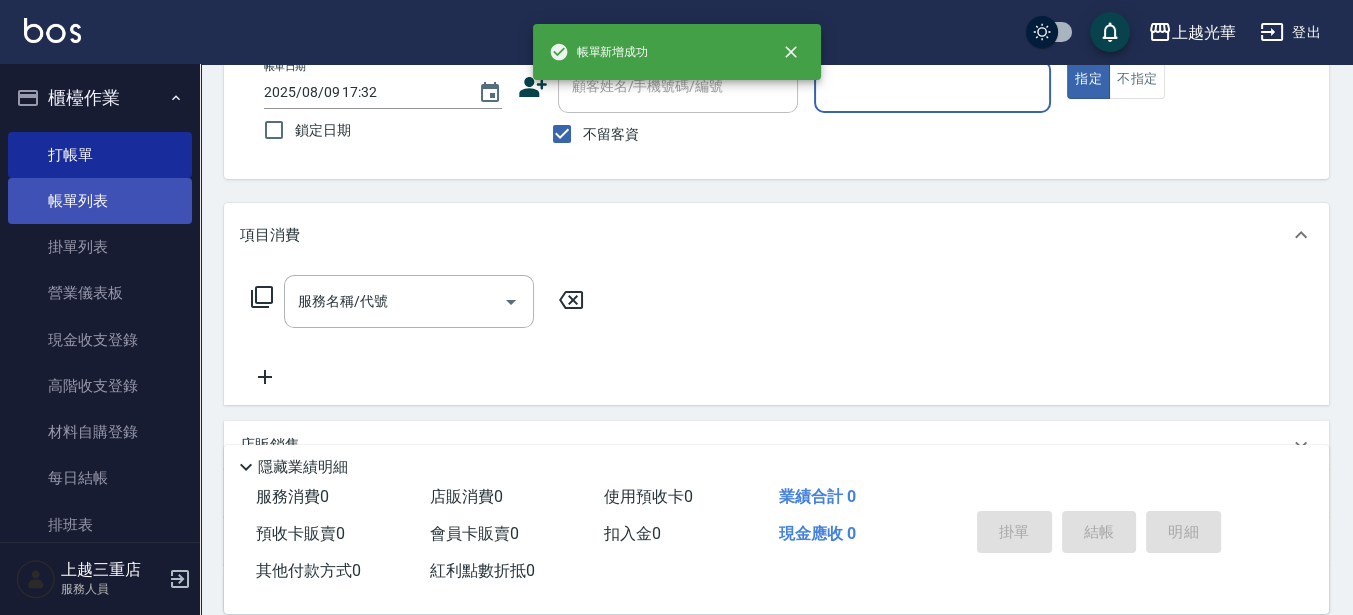 click on "帳單列表" at bounding box center [100, 201] 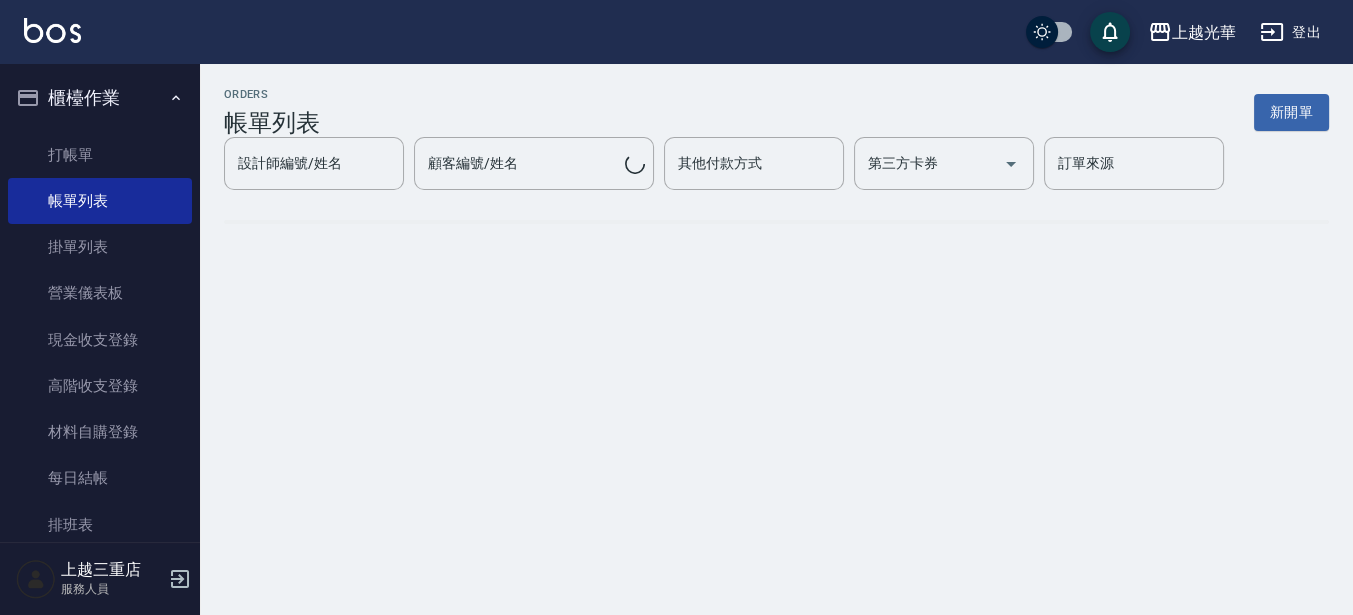 scroll, scrollTop: 0, scrollLeft: 0, axis: both 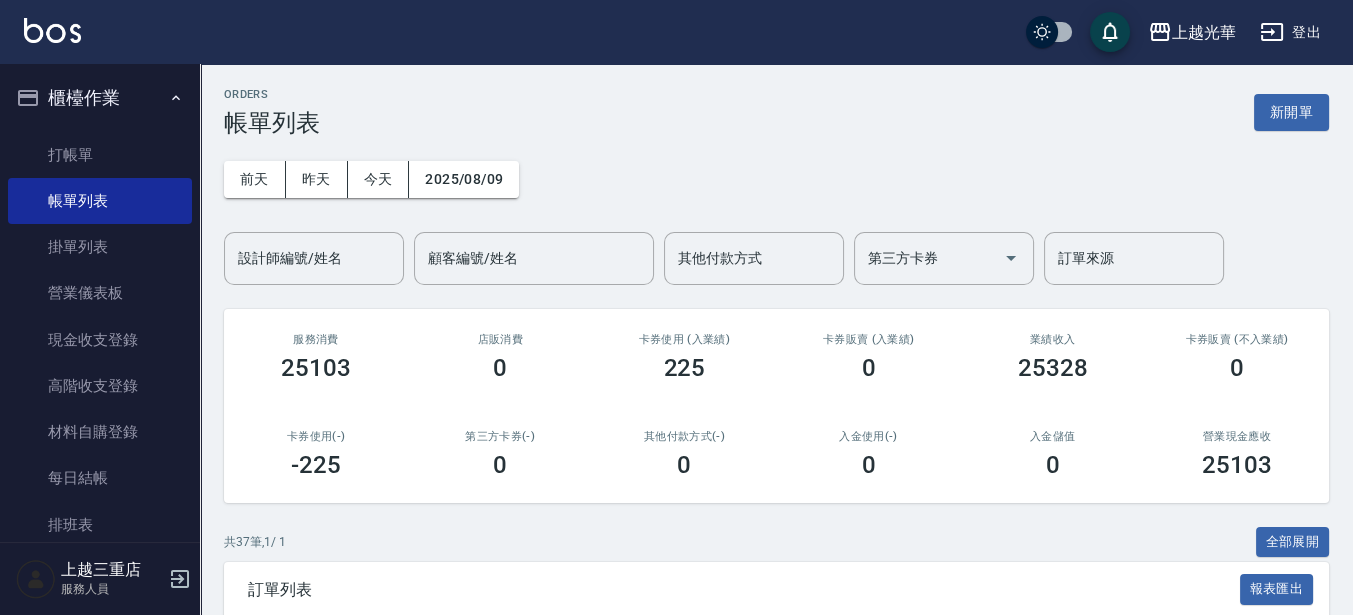click on "設計師編號/姓名" at bounding box center (314, 258) 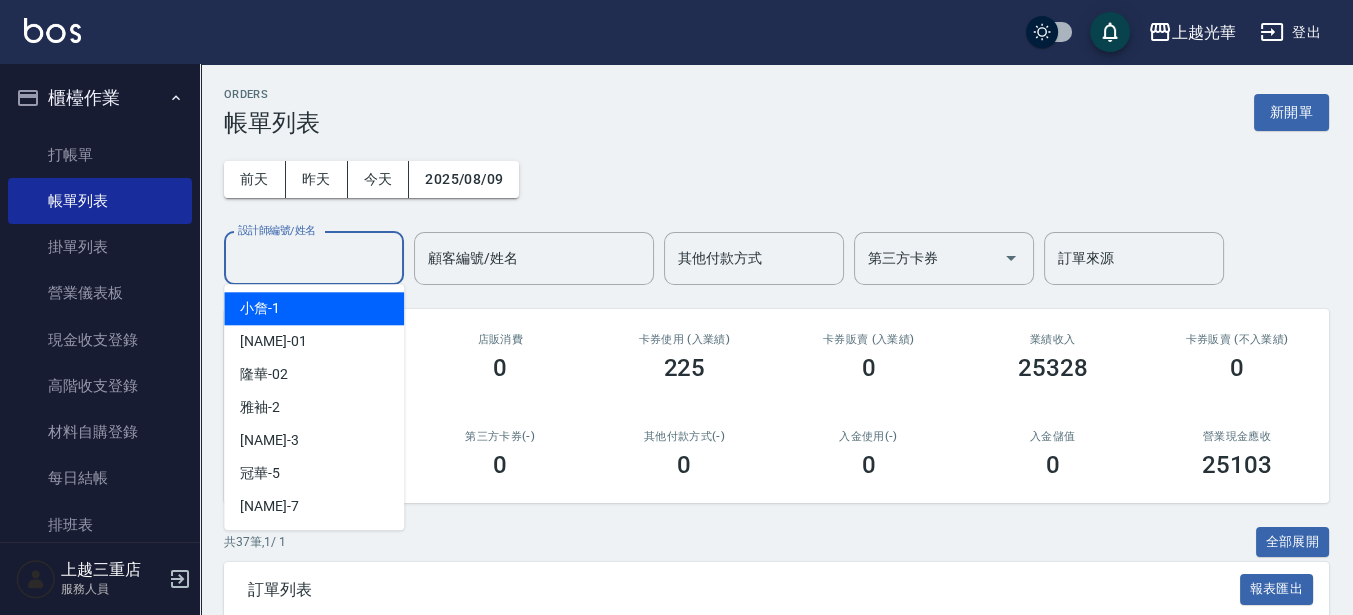 click on "小詹 -1" at bounding box center [314, 308] 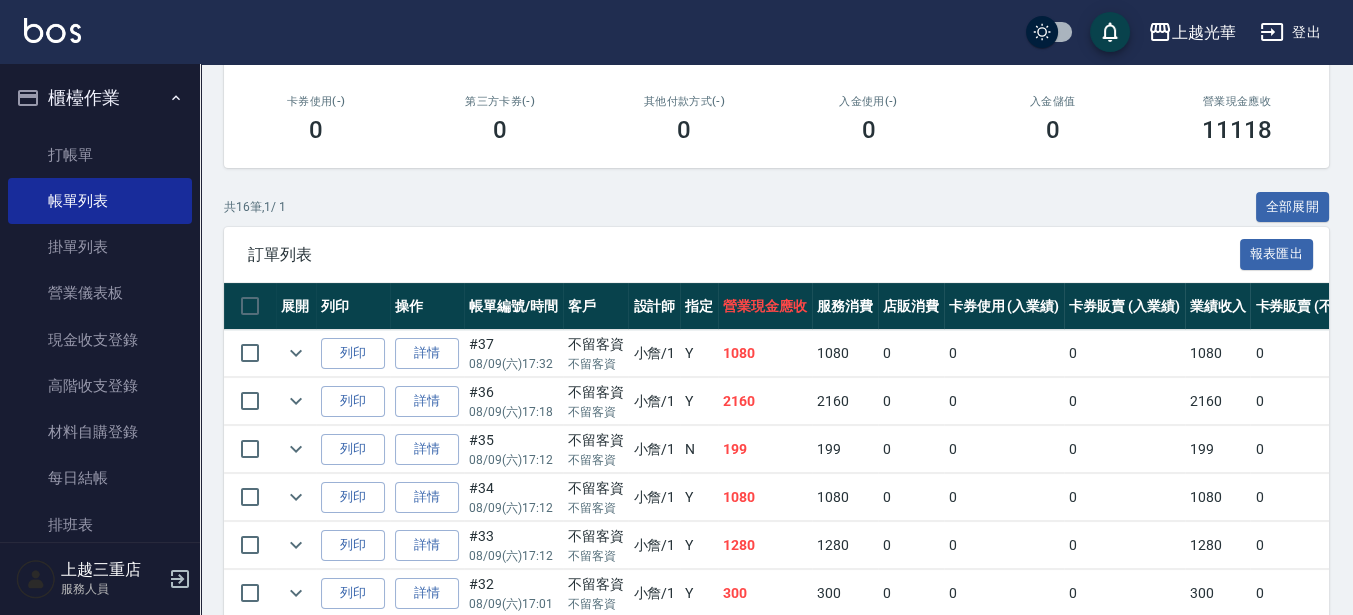 scroll, scrollTop: 500, scrollLeft: 0, axis: vertical 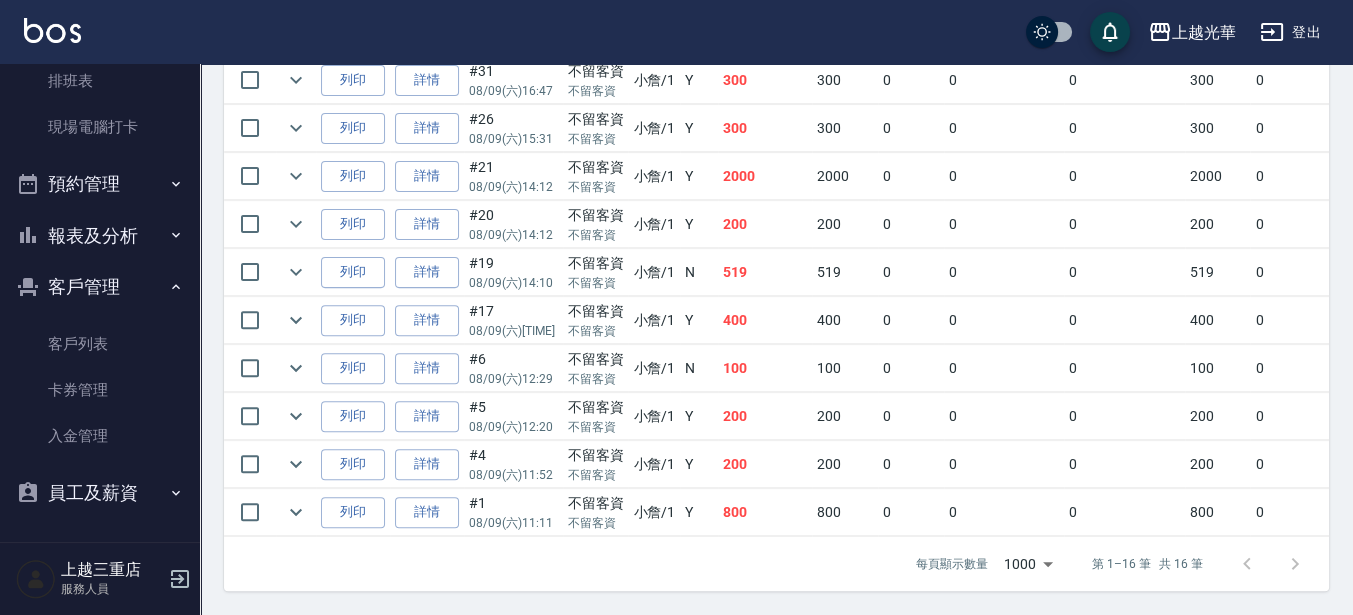 click on "報表及分析" at bounding box center (100, 236) 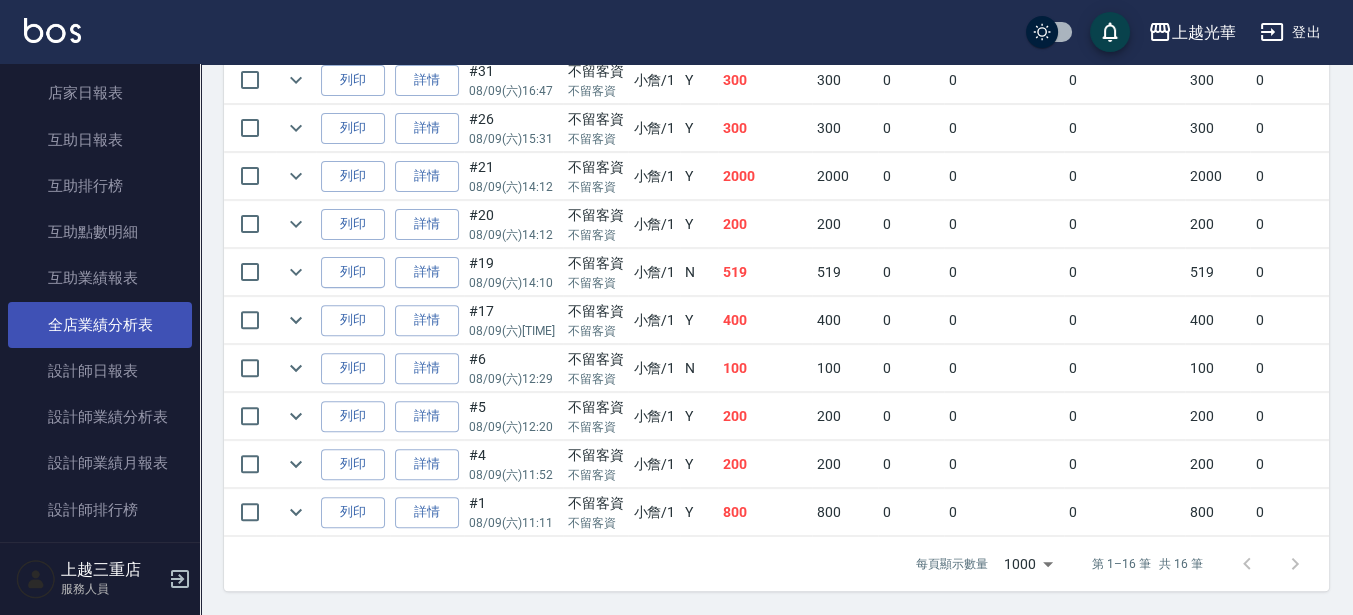scroll, scrollTop: 694, scrollLeft: 0, axis: vertical 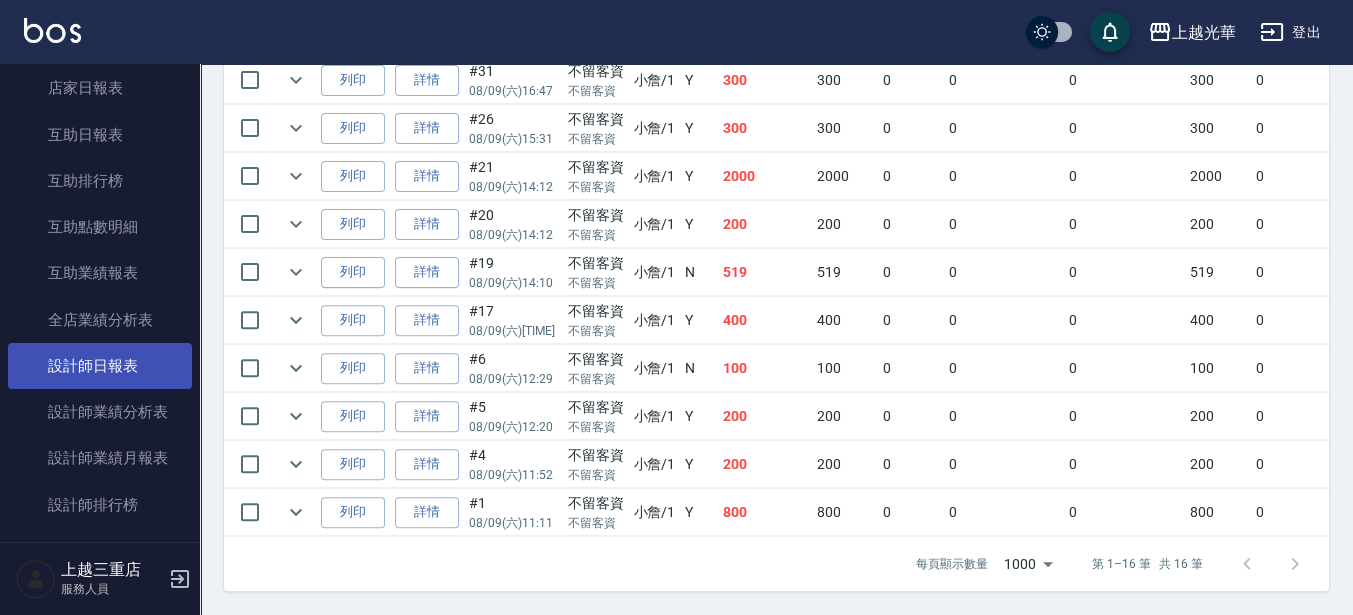 click on "設計師日報表" at bounding box center (100, 366) 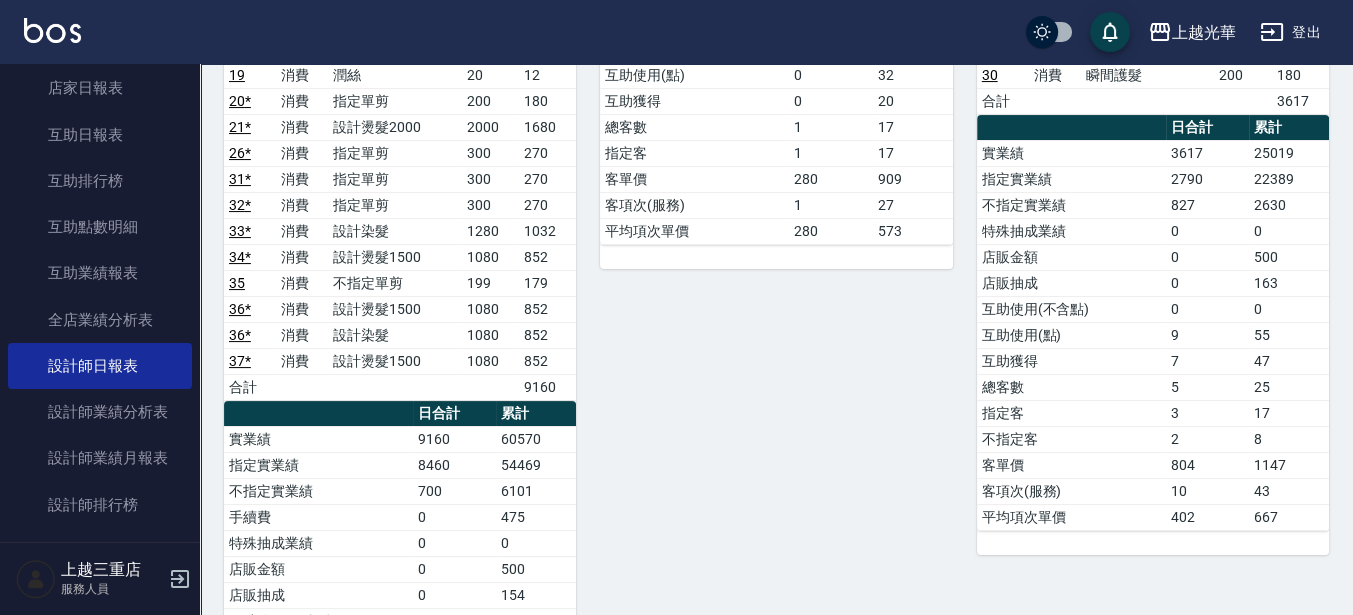 scroll, scrollTop: 500, scrollLeft: 0, axis: vertical 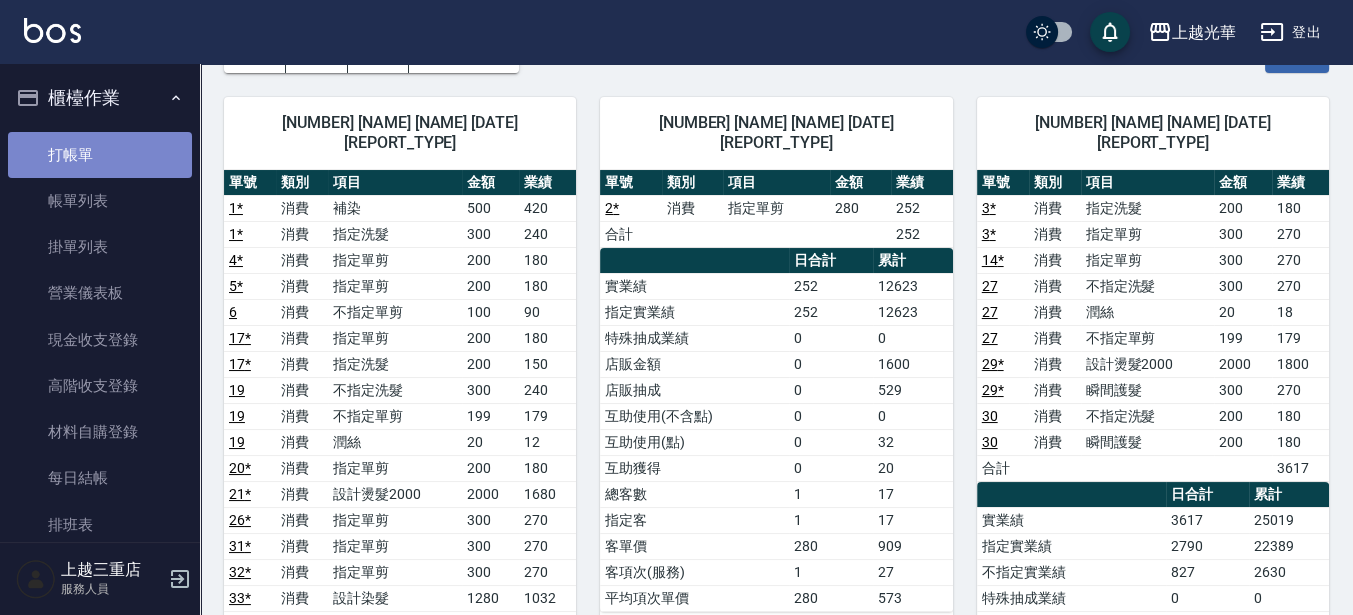 click on "打帳單" at bounding box center [100, 155] 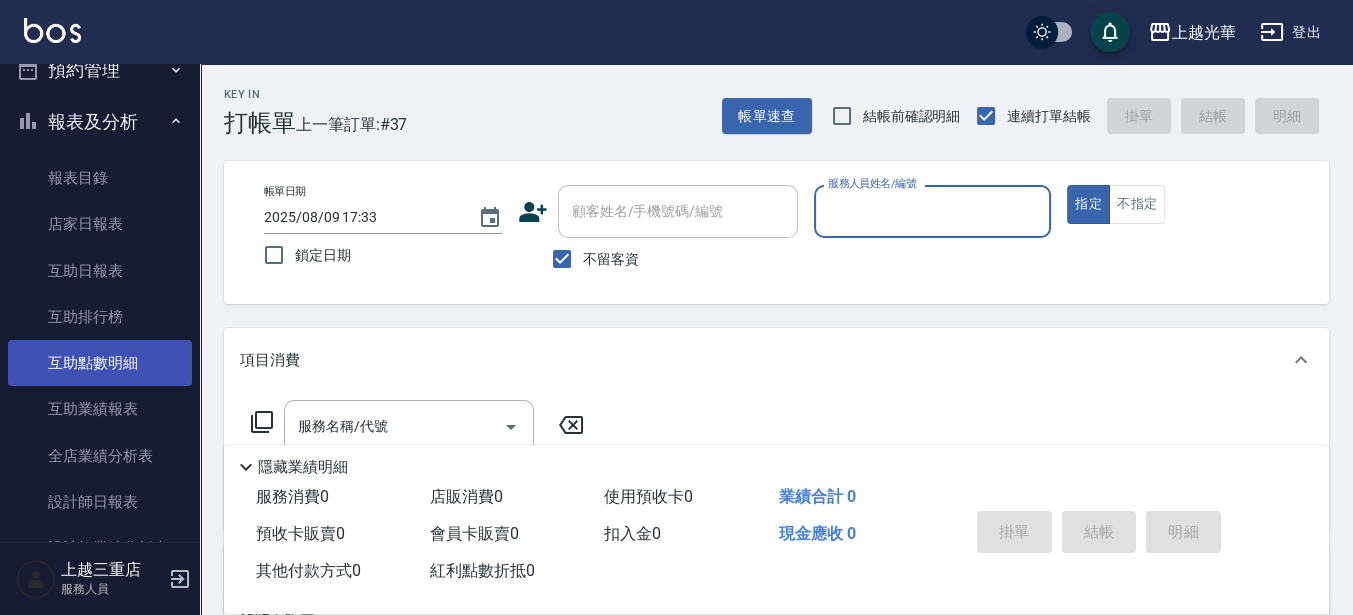 scroll, scrollTop: 625, scrollLeft: 0, axis: vertical 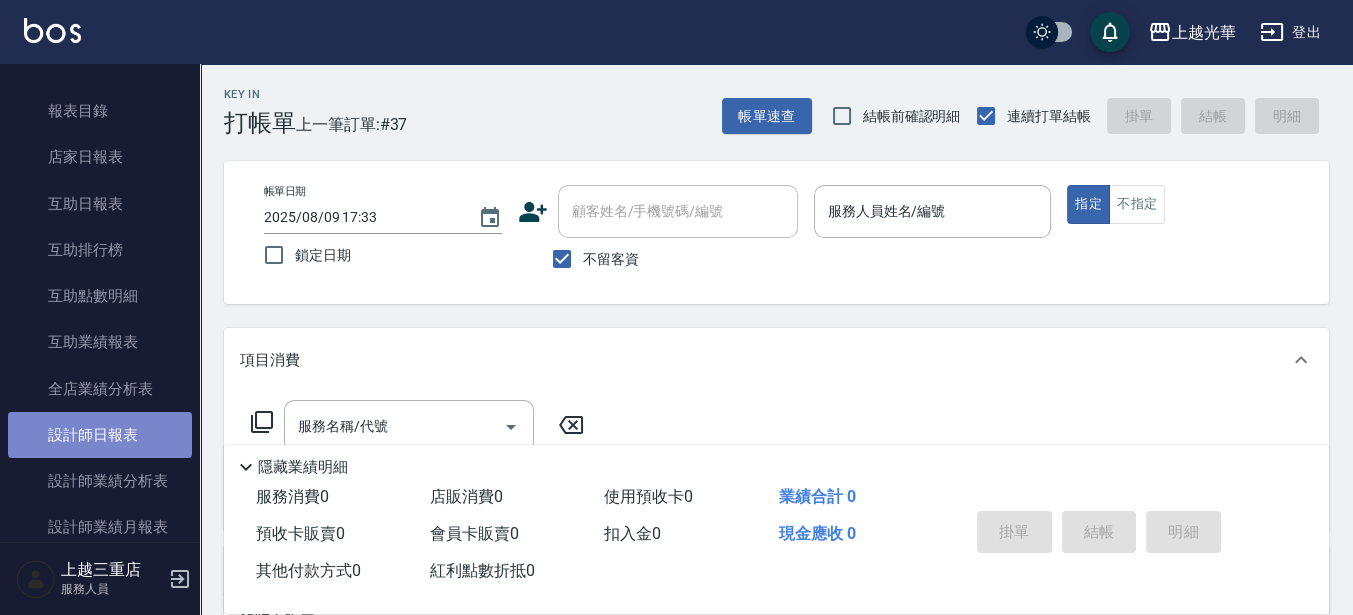 click on "設計師日報表" at bounding box center [100, 435] 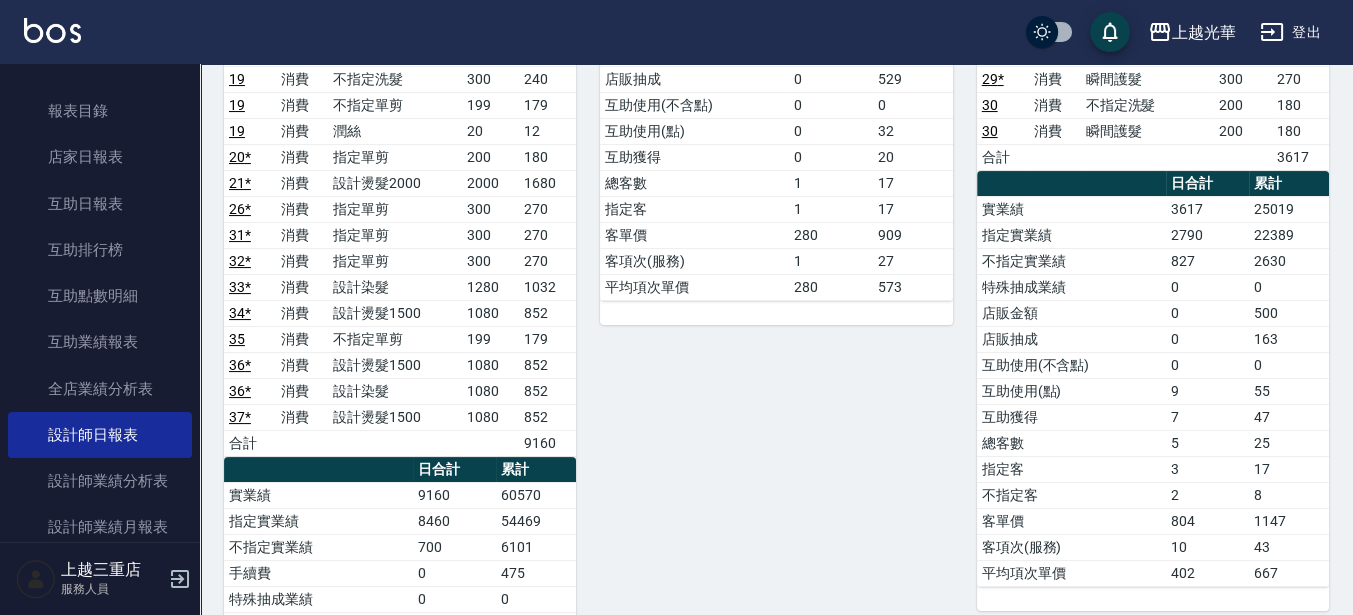 scroll, scrollTop: 440, scrollLeft: 0, axis: vertical 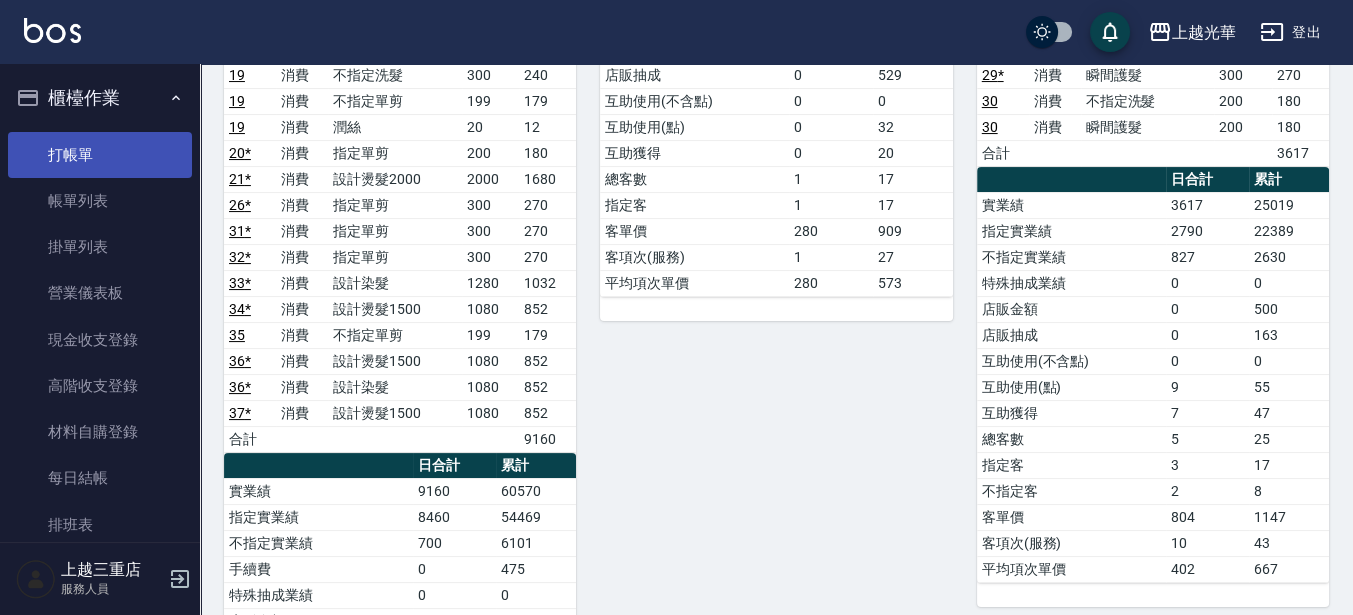 click on "打帳單" at bounding box center [100, 155] 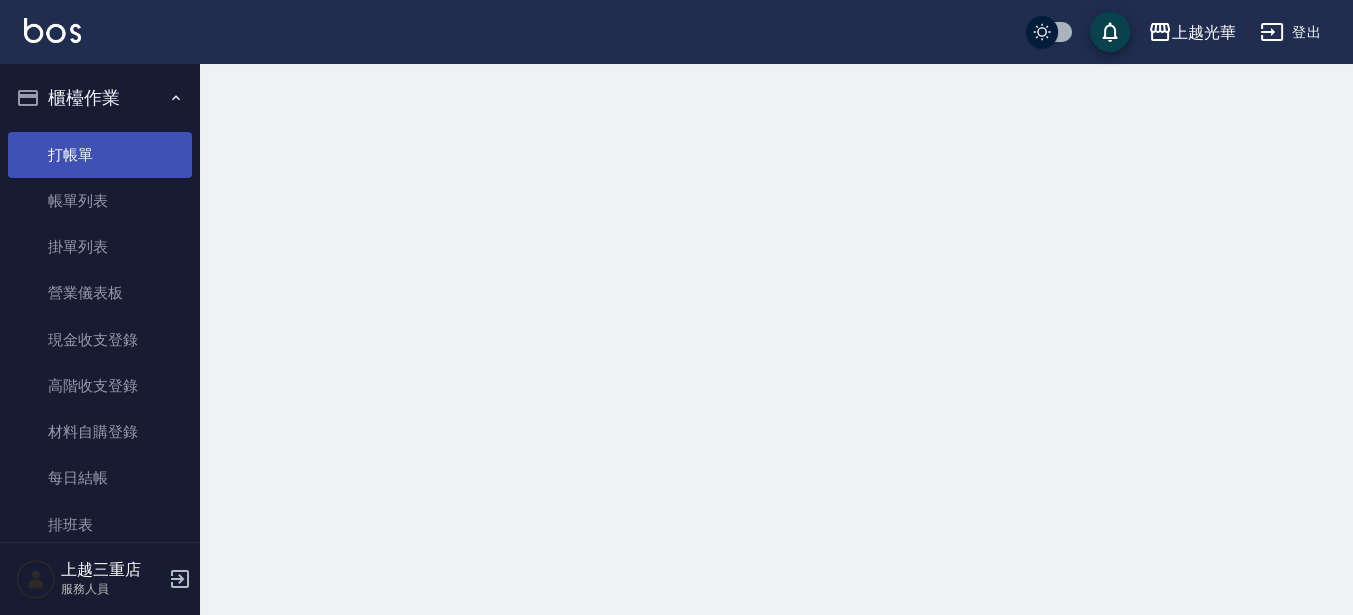 scroll, scrollTop: 0, scrollLeft: 0, axis: both 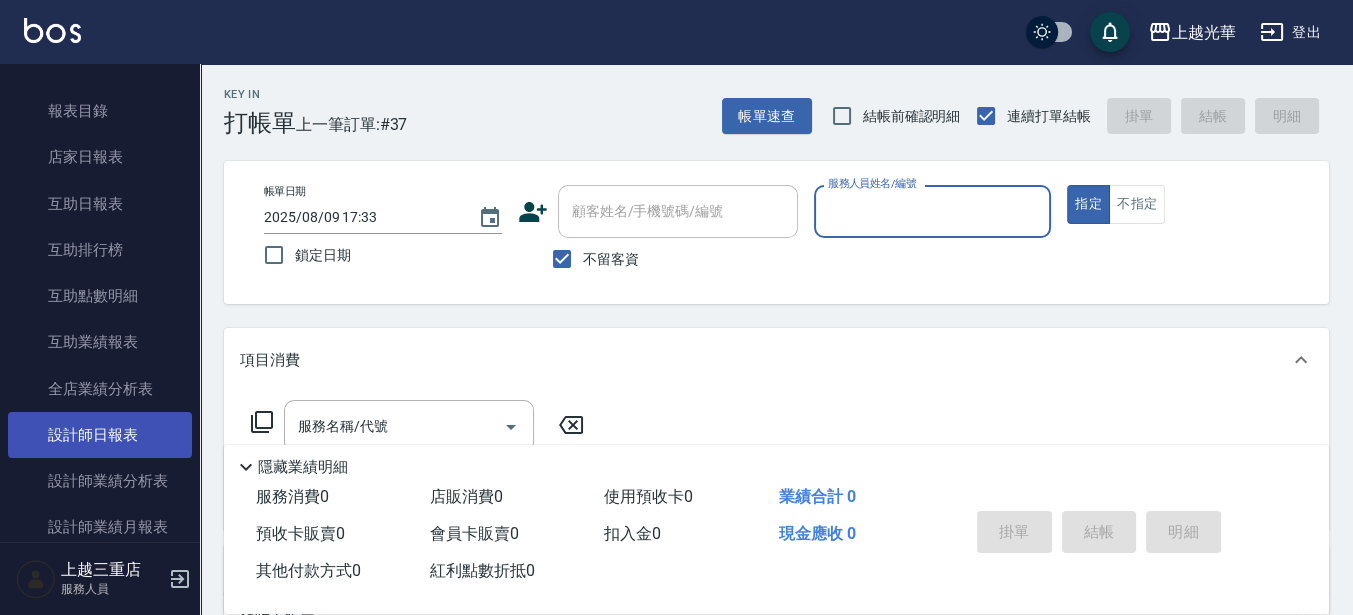 click on "設計師日報表" at bounding box center [100, 435] 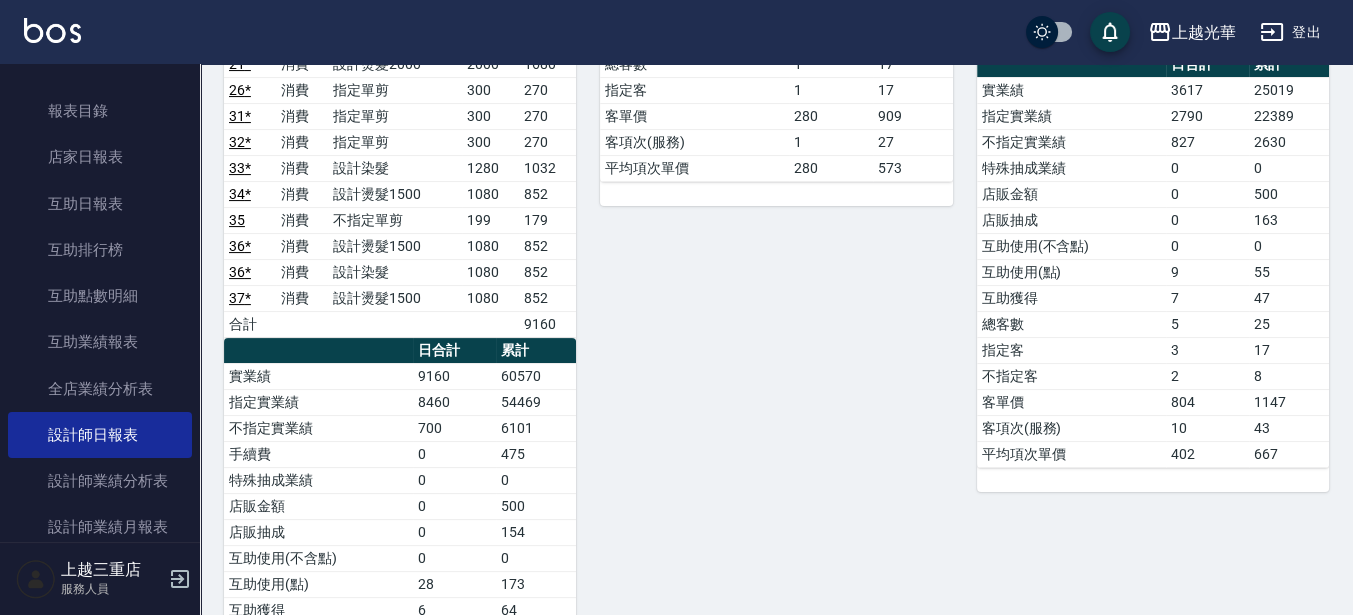 scroll, scrollTop: 625, scrollLeft: 0, axis: vertical 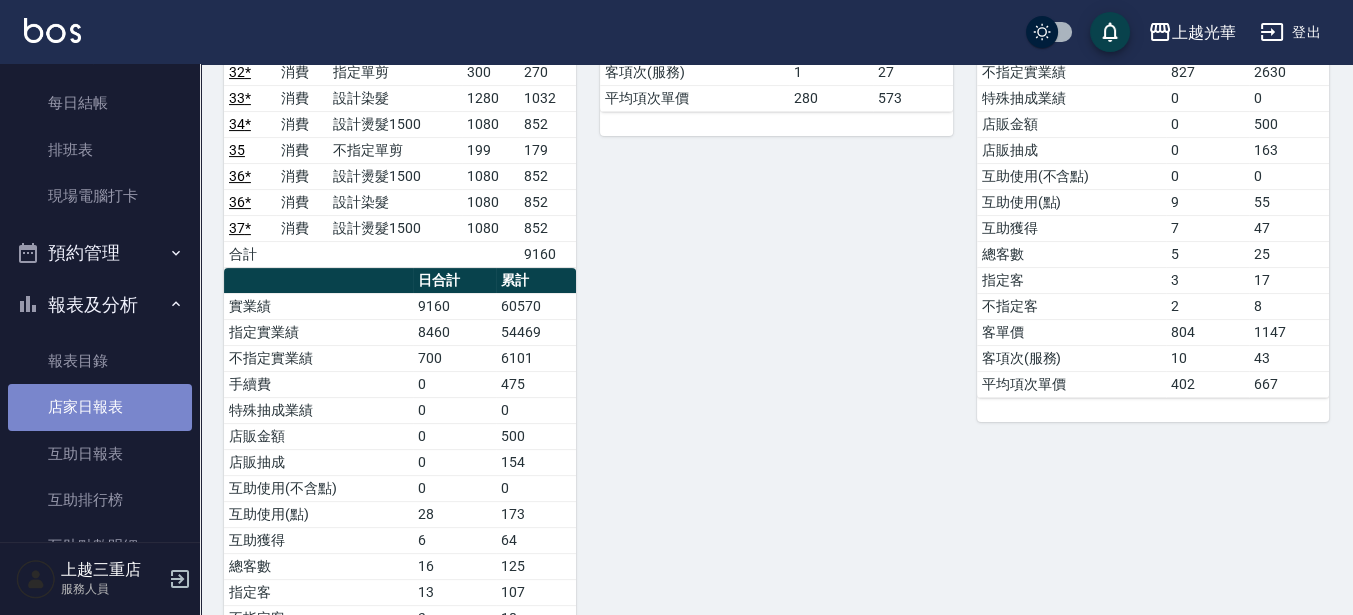 drag, startPoint x: 137, startPoint y: 399, endPoint x: 155, endPoint y: 386, distance: 22.203604 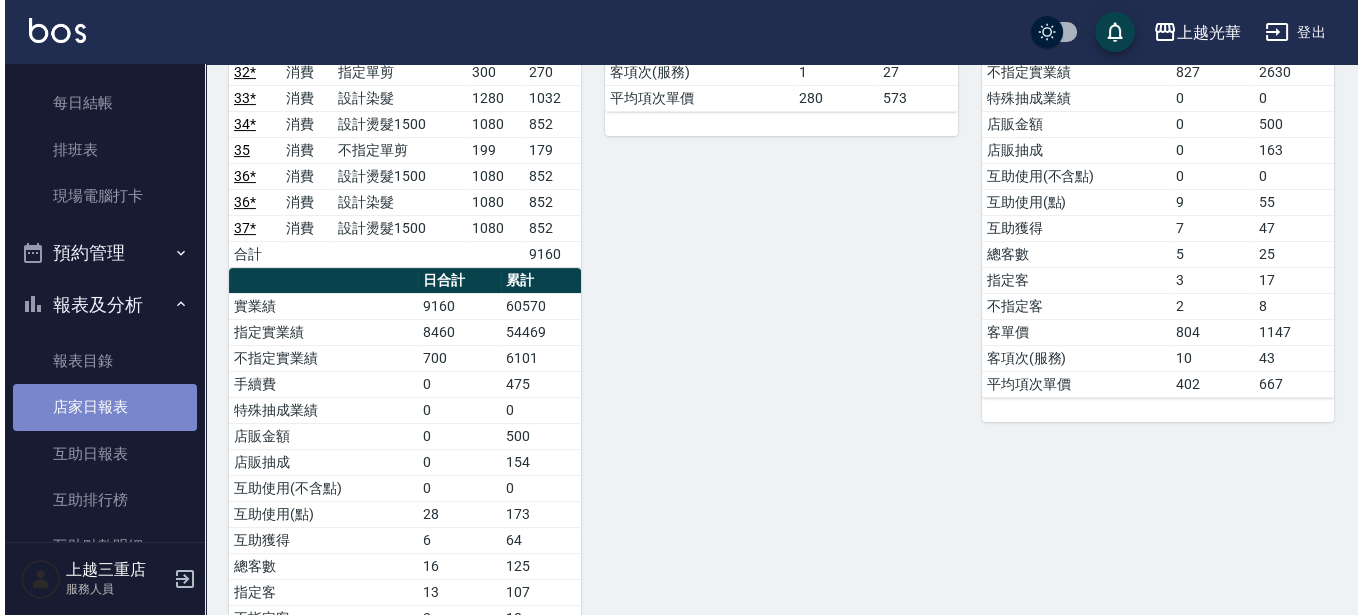scroll, scrollTop: 0, scrollLeft: 0, axis: both 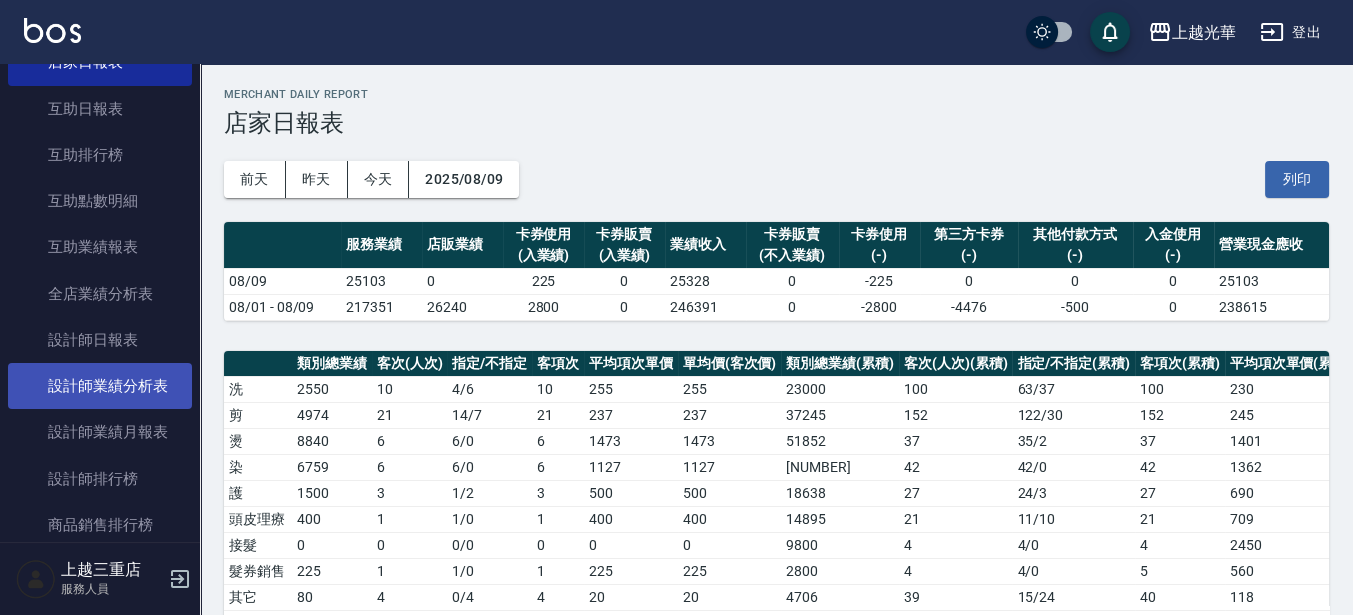click on "設計師業績分析表" at bounding box center [100, 386] 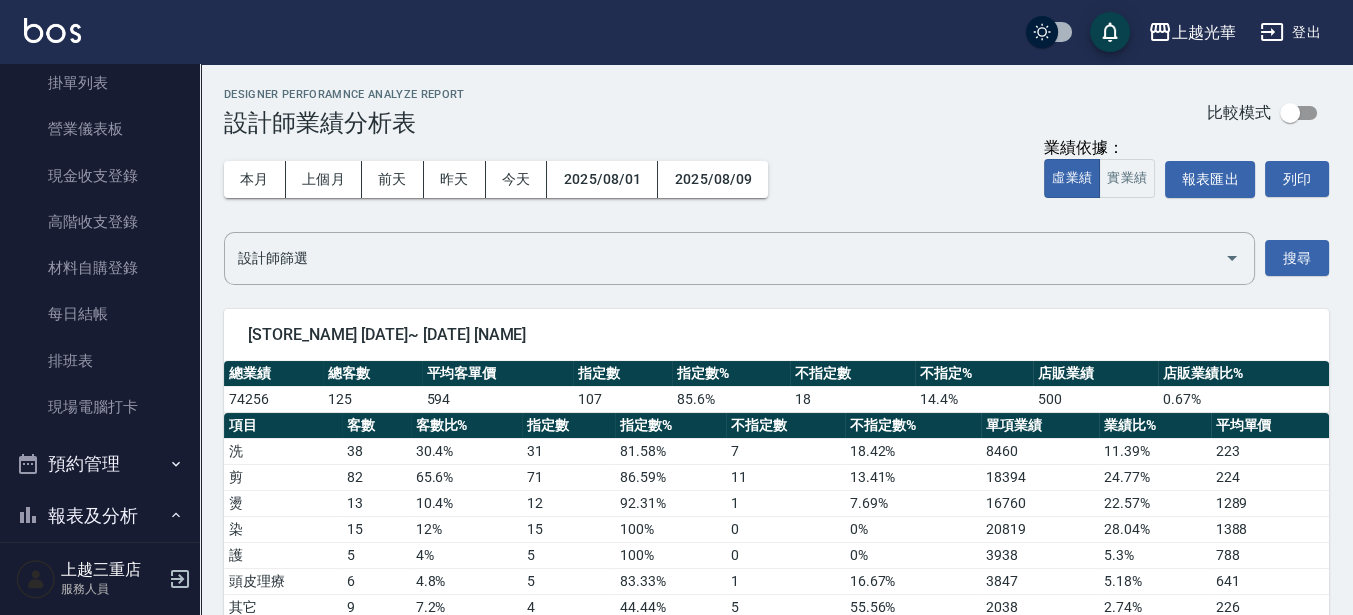 scroll, scrollTop: 26, scrollLeft: 0, axis: vertical 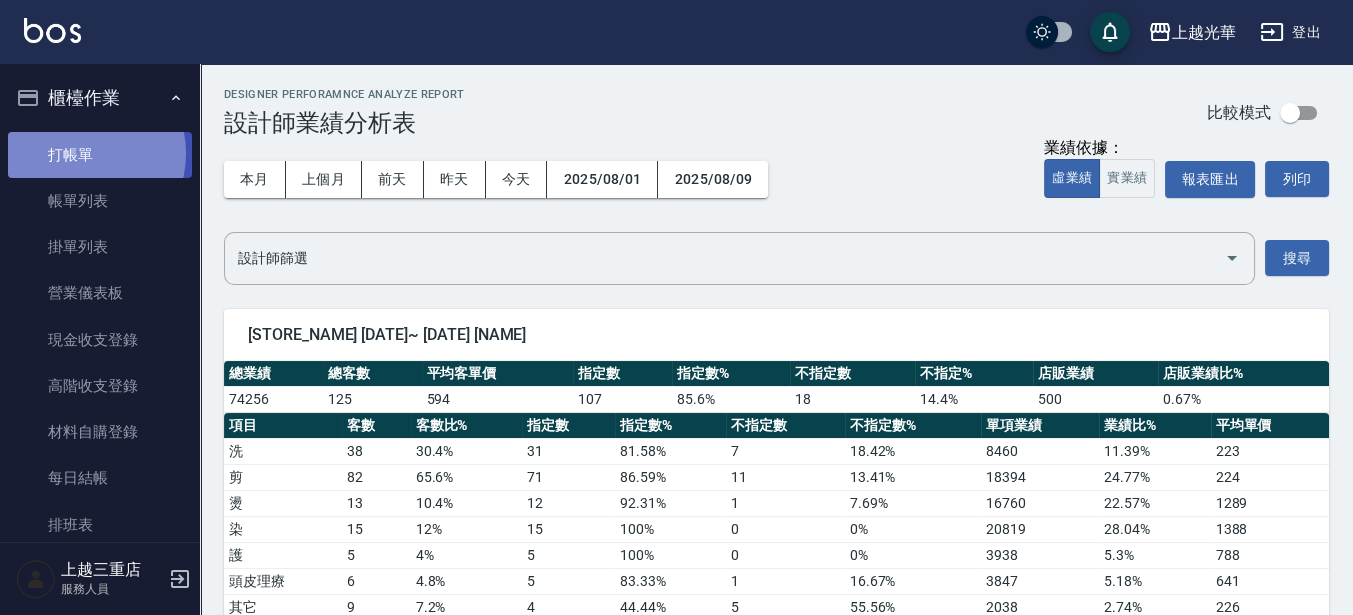 click on "打帳單" at bounding box center [100, 155] 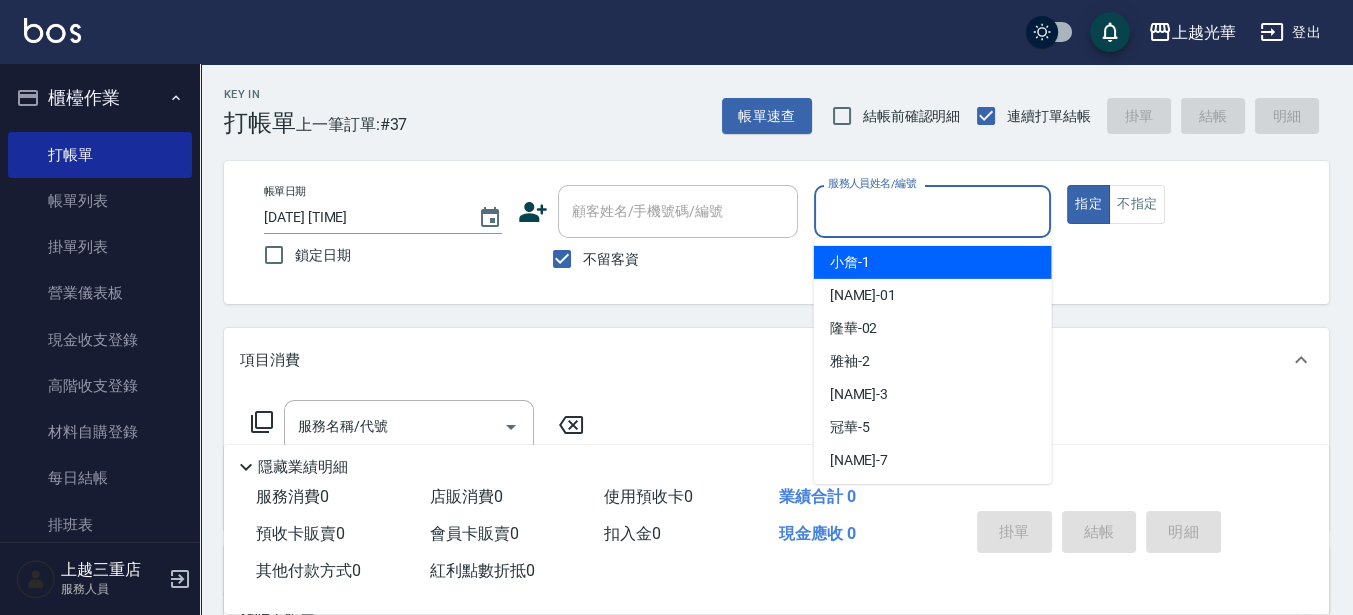 click on "服務人員姓名/編號" at bounding box center (933, 211) 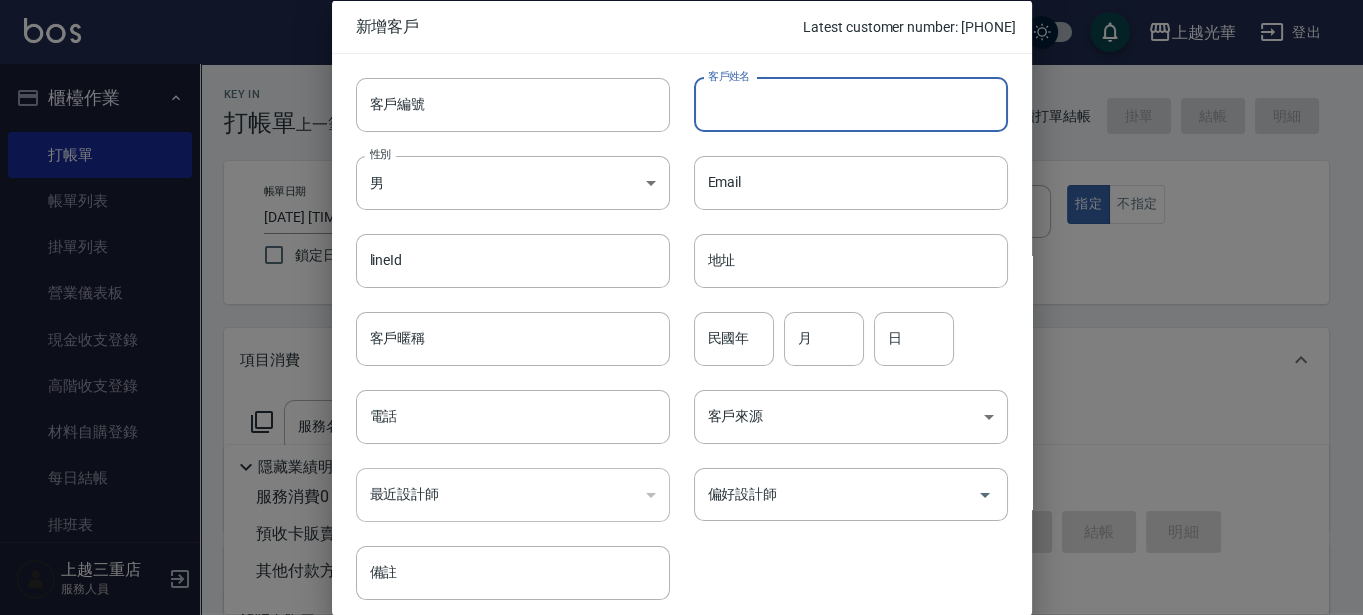 click on "客戶姓名" at bounding box center [851, 104] 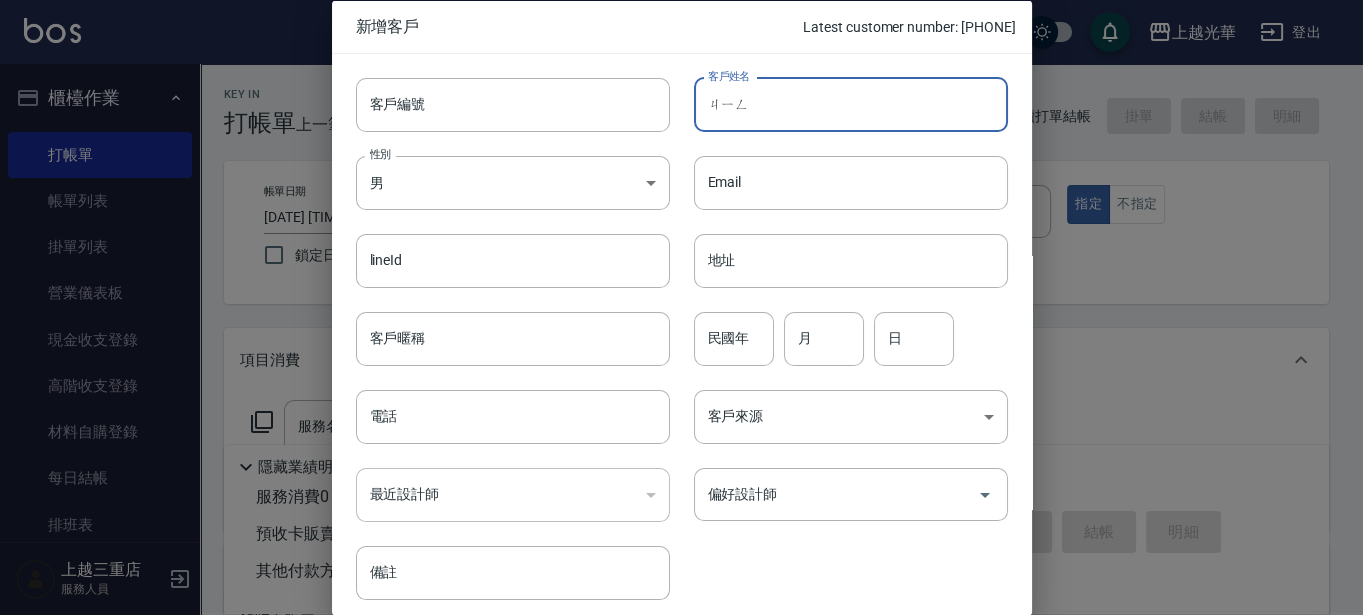 type on "經" 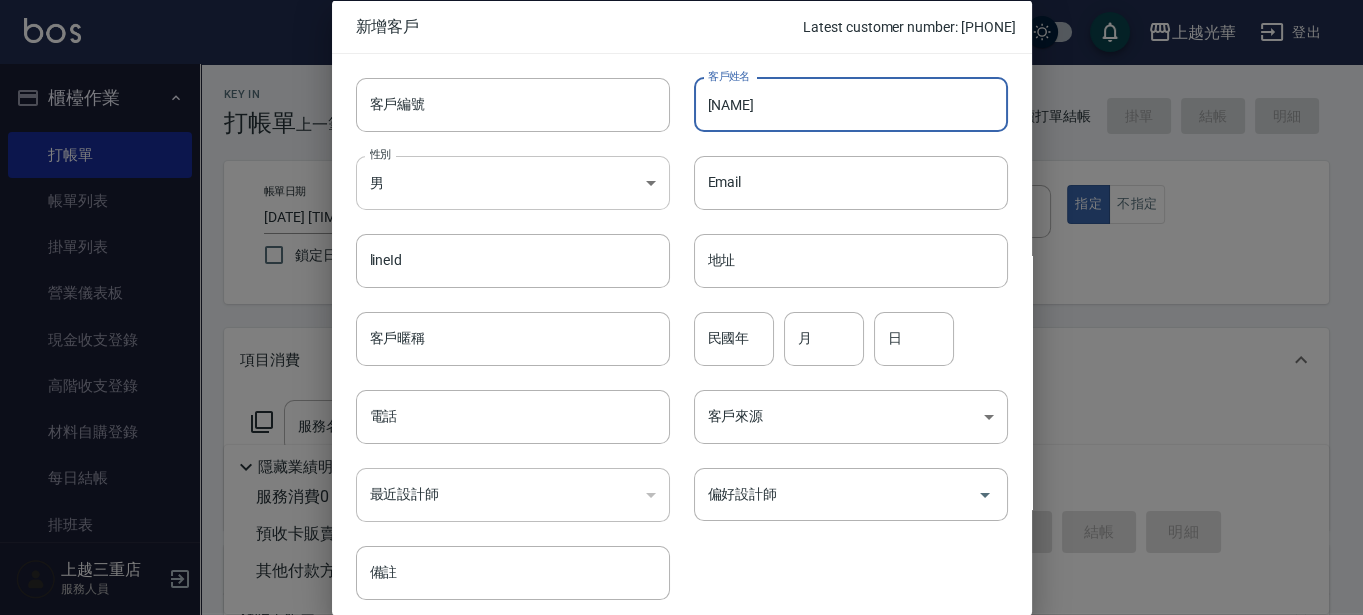type on "[NAME]" 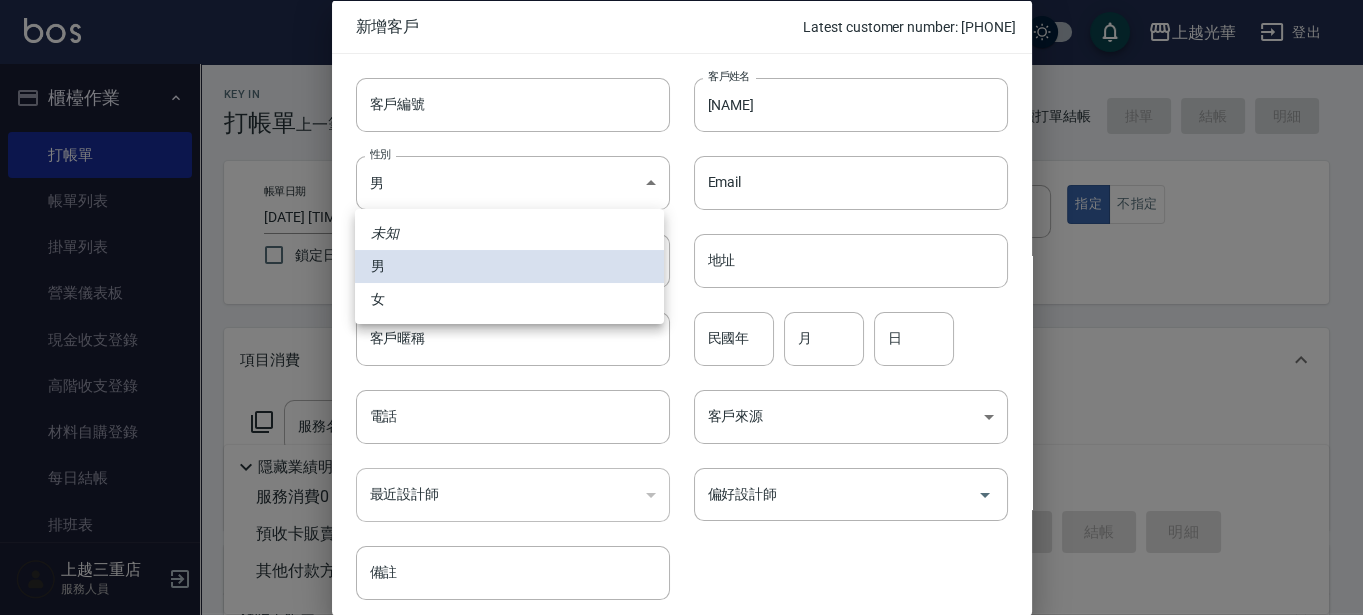 click on "女" at bounding box center (509, 299) 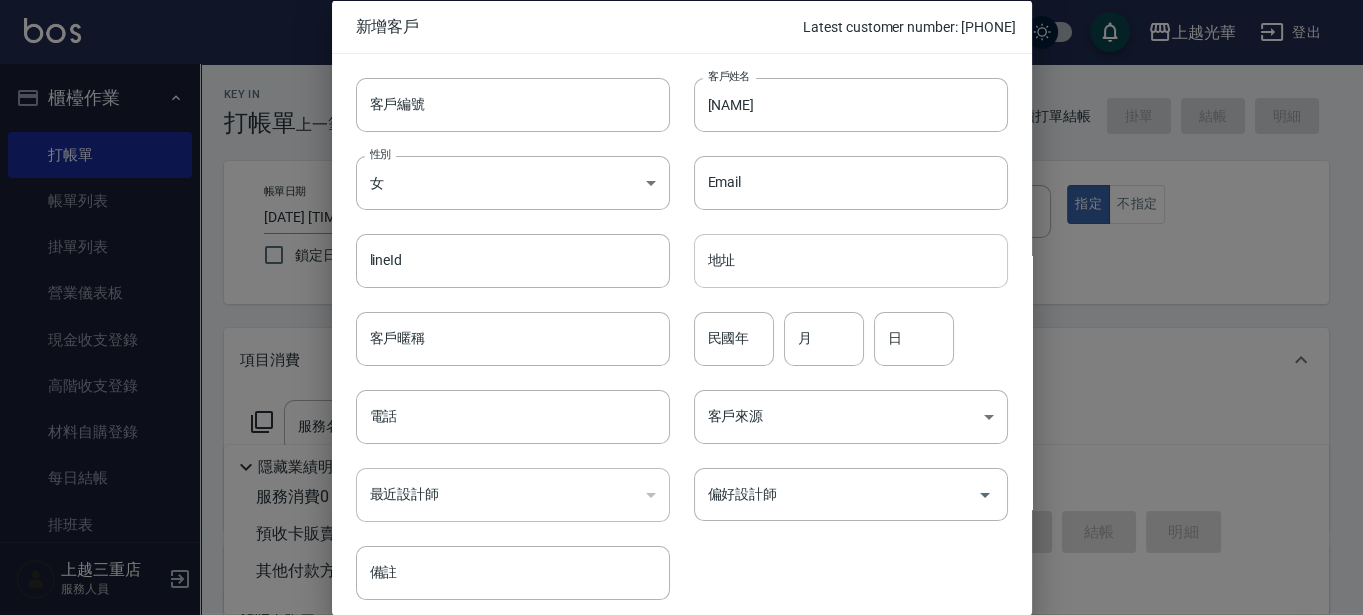 drag, startPoint x: 803, startPoint y: 247, endPoint x: 787, endPoint y: 276, distance: 33.12099 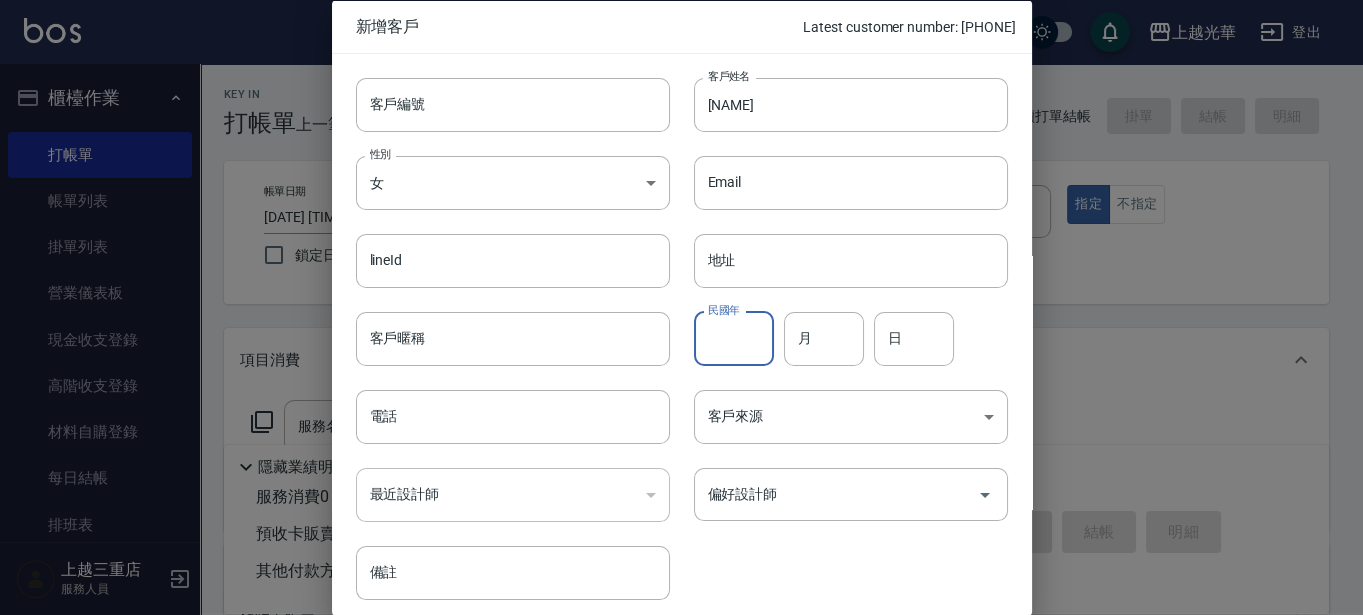 click on "民國年" at bounding box center [734, 338] 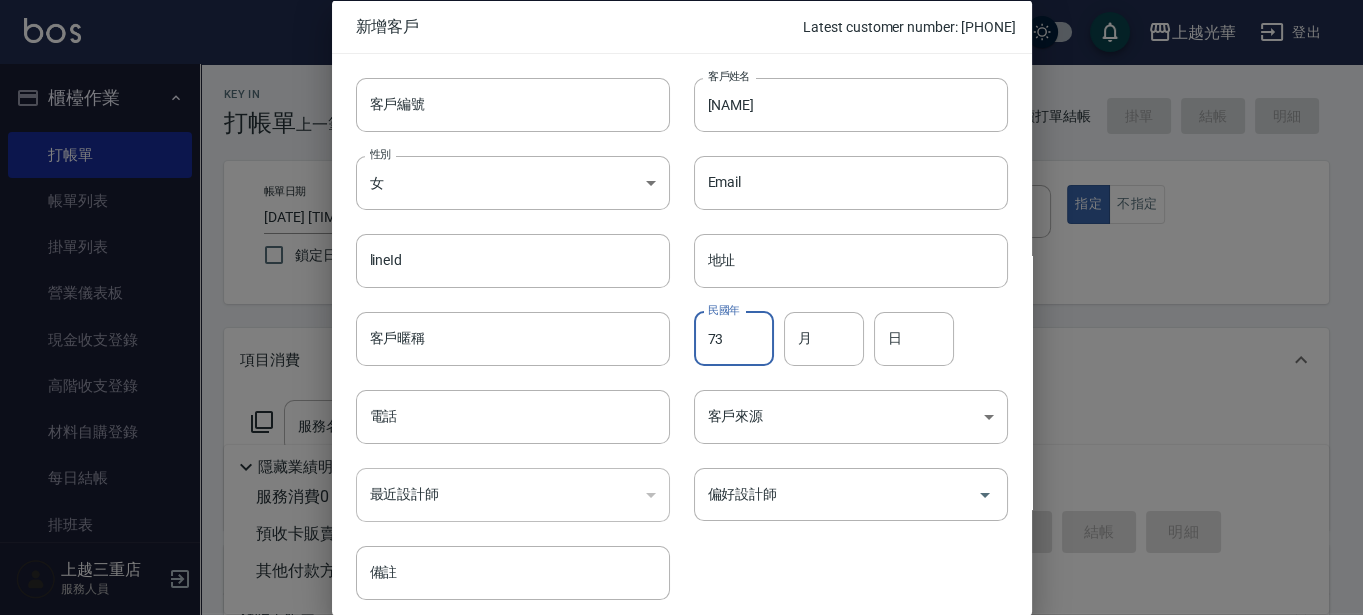 type on "73" 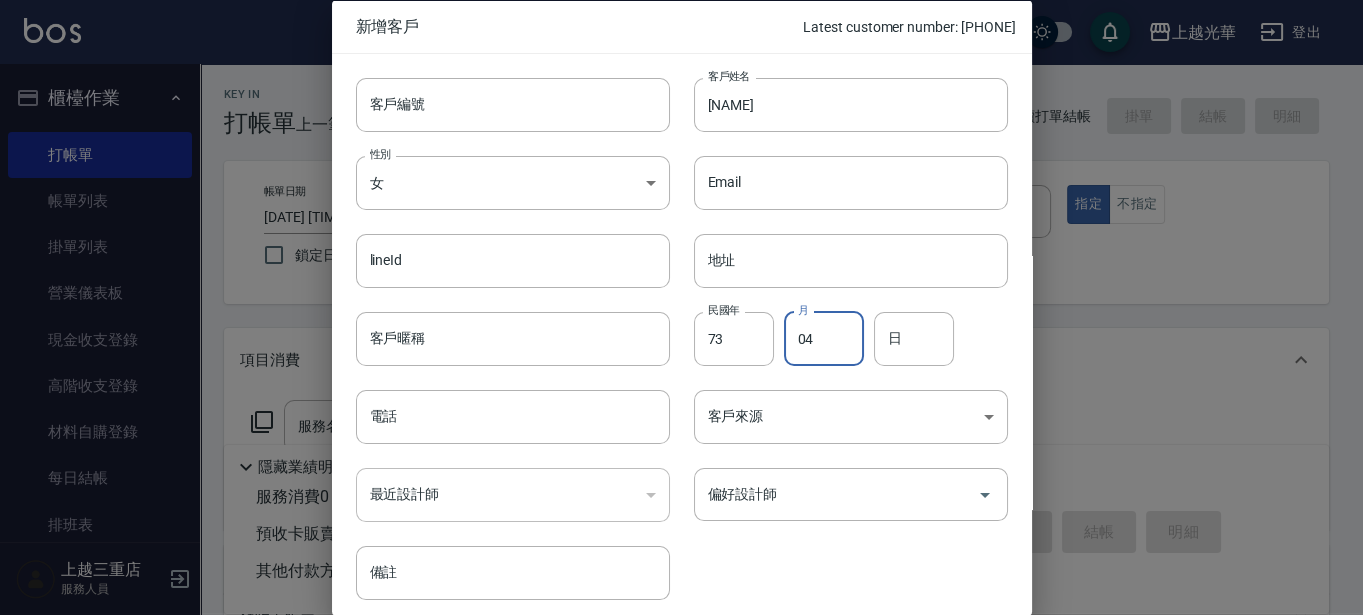 type on "04" 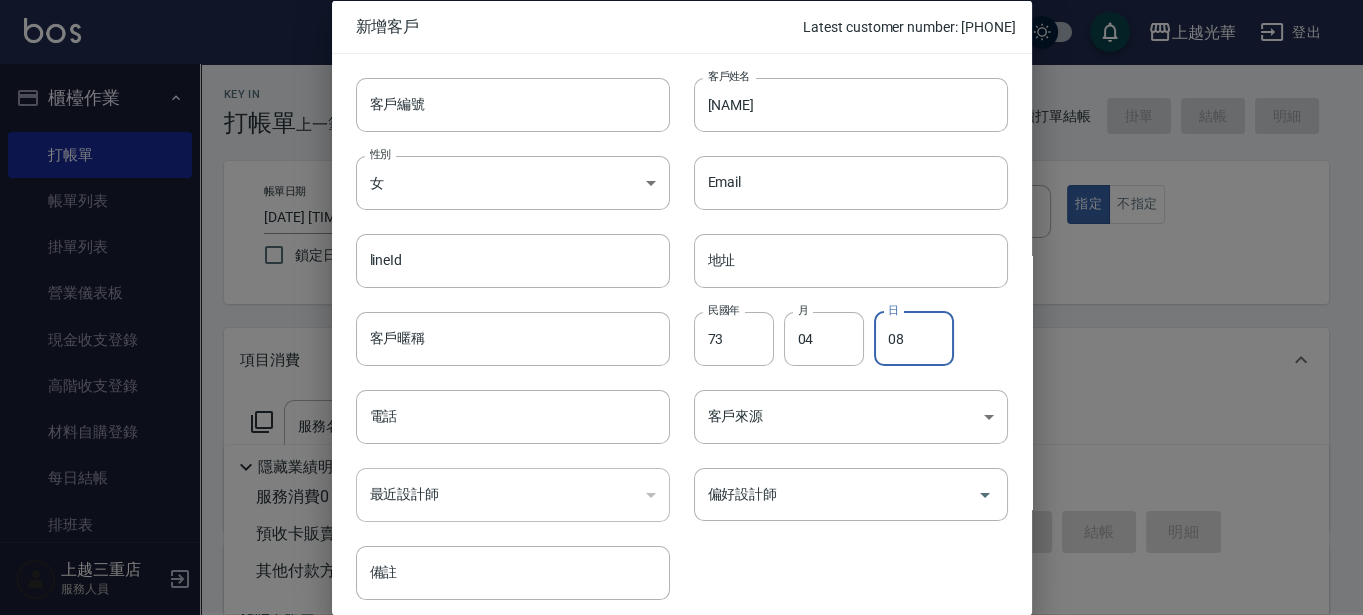 type on "08" 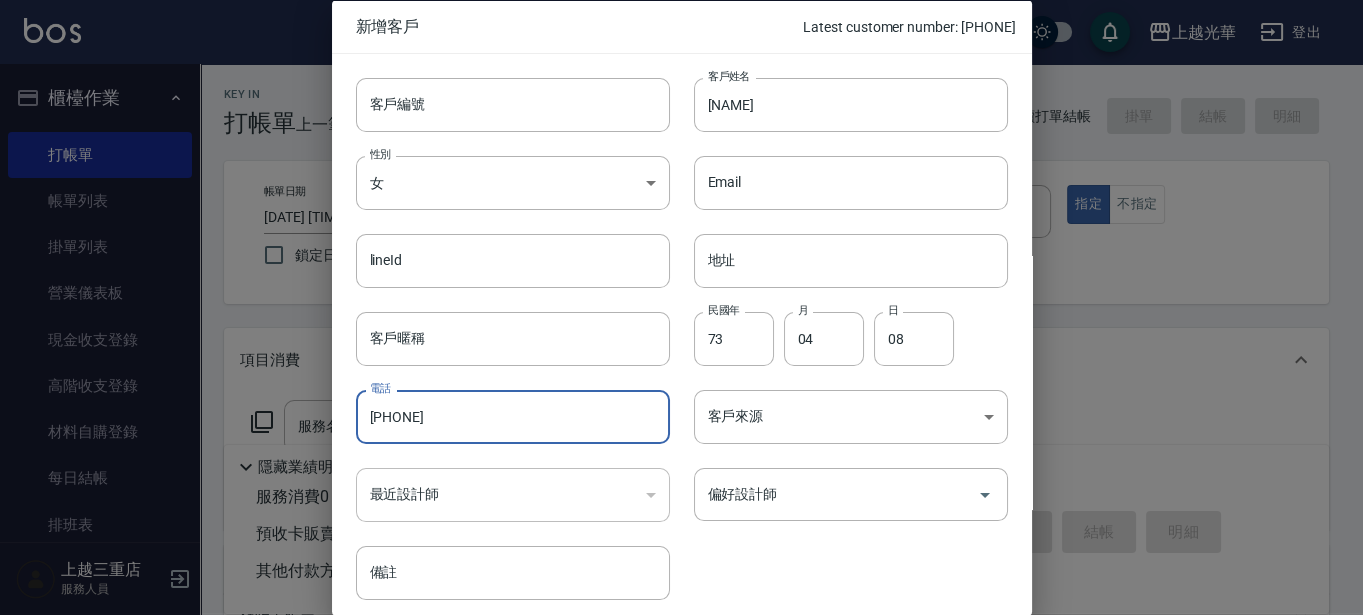 type on "[PHONE]" 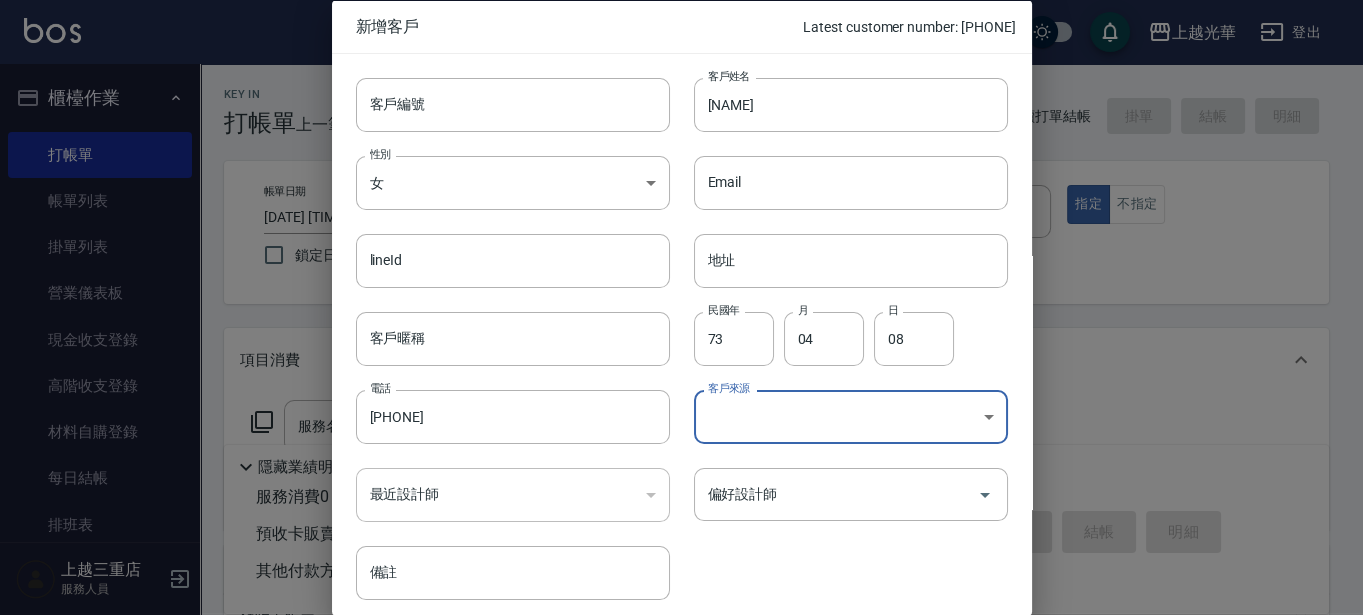 click on "[STORE_NAME] Logout Counter Operation Bill List Pending List Sales Dashboard Cash Income Entry Advanced Income Entry Material Purchase Entry Daily Settlement Schedule On-site Computer Clock-in Appointment Management Appointment Management Single Day Appointment Record Weekly Appointment Record Reports and Analysis Report Directory Store Daily Report Mutual Aid Daily Report Mutual Aid Ranking Mutual Aid Point Details Mutual Aid Performance Report Store Performance Analysis Report Designer Daily Report Designer Performance Analysis Report Designer Monthly Performance Report Designer Ranking Product Sales Ranking Product Consumption Details Product Sales Commission Details Customer Deposit Balance Report Daily Non-Cash Details Daily Income and Expenditure Details Income and Expenditure Classification Details Customer Management Customer List Coupon Management Deposit Management Employee and Salary Employee List Store Clock-in Records All Stores San Yue Store Service Staff Key In Bill Entry Previous Order: #[NUMBER] Bill Quick Search Pre-checkout Details Continuous Bill Entry Checkout Details Bill Date [DATE] [TIME] Lock Date Customer Name/Phone Number/ID Customer Name/Phone Number/ID No Personal Information Service Staff Name/ID Designated Undesignated" at bounding box center [681, 463] 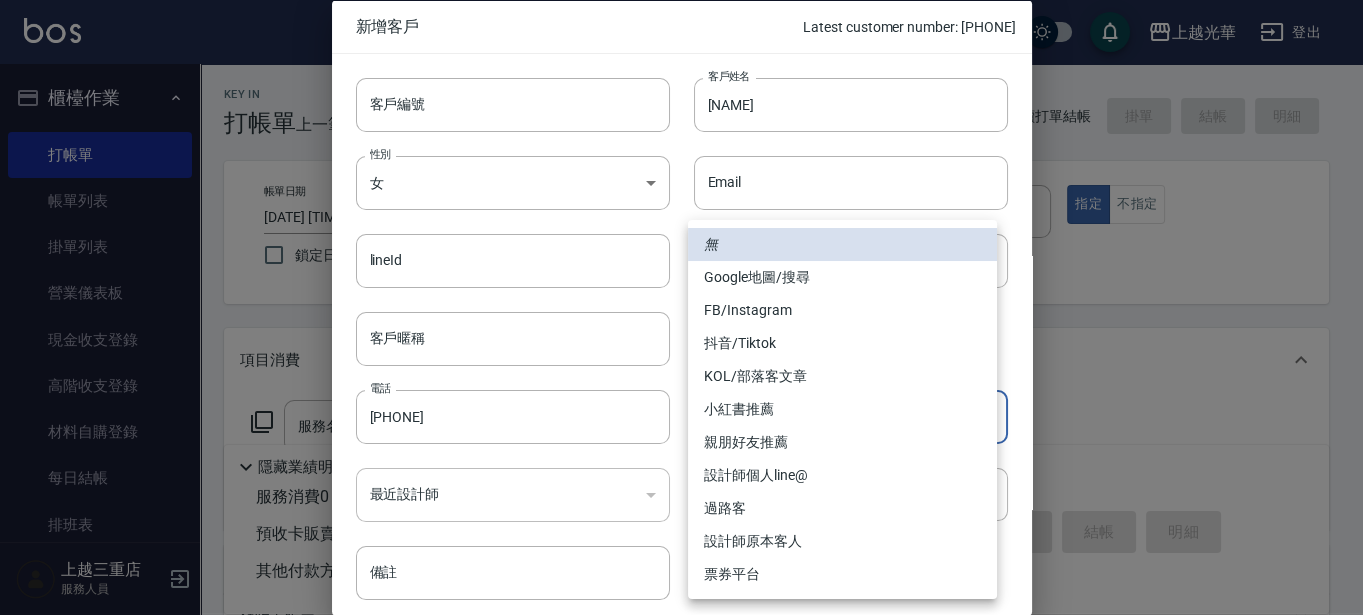 click on "Google地圖/搜尋" at bounding box center [842, 277] 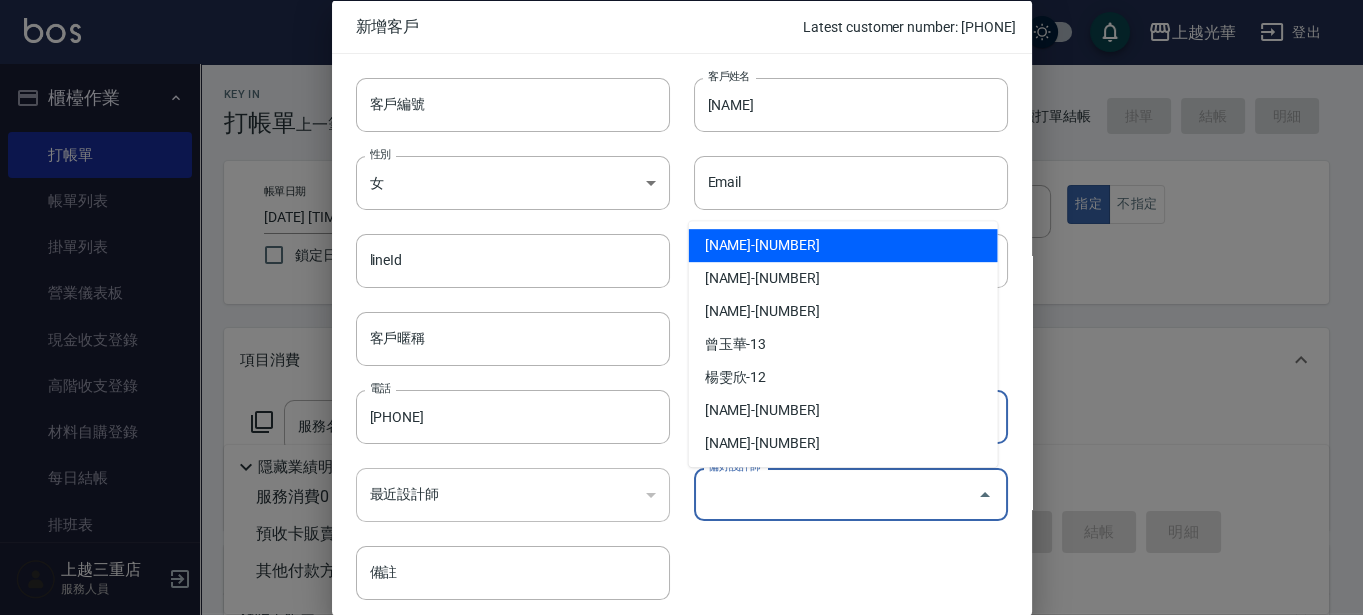 click on "偏好設計師" at bounding box center (836, 494) 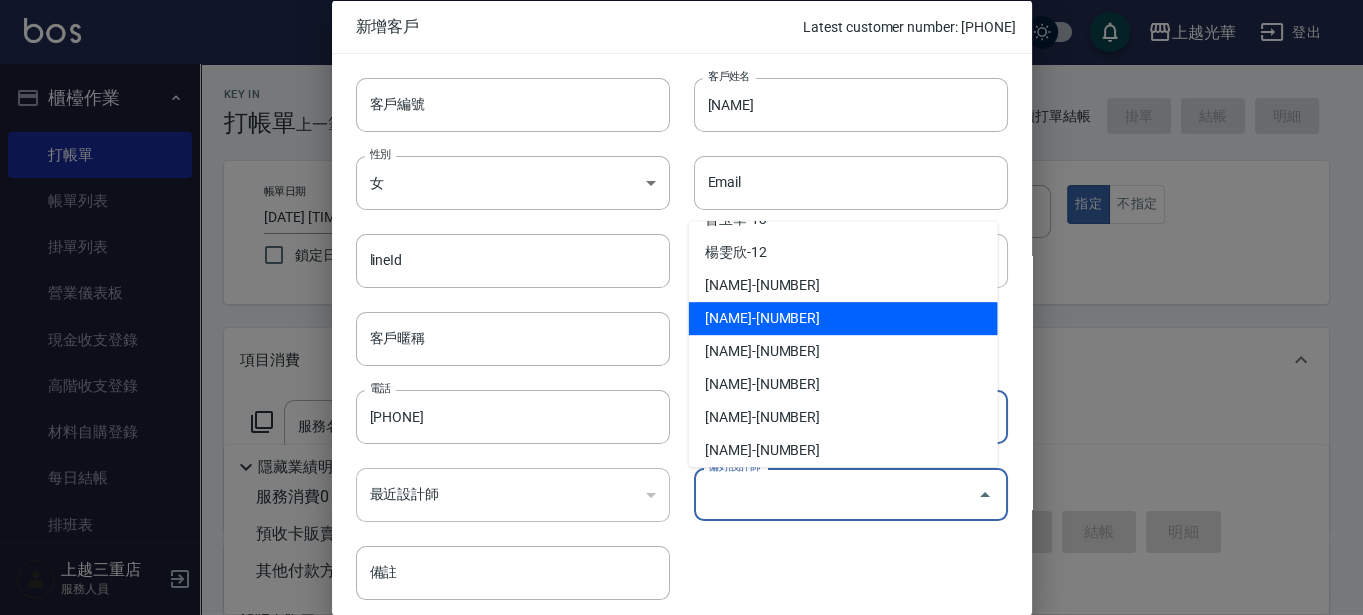 scroll, scrollTop: 250, scrollLeft: 0, axis: vertical 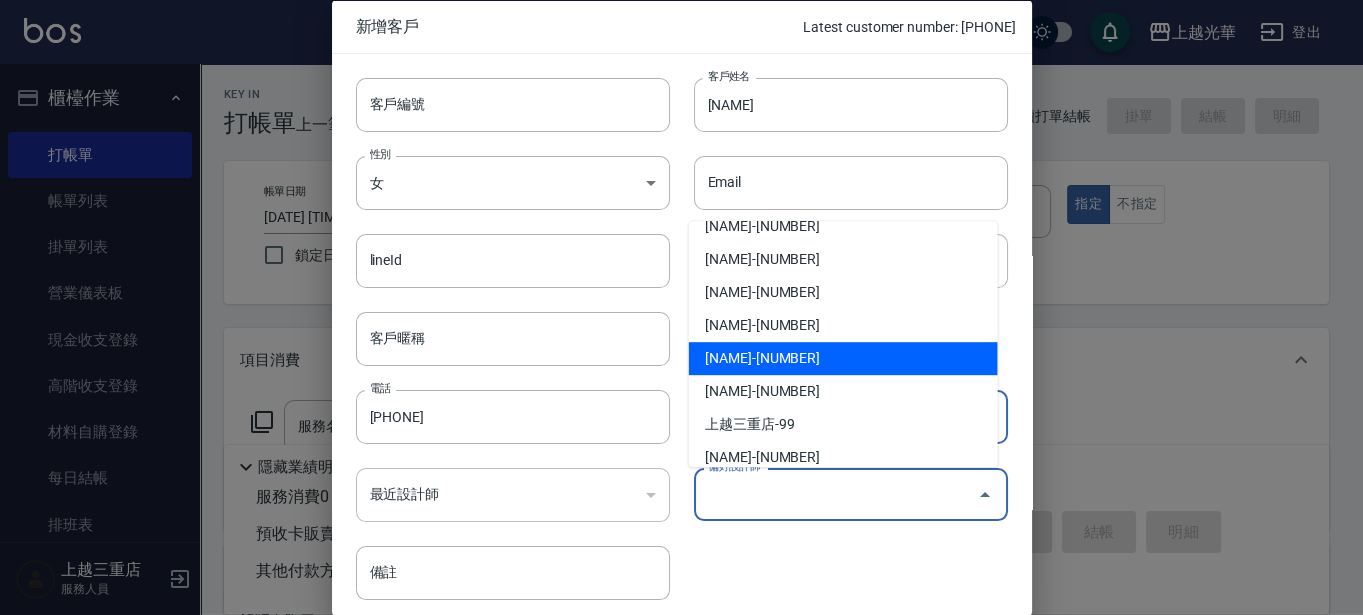 click on "[NAME]-[NUMBER]" at bounding box center (843, 358) 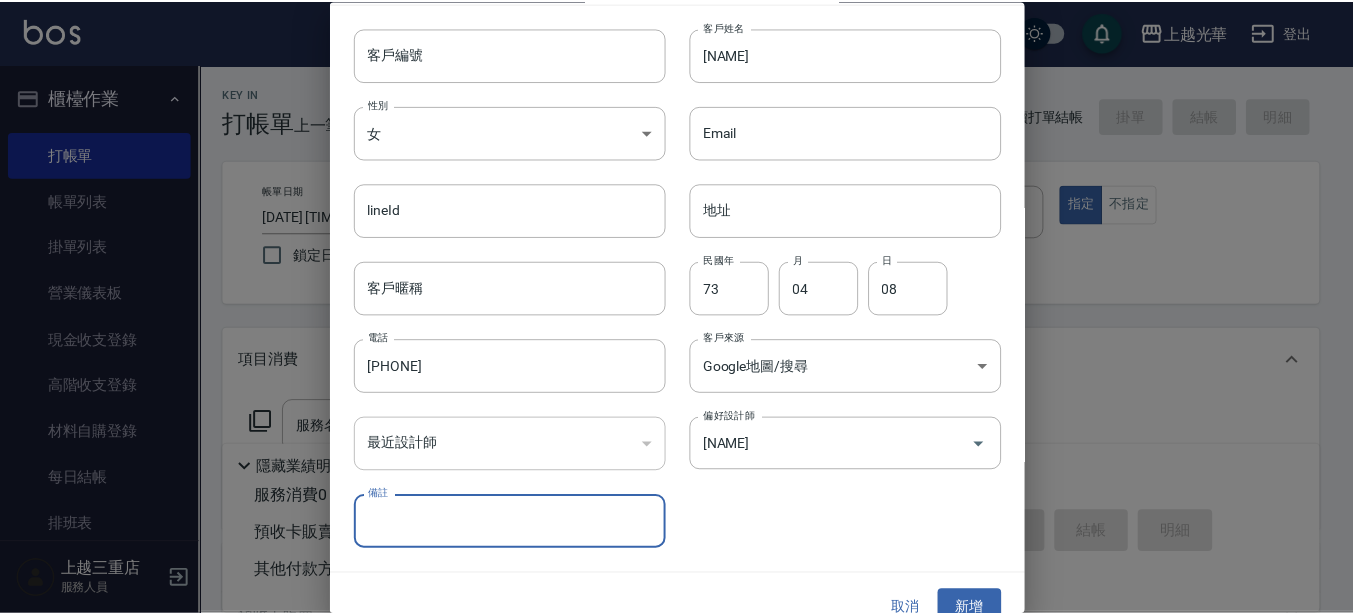 scroll, scrollTop: 77, scrollLeft: 0, axis: vertical 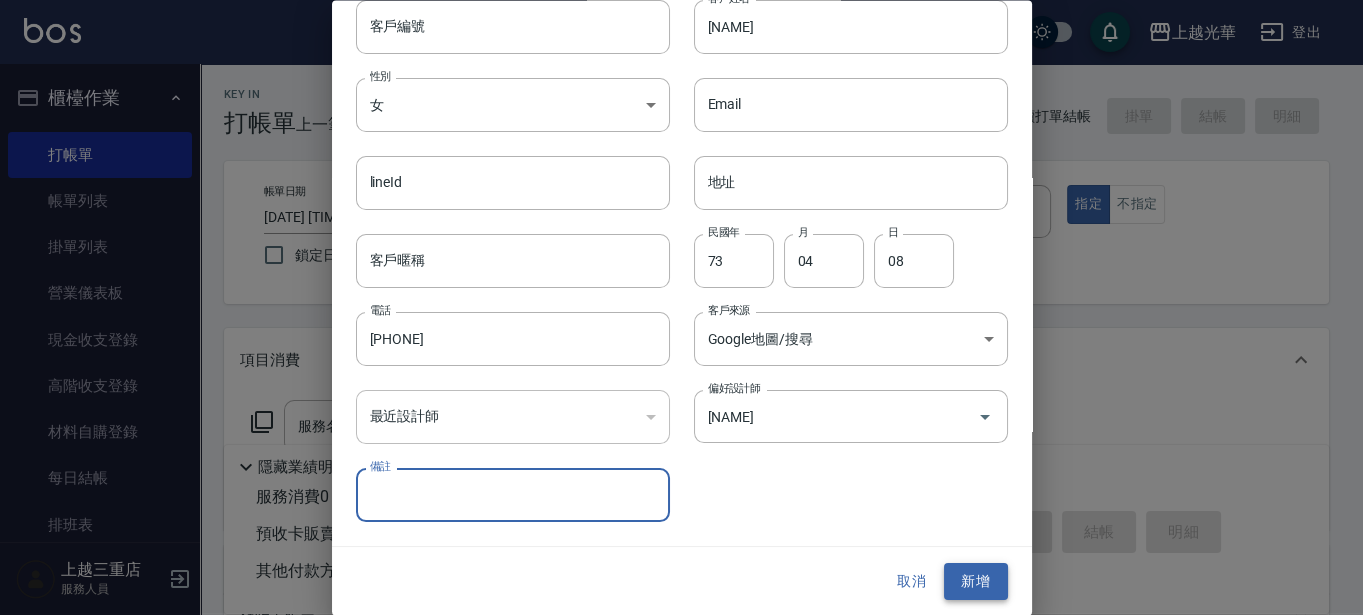 click on "新增" at bounding box center [976, 582] 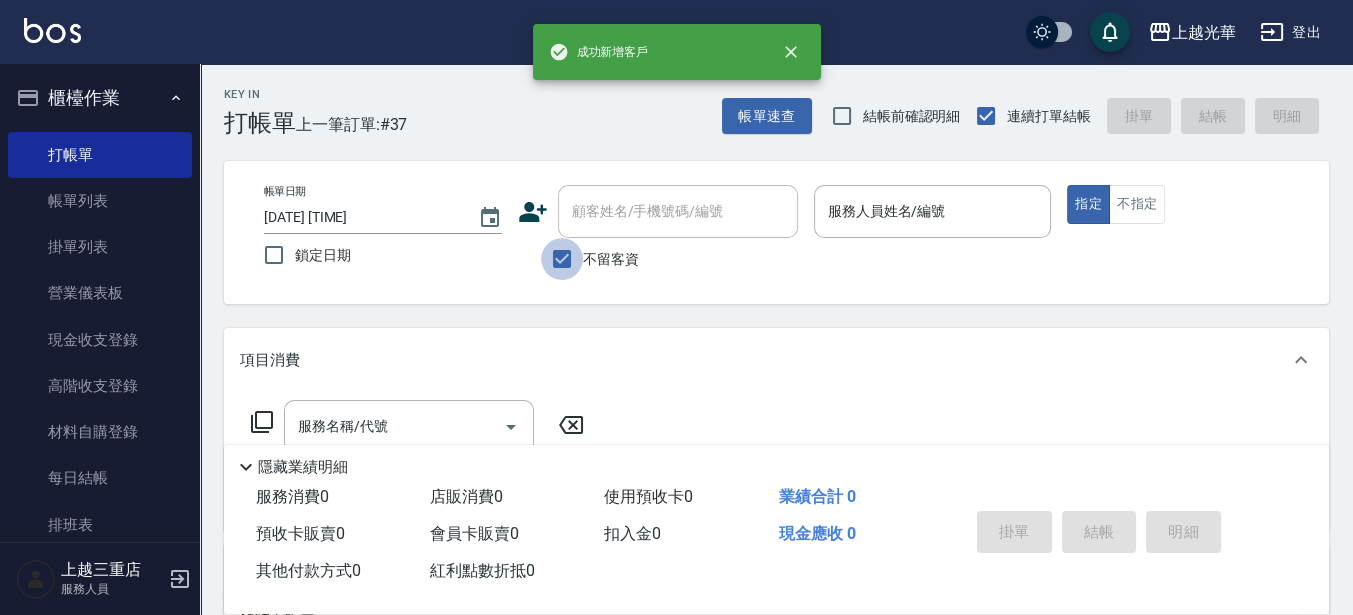 click on "不留客資" at bounding box center [562, 259] 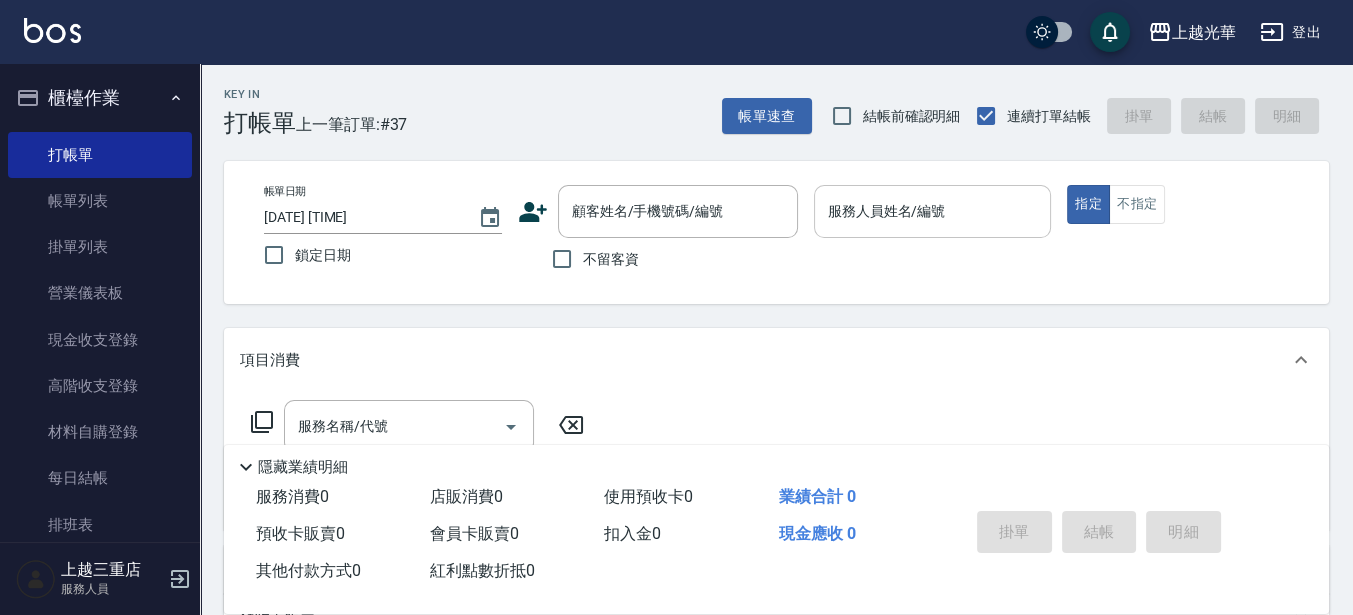 click on "服務人員姓名/編號" at bounding box center [933, 211] 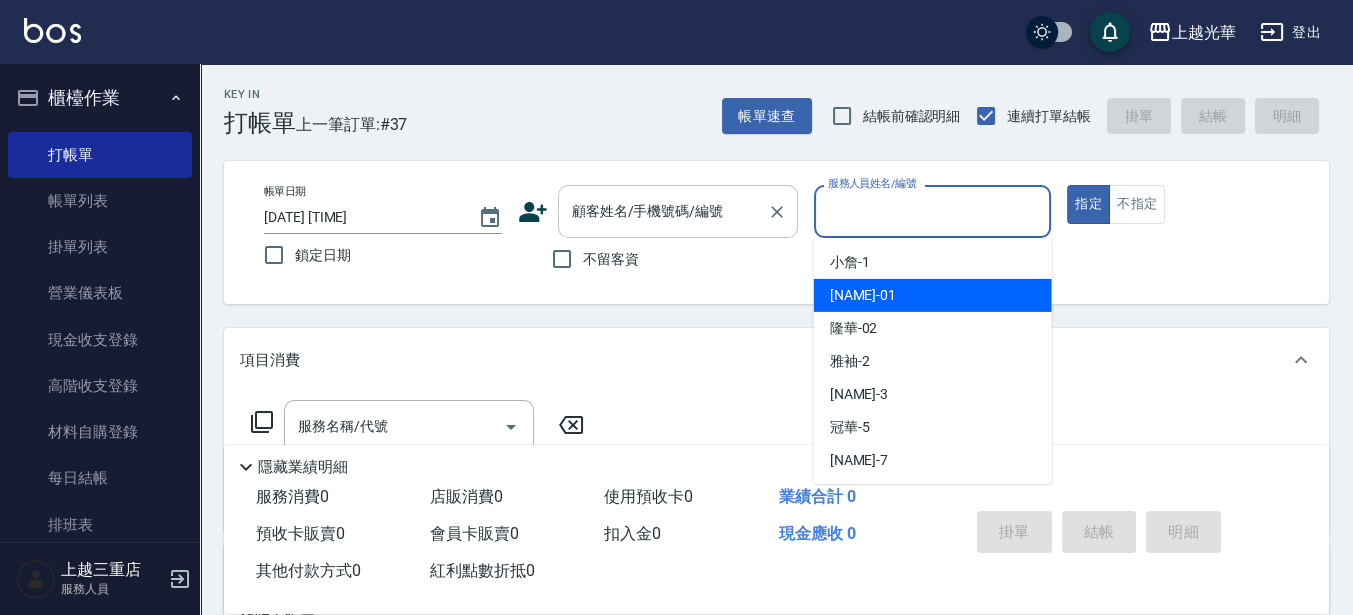 click on "顧客姓名/手機號碼/編號" at bounding box center [663, 211] 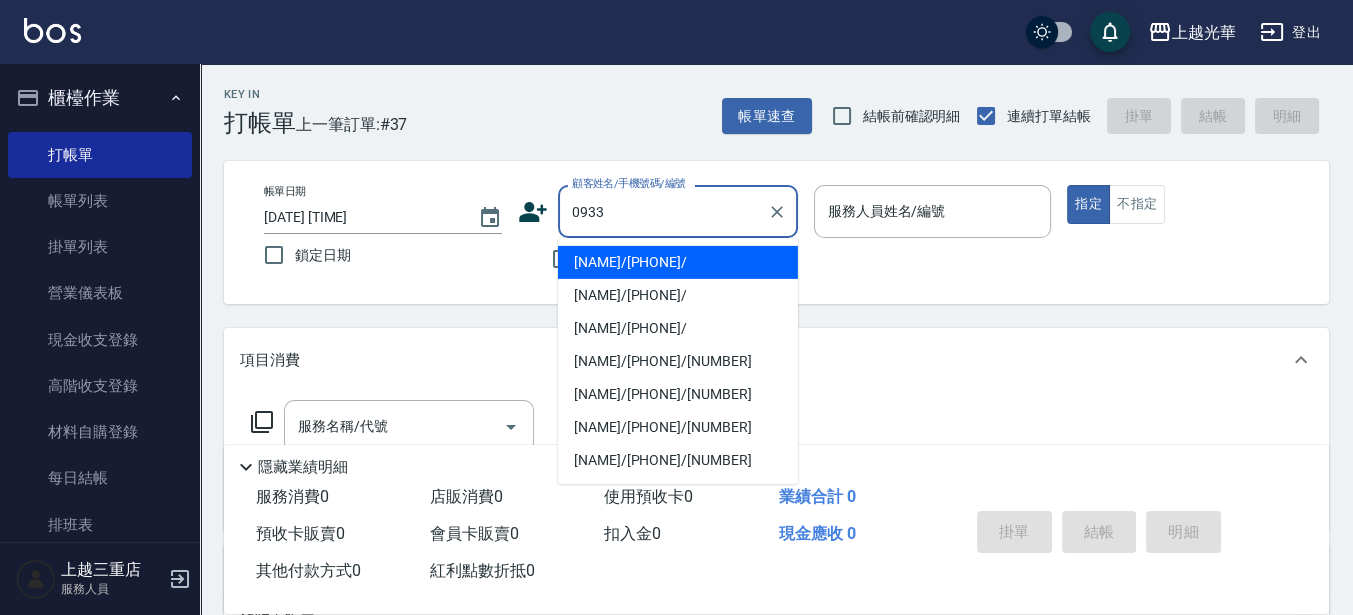 click on "[NAME]/[PHONE]/" at bounding box center [678, 262] 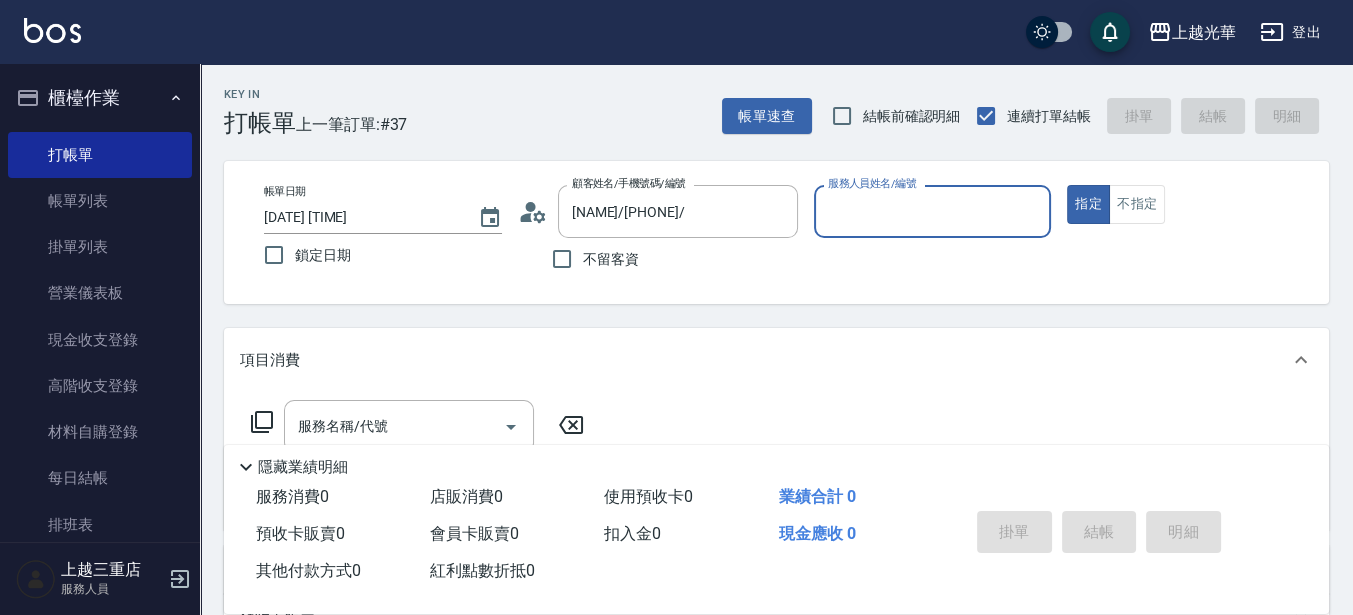 type on "喨喨-9" 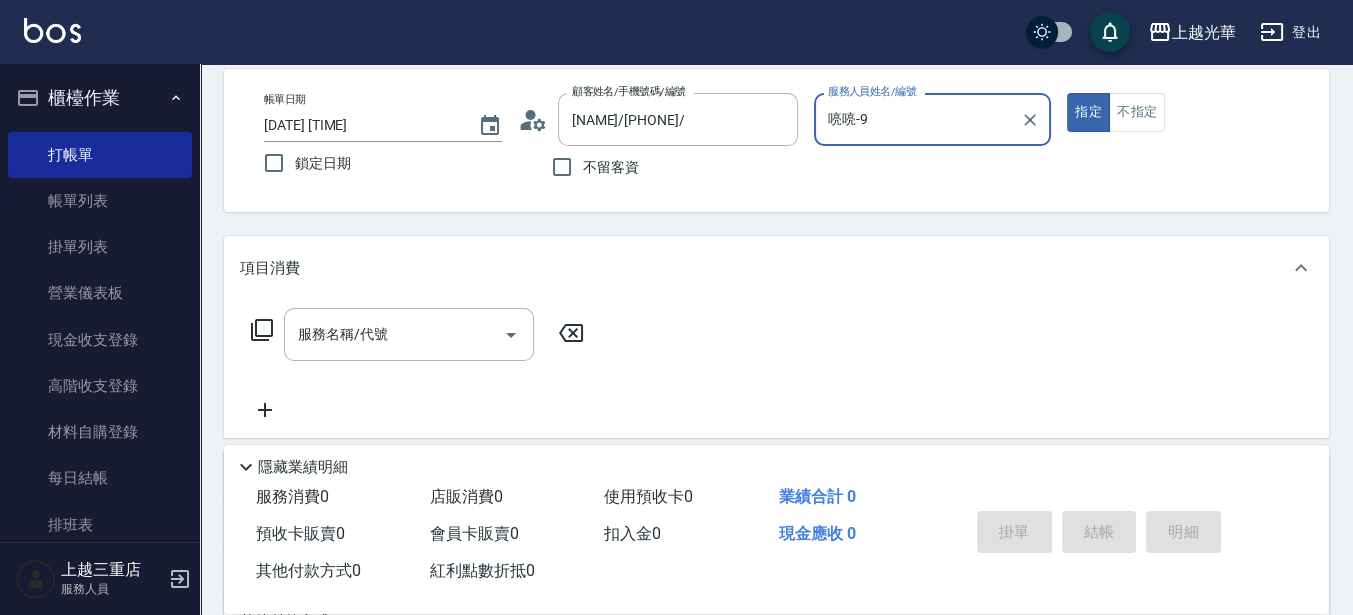 scroll, scrollTop: 125, scrollLeft: 0, axis: vertical 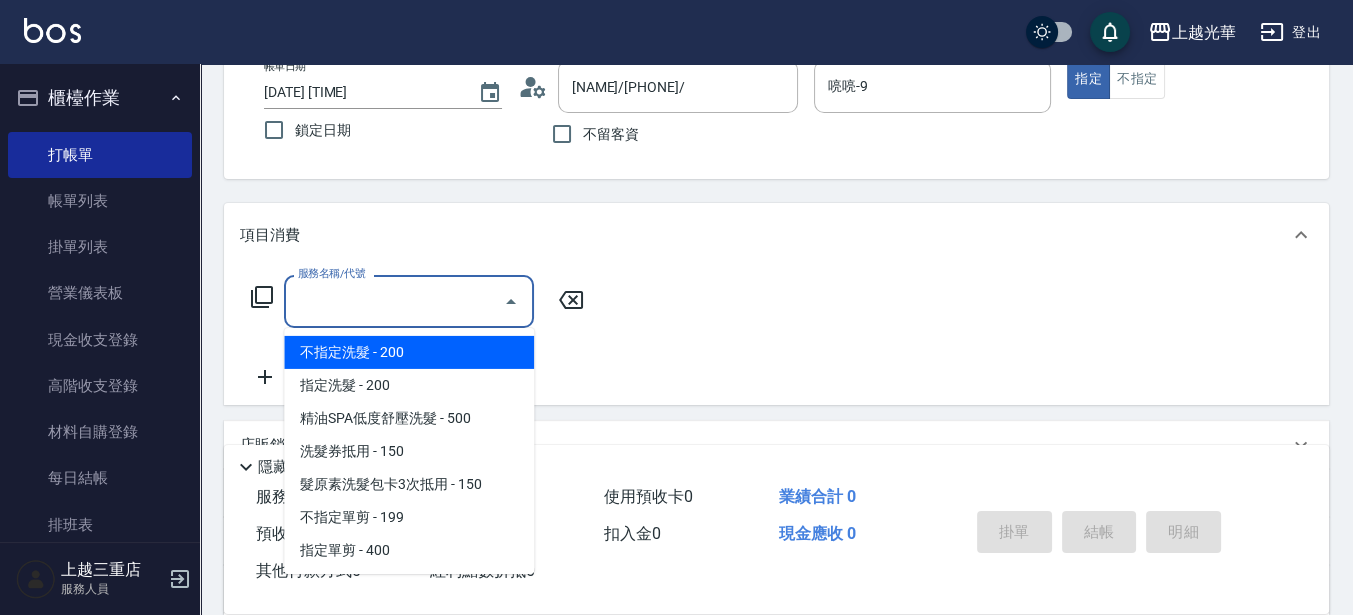 click on "服務名稱/代號" at bounding box center (394, 301) 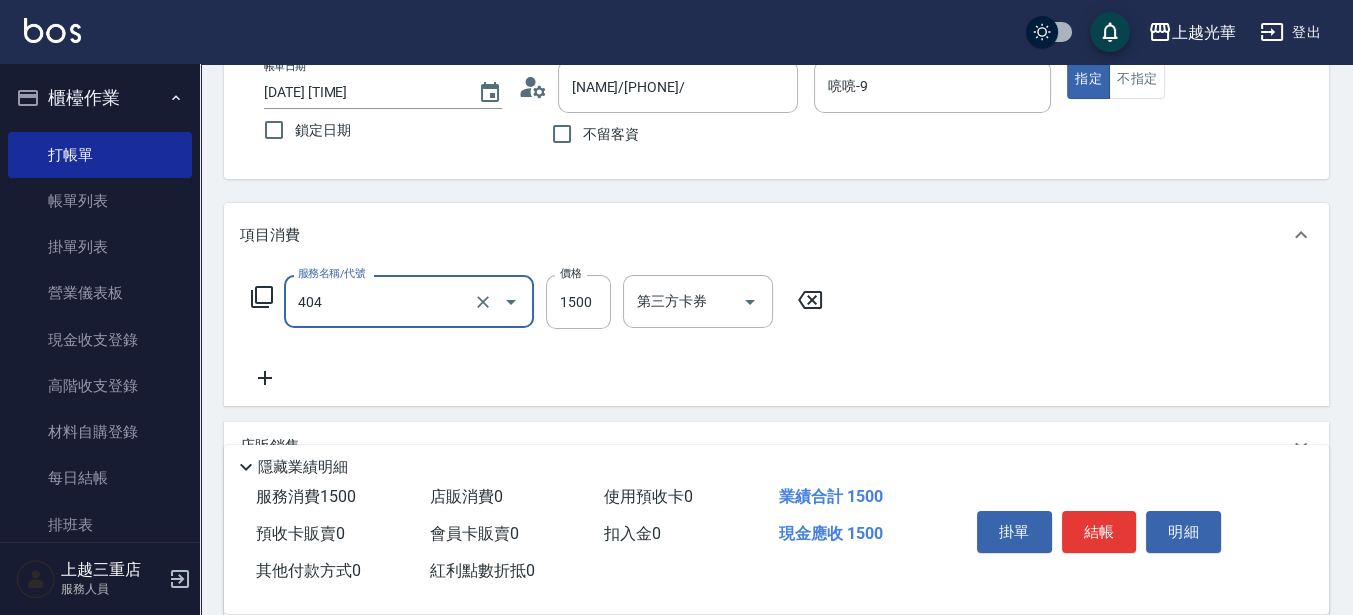 type on "設計染髮(404)" 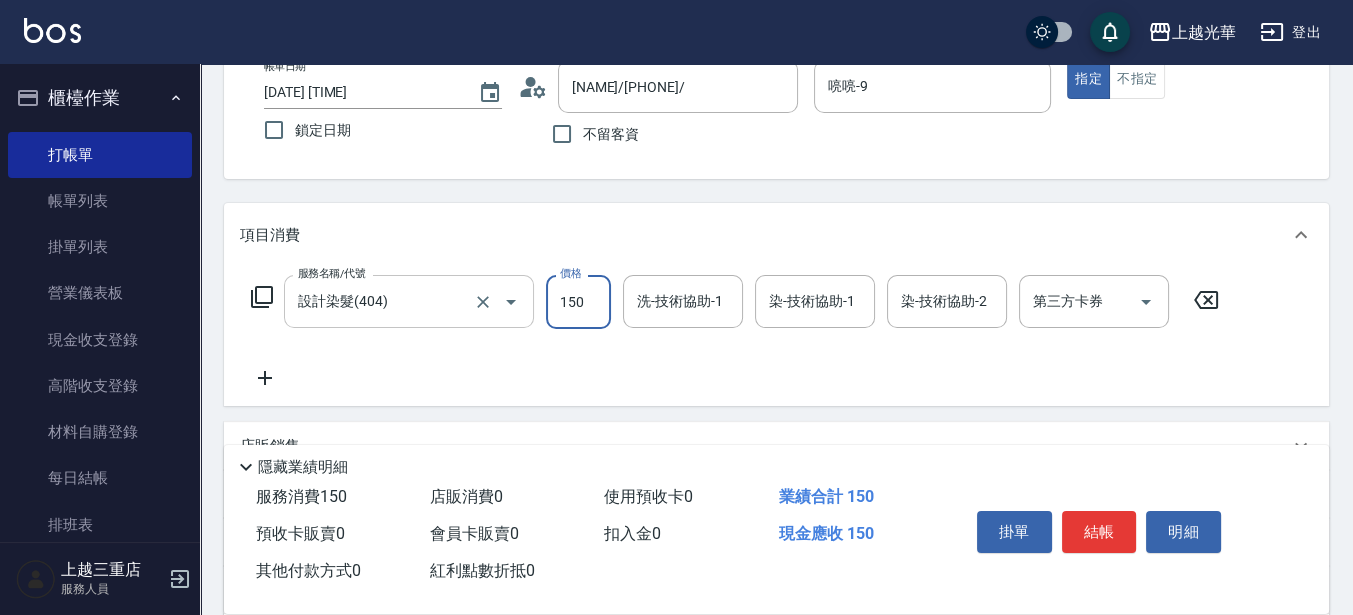 type on "1500" 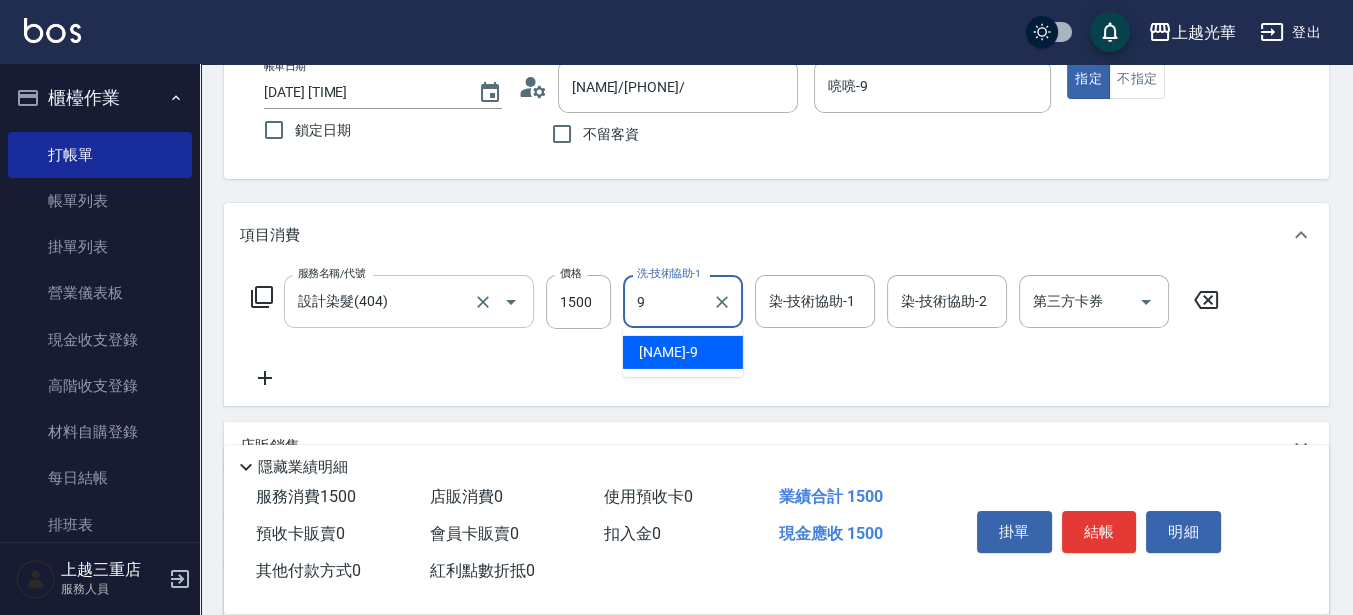 type on "喨喨-9" 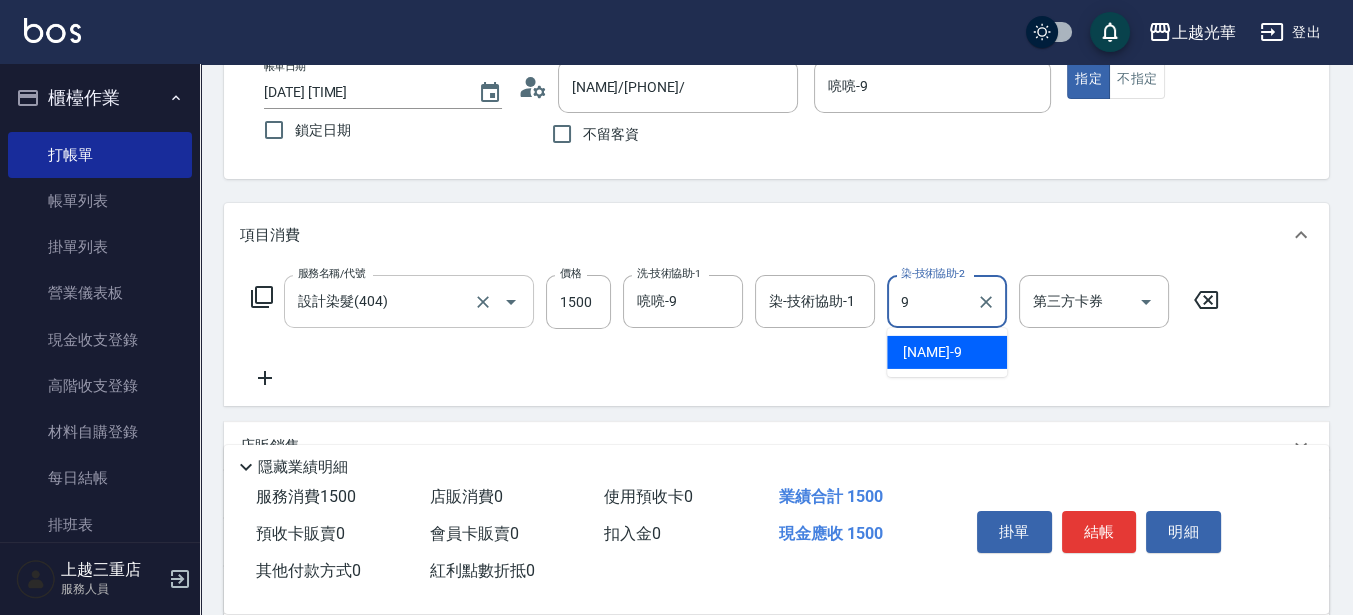 type on "喨喨-9" 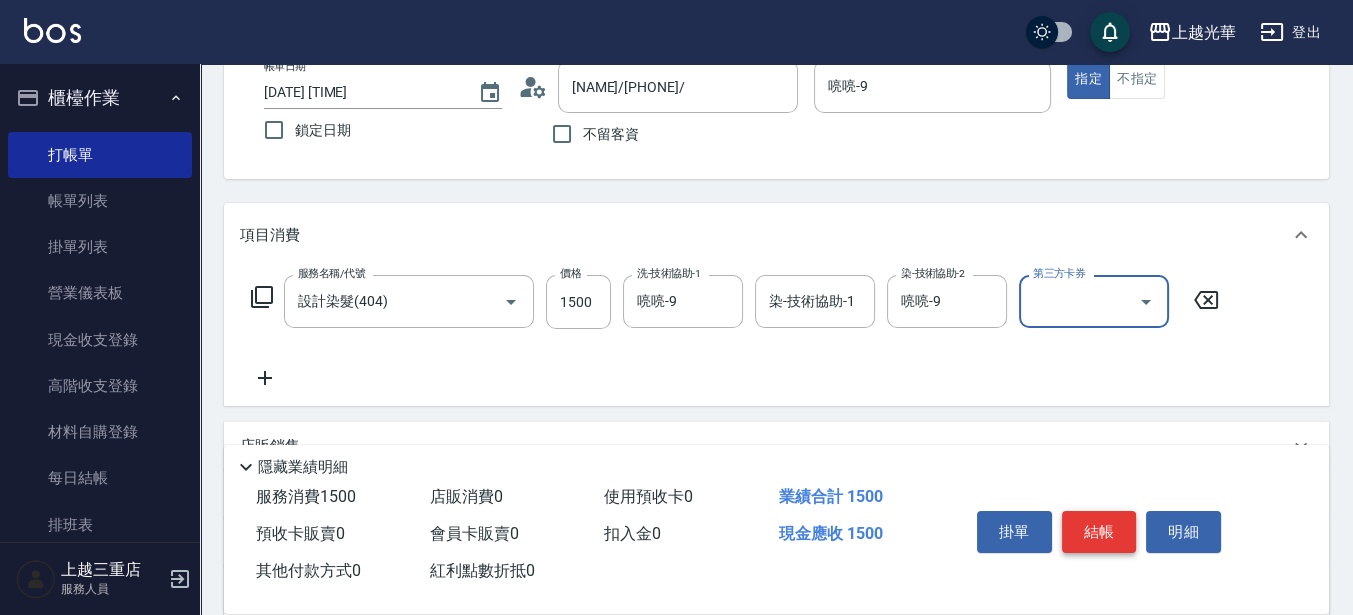 click on "結帳" at bounding box center [1099, 532] 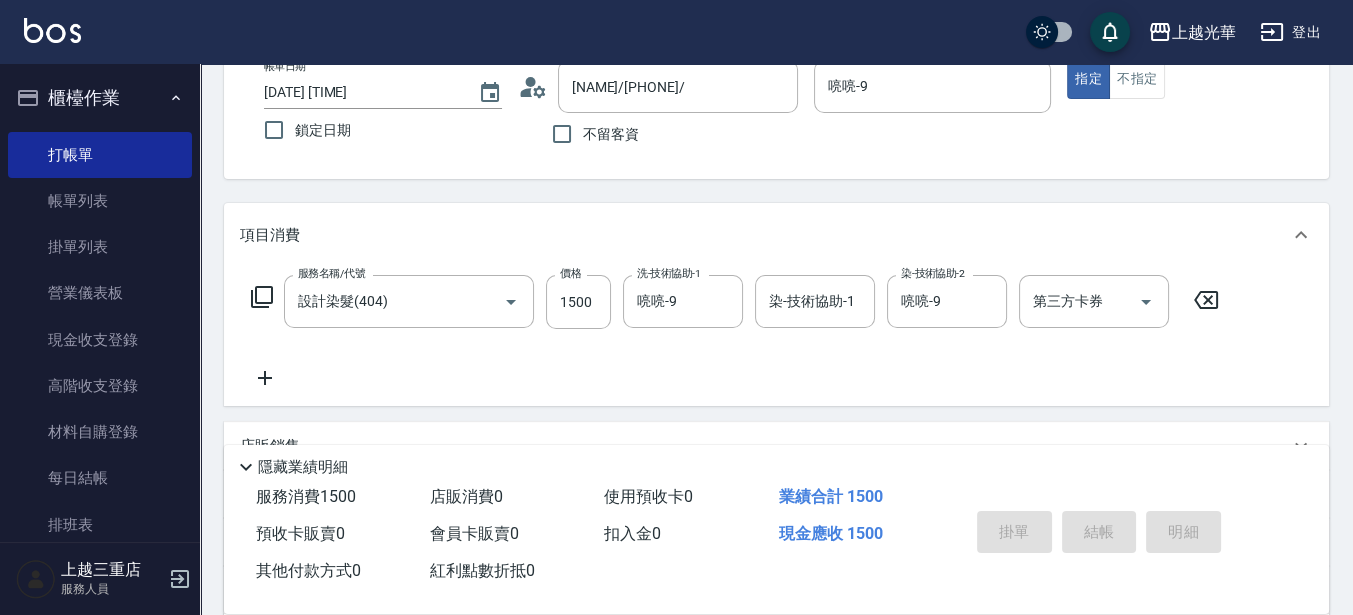 type on "2025/08/09 18:06" 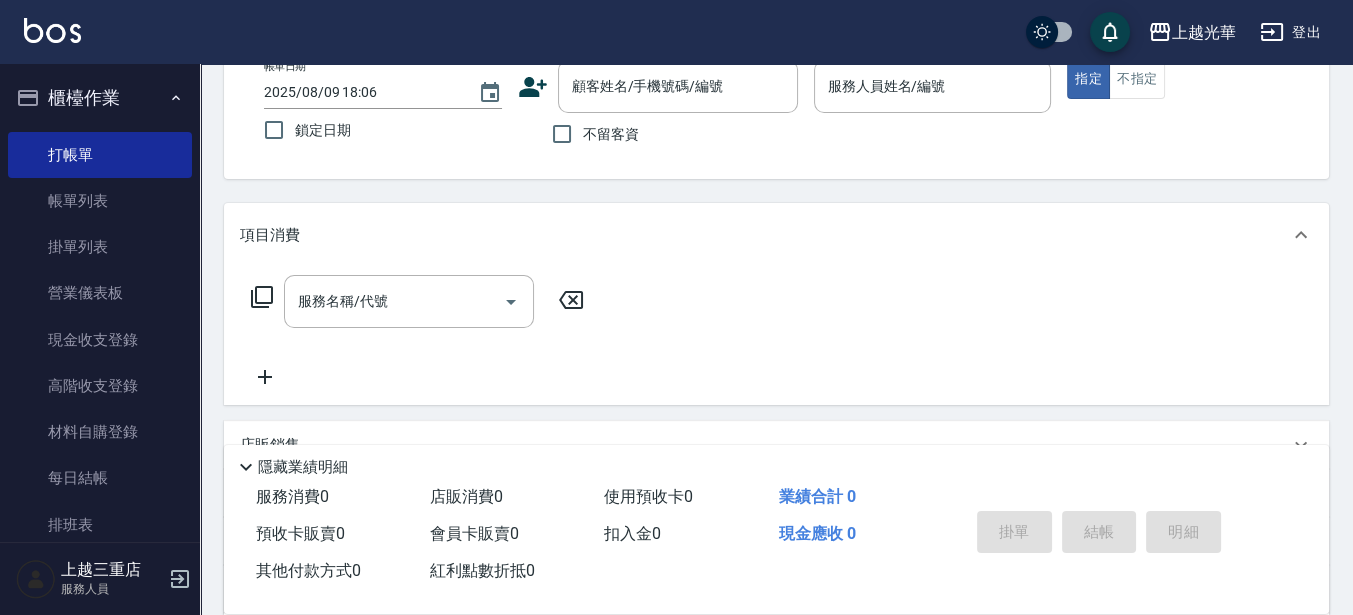 click on "不留客資" at bounding box center [590, 134] 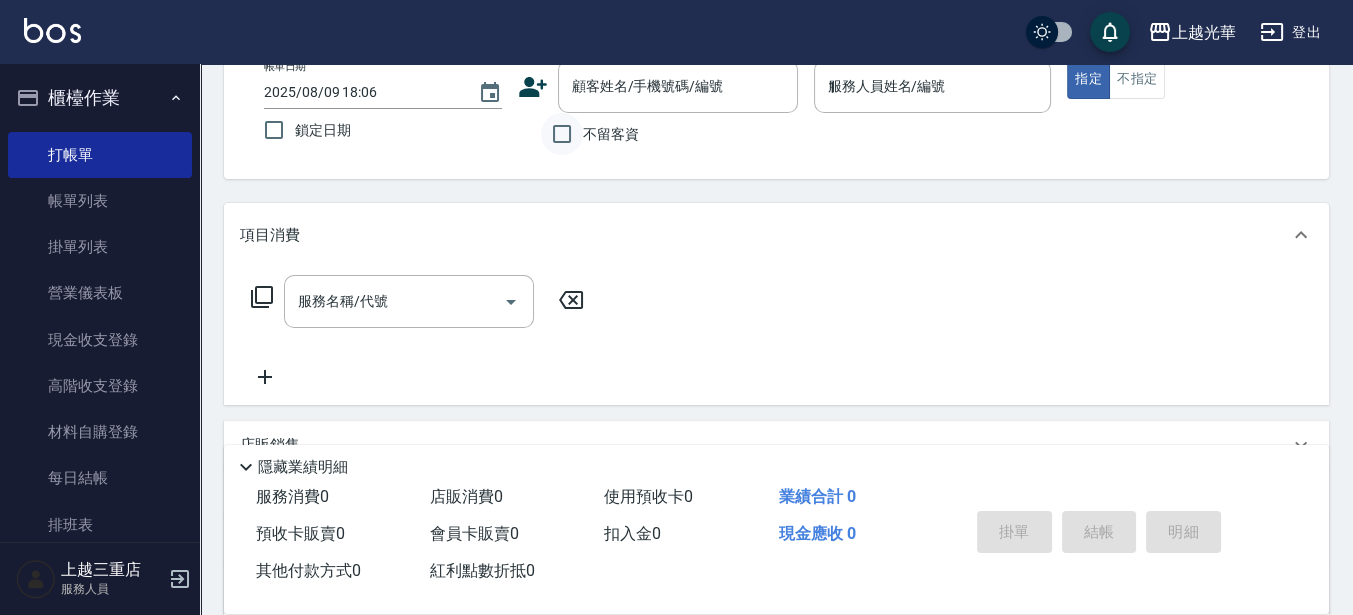 type on "1" 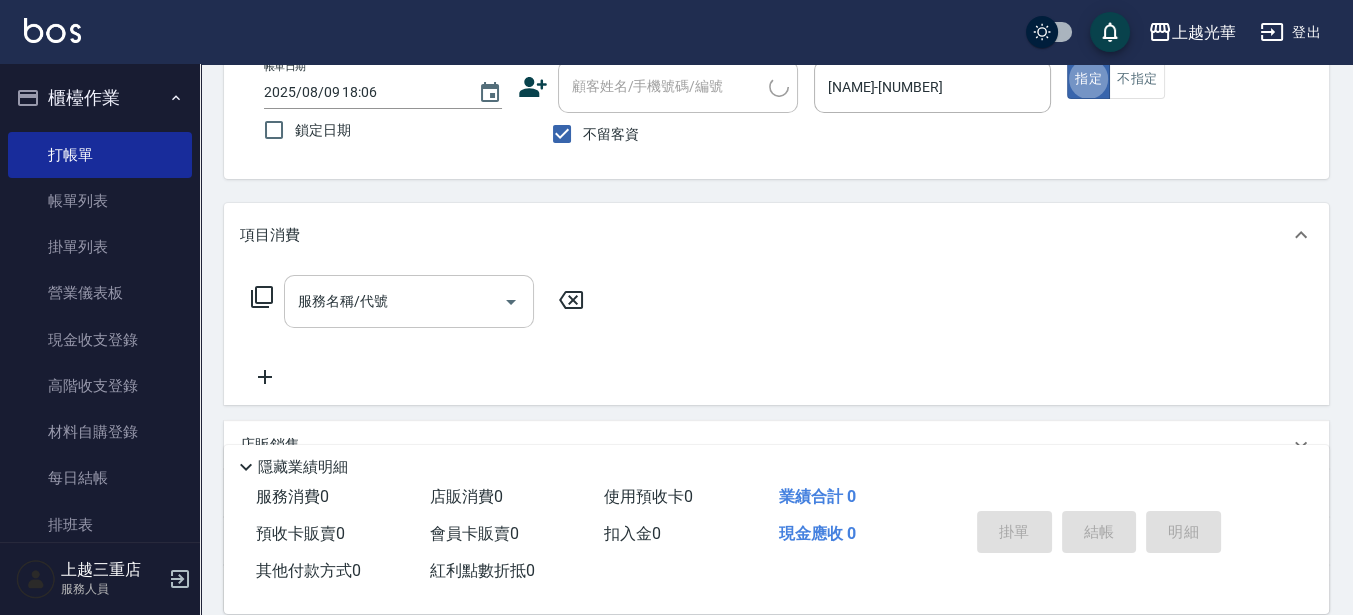 click on "服務名稱/代號" at bounding box center (394, 301) 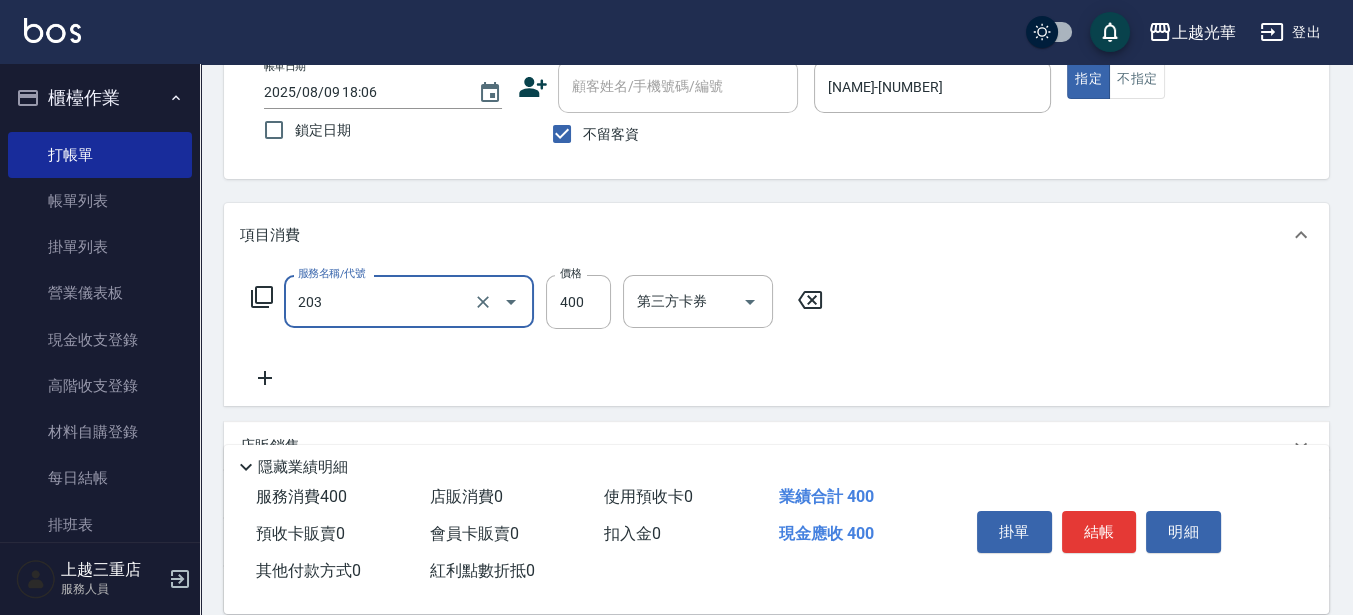 type on "指定單剪(203)" 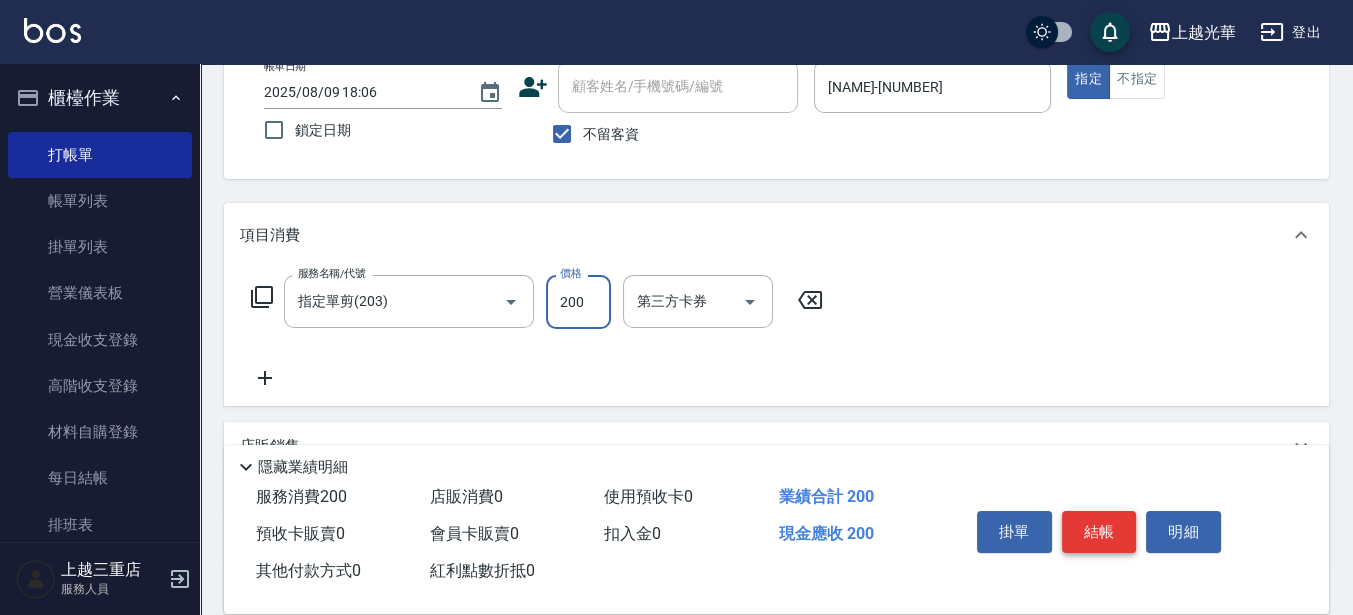 type on "200" 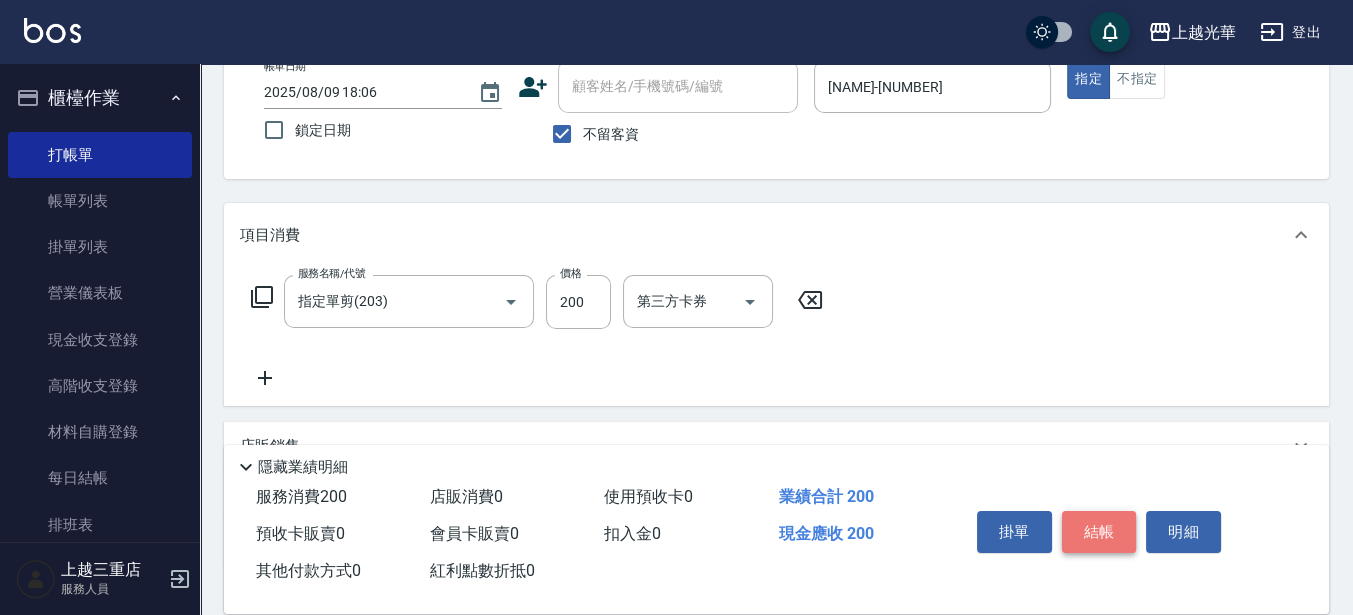 click on "結帳" at bounding box center [1099, 532] 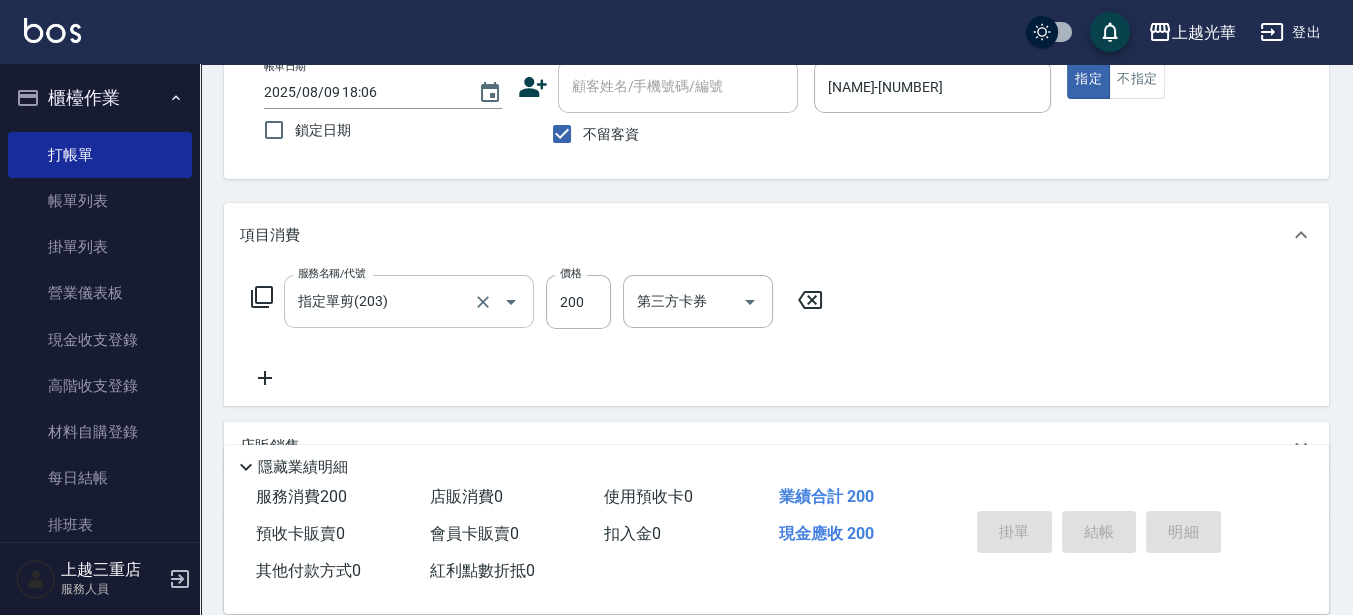 type on "2025/08/09 18:26" 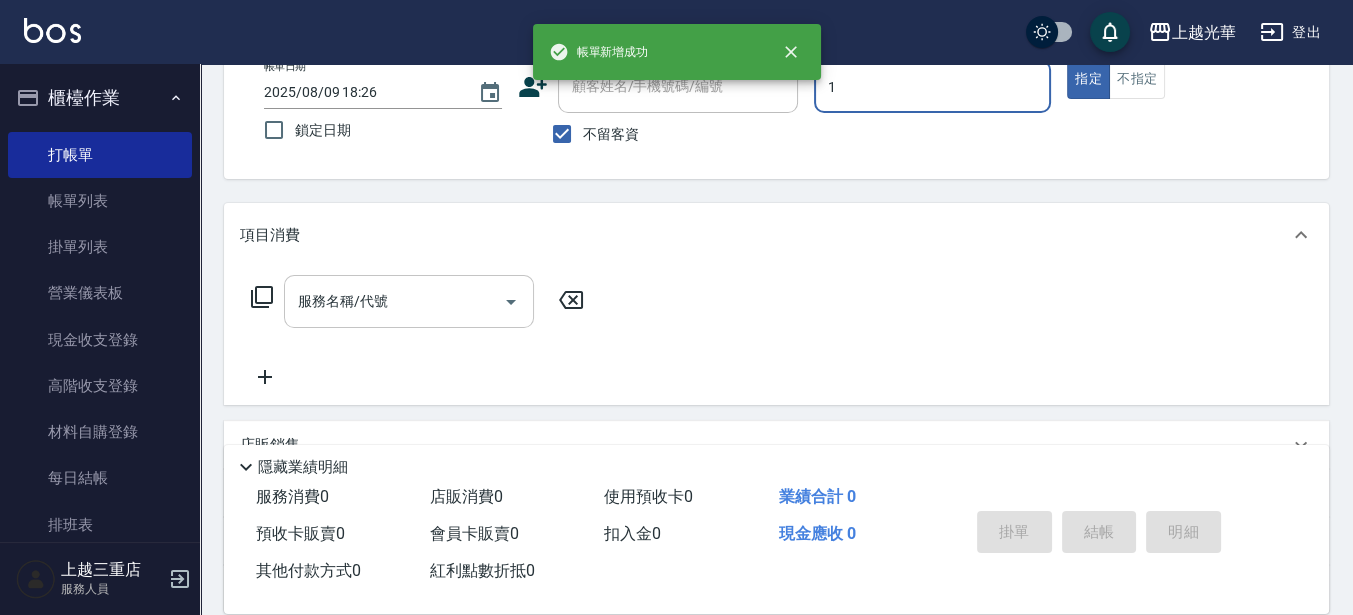 type on "[NAME]-[NUMBER]" 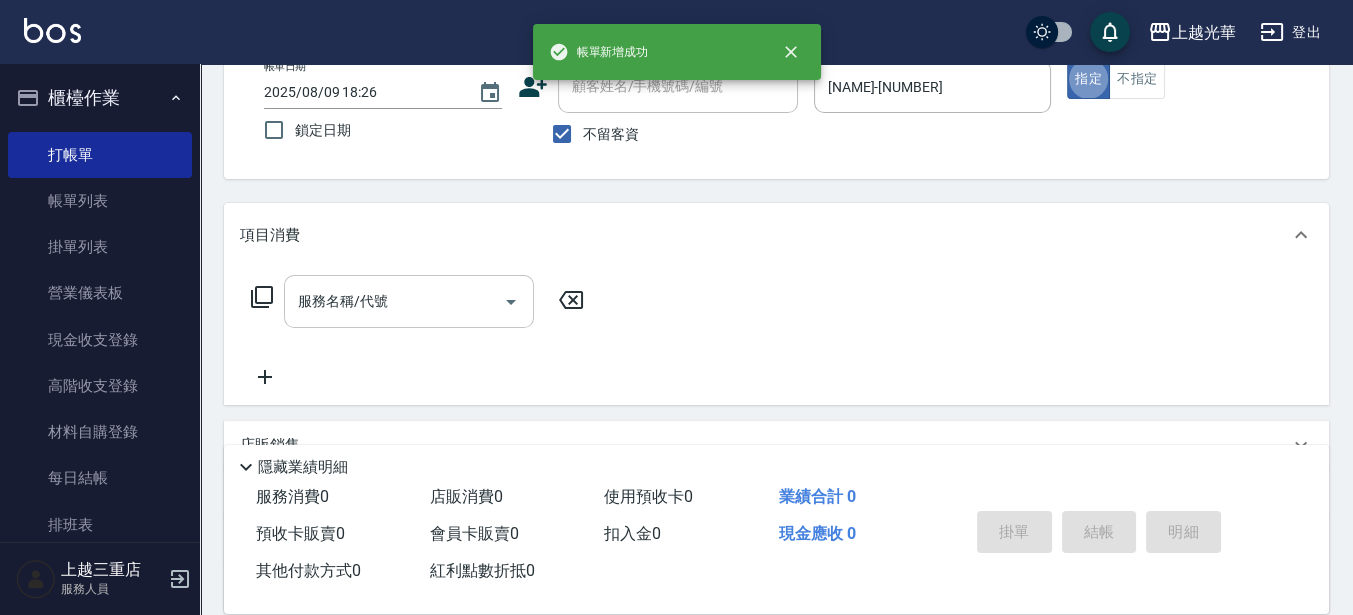 click on "服務名稱/代號" at bounding box center (394, 301) 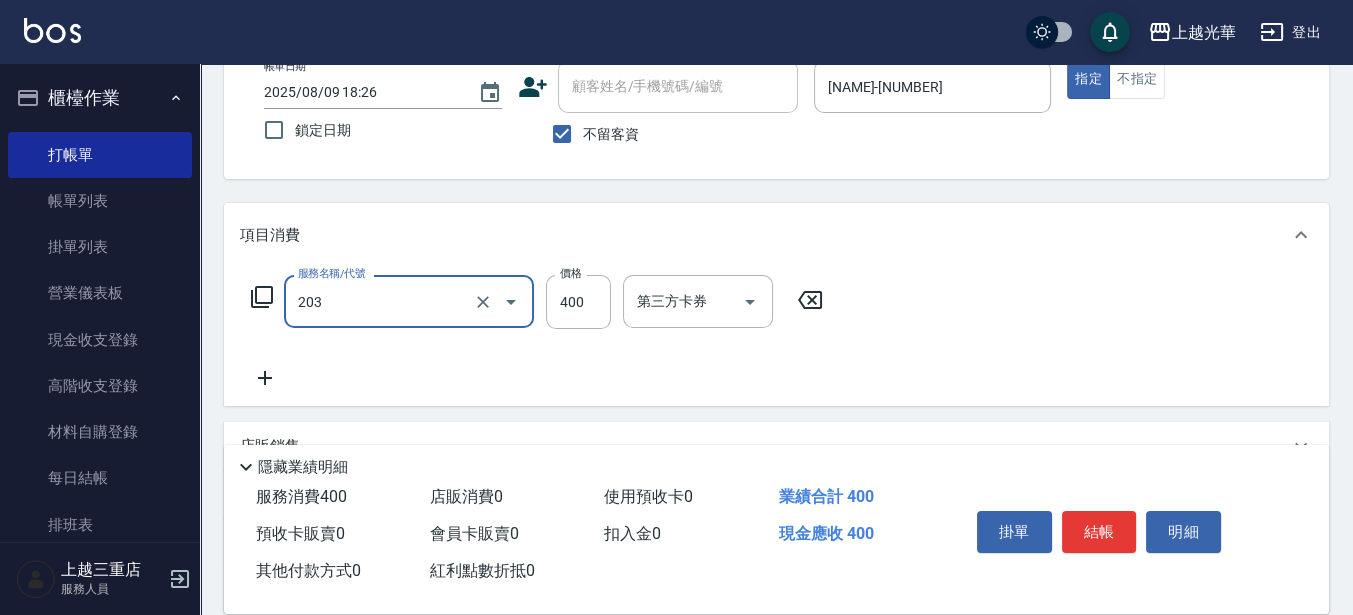 type on "指定單剪(203)" 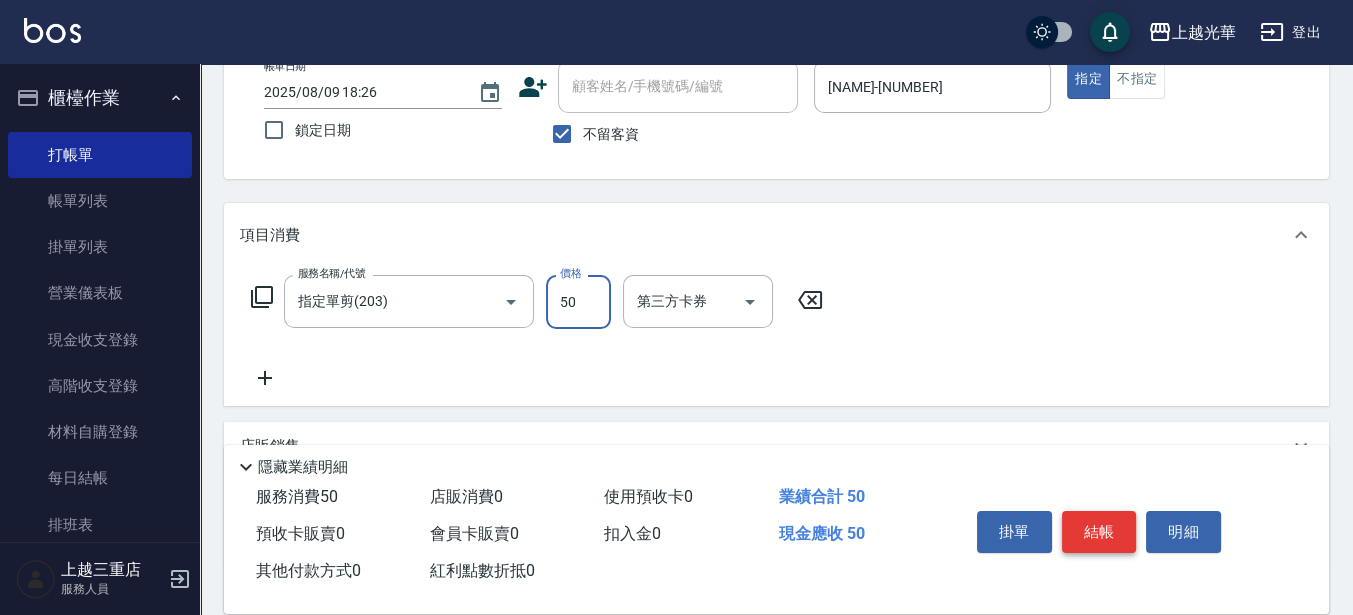 type on "50" 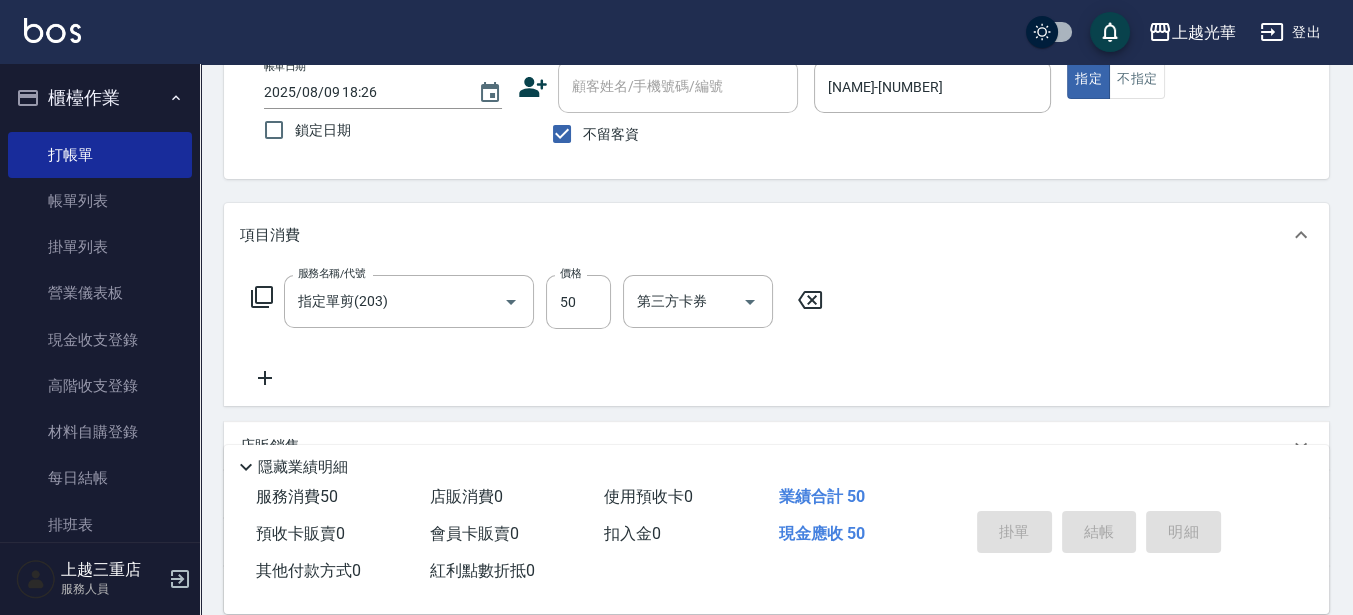 type 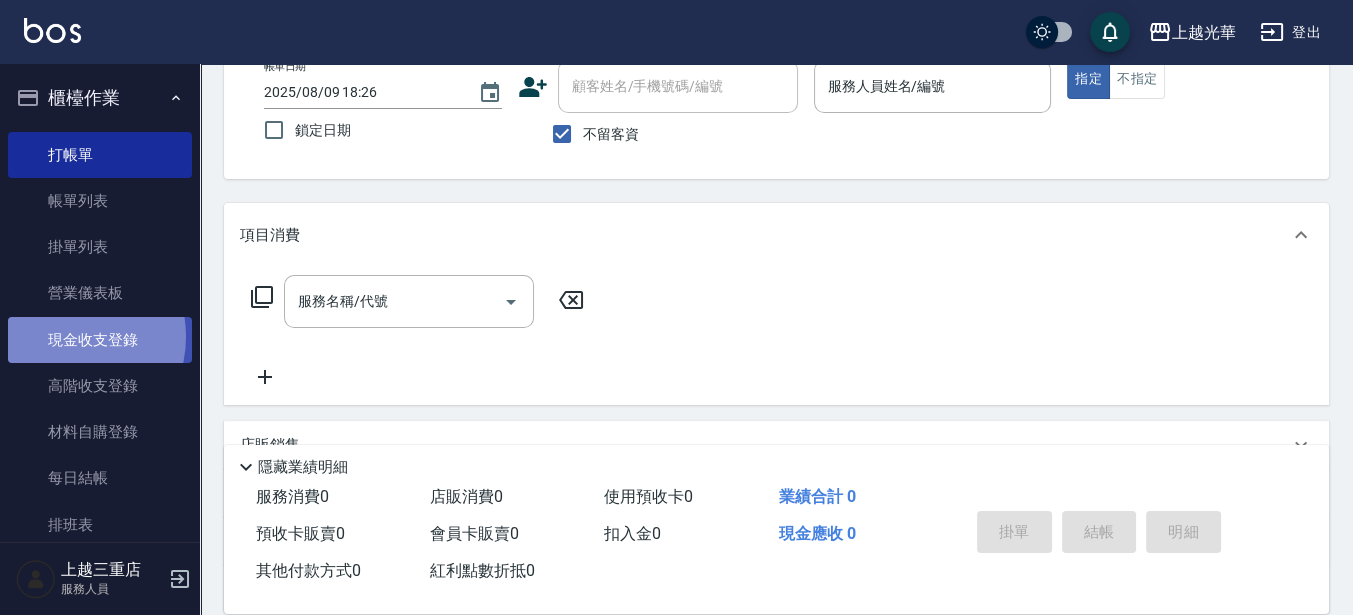 click on "現金收支登錄" at bounding box center [100, 340] 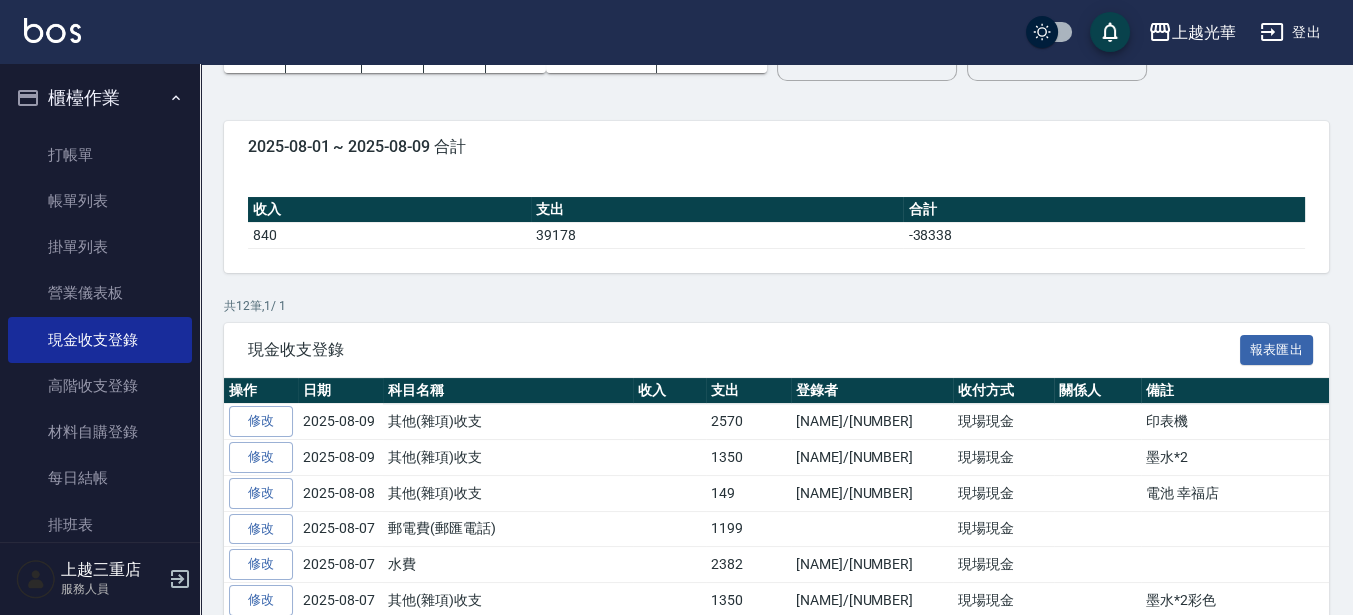 scroll, scrollTop: 0, scrollLeft: 0, axis: both 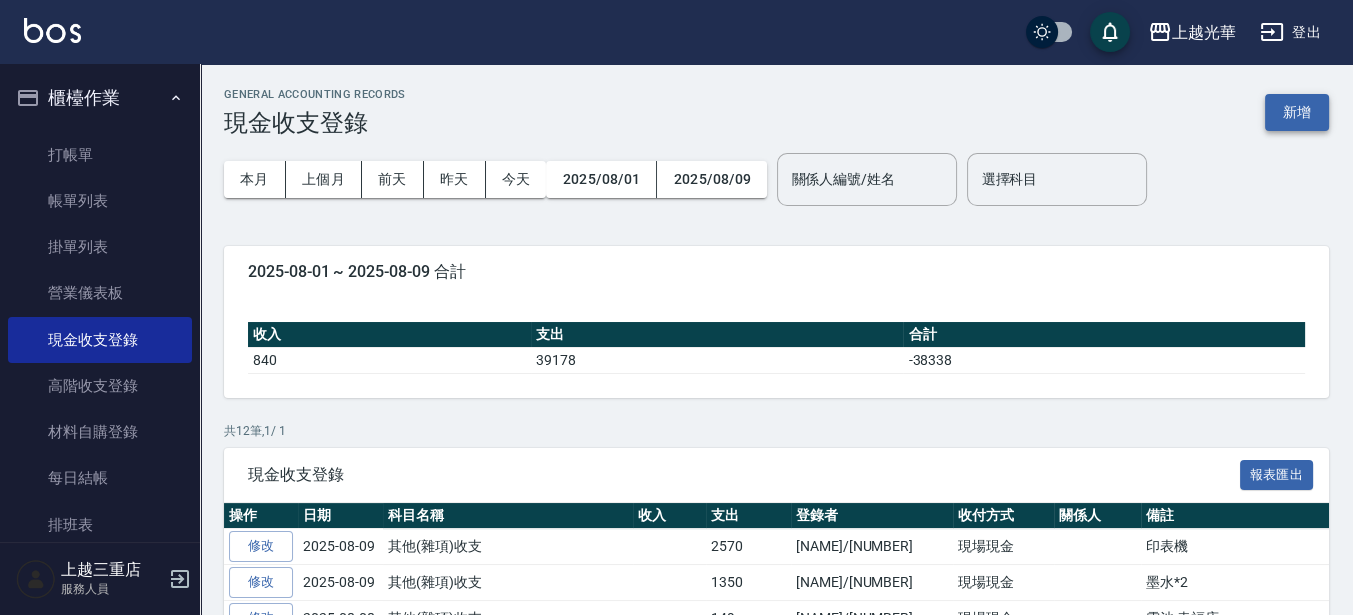 click on "新增" at bounding box center [1297, 112] 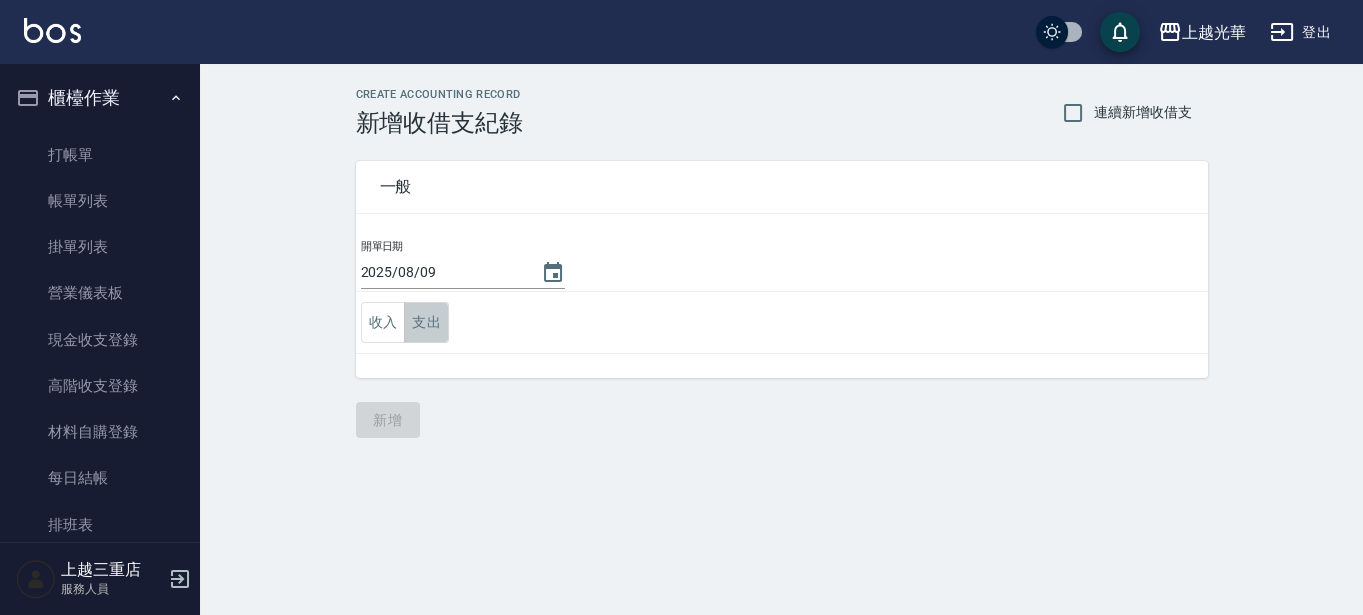 click on "支出" at bounding box center (426, 322) 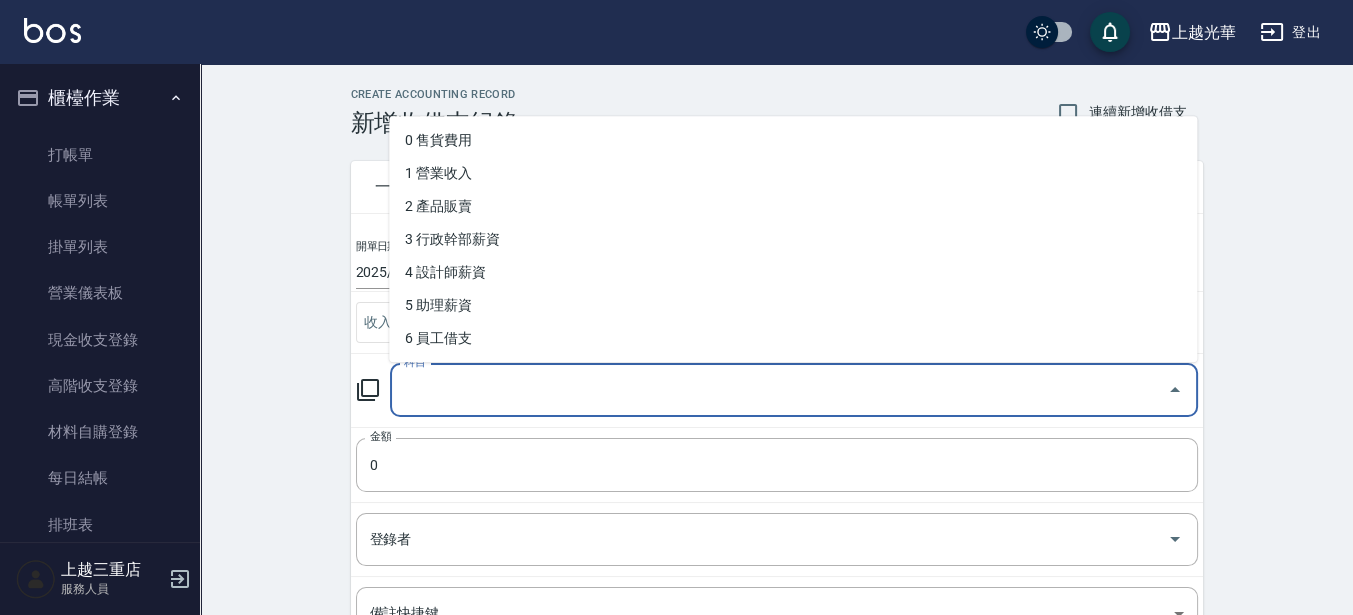 click on "科目" at bounding box center [779, 390] 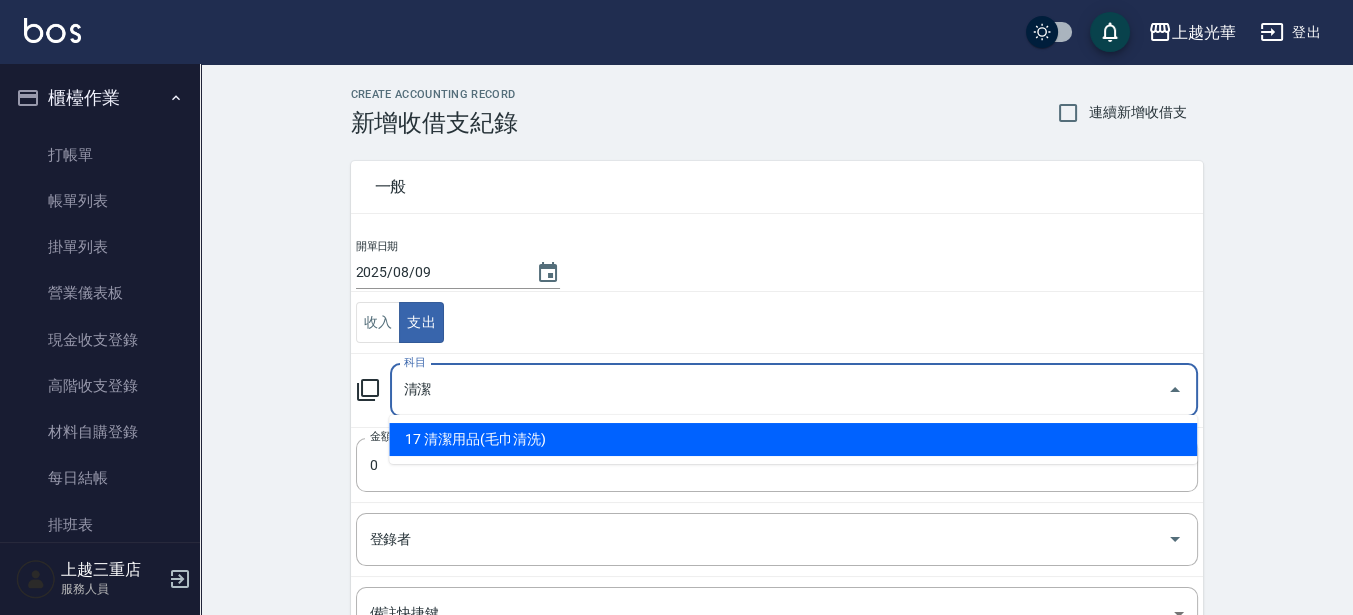 click on "17 清潔用品(毛巾清洗)" at bounding box center (793, 439) 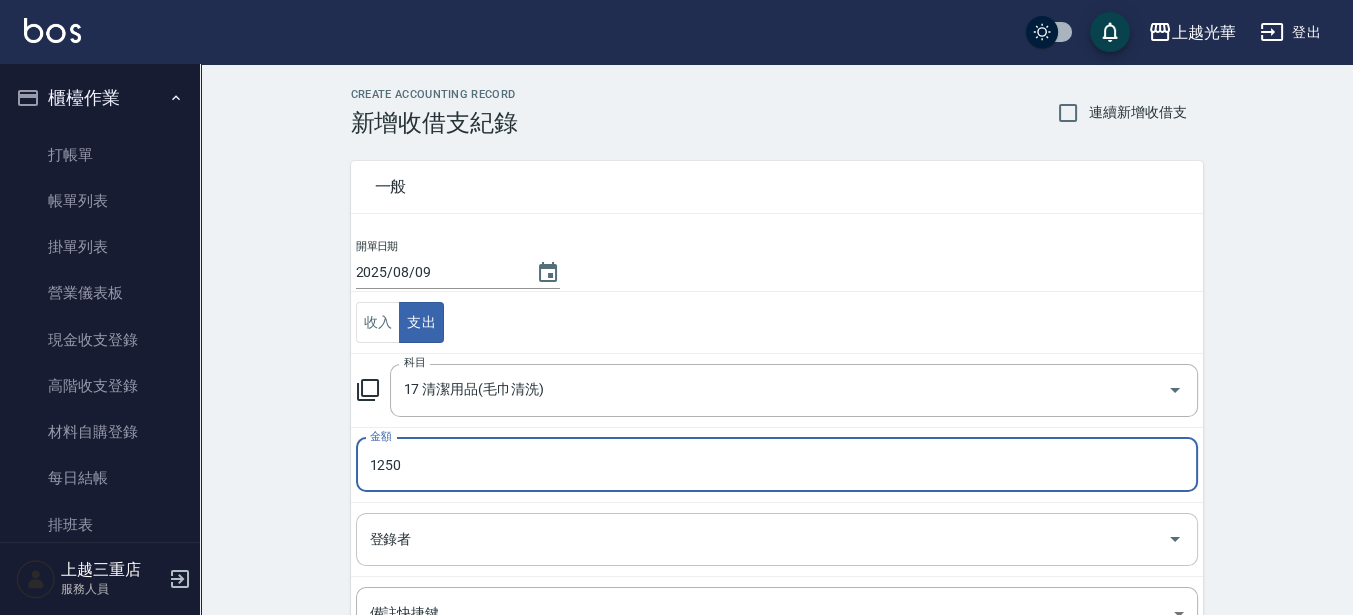 type on "1250" 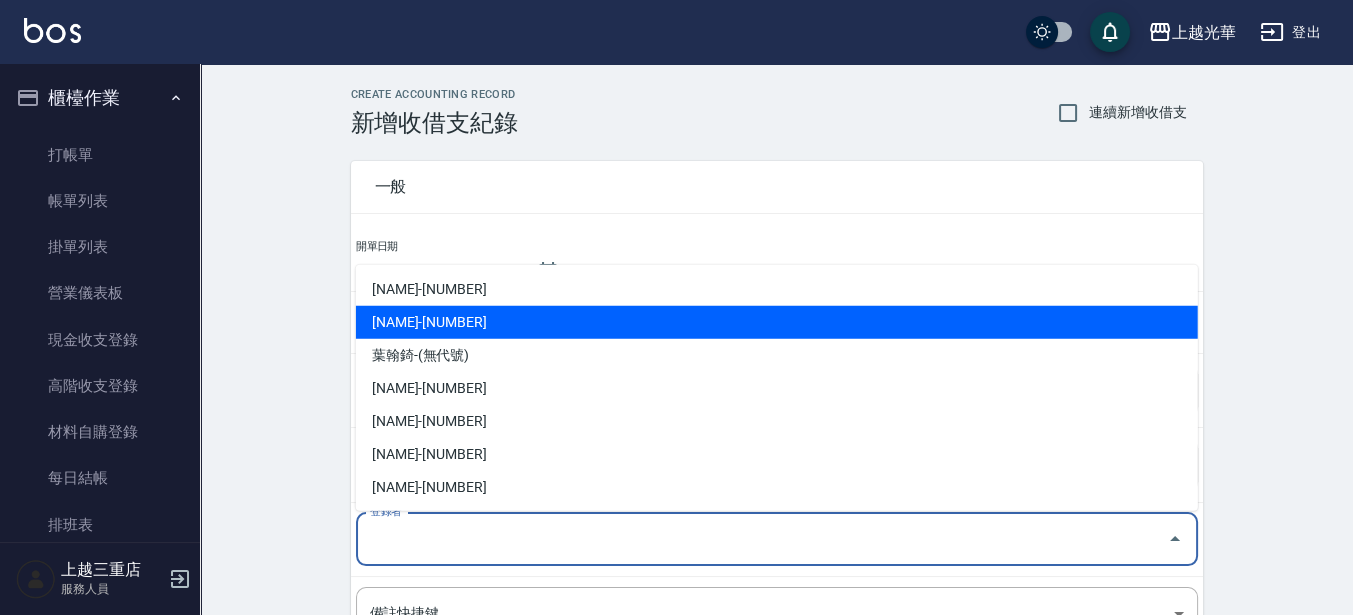 click on "[NAME]-[NUMBER]" at bounding box center (777, 322) 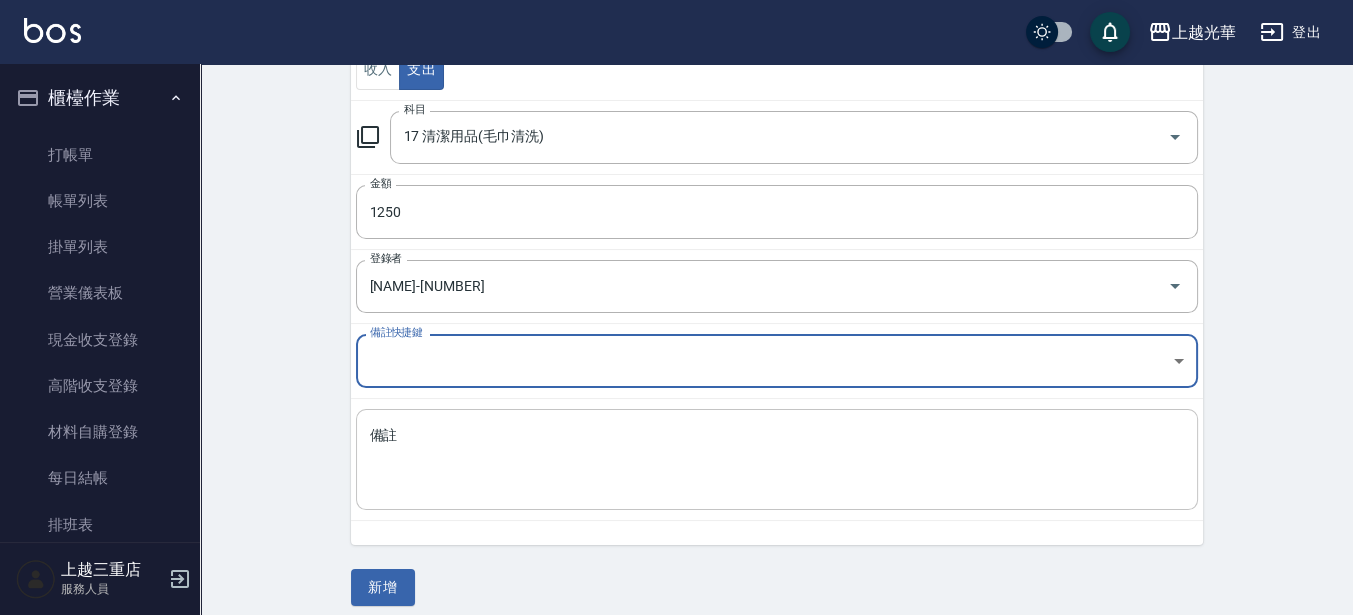 scroll, scrollTop: 264, scrollLeft: 0, axis: vertical 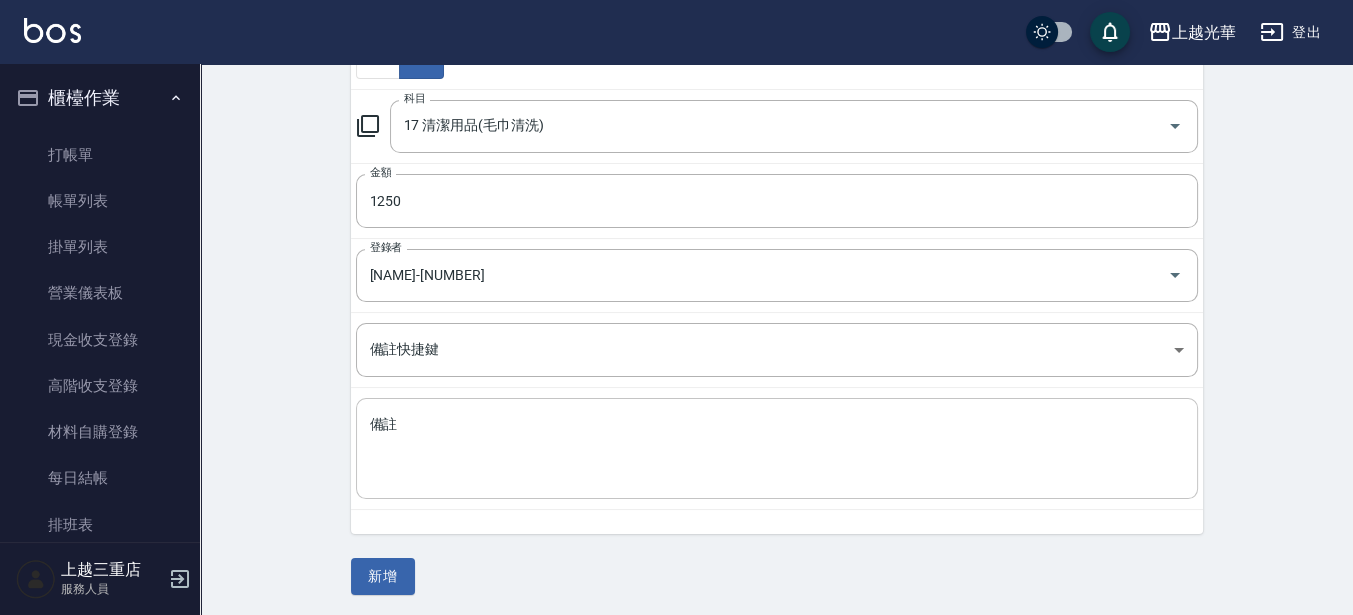 click on "x 備註" at bounding box center [777, 448] 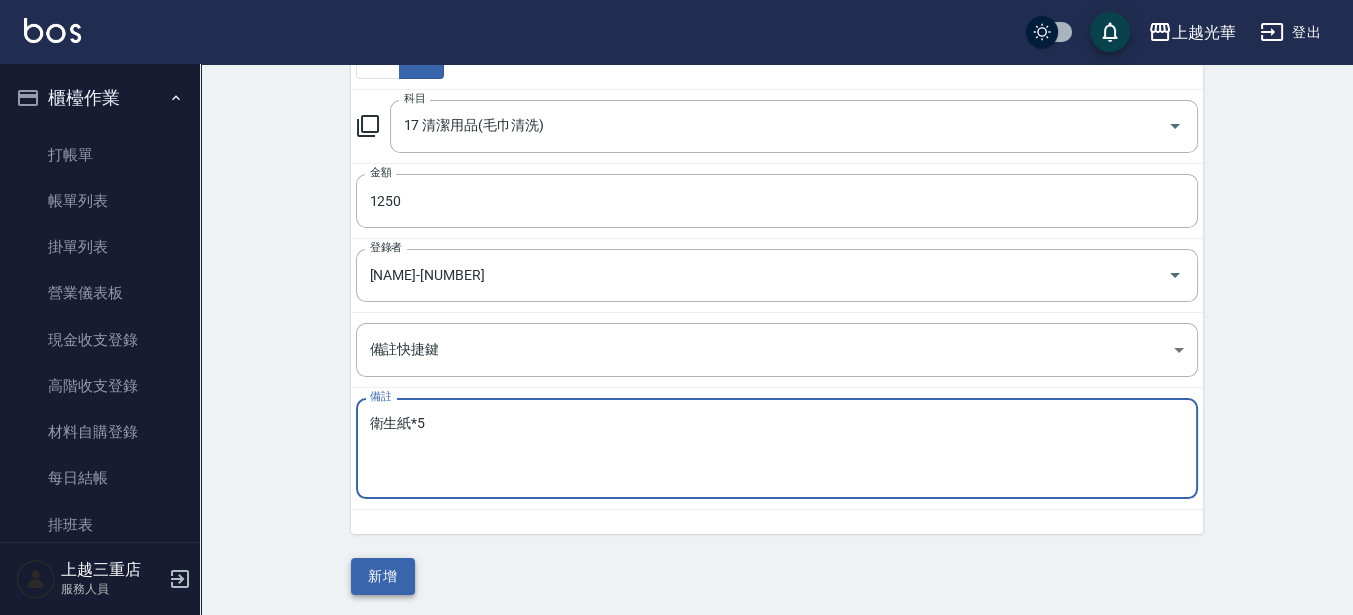 type on "衛生紙*5" 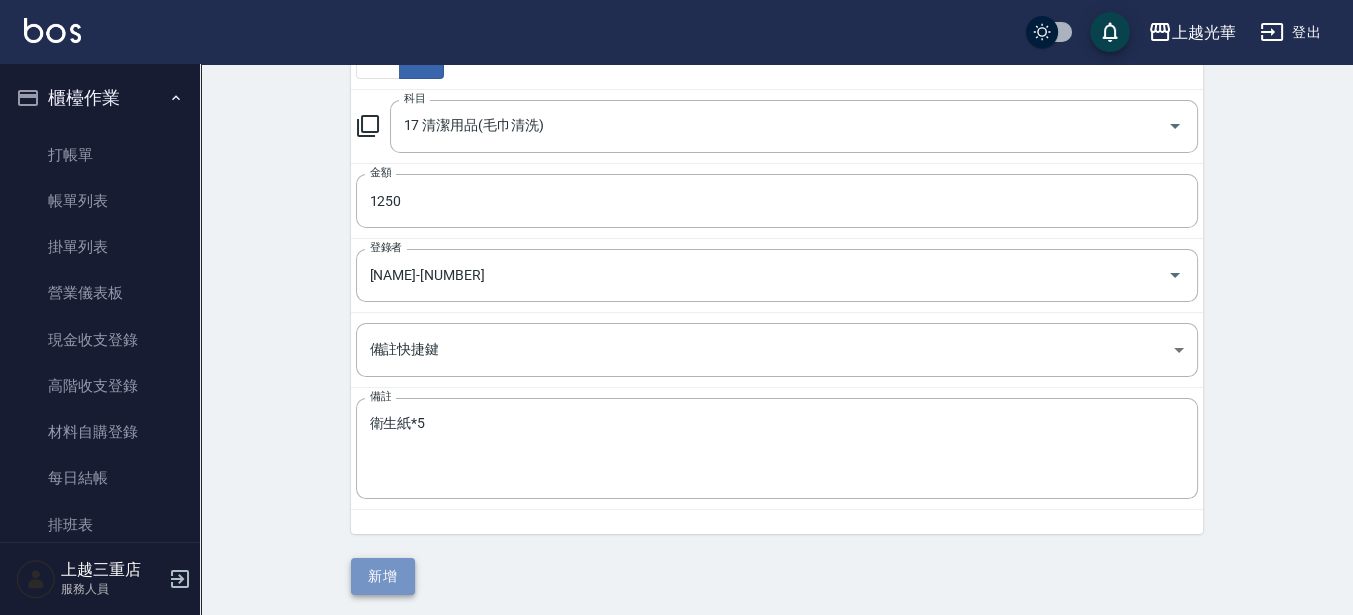 click on "新增" at bounding box center [383, 576] 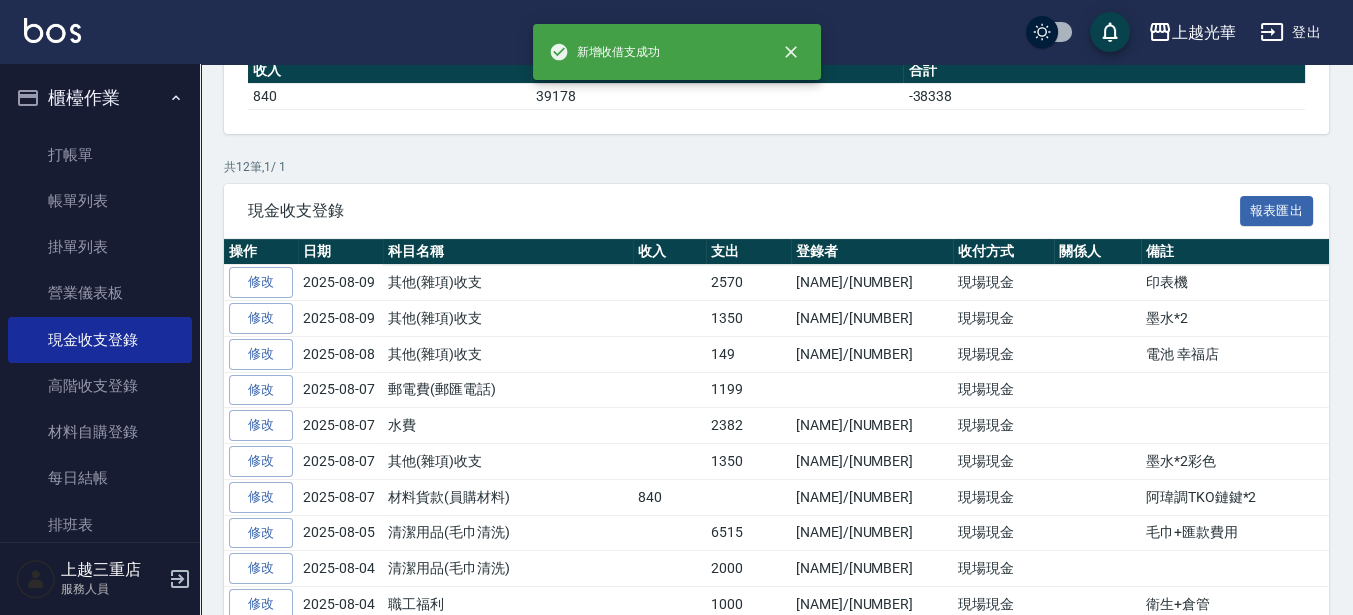 scroll, scrollTop: 0, scrollLeft: 0, axis: both 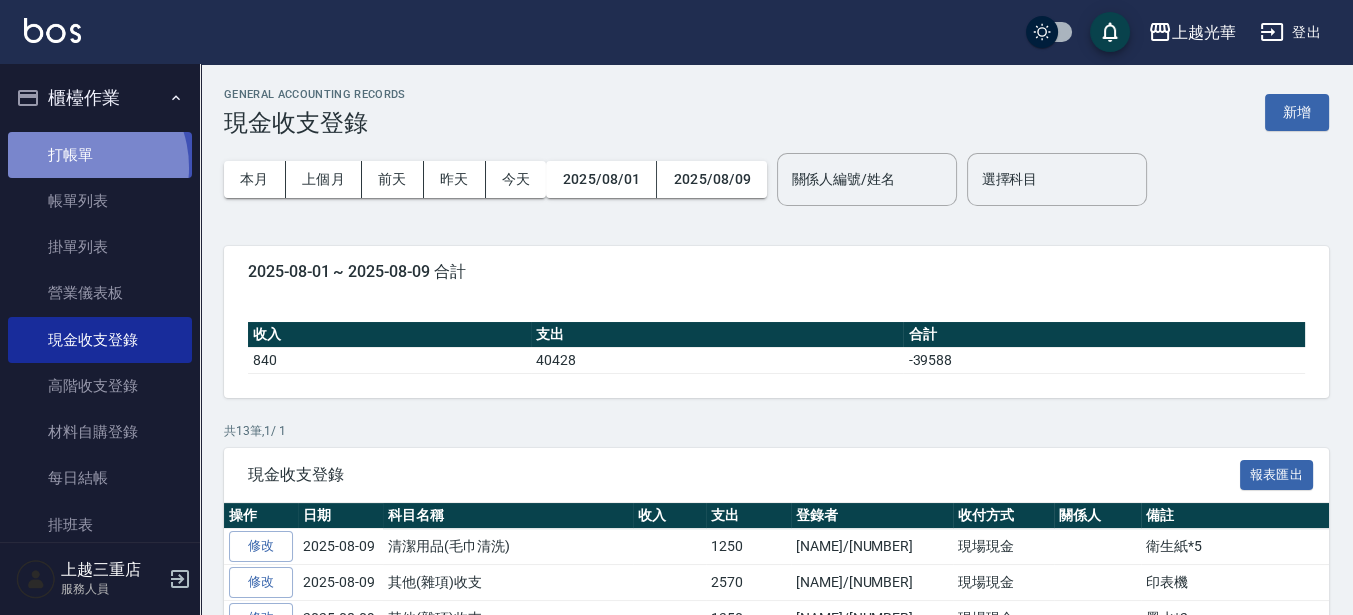 click on "打帳單" at bounding box center (100, 155) 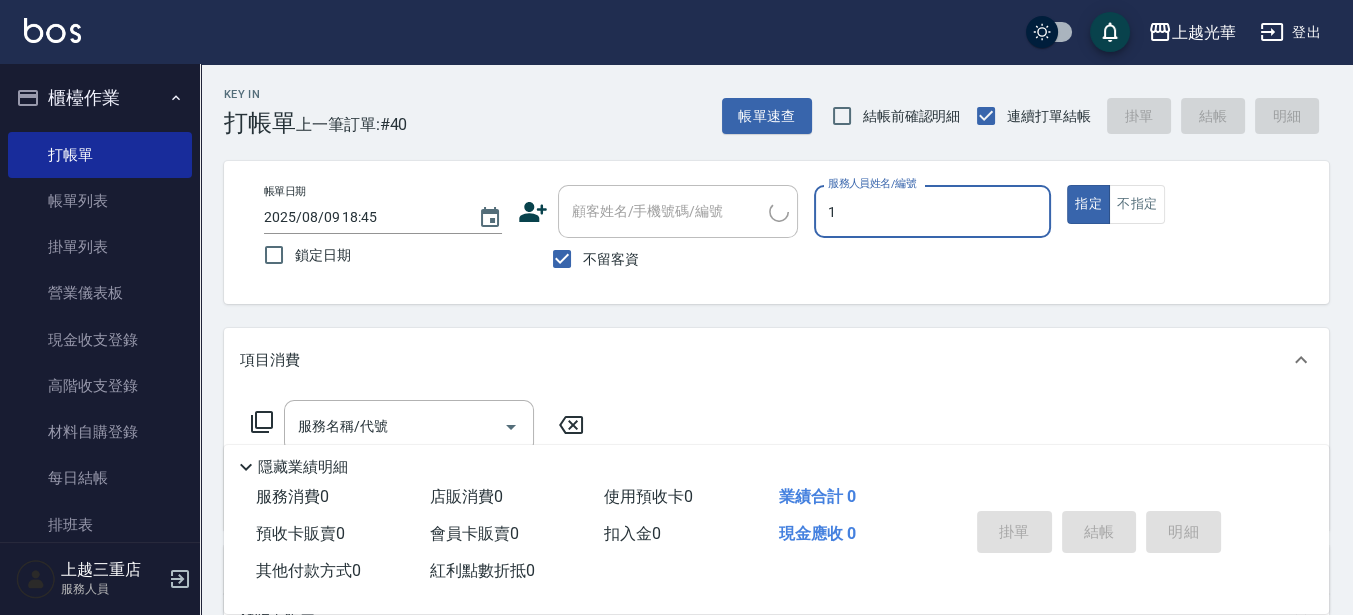 type on "1" 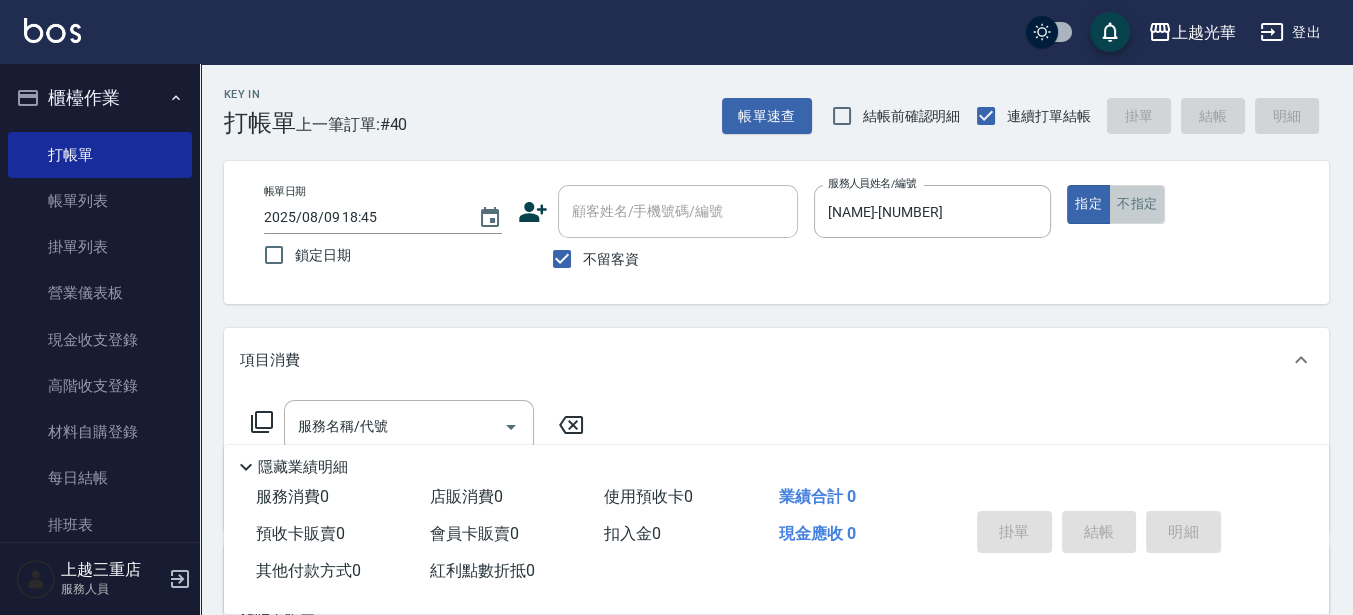 click on "不指定" at bounding box center [1137, 204] 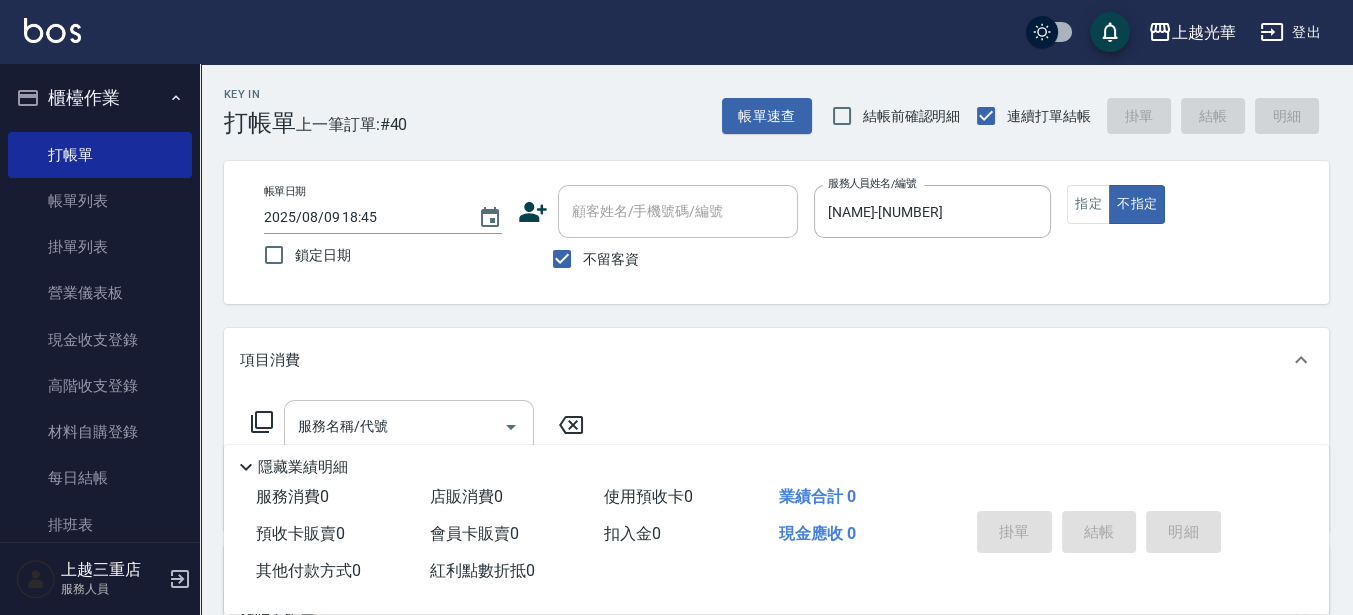 click on "服務名稱/代號" at bounding box center (394, 426) 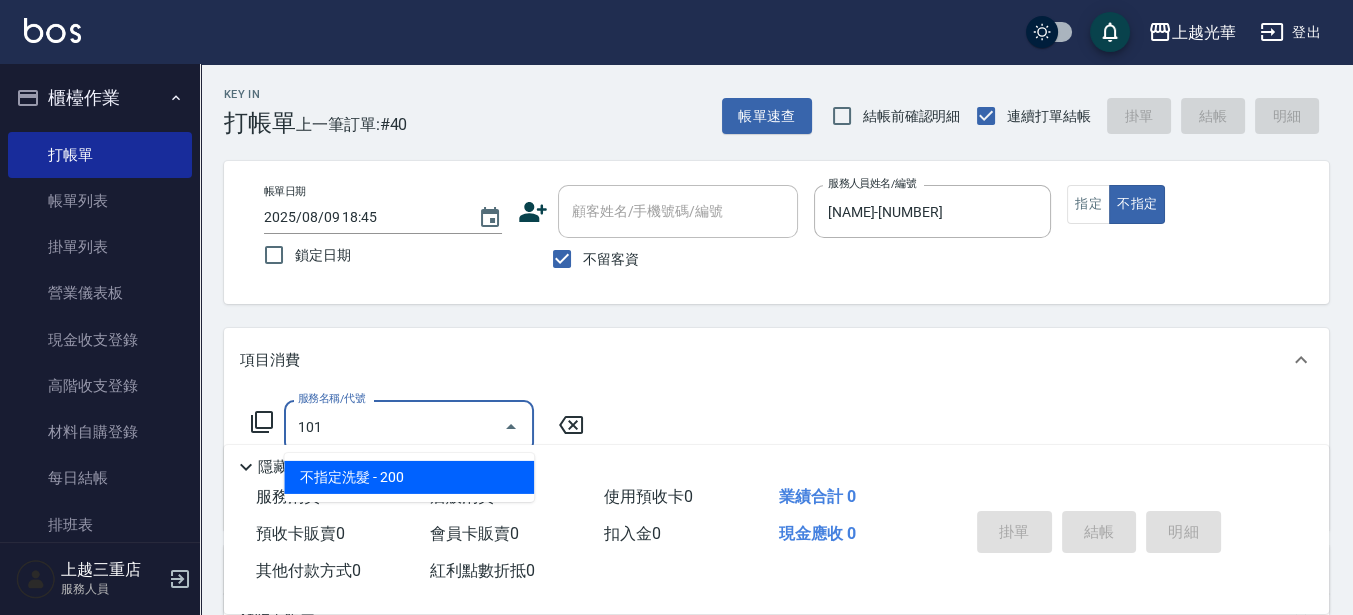 type on "不指定洗髮(101)" 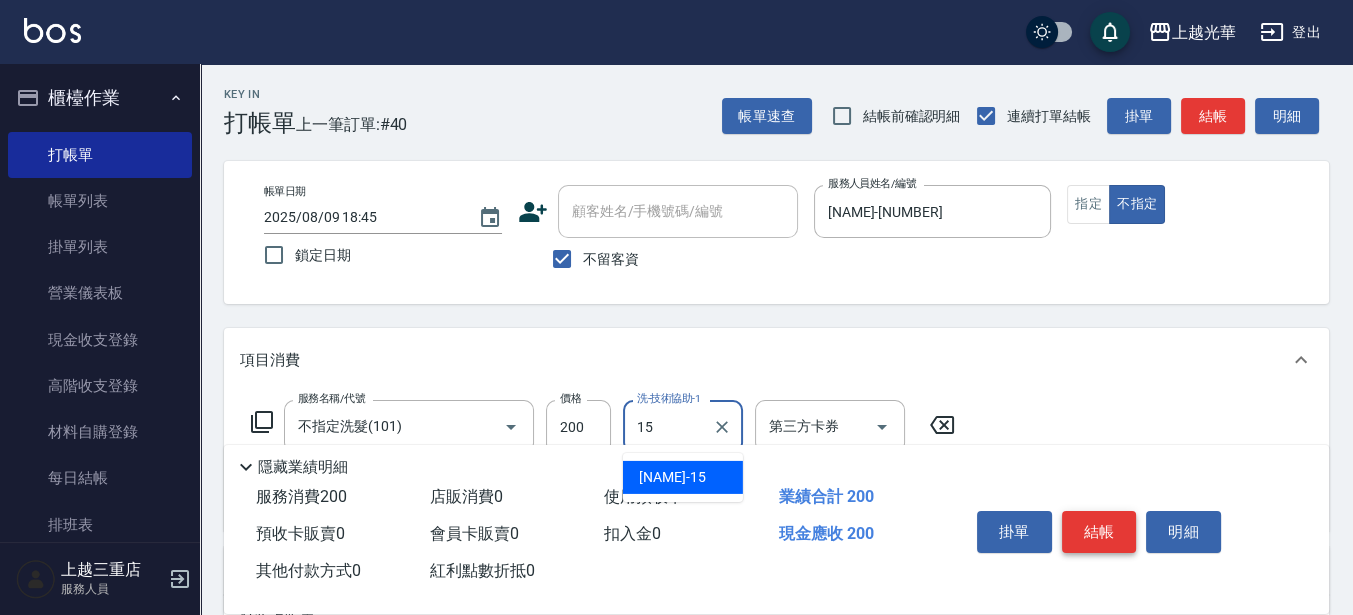 type on "[NAME]-[NUMBER]" 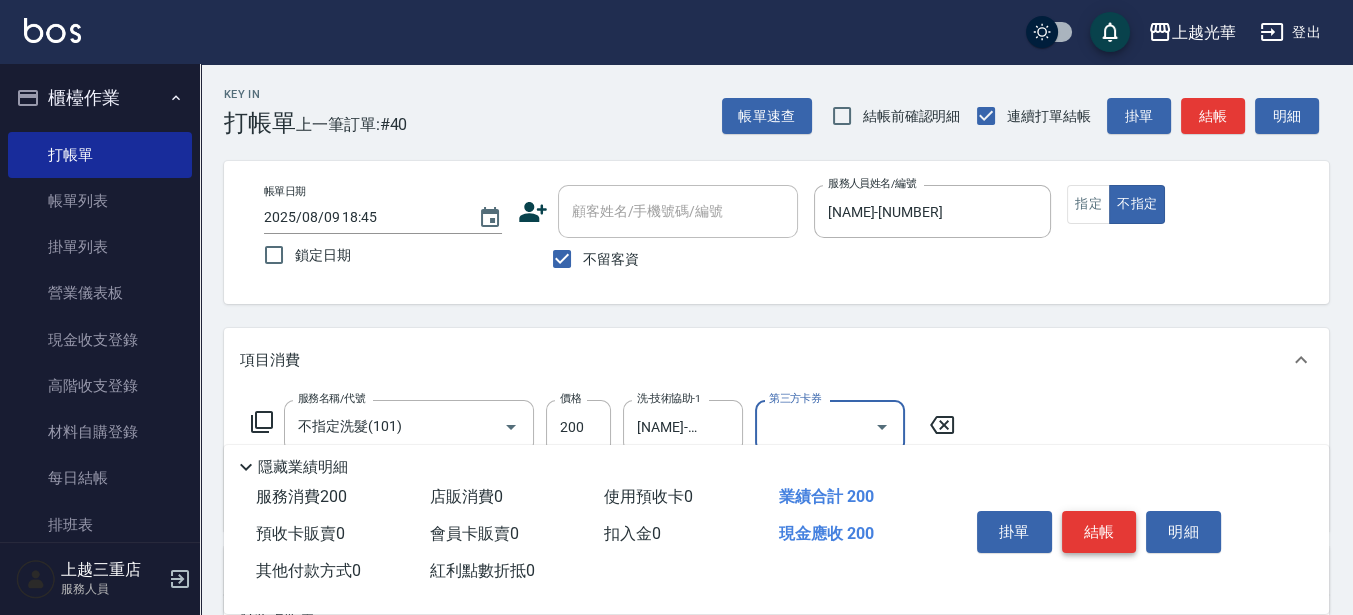 click on "結帳" at bounding box center [1099, 532] 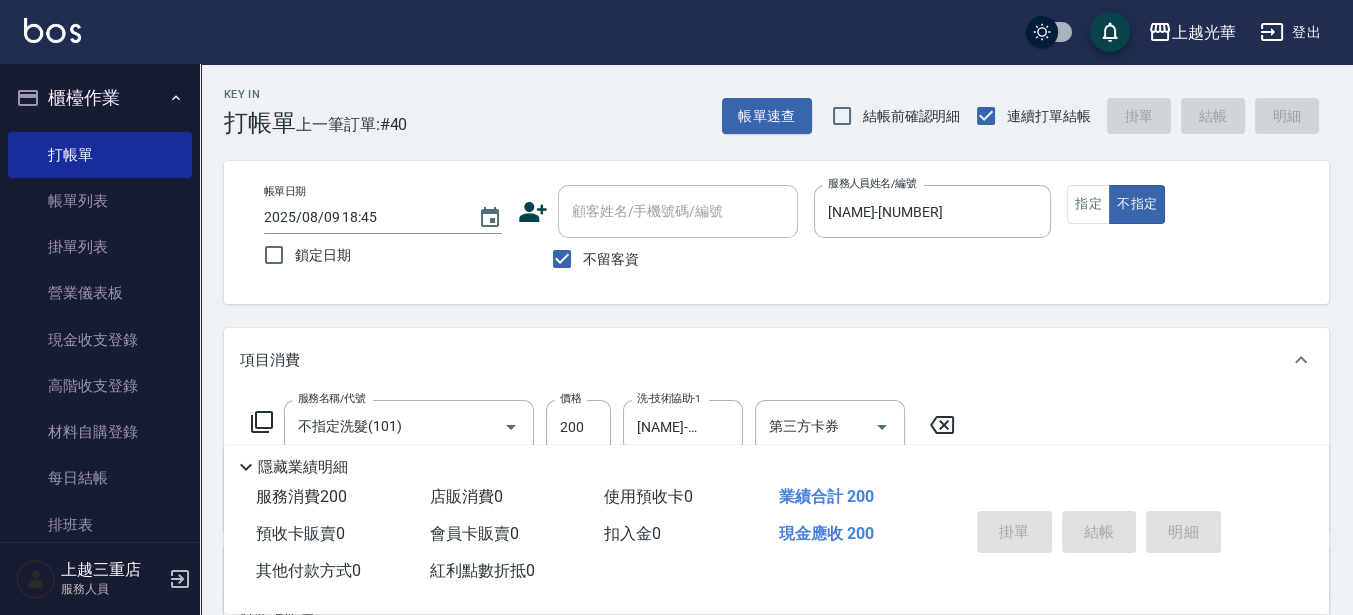 type 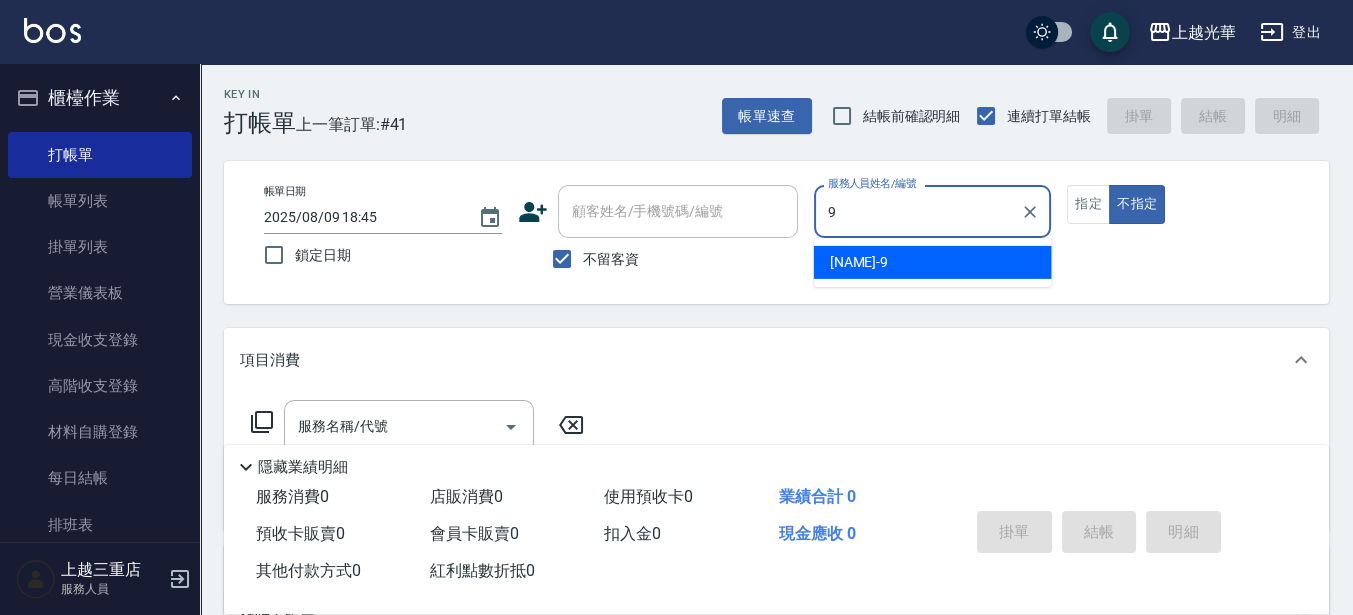 type on "喨喨-9" 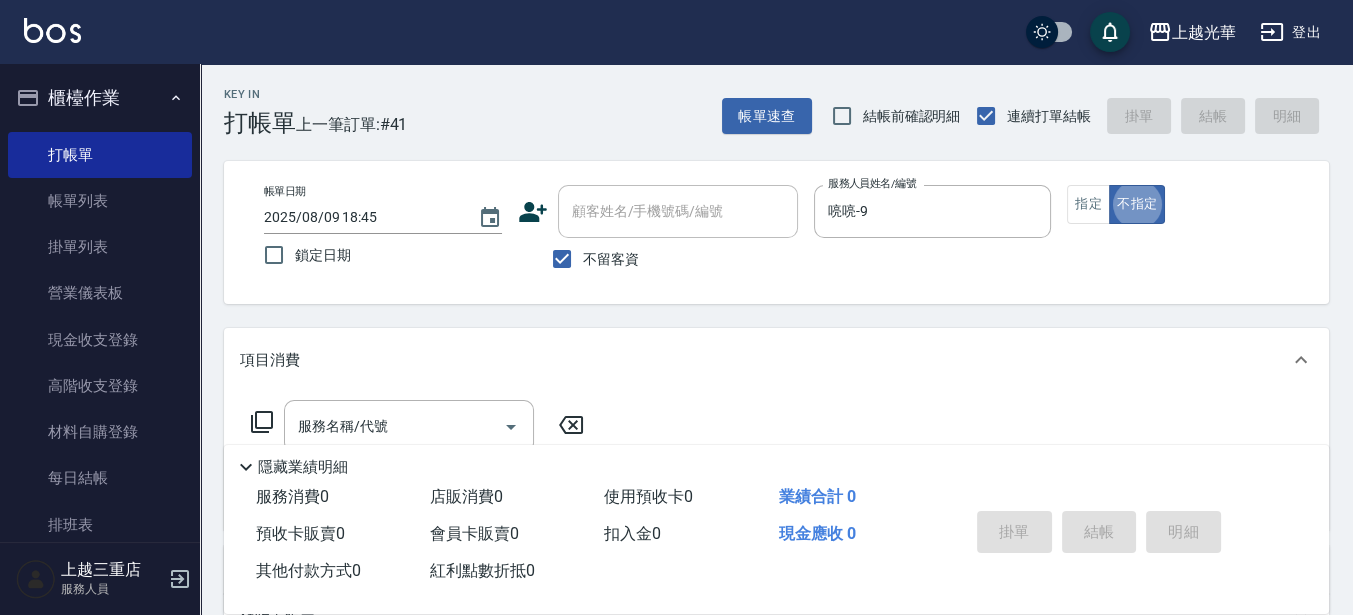 type on "false" 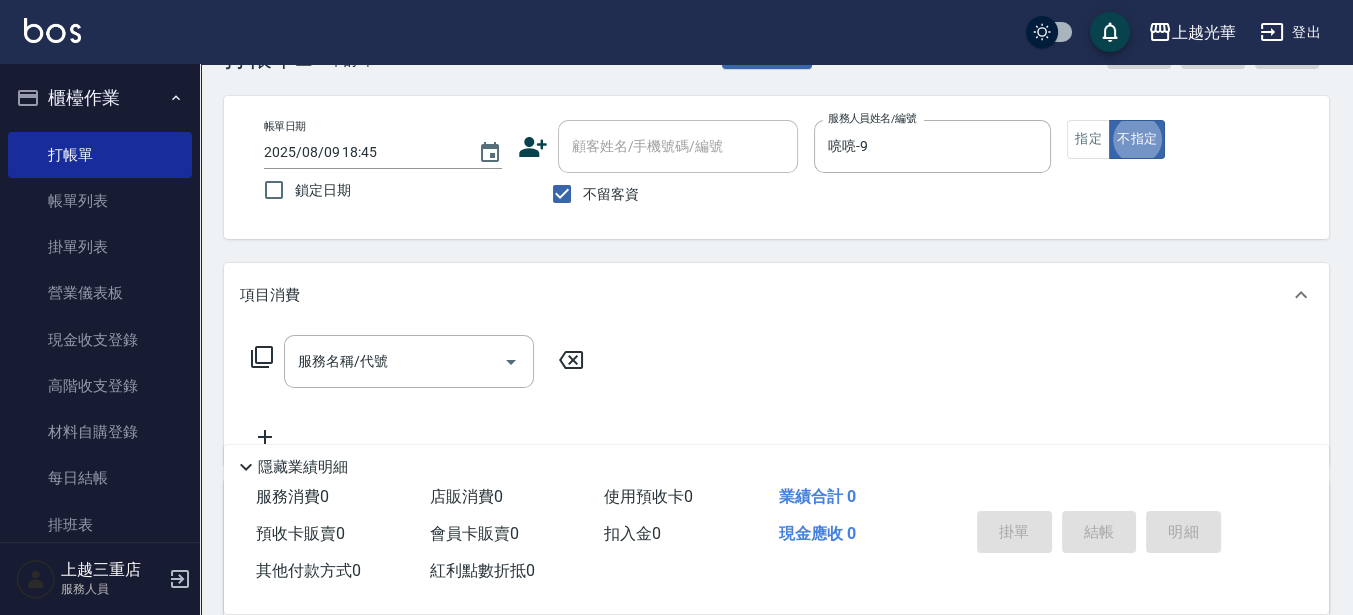 scroll, scrollTop: 125, scrollLeft: 0, axis: vertical 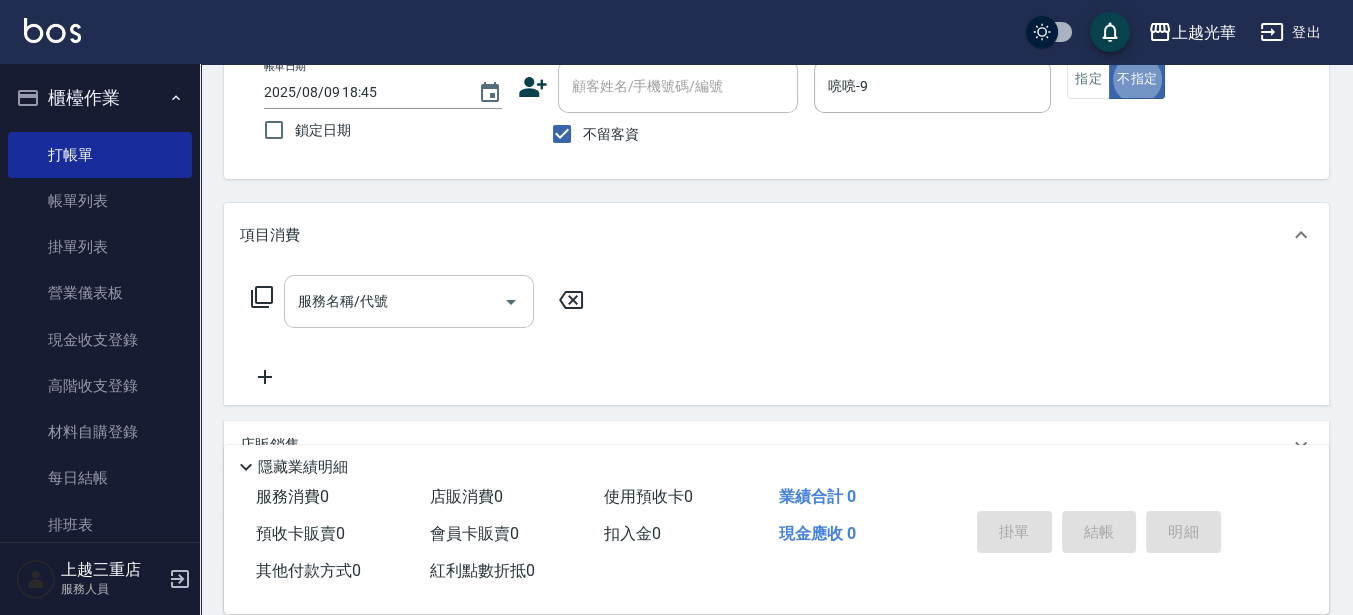 click on "服務名稱/代號" at bounding box center (394, 301) 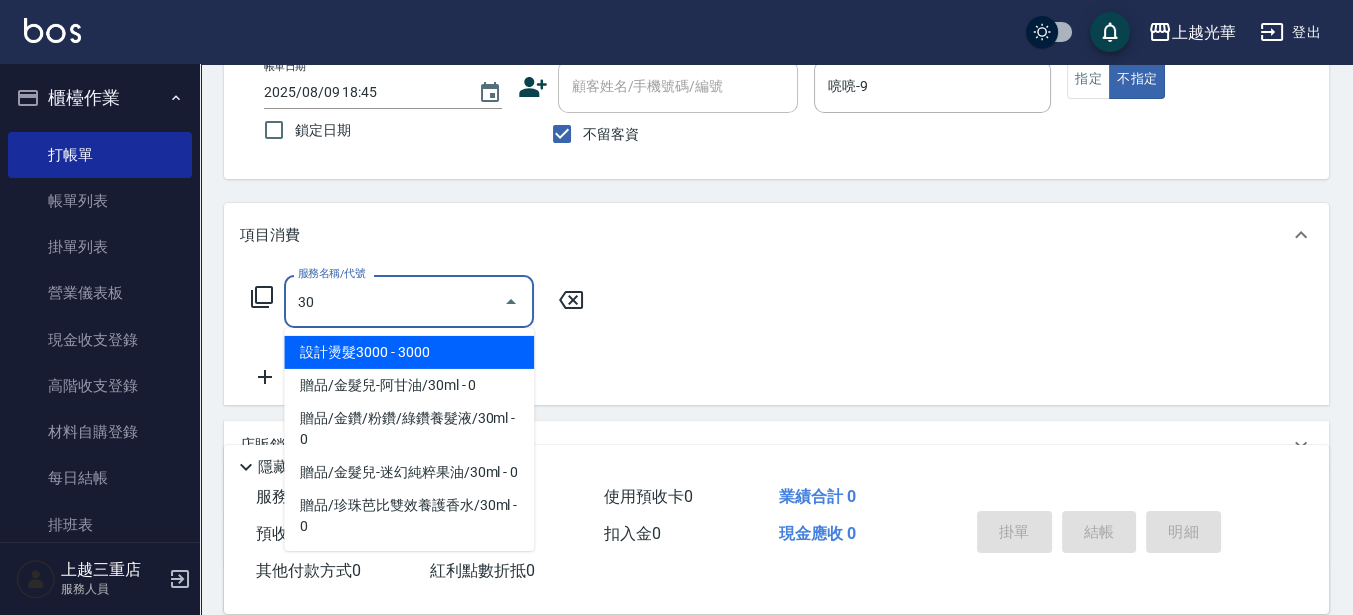 type on "305" 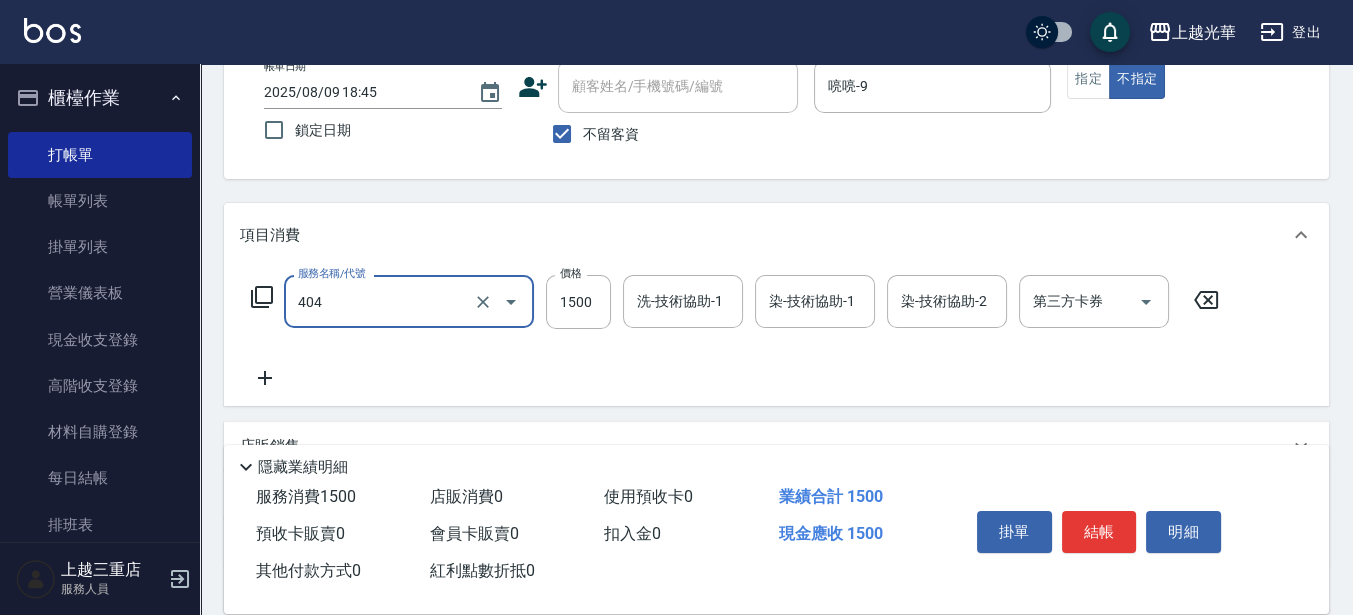 type on "設計染髮(404)" 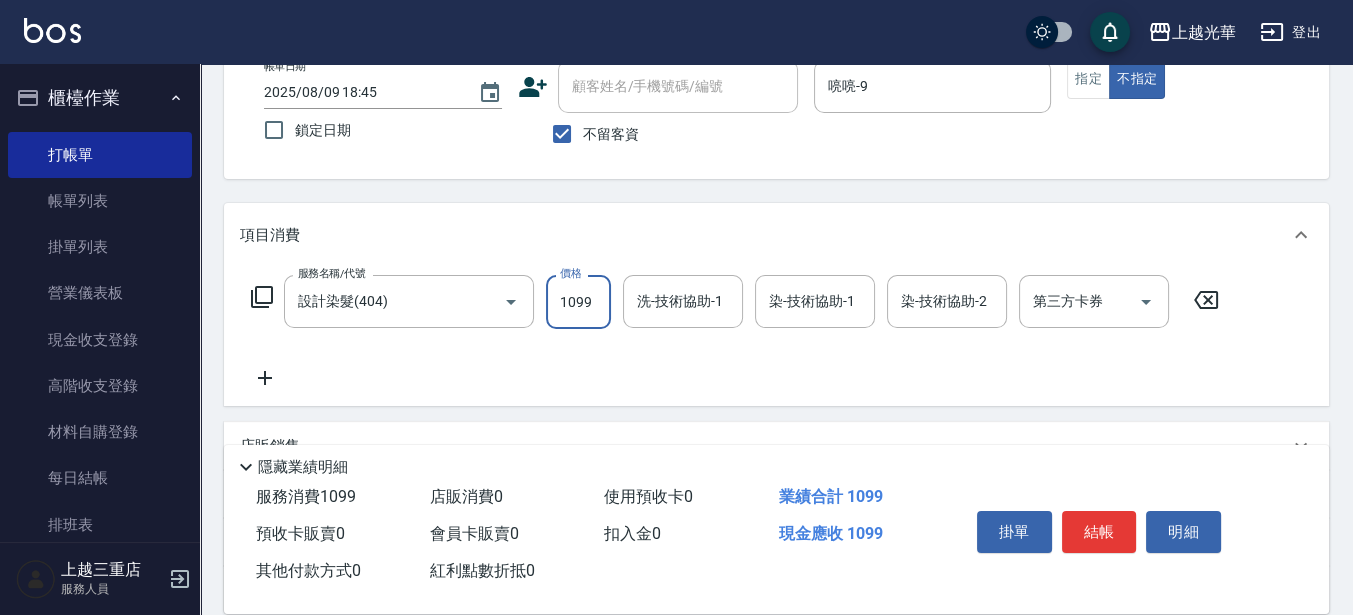 type on "1099" 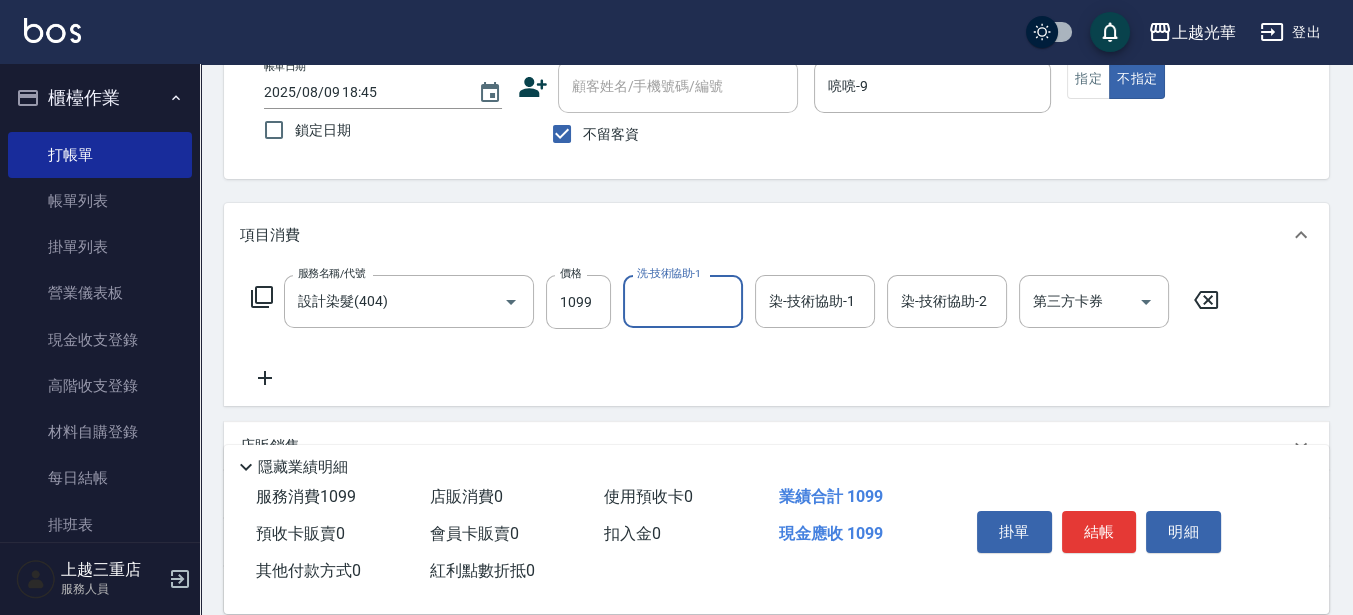 type on "9" 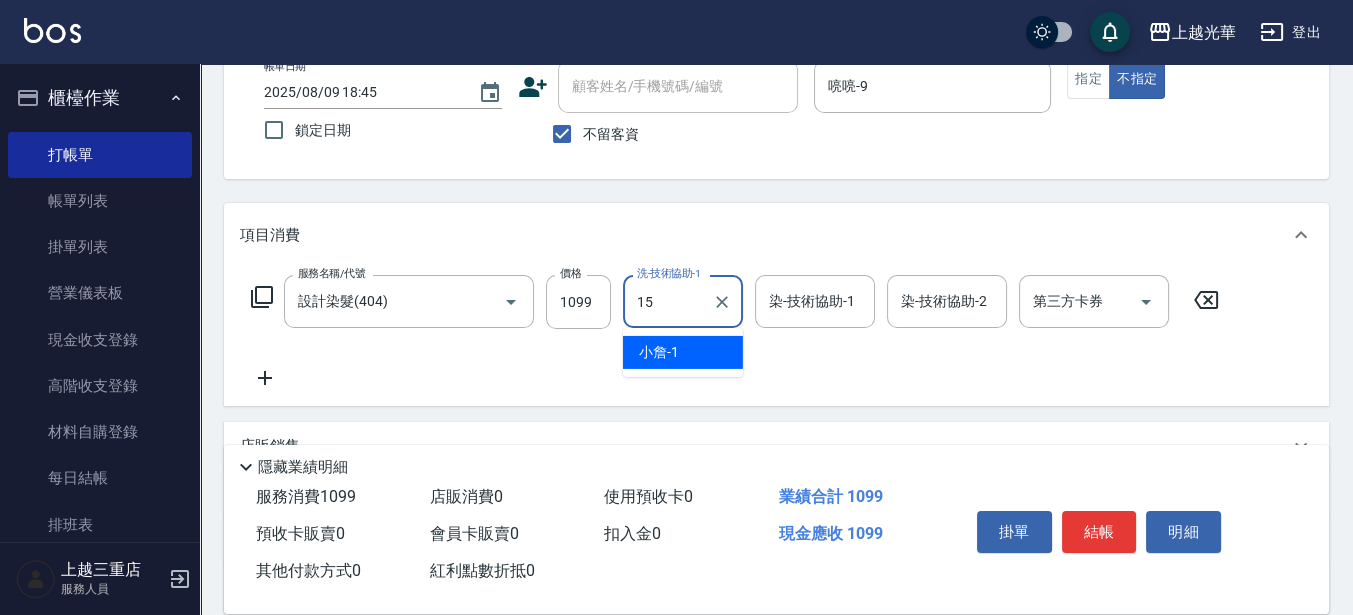 type on "[NAME]-[NUMBER]" 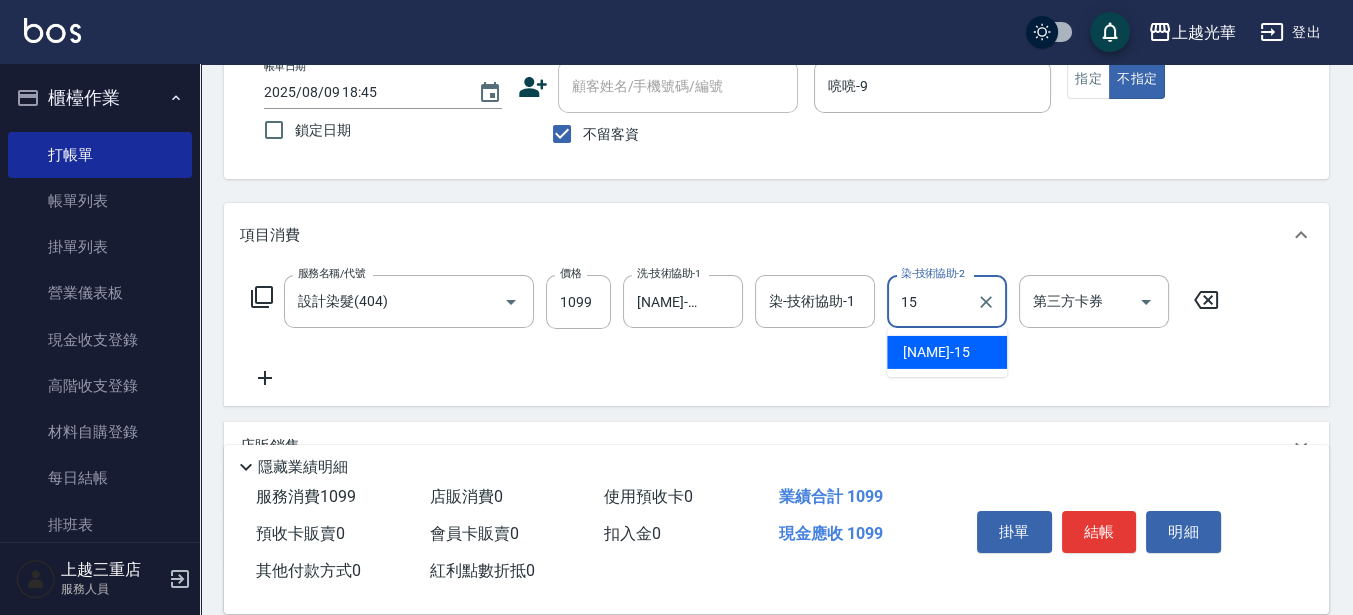 type on "[NAME]-[NUMBER]" 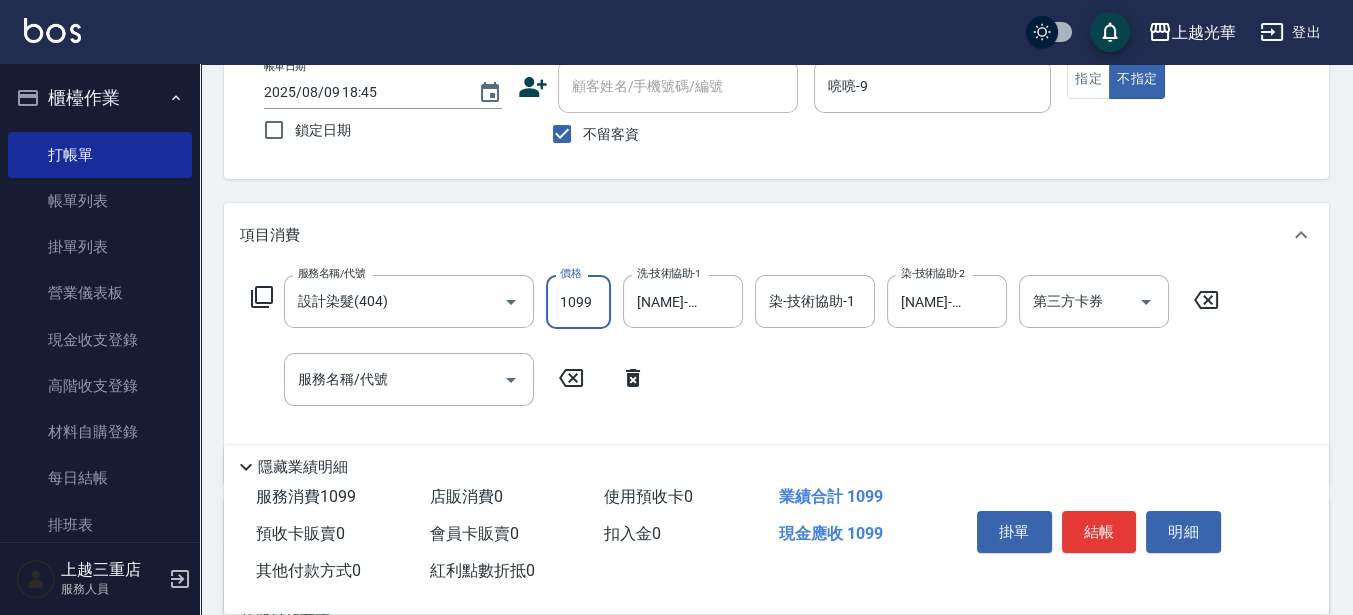 click on "1099" at bounding box center (578, 302) 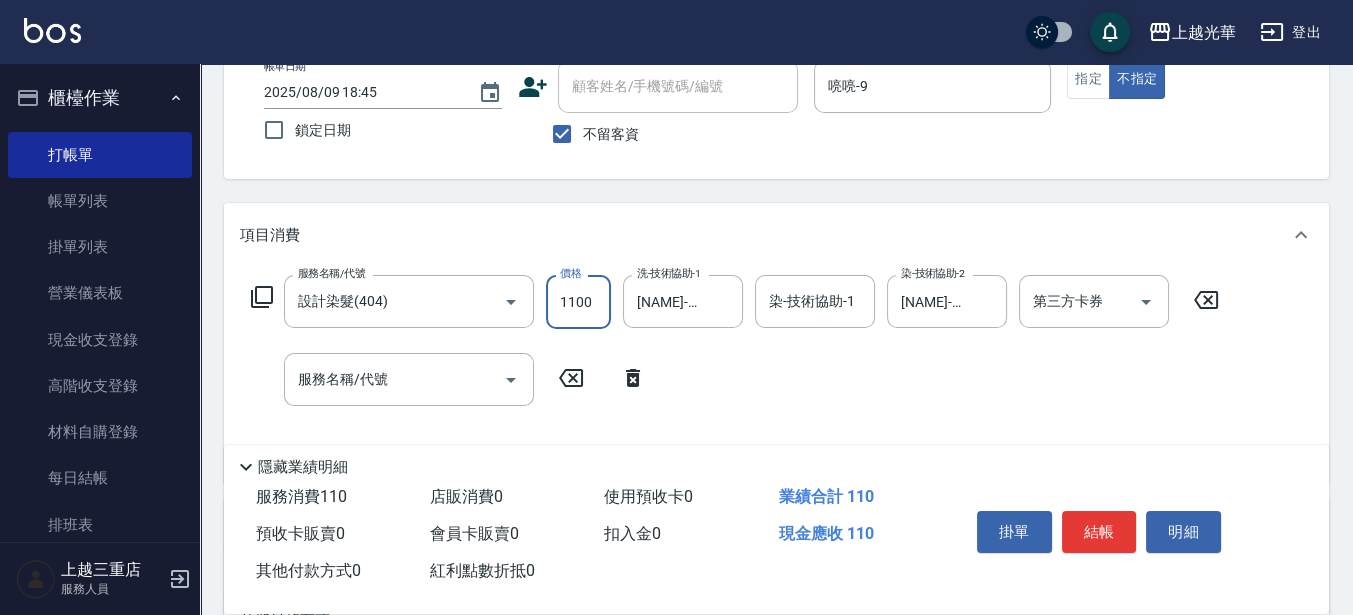 type on "1100" 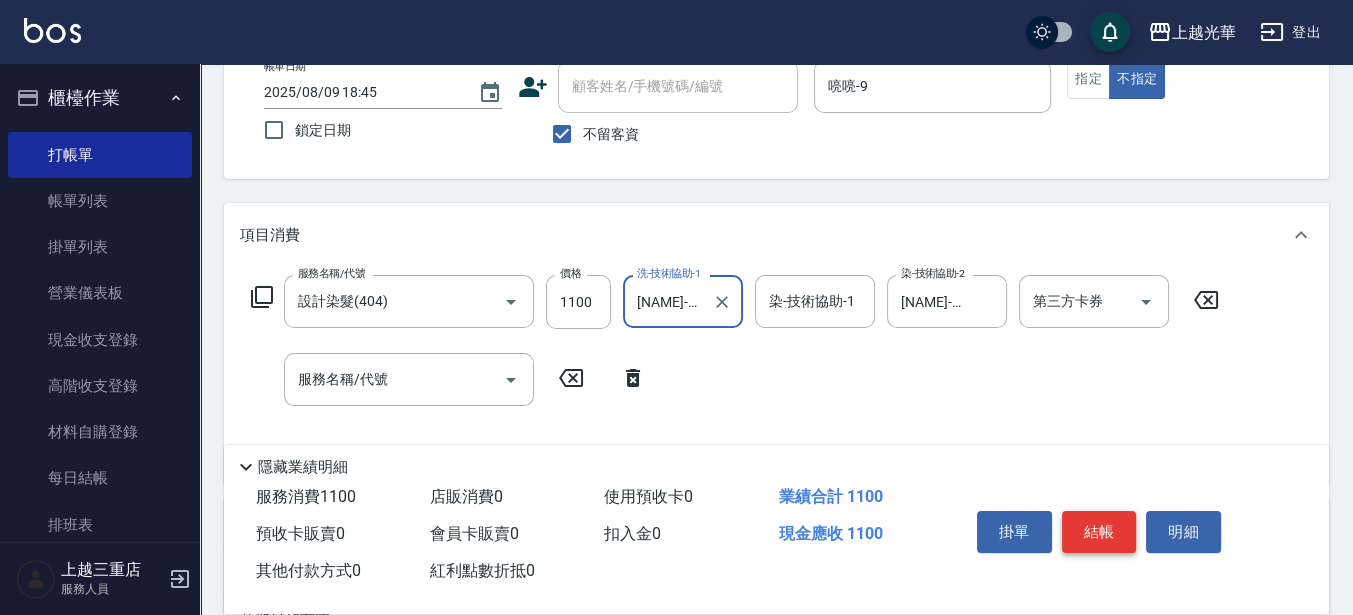 click on "結帳" at bounding box center [1099, 532] 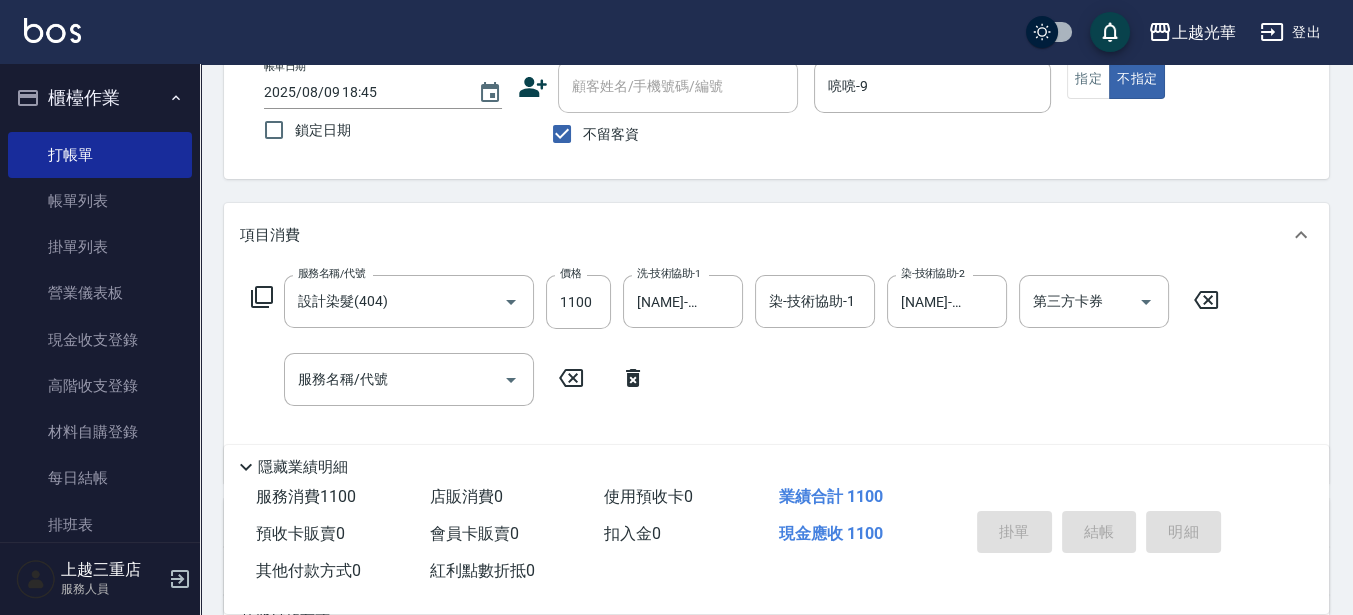 scroll, scrollTop: 215, scrollLeft: 0, axis: vertical 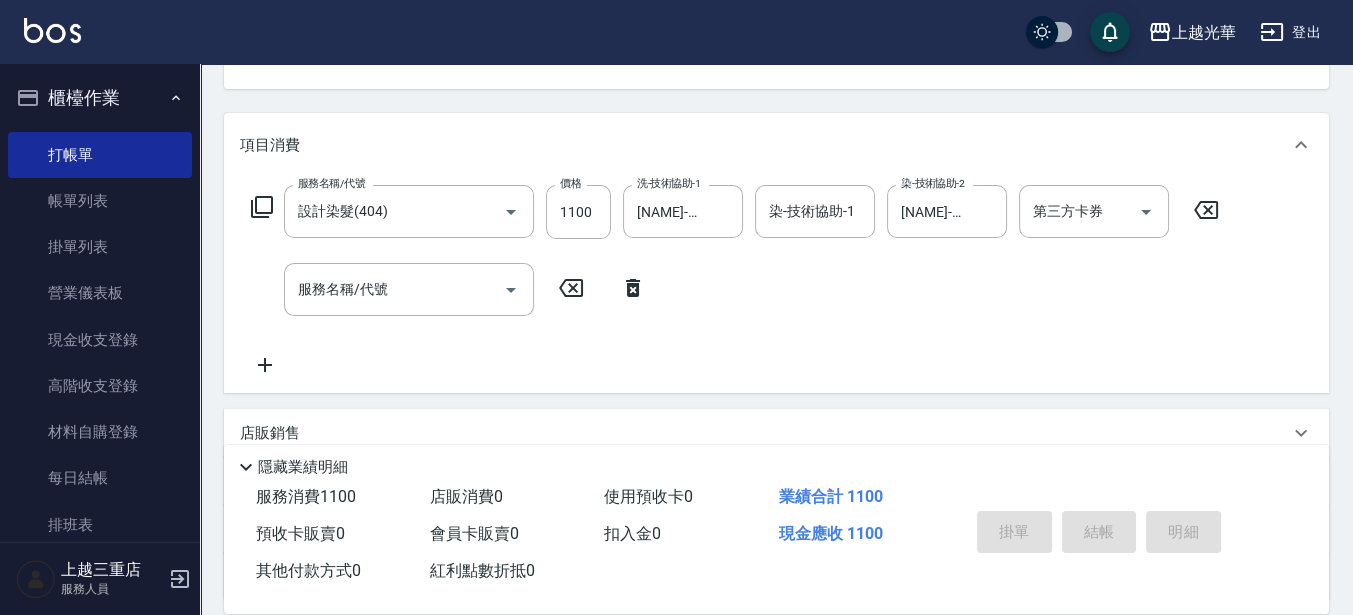 type on "2025/08/09 18:51" 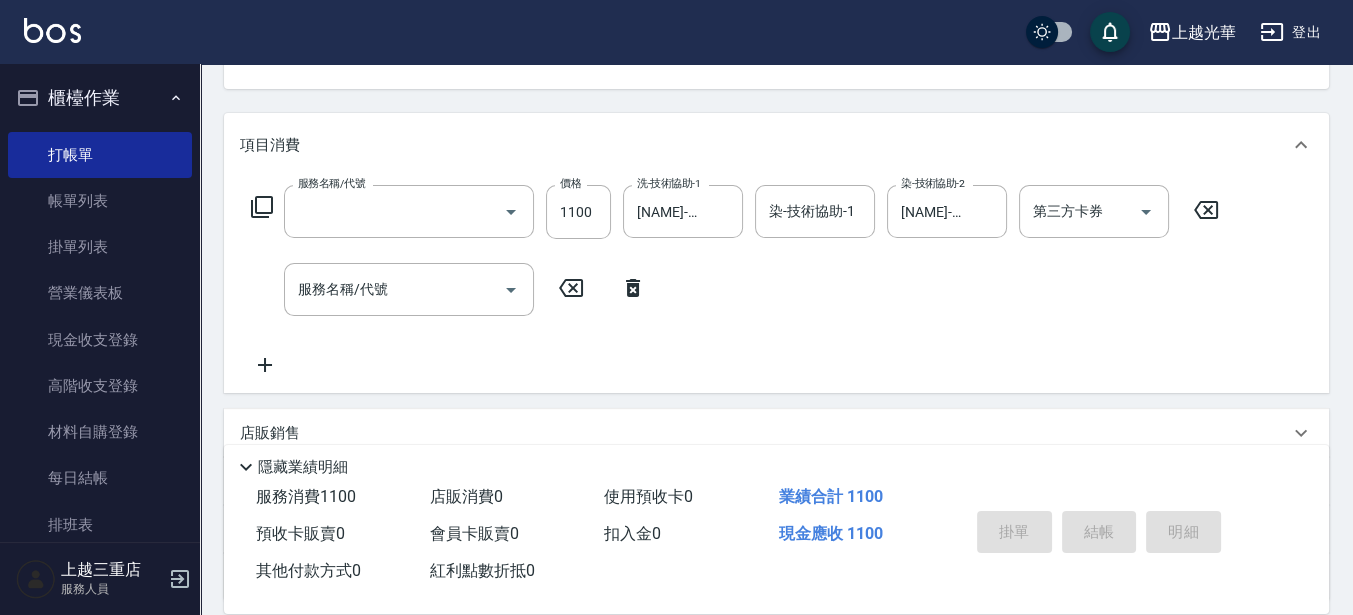 scroll, scrollTop: 0, scrollLeft: 0, axis: both 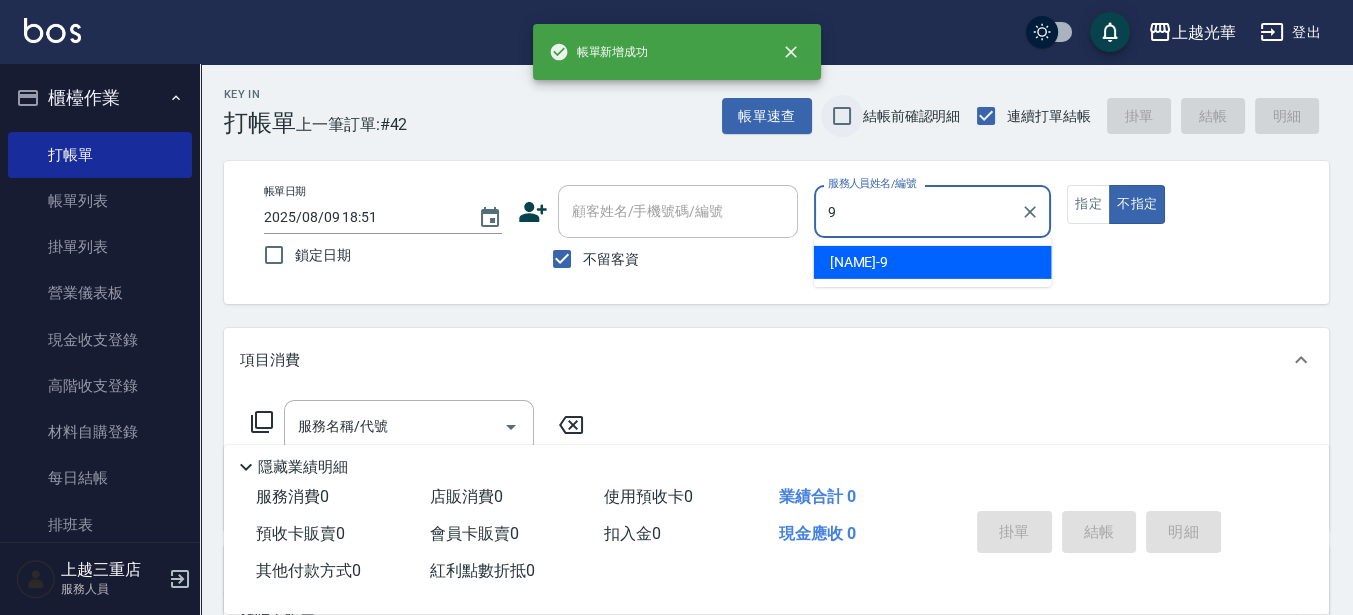 type on "喨喨-9" 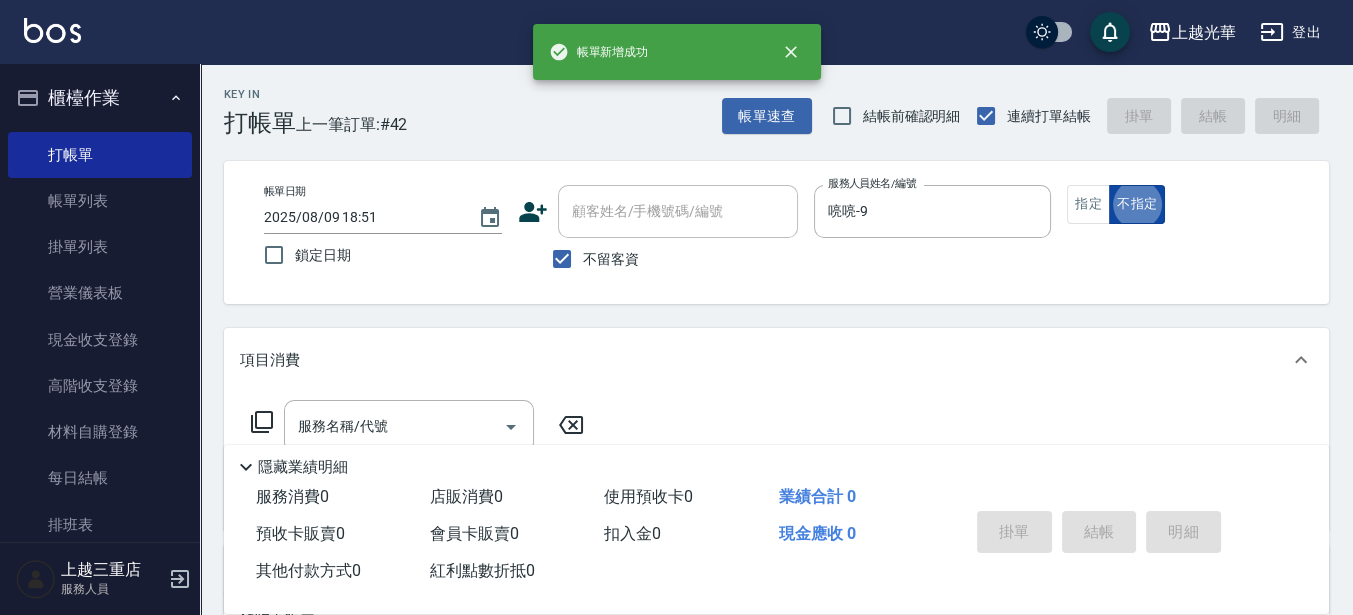 click on "不指定" at bounding box center [1137, 204] 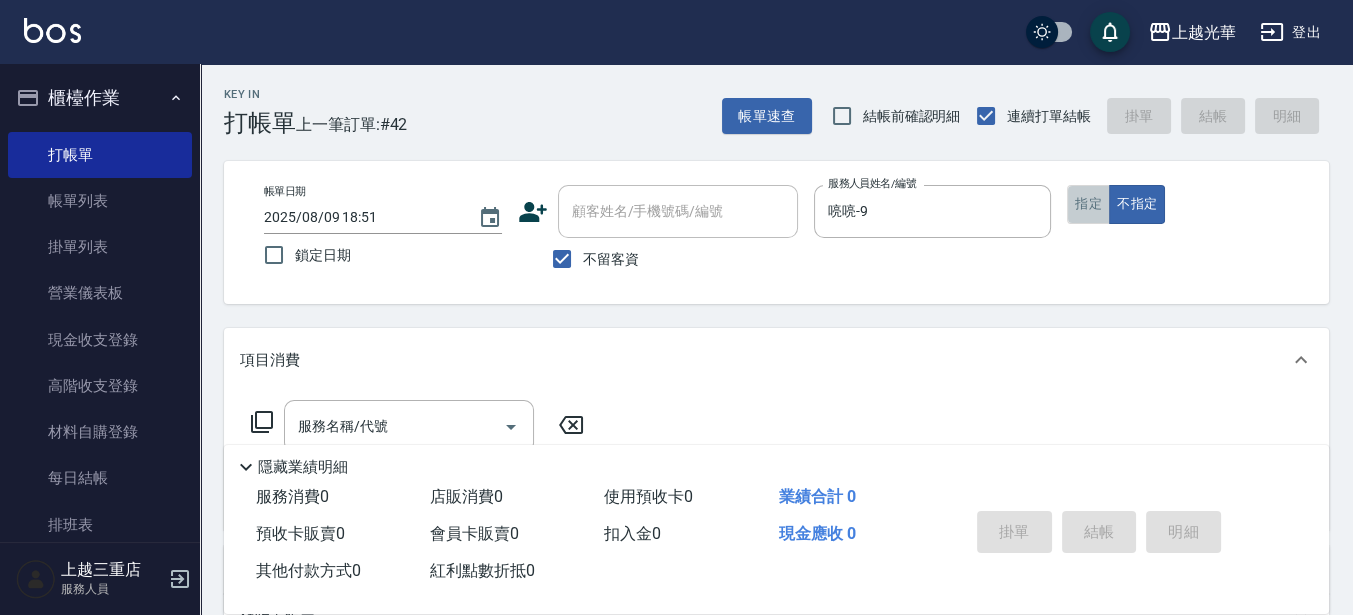 click on "指定" at bounding box center [1088, 204] 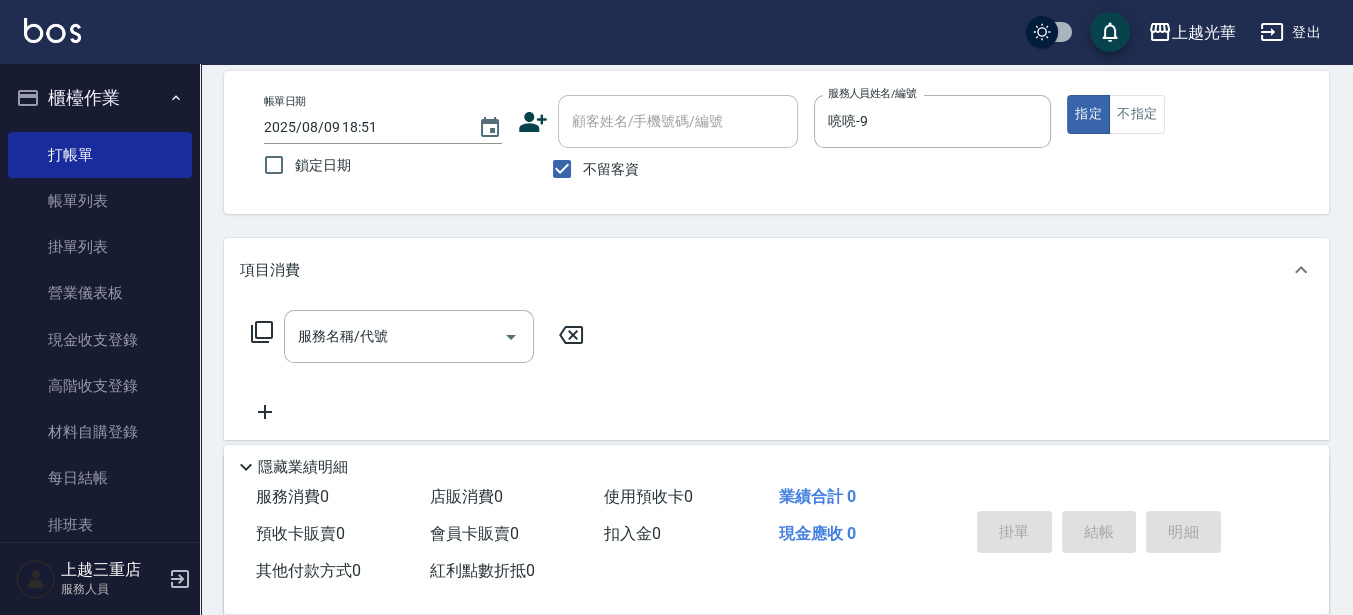 scroll, scrollTop: 125, scrollLeft: 0, axis: vertical 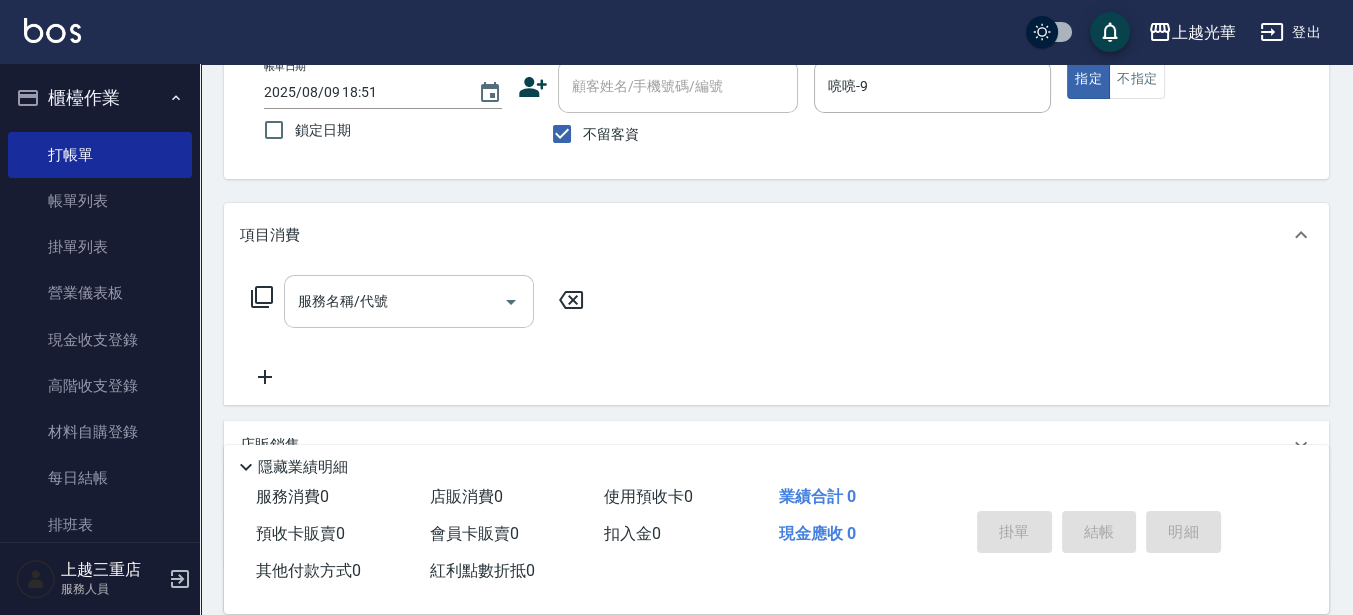 click on "服務名稱/代號" at bounding box center [394, 301] 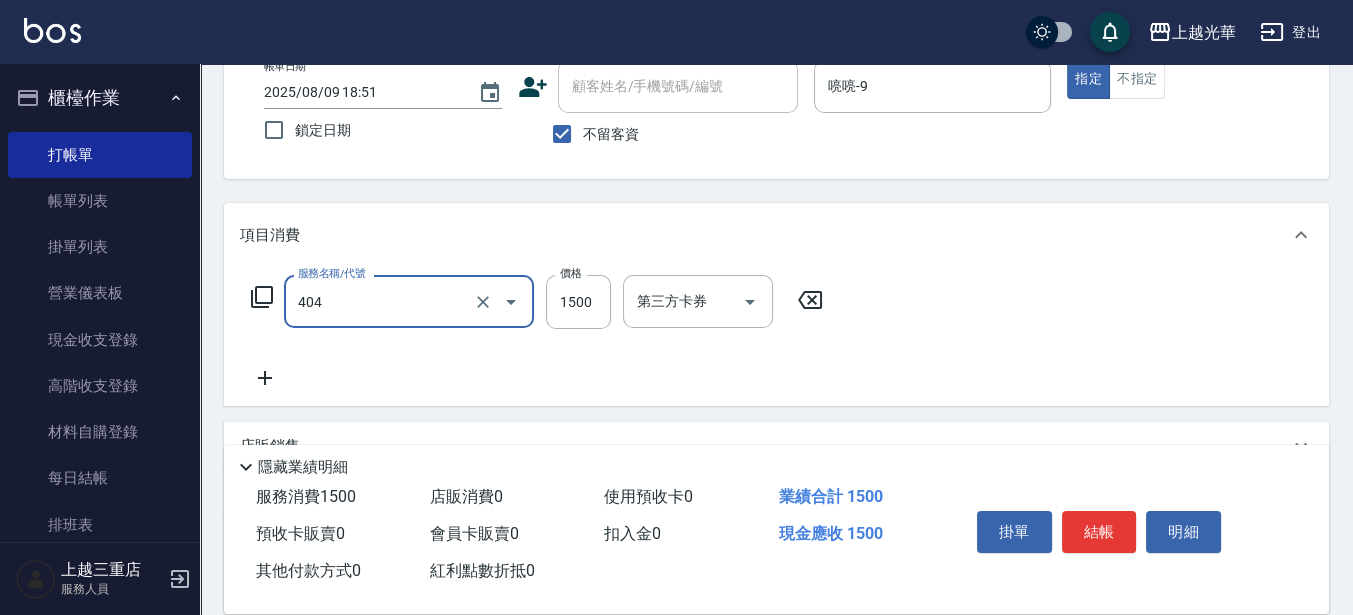 type on "設計染髮(404)" 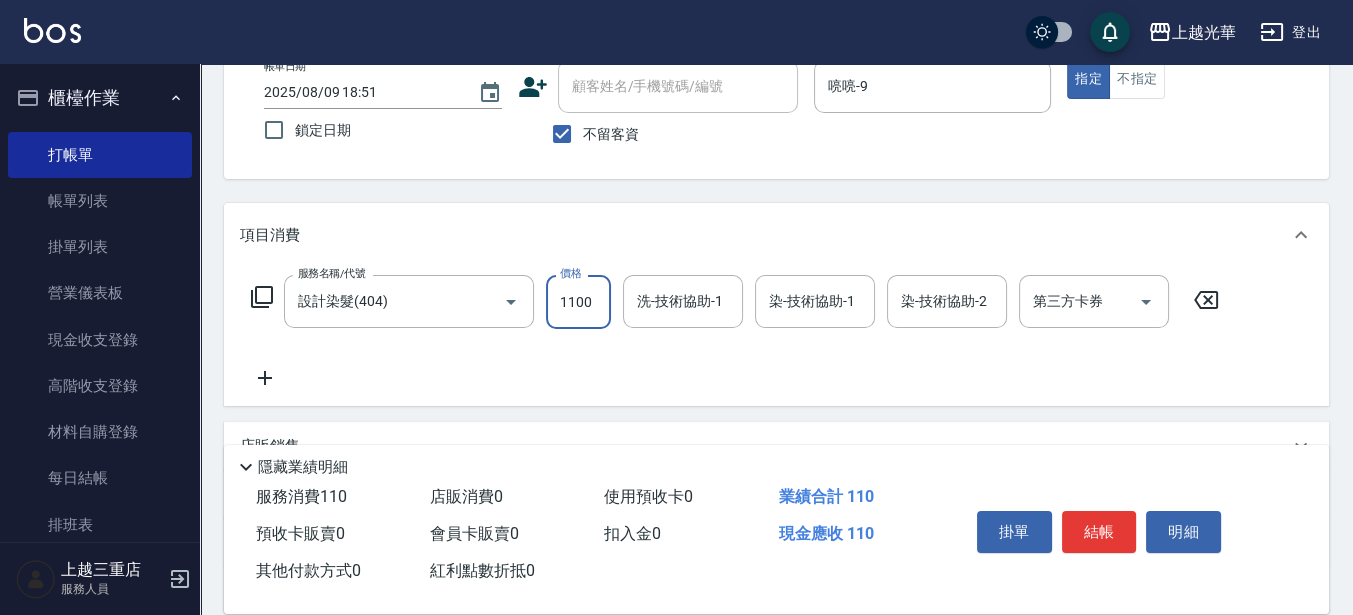 type on "1100" 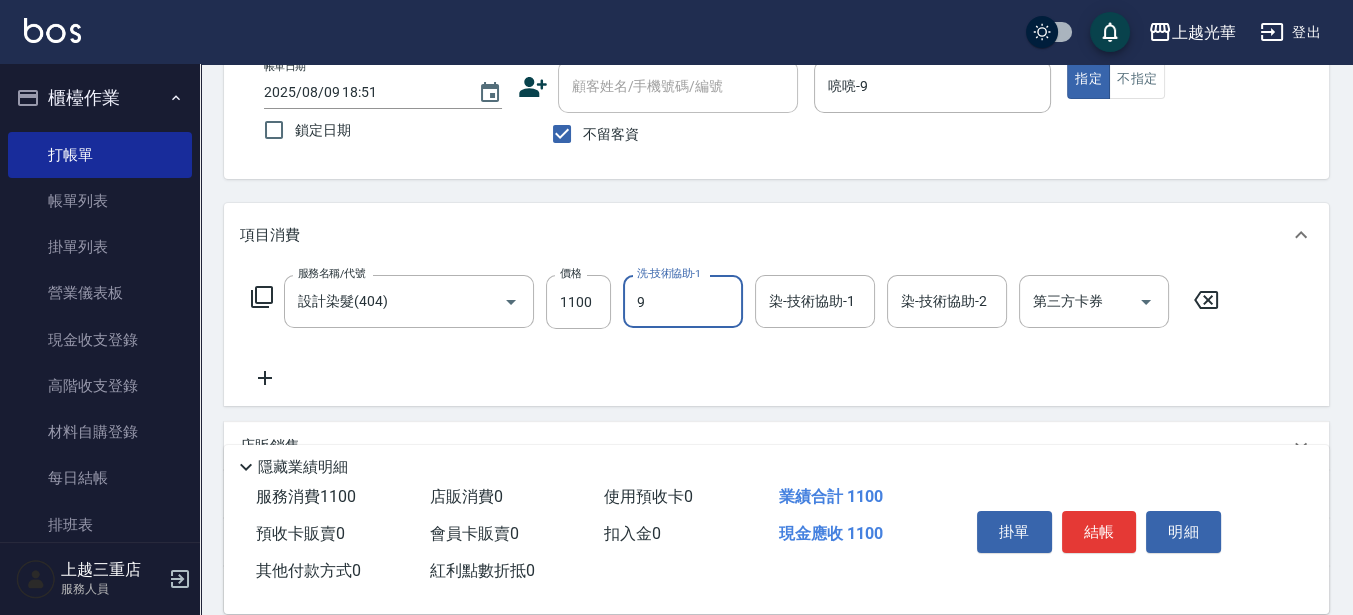 type on "喨喨-9" 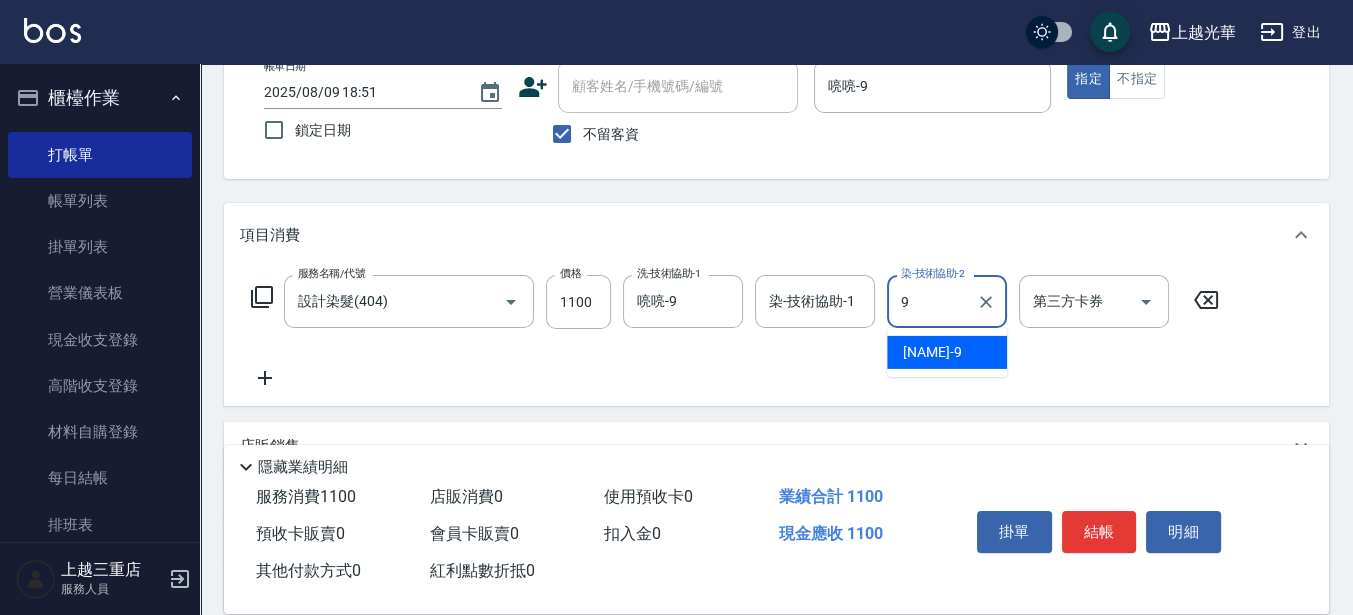 type on "9" 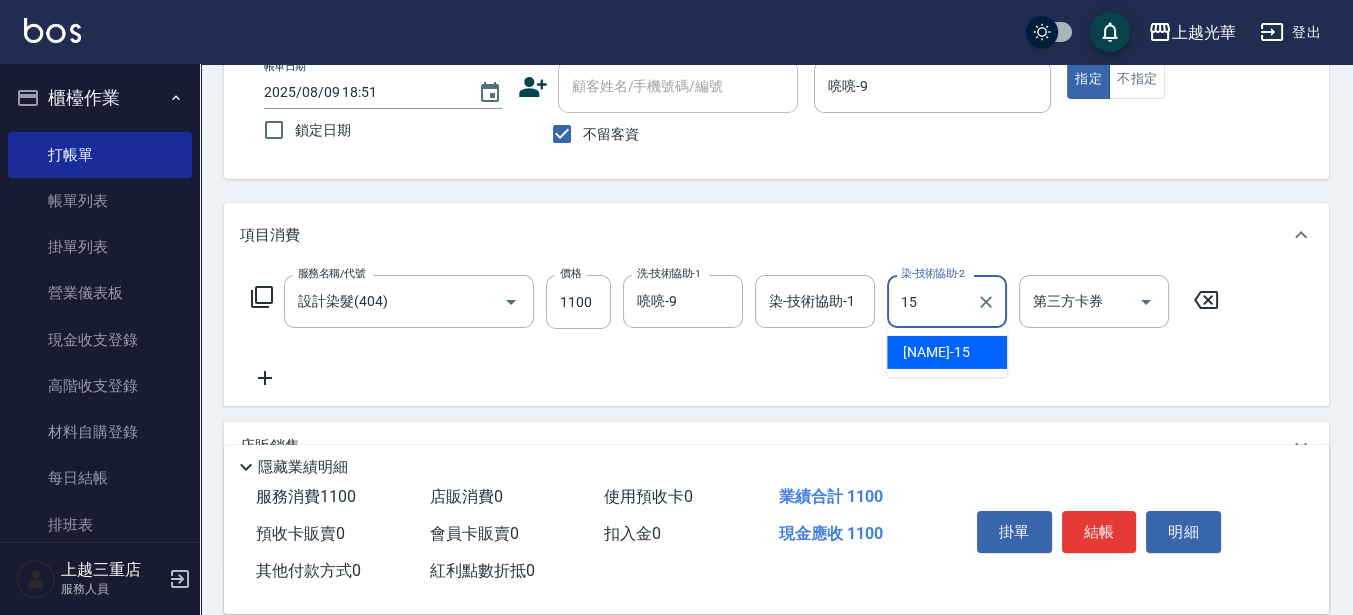 type on "[NAME]-[NUMBER]" 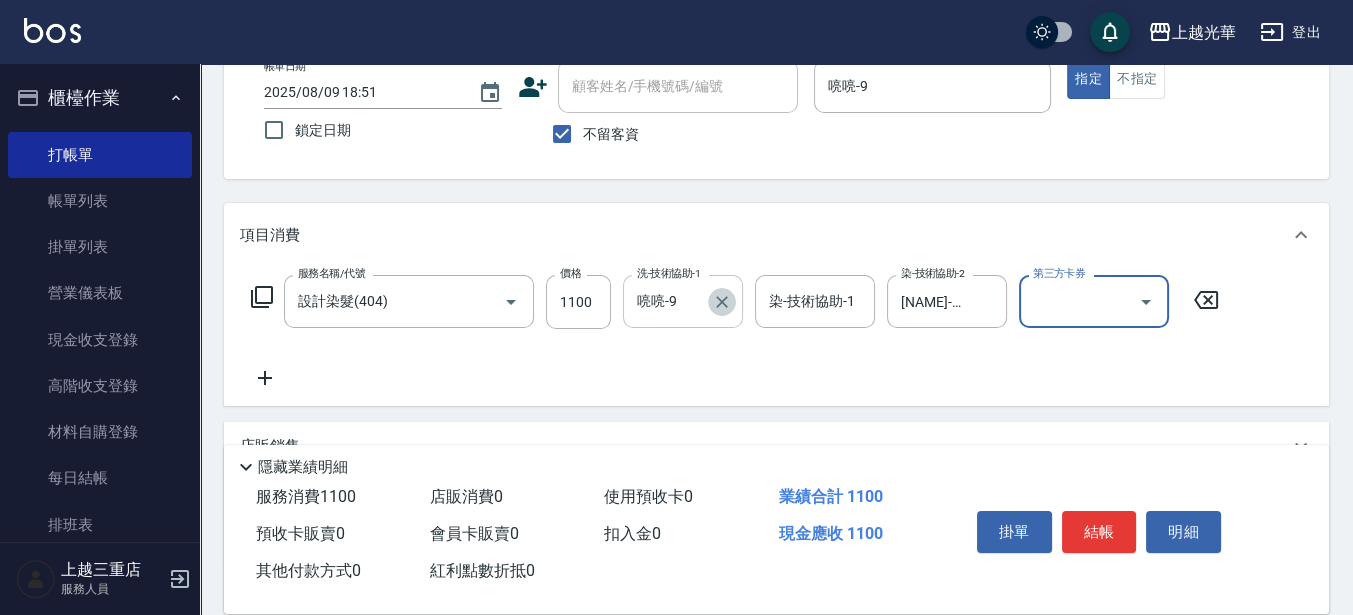 click at bounding box center [722, 302] 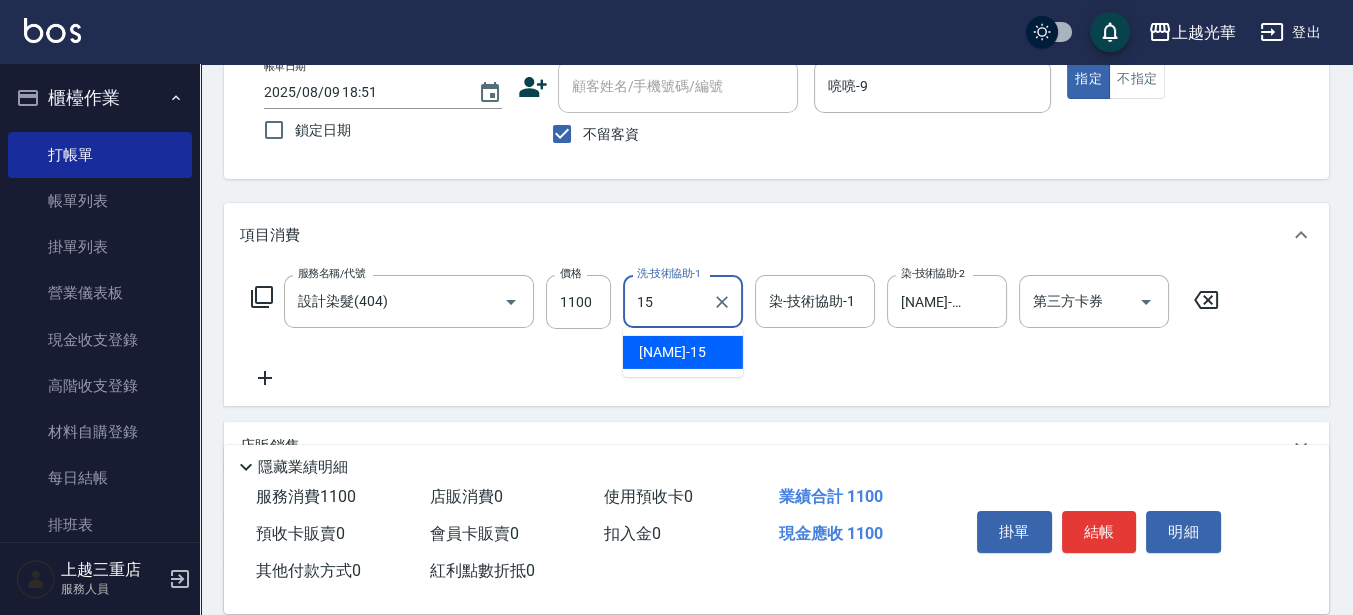 type on "[NAME]-[NUMBER]" 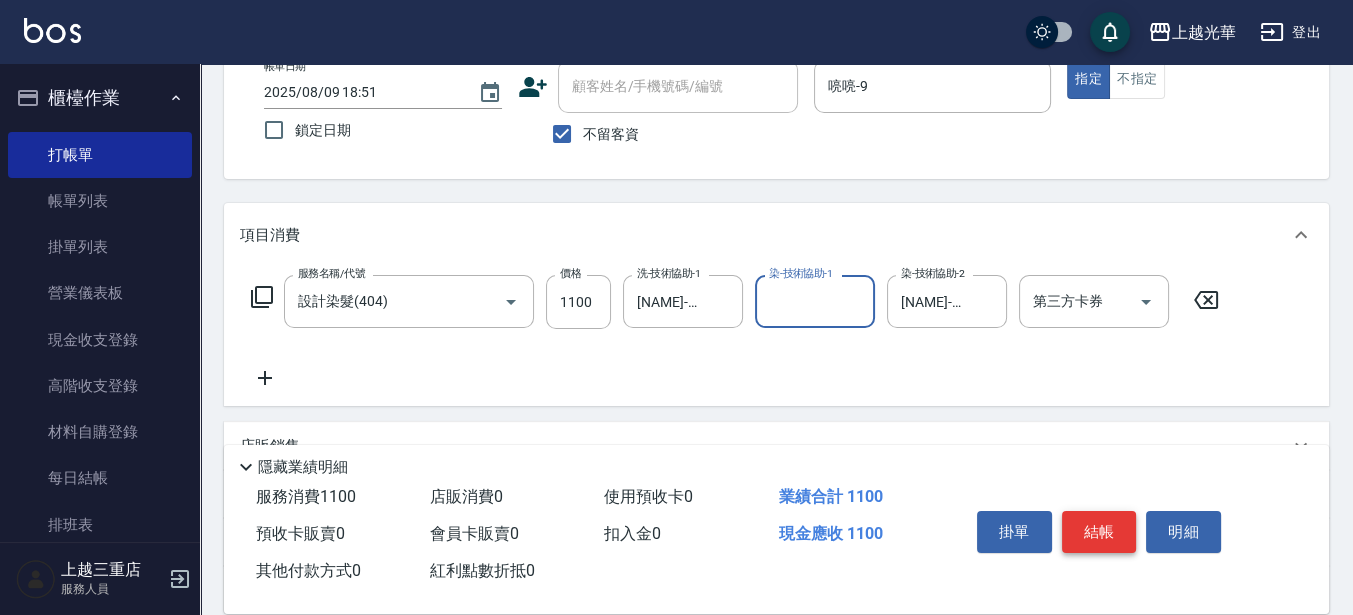 click on "結帳" at bounding box center (1099, 532) 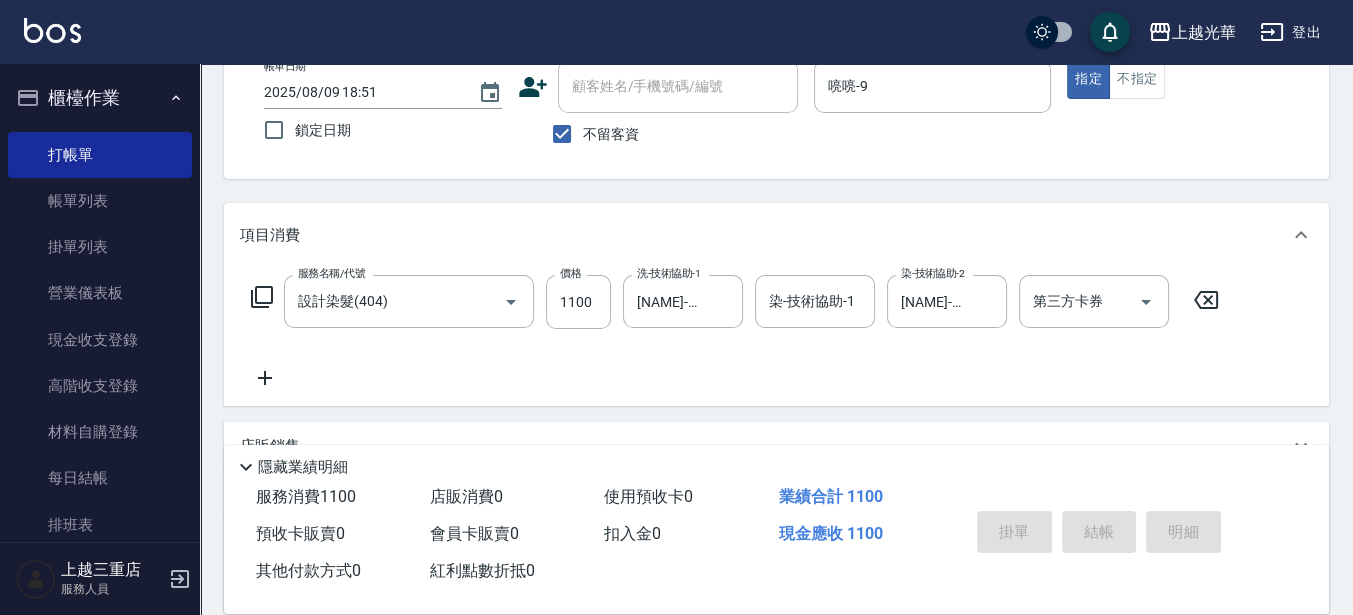 type 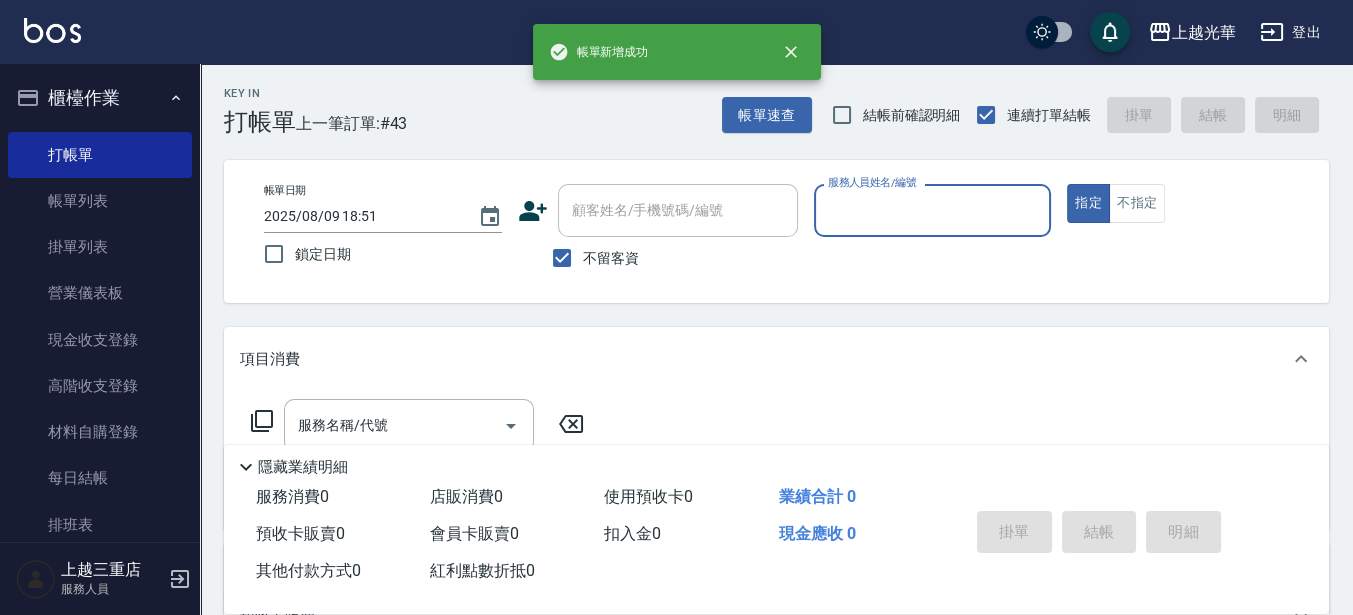 scroll, scrollTop: 0, scrollLeft: 0, axis: both 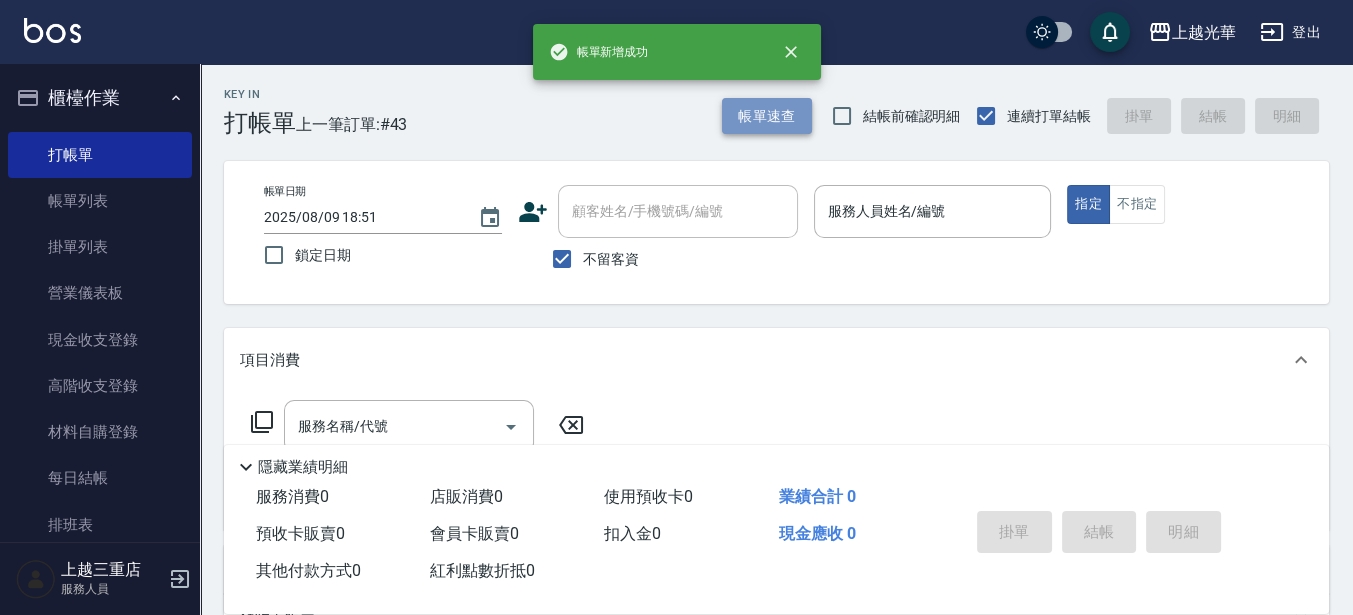 click on "帳單速查" at bounding box center [767, 116] 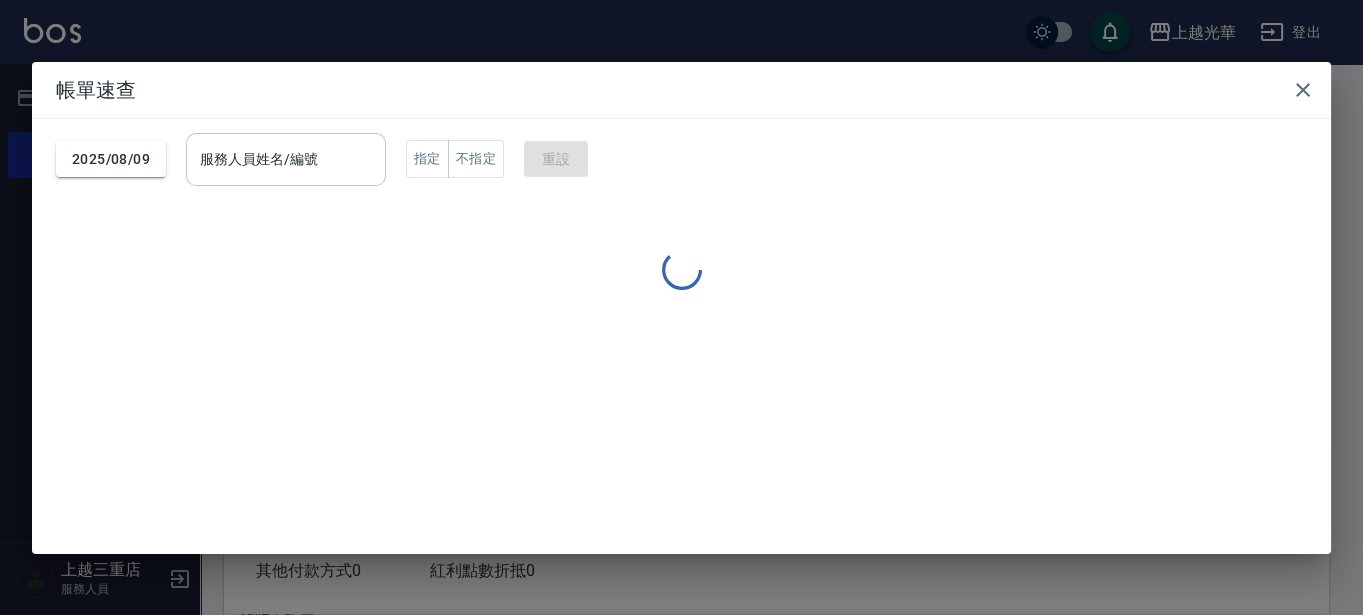click on "服務人員姓名/編號 服務人員姓名/編號" at bounding box center [286, 159] 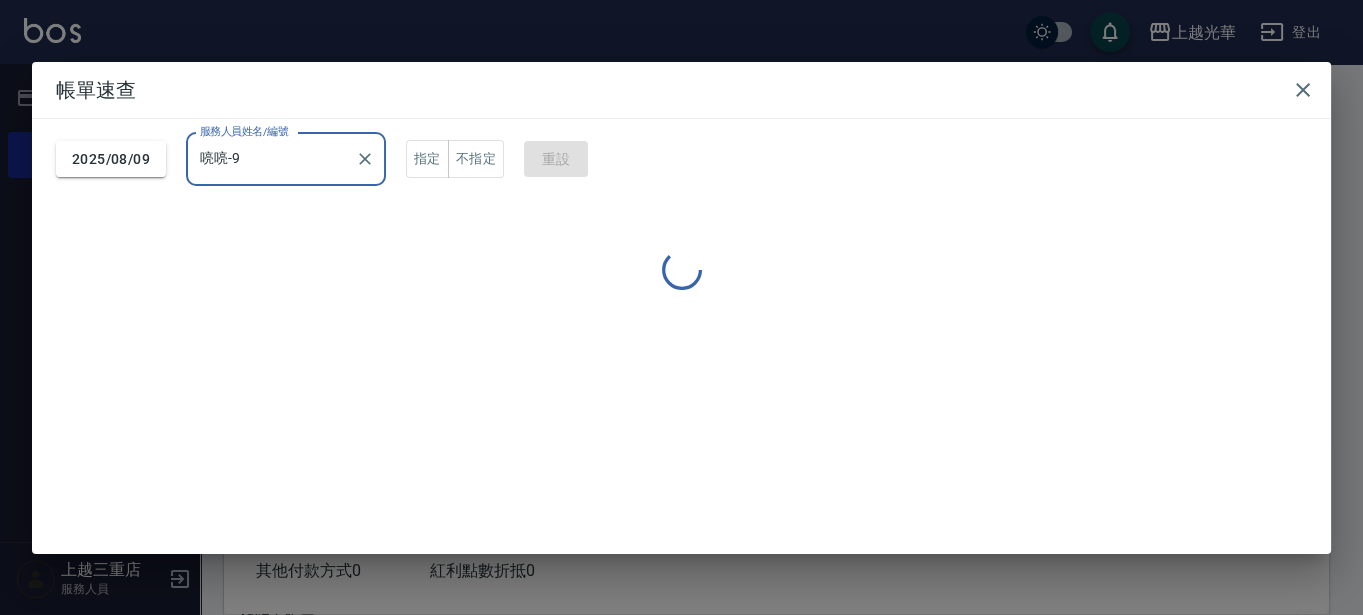 type on "喨喨-9" 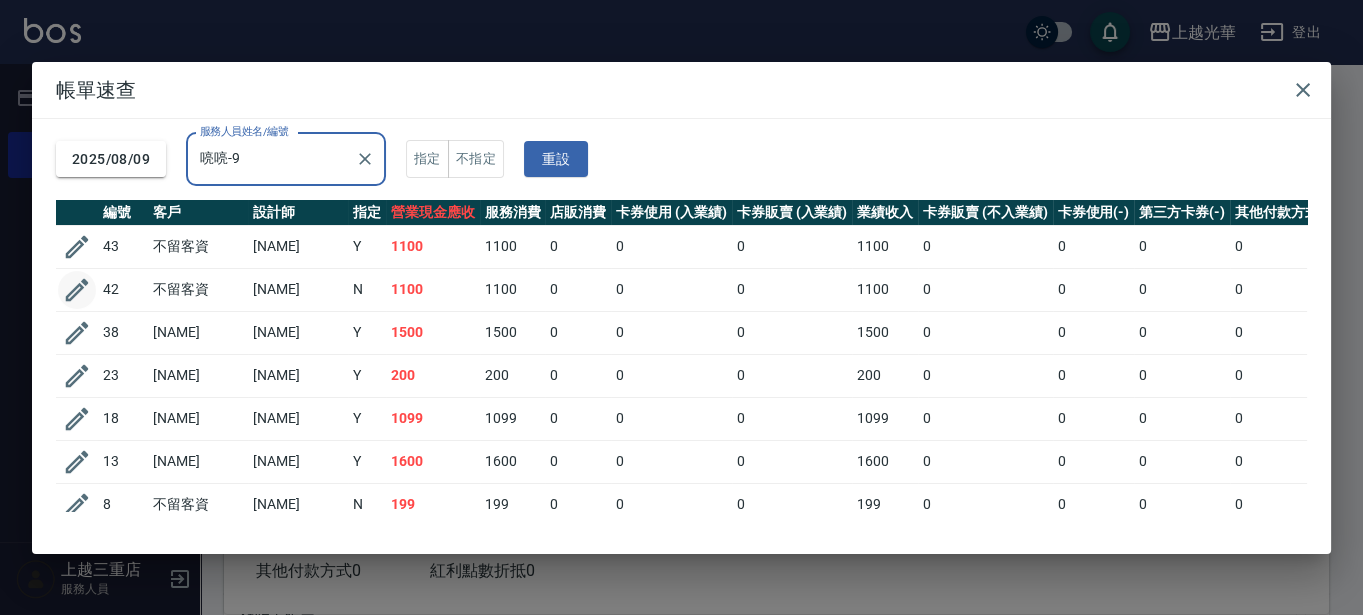 click 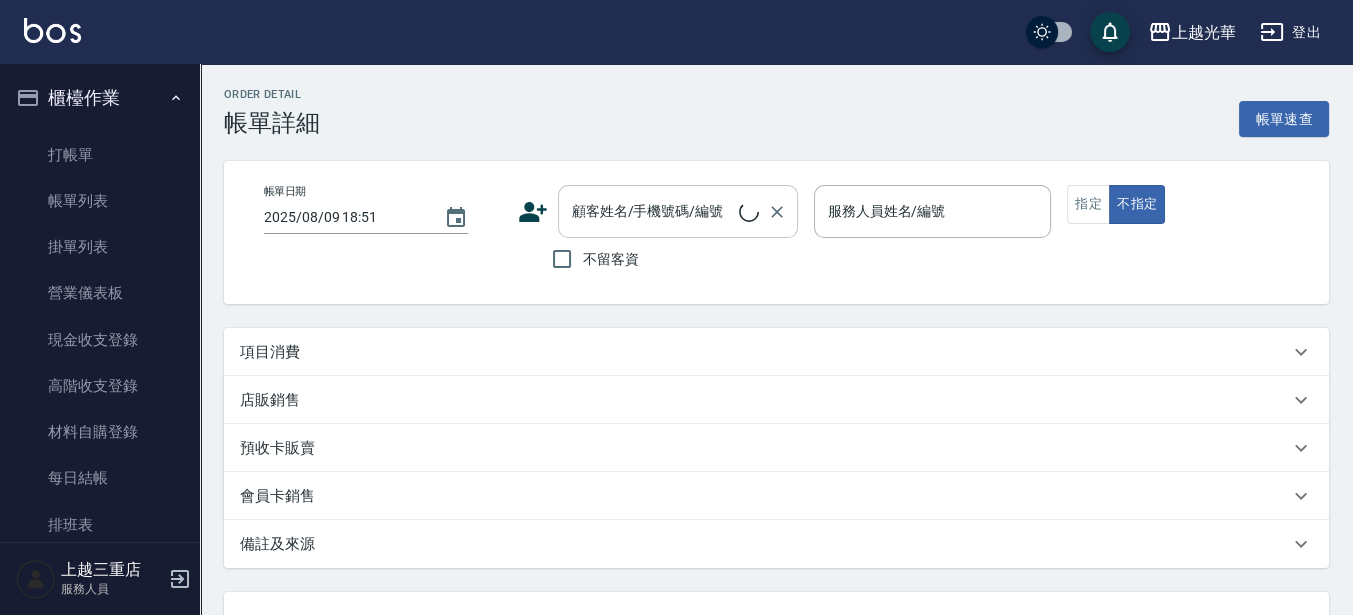 type on "2025/08/09 18:45" 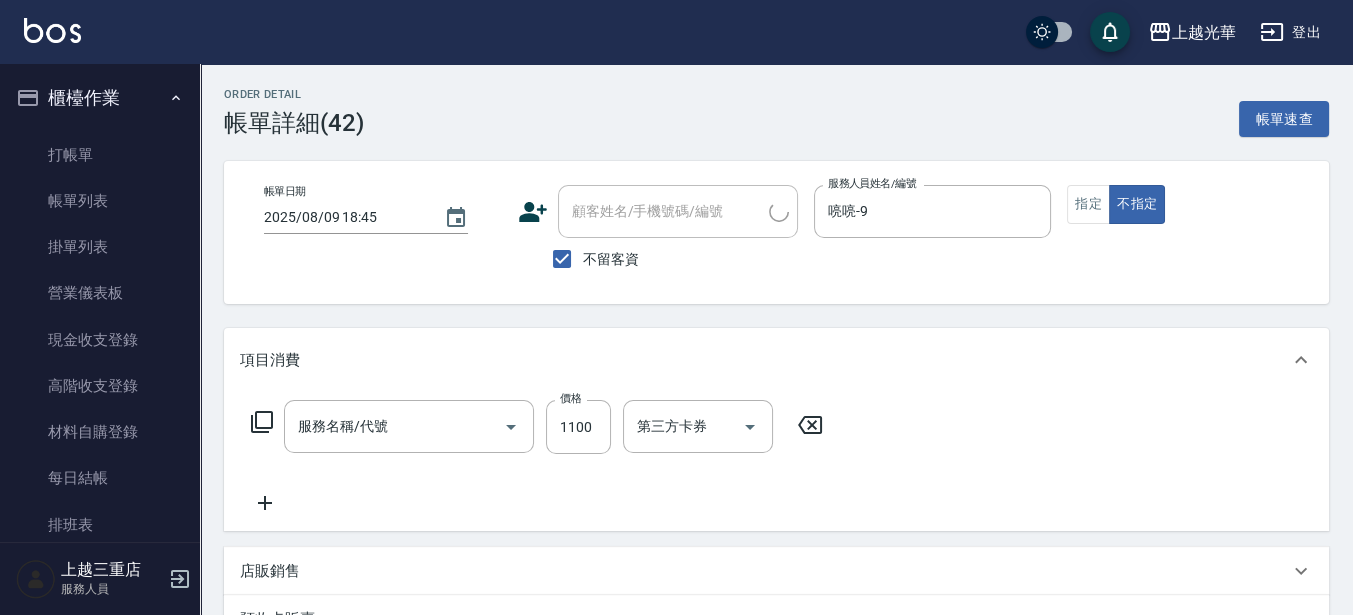 type on "設計染髮(404)" 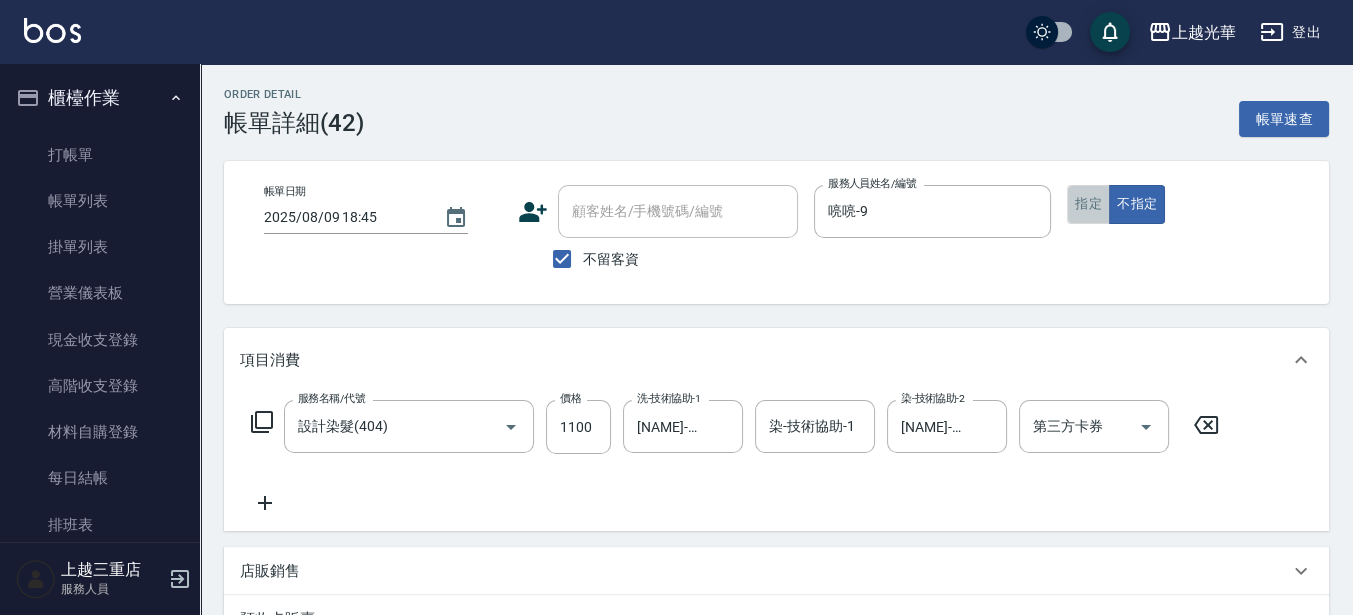 click on "指定" at bounding box center [1088, 204] 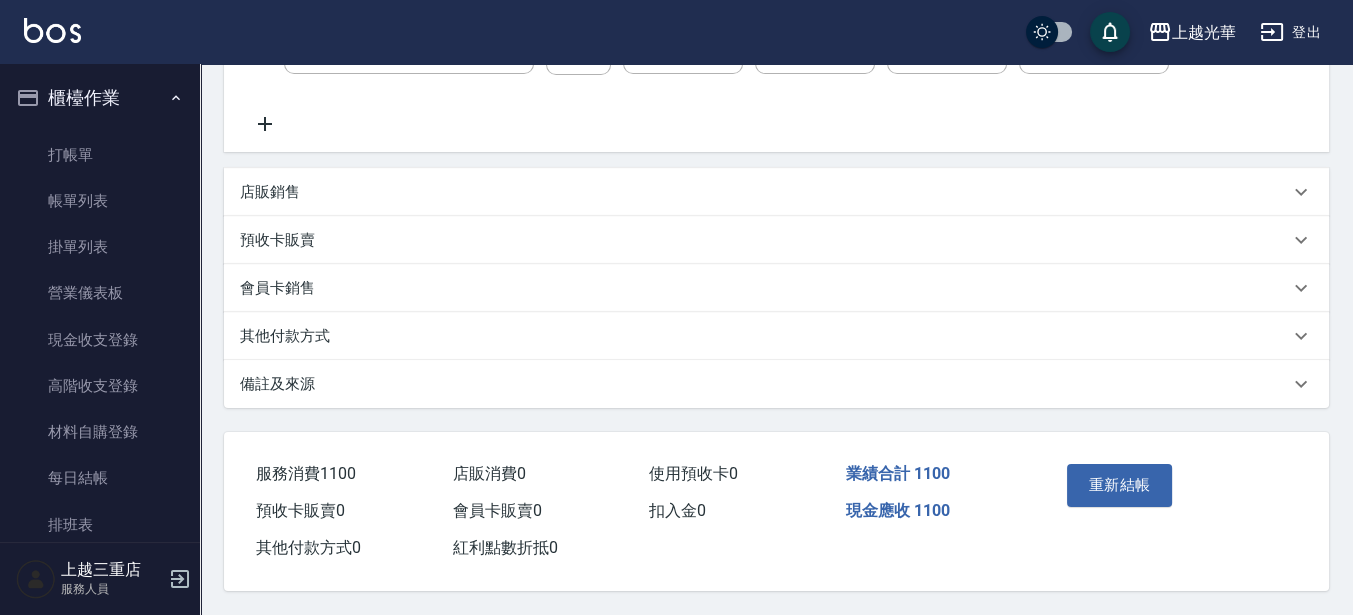 scroll, scrollTop: 384, scrollLeft: 0, axis: vertical 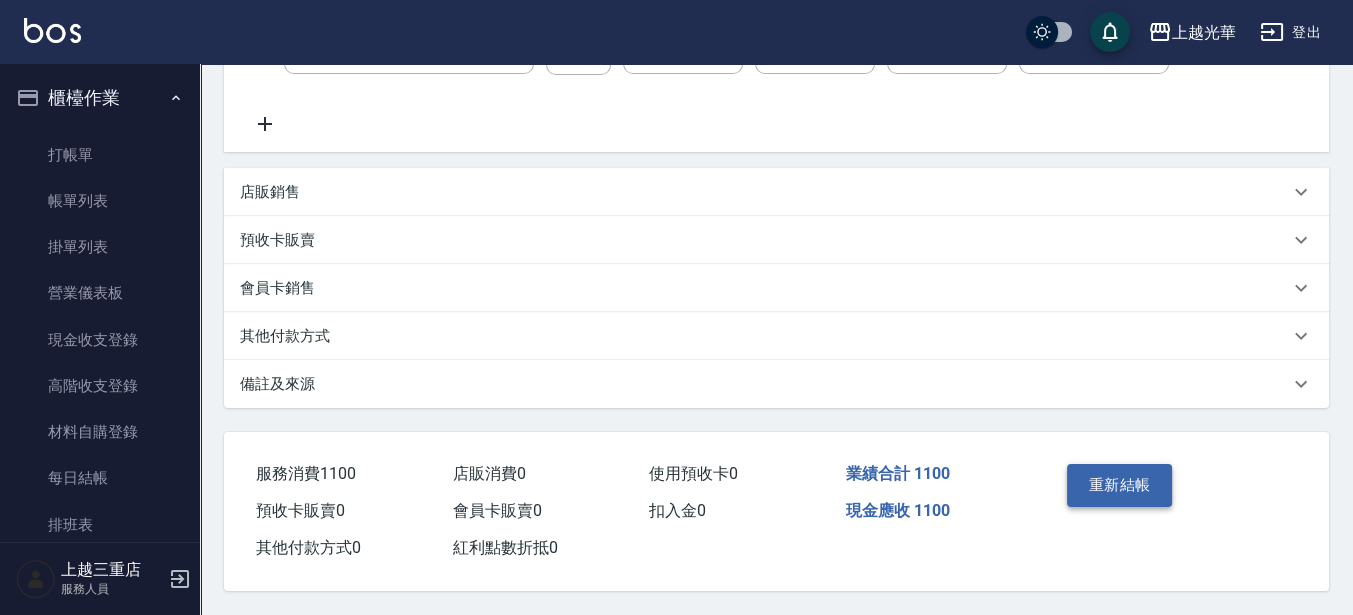 click on "重新結帳" at bounding box center [1120, 485] 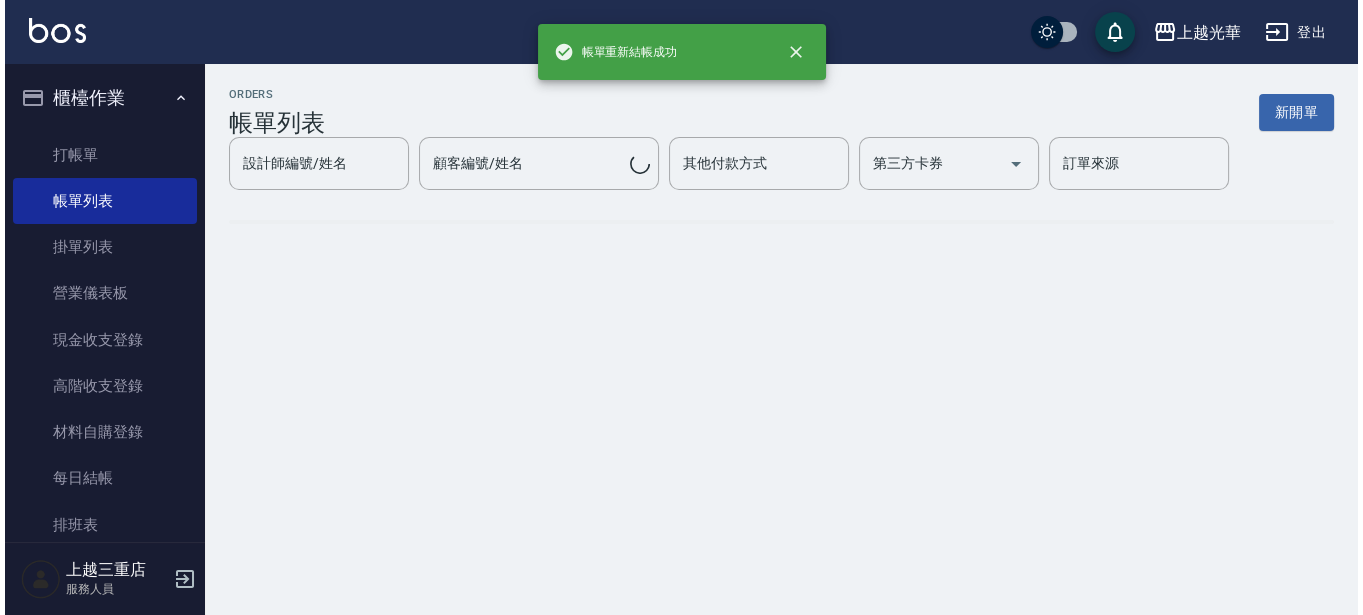 scroll, scrollTop: 0, scrollLeft: 0, axis: both 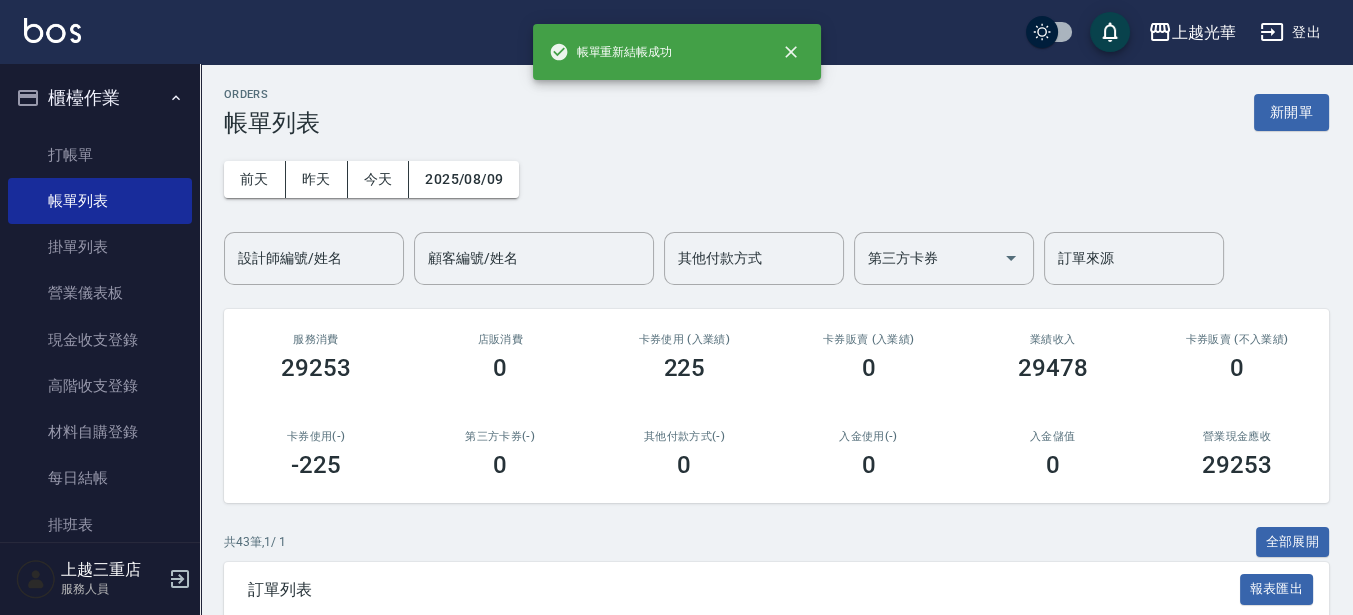 click on "新開單" at bounding box center [1291, 112] 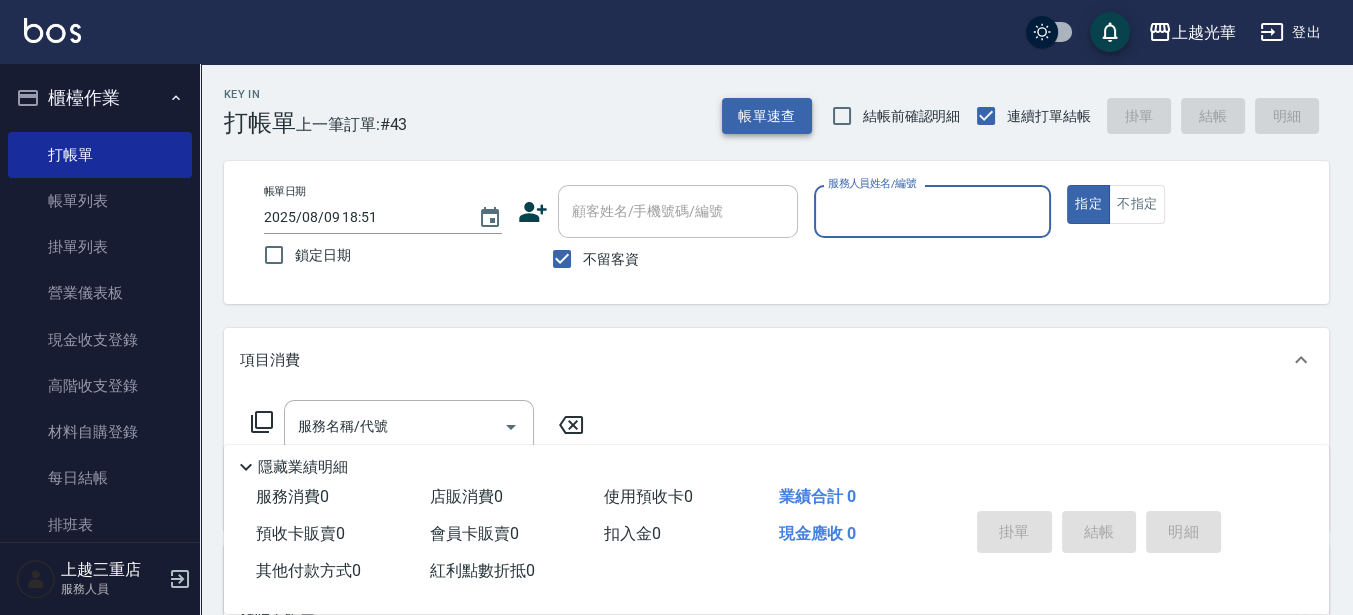 click on "帳單速查" at bounding box center [767, 116] 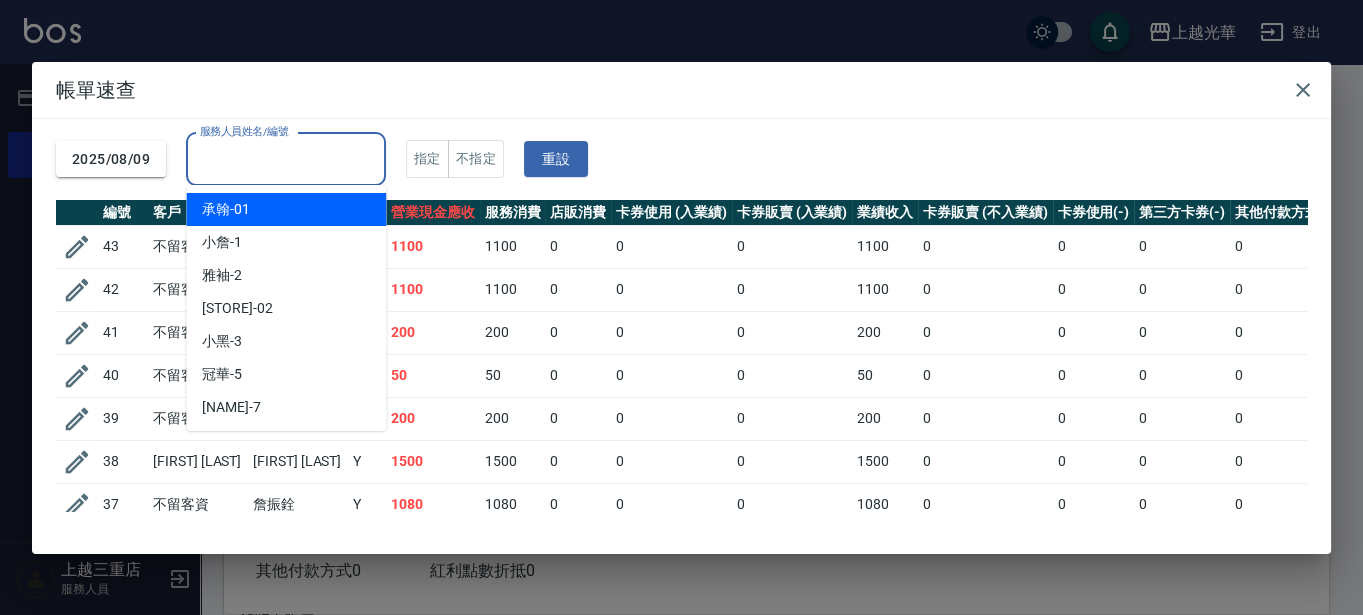 click on "服務人員姓名/編號" at bounding box center (286, 159) 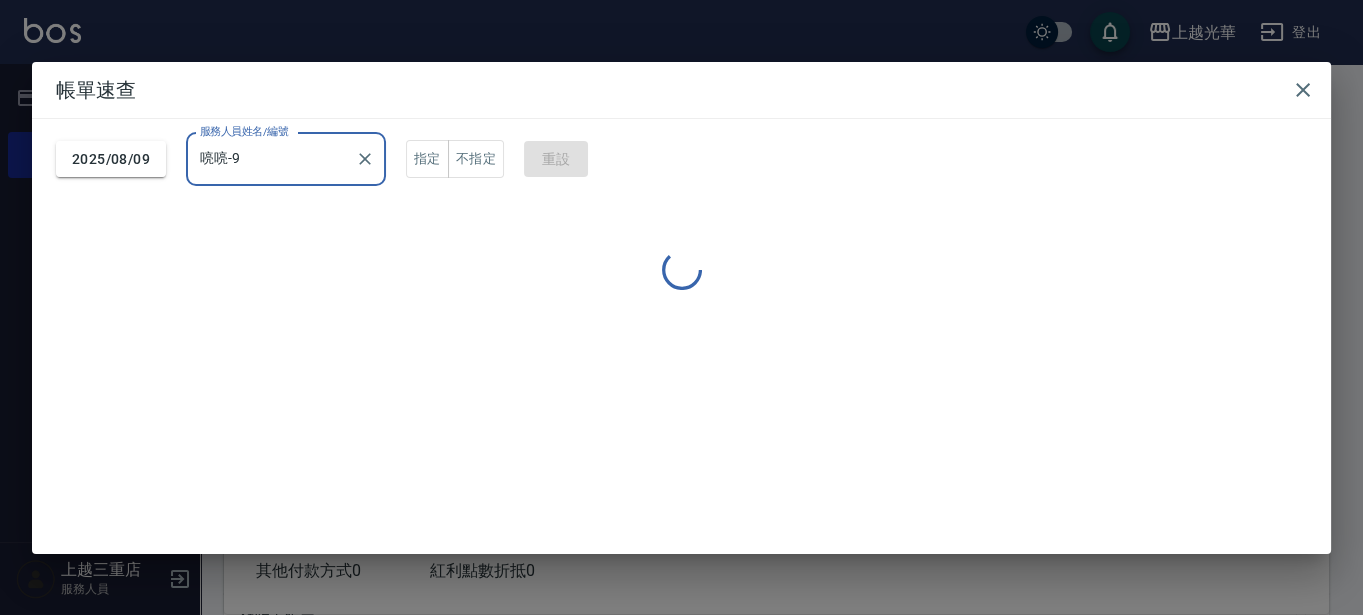 type on "喨喨-9" 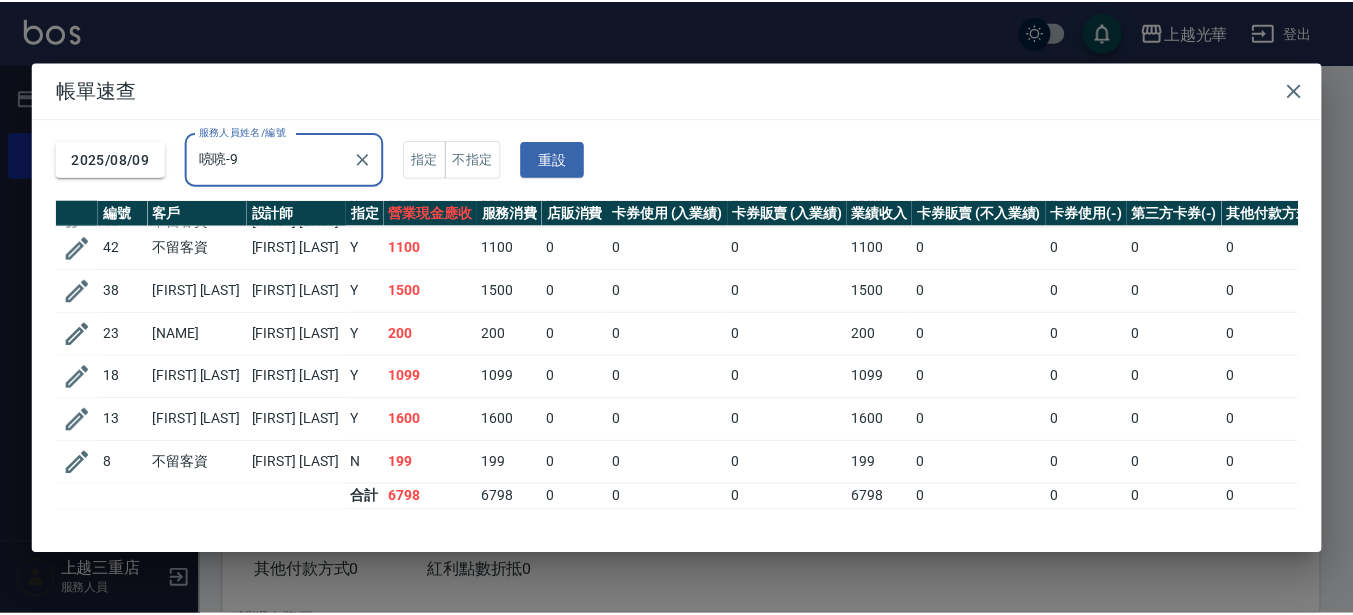 scroll, scrollTop: 57, scrollLeft: 0, axis: vertical 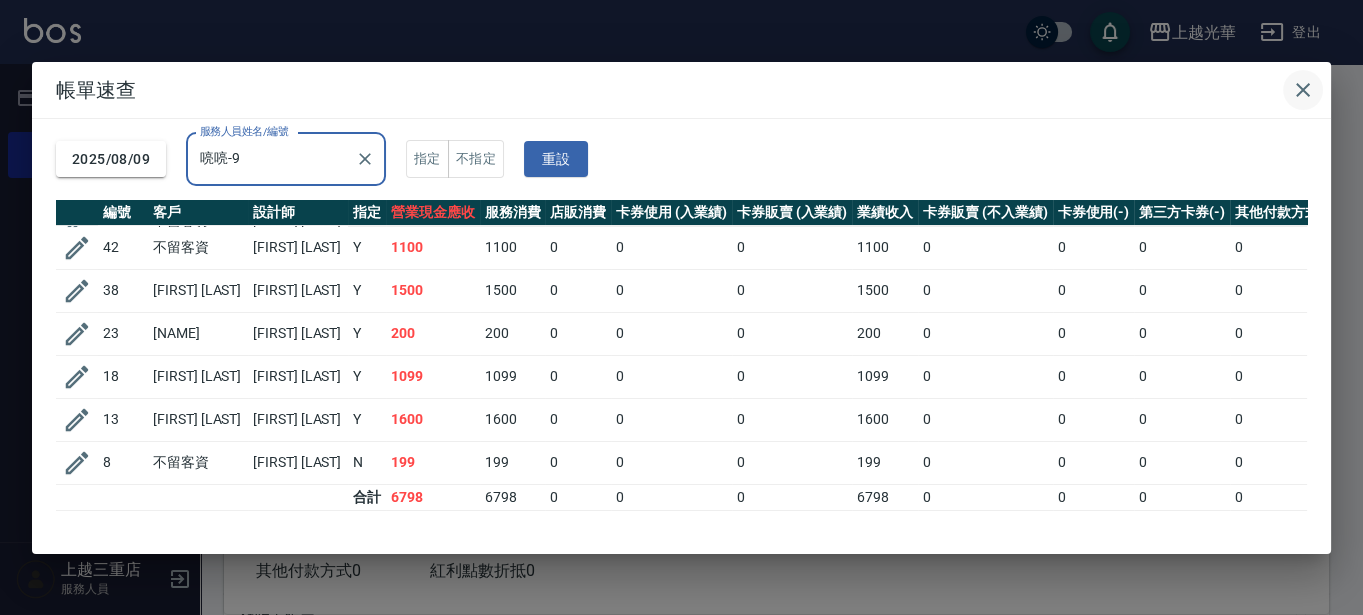 click on "帳單速查" at bounding box center (681, 90) 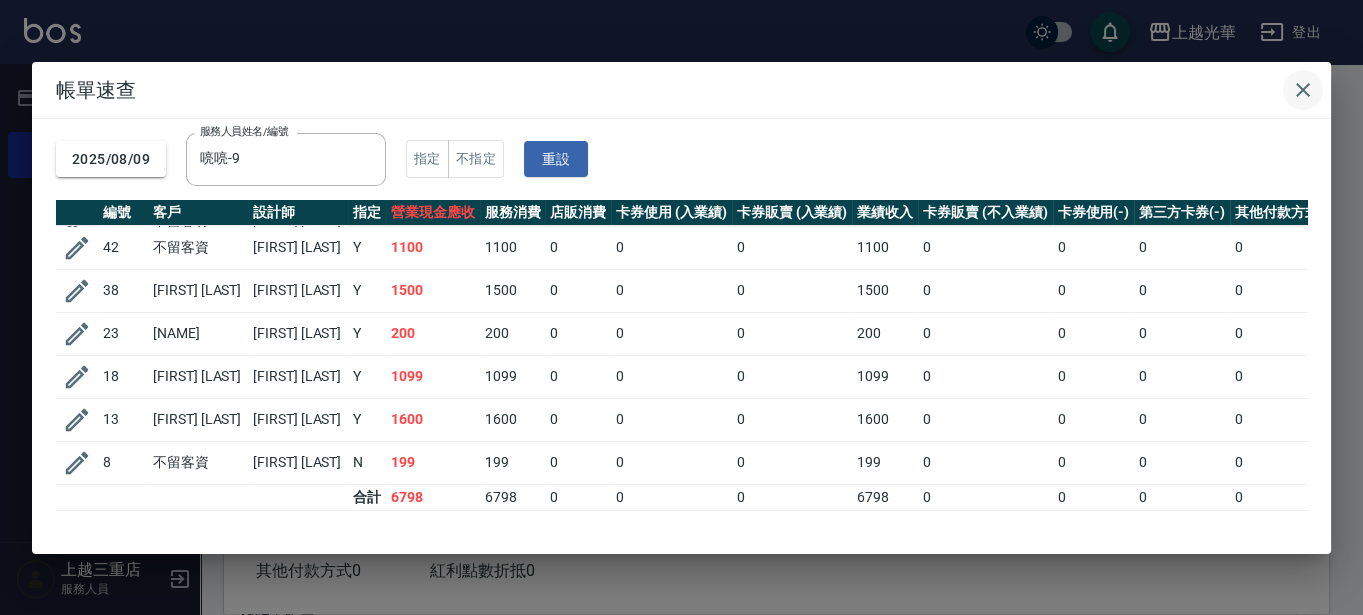 click 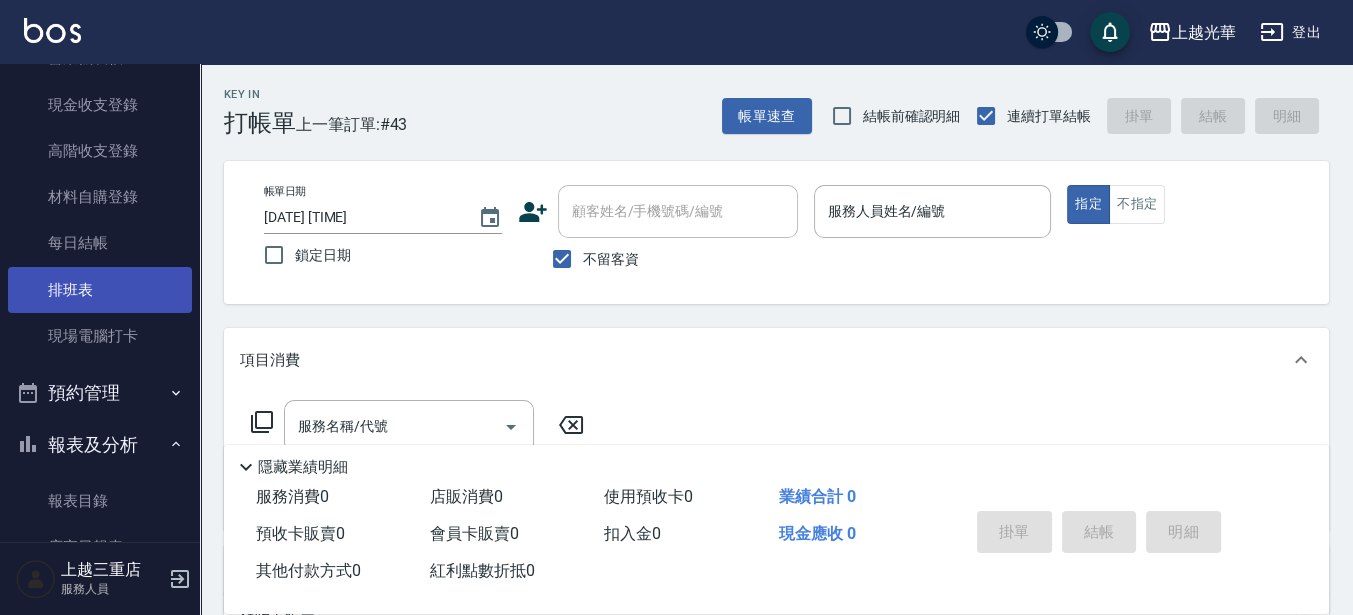 scroll, scrollTop: 250, scrollLeft: 0, axis: vertical 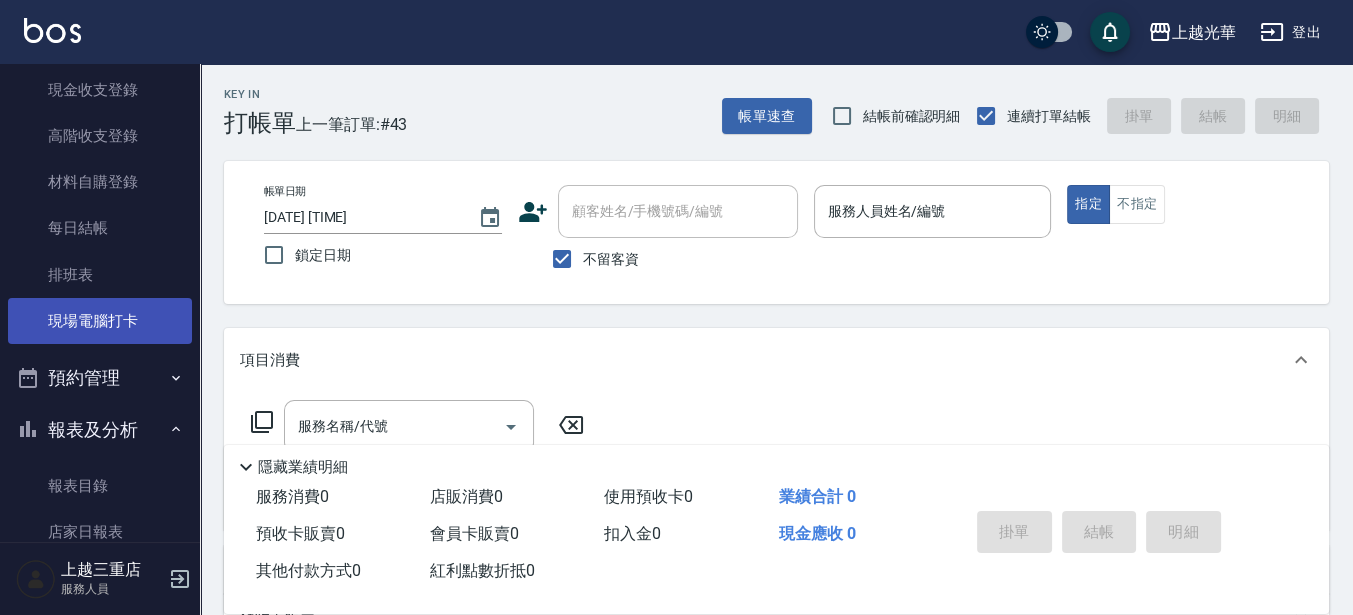 click on "現場電腦打卡" at bounding box center (100, 321) 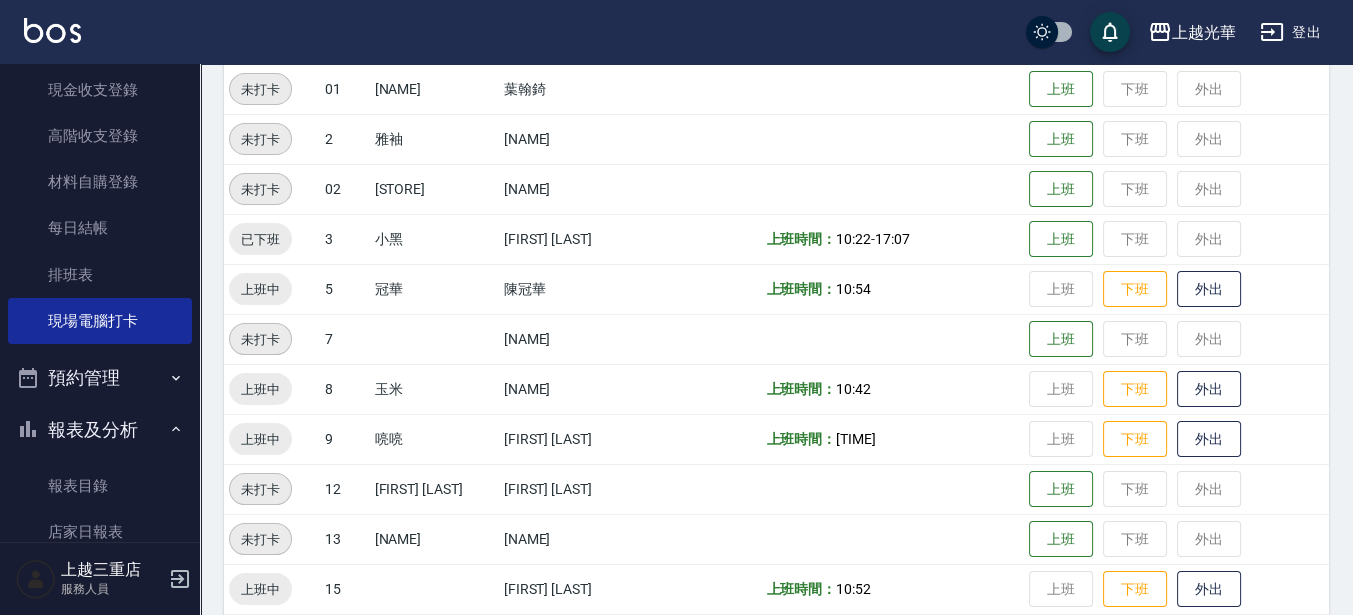 scroll, scrollTop: 500, scrollLeft: 0, axis: vertical 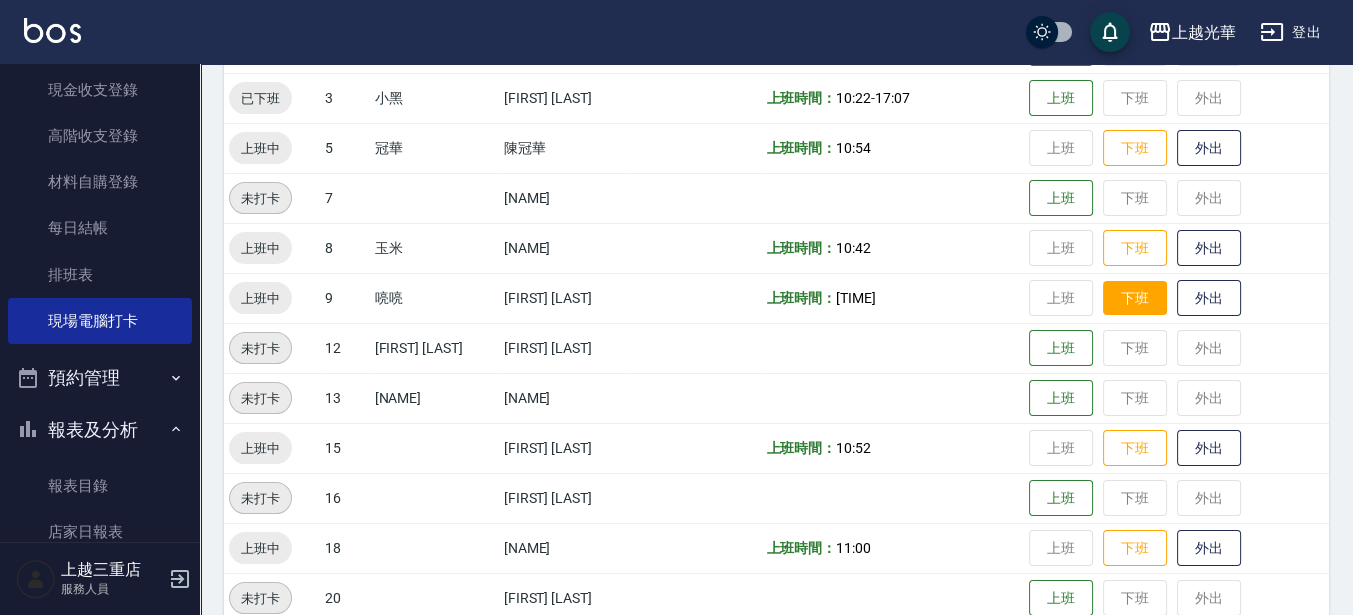 click on "下班" at bounding box center (1119, 298) 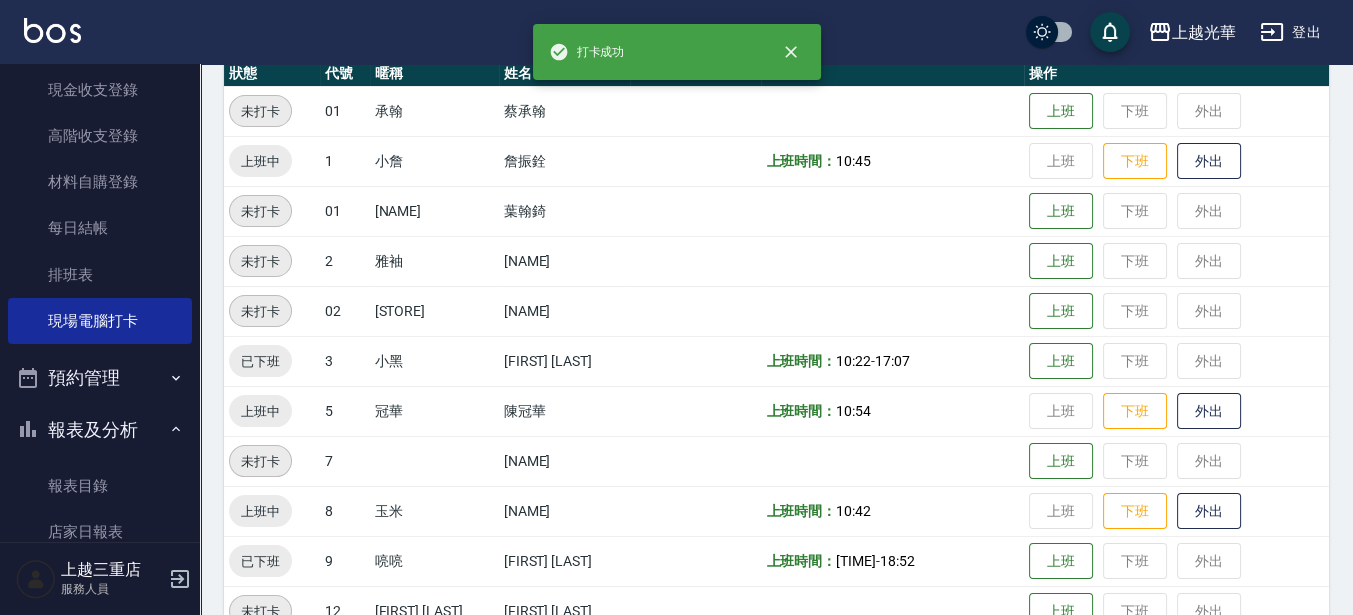 scroll, scrollTop: 125, scrollLeft: 0, axis: vertical 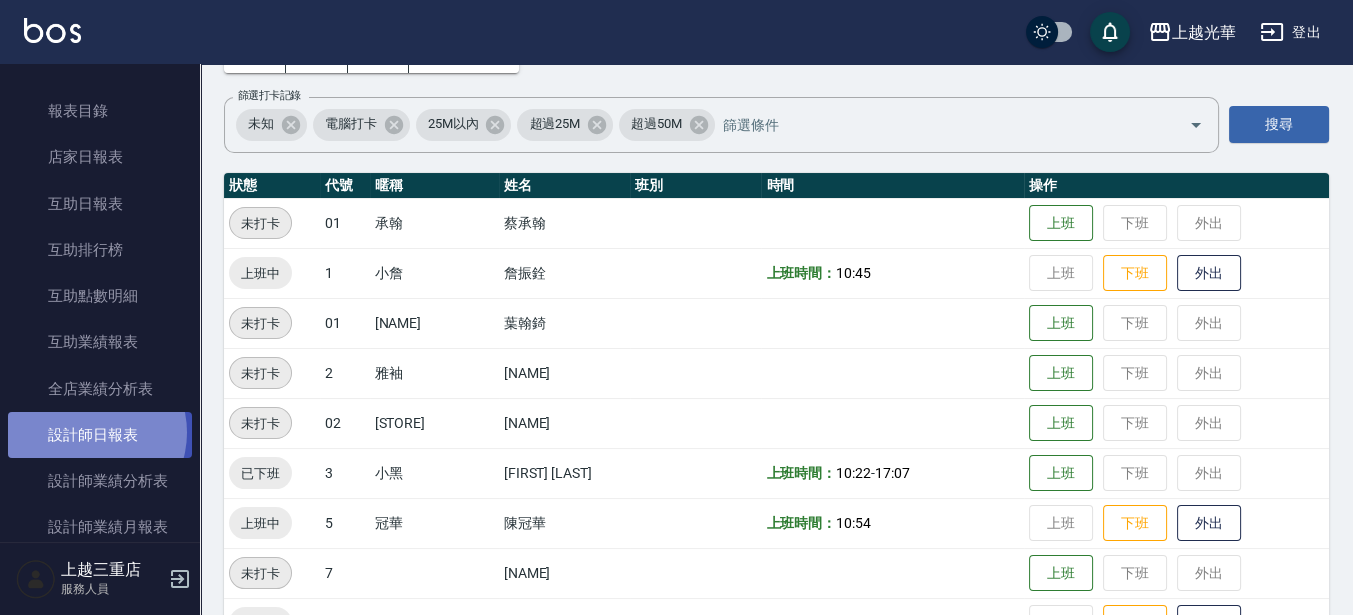 click on "設計師日報表" at bounding box center (100, 435) 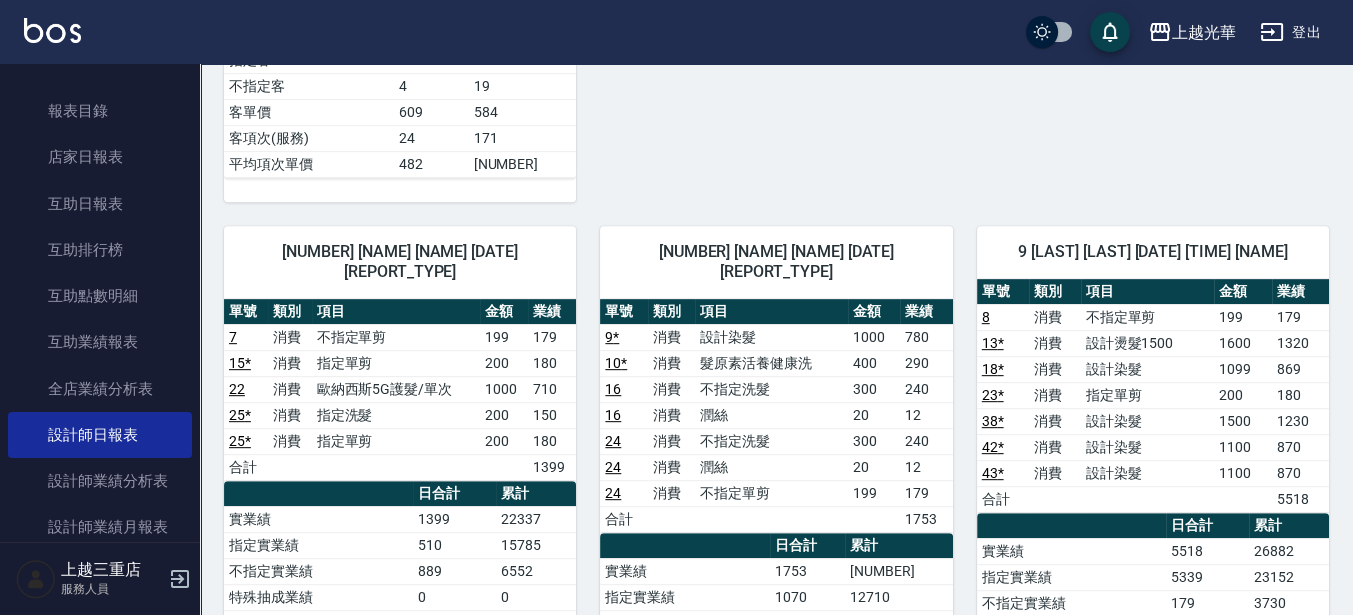 scroll, scrollTop: 1250, scrollLeft: 0, axis: vertical 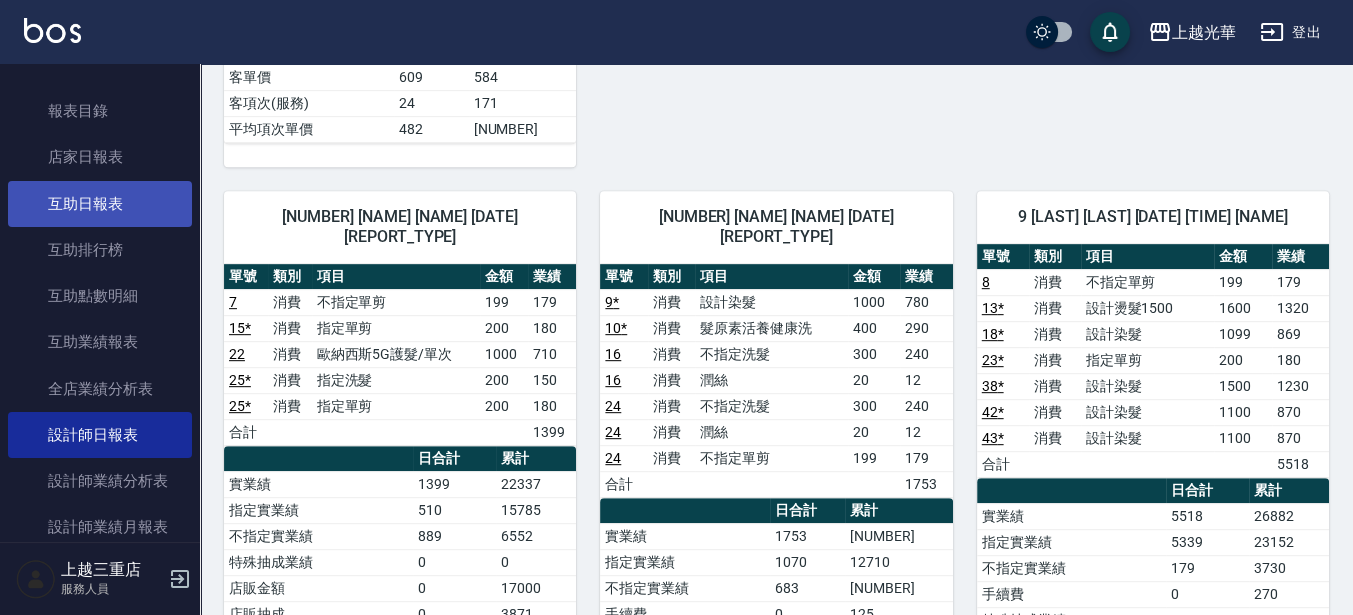 click on "互助日報表" at bounding box center [100, 204] 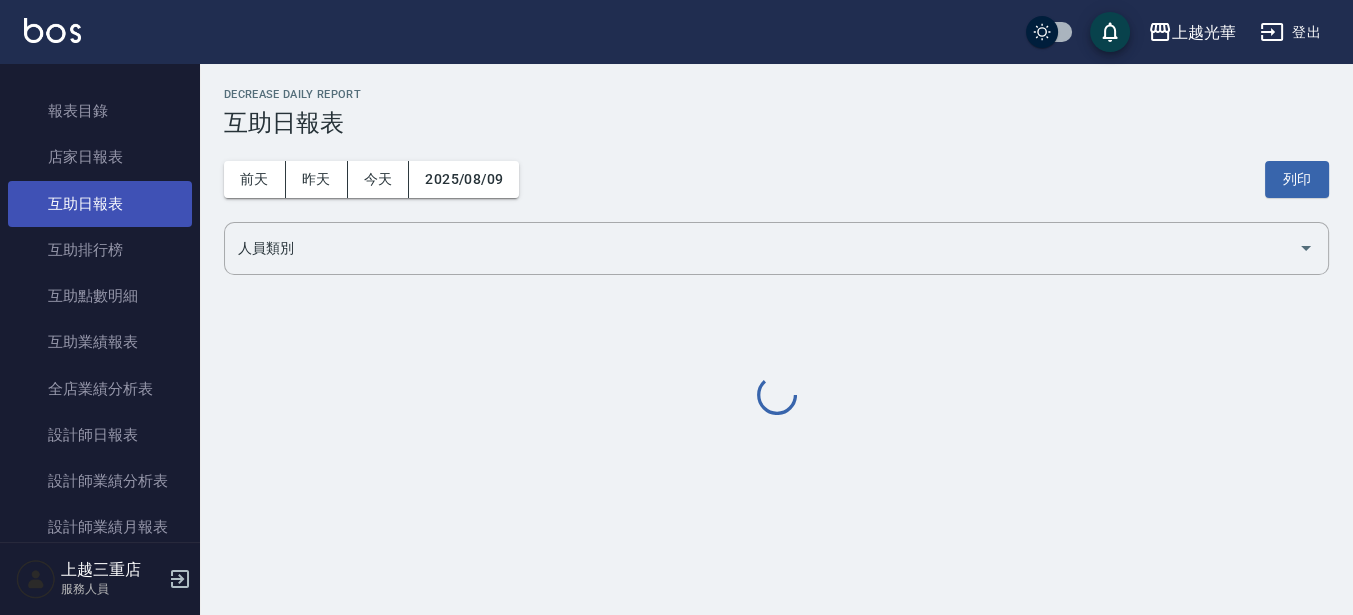 scroll, scrollTop: 0, scrollLeft: 0, axis: both 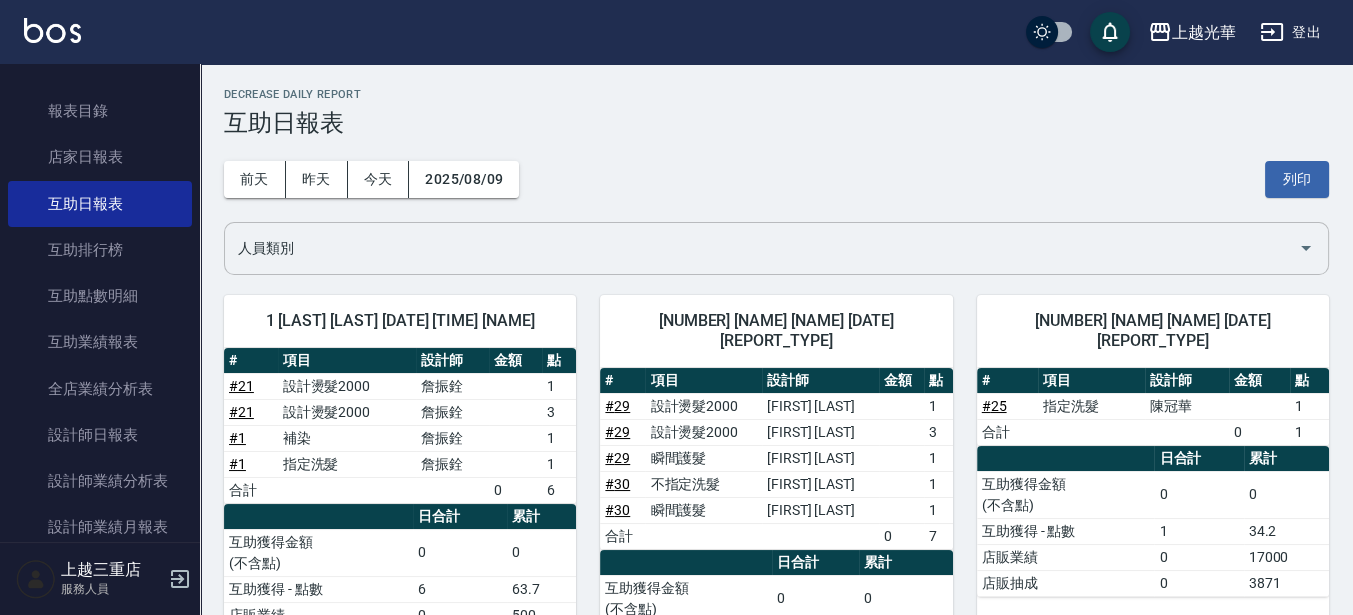 click on "人員類別" at bounding box center (761, 248) 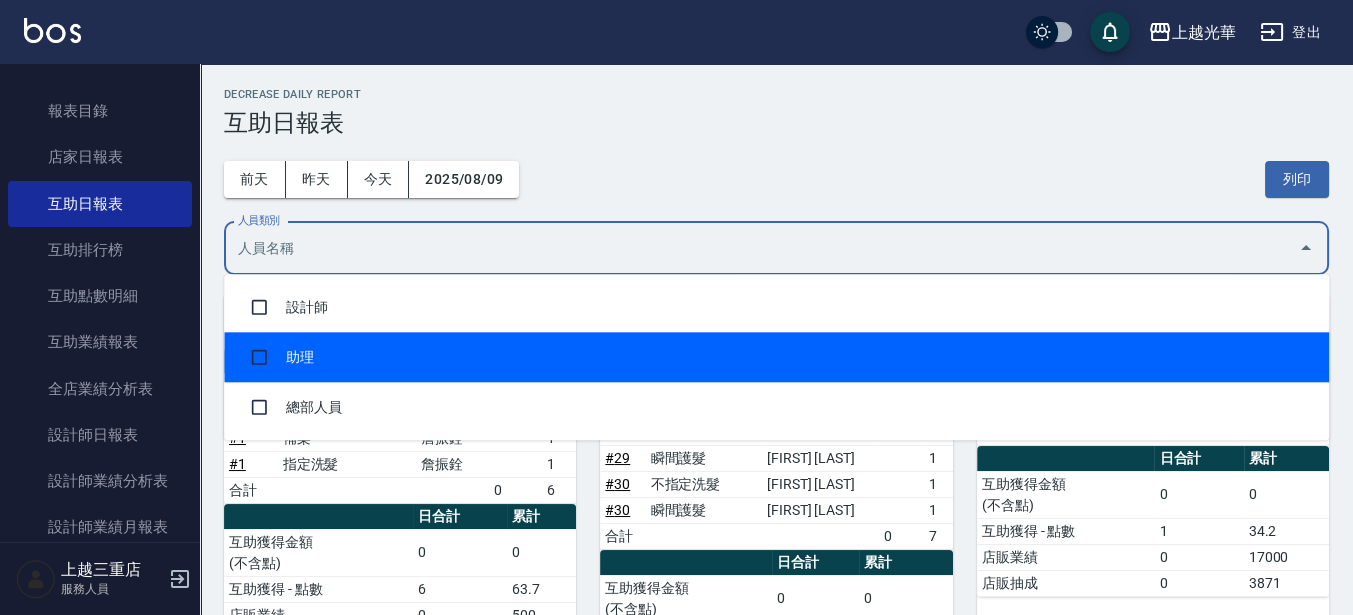 click on "助理" at bounding box center (776, 357) 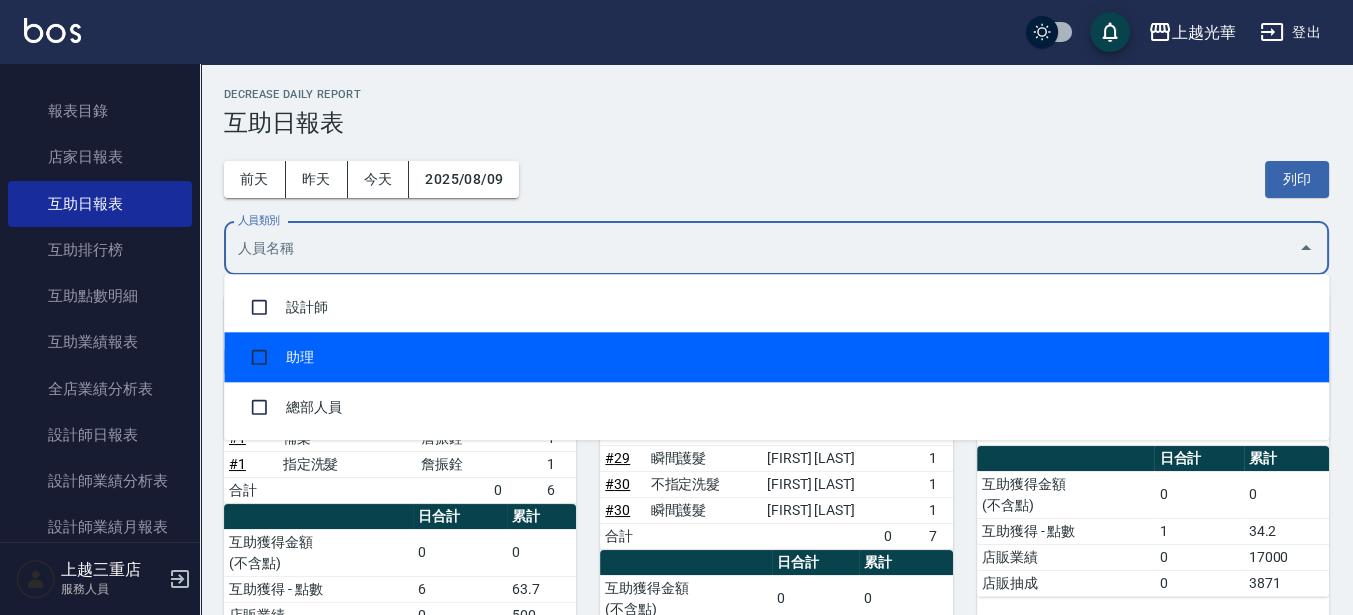 checkbox on "true" 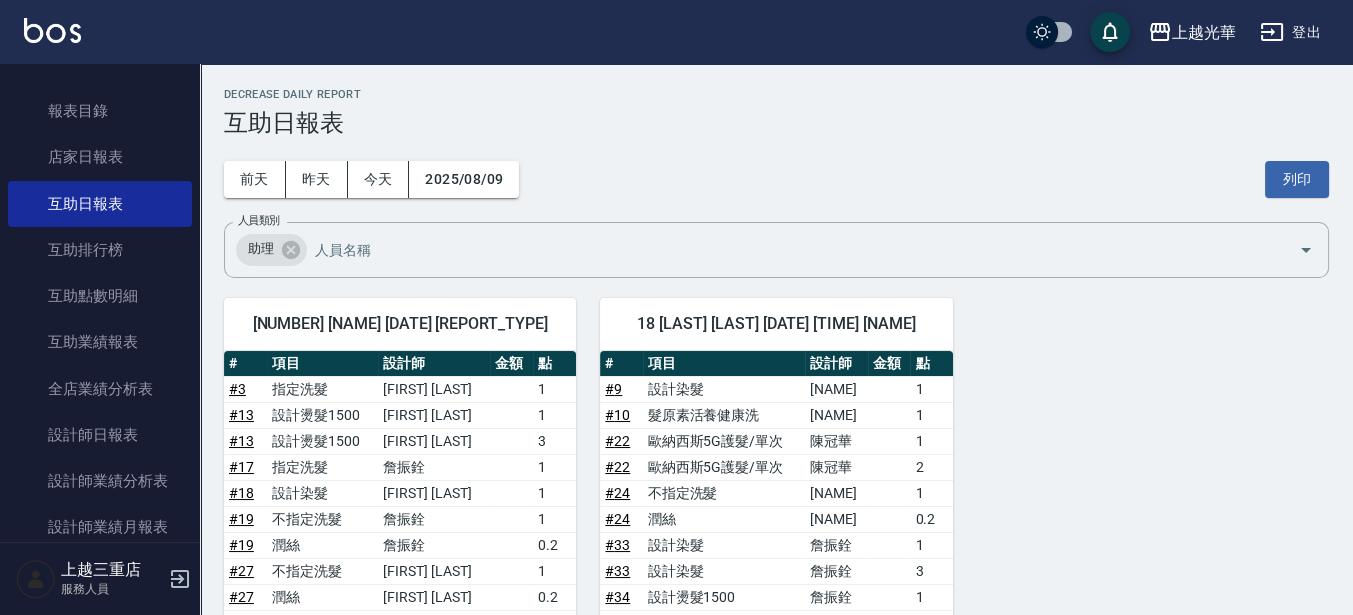 click on "上越光華 [DATE] 互助日報表 列印時間： [DATE]-[TIME] Decrease Daily Report 互助日報表 前天 昨天 今天 [DATE] 列印 人員類別 助理 人員類別 15 [NAME] [DATE] 互助報表 # 項目 設計師 金額 點 # 3 指定洗髮 [NAME] 1 # 13 設計燙髮1500 [NAME] 1 # 13 設計燙髮1500 [NAME] 3 # 17 指定洗髮 [NAME] 1 # 18 設計染髮 [NAME] 1 # 19 不指定洗髮 [NAME] 1 # 19 潤絲 [NAME] 0.2 # 27 不指定洗髮 [NAME] 1 # 27 潤絲 [NAME] 0.2 # 41 不指定洗髮 [NAME] 1 # 43 設計染髮 [NAME] 1 # 43 設計染髮 [NAME] 3 # 42 設計染髮 [NAME] 1 # 42 設計染髮 [NAME] 3 合計 0 18.4 日合計 累計 互助獲得金額 (不含點) 0 0 互助獲得 - 點數 18.4 129.1 店販業績 0 0 店販抽成 0 0 18 [NAME] [DATE] 互助報表 # 項目 設計師 金額 點 # 9 設計染髮 [NAME] 1 # 10 髮原素活養健康洗 [NAME] 1 # 22 歐納西斯5G護髮/單次 [NAME] 1 # 22 [NAME] 2 # 24 1" at bounding box center (776, 551) 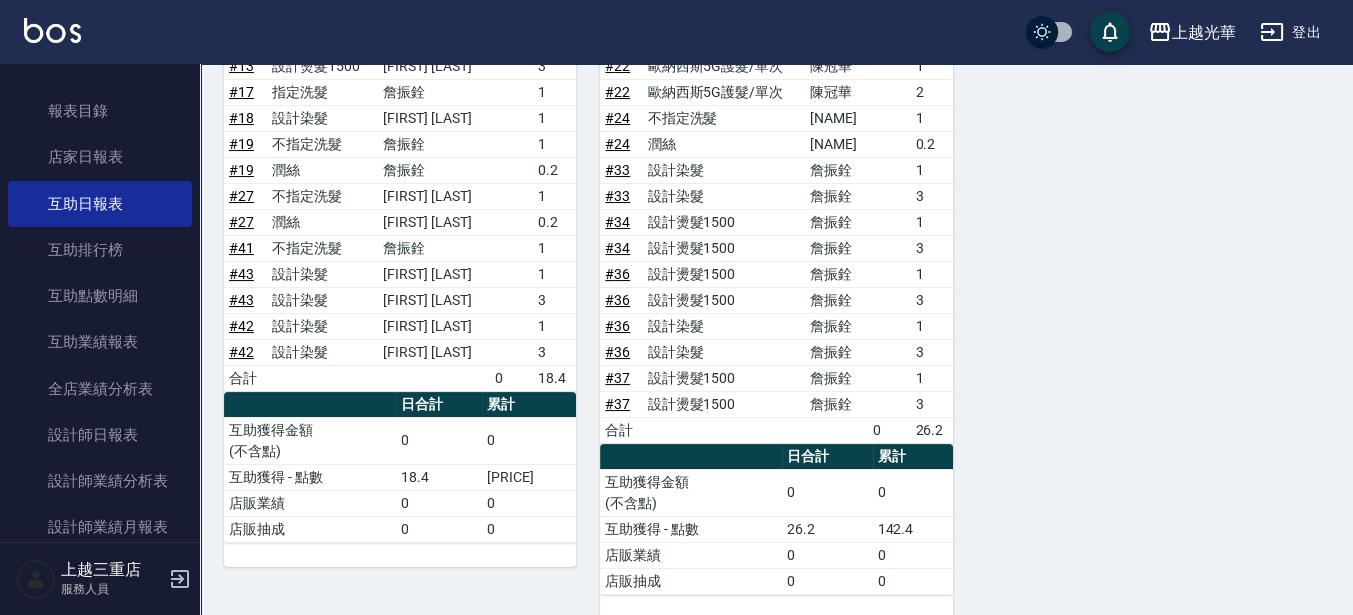 scroll, scrollTop: 395, scrollLeft: 0, axis: vertical 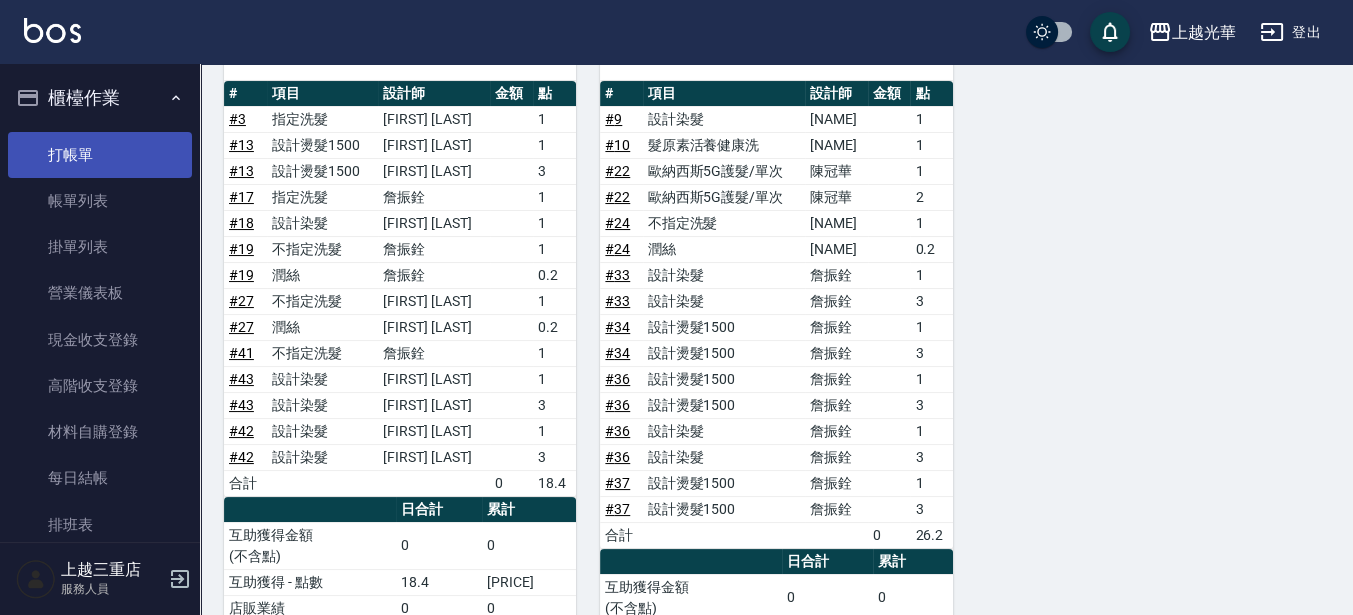 click on "打帳單" at bounding box center (100, 155) 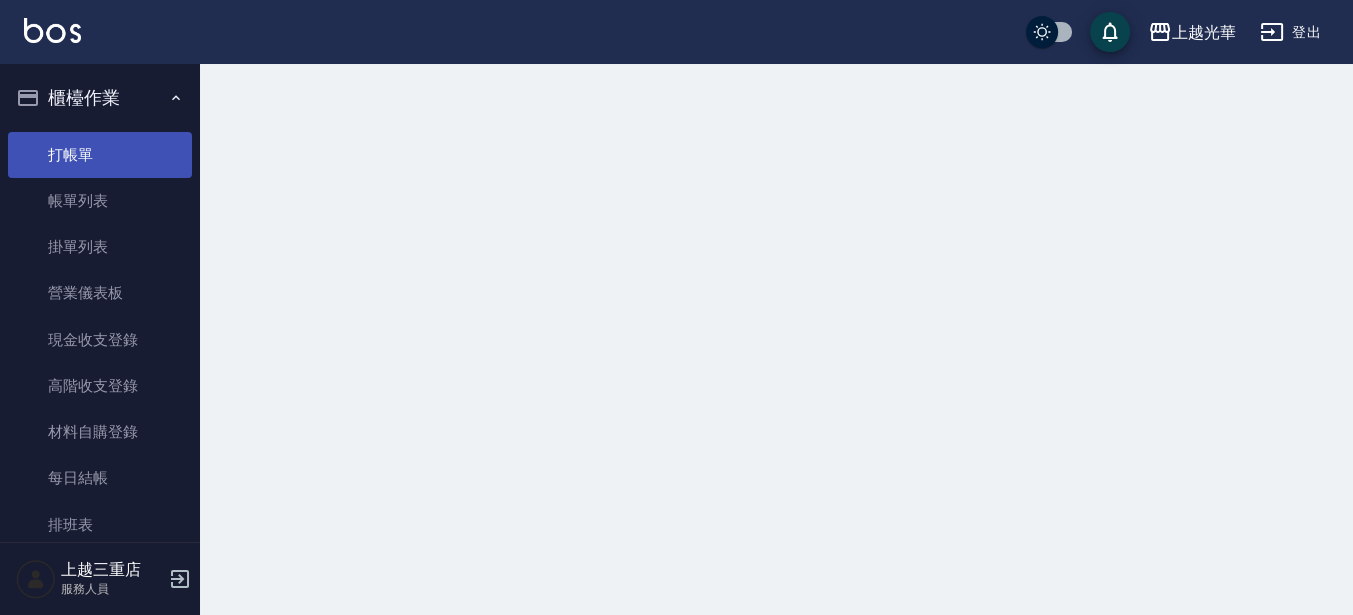 scroll, scrollTop: 0, scrollLeft: 0, axis: both 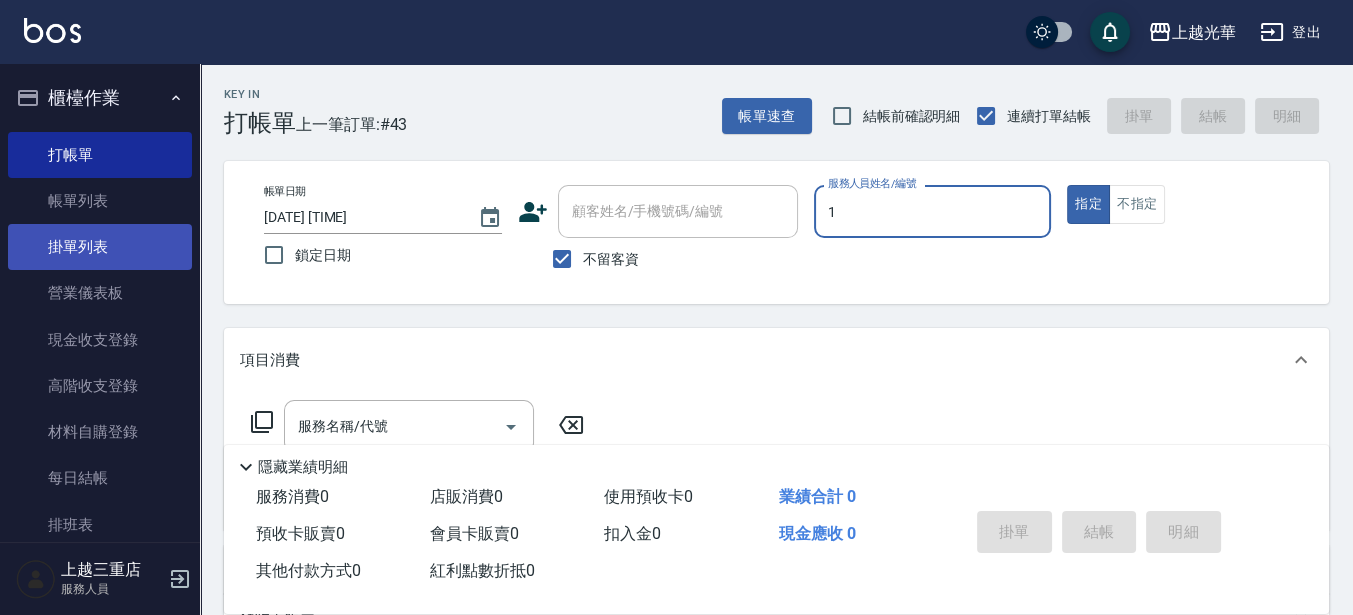 type on "1" 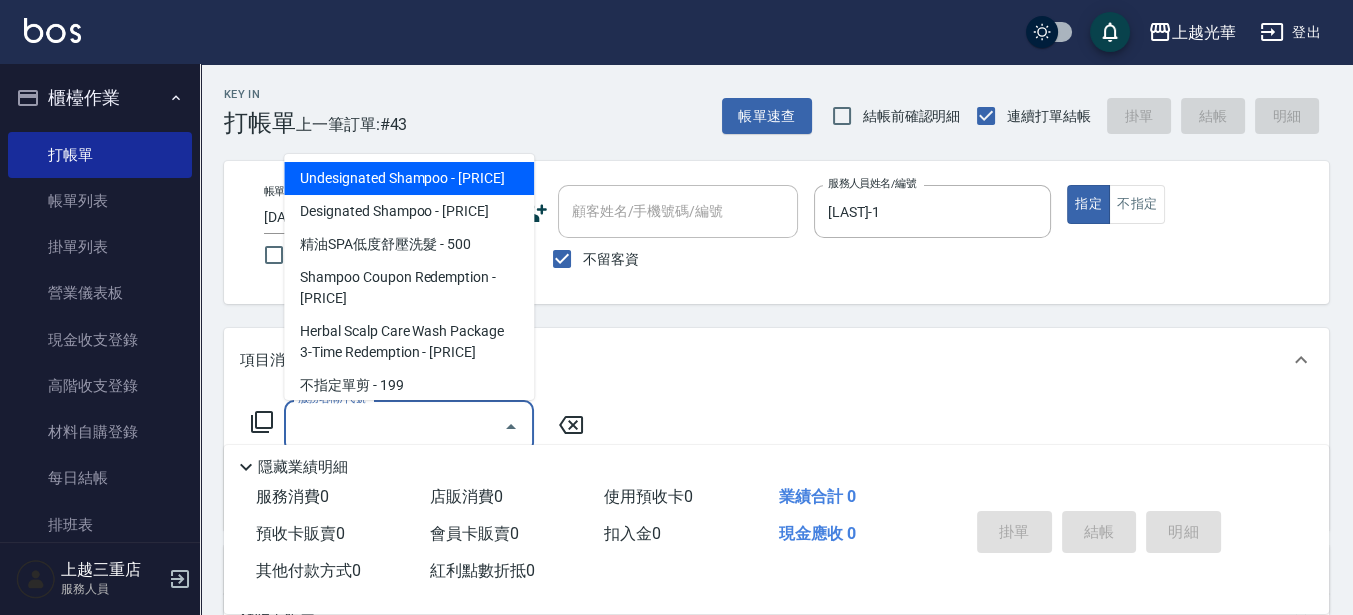 click on "服務名稱/代號" at bounding box center (394, 426) 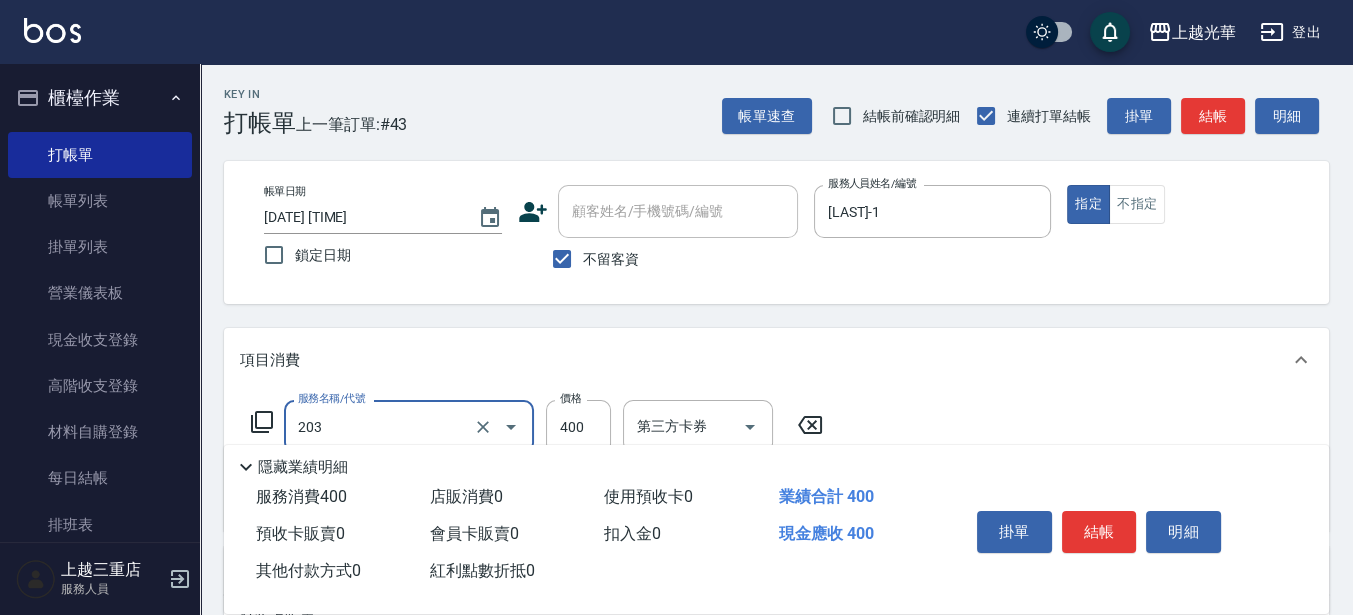 type on "指定單剪(203)" 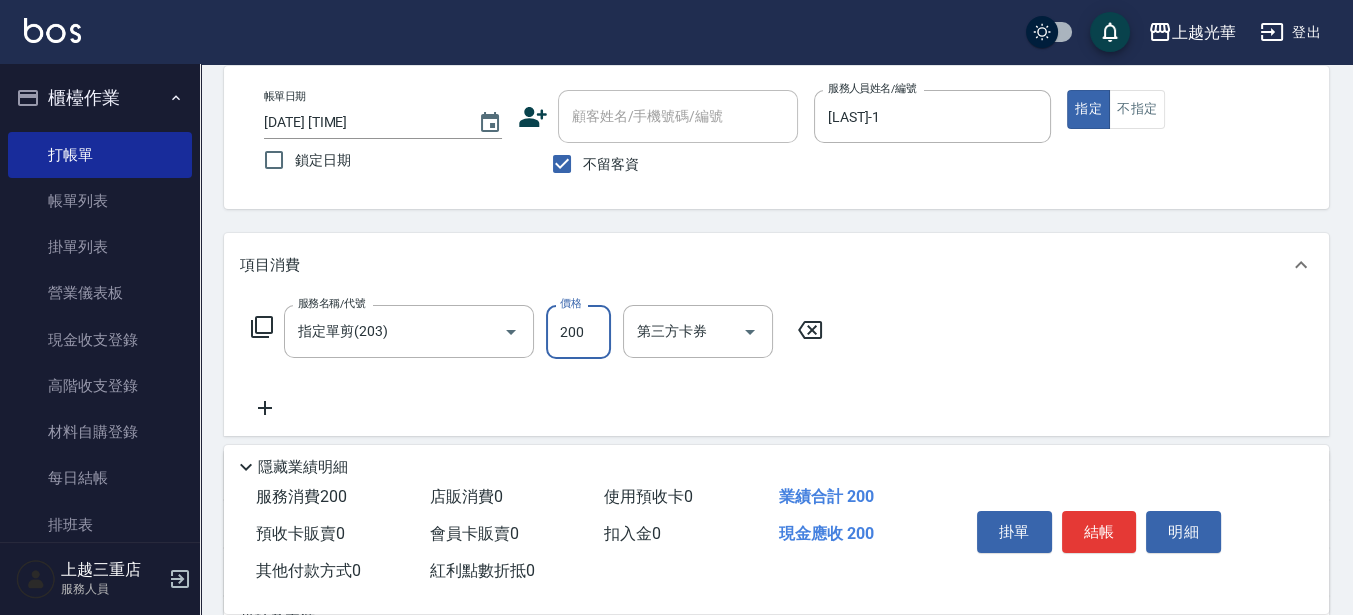 scroll, scrollTop: 125, scrollLeft: 0, axis: vertical 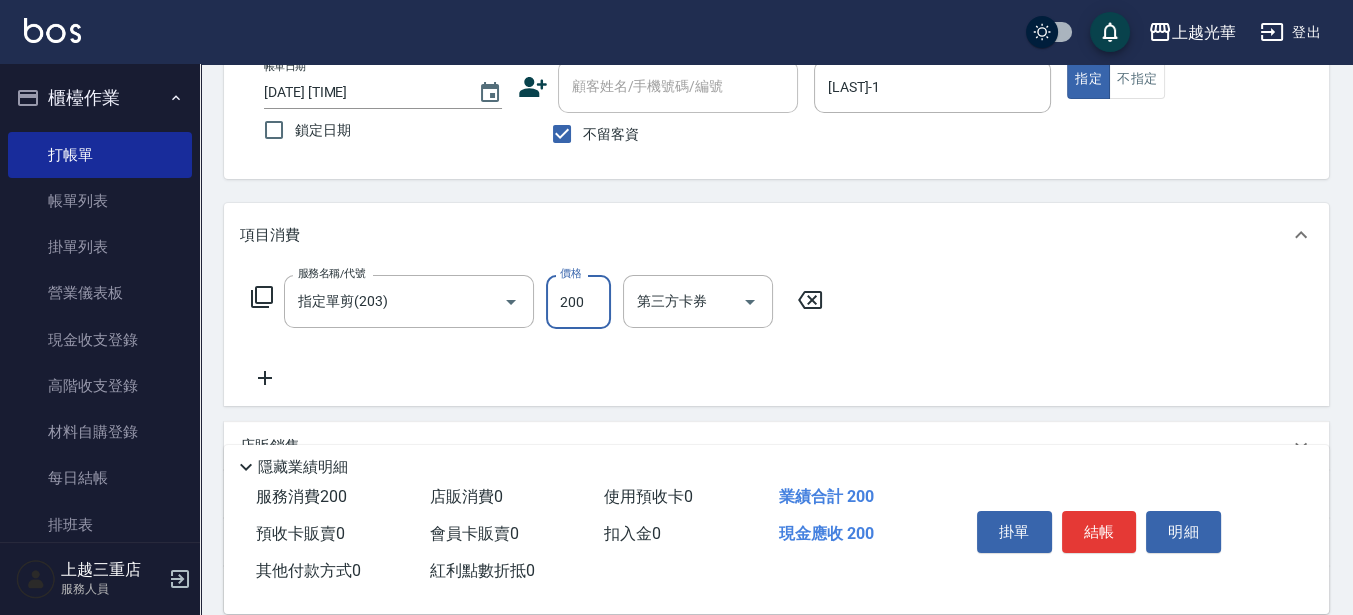 type on "200" 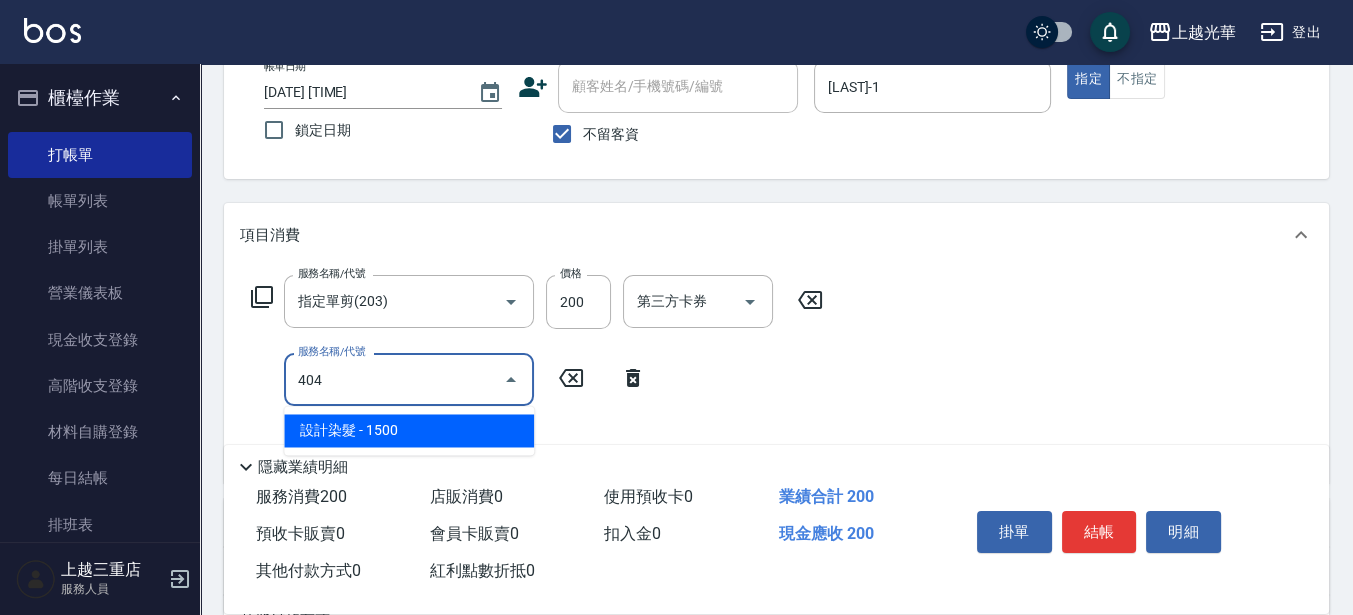 type on "設計染髮(404)" 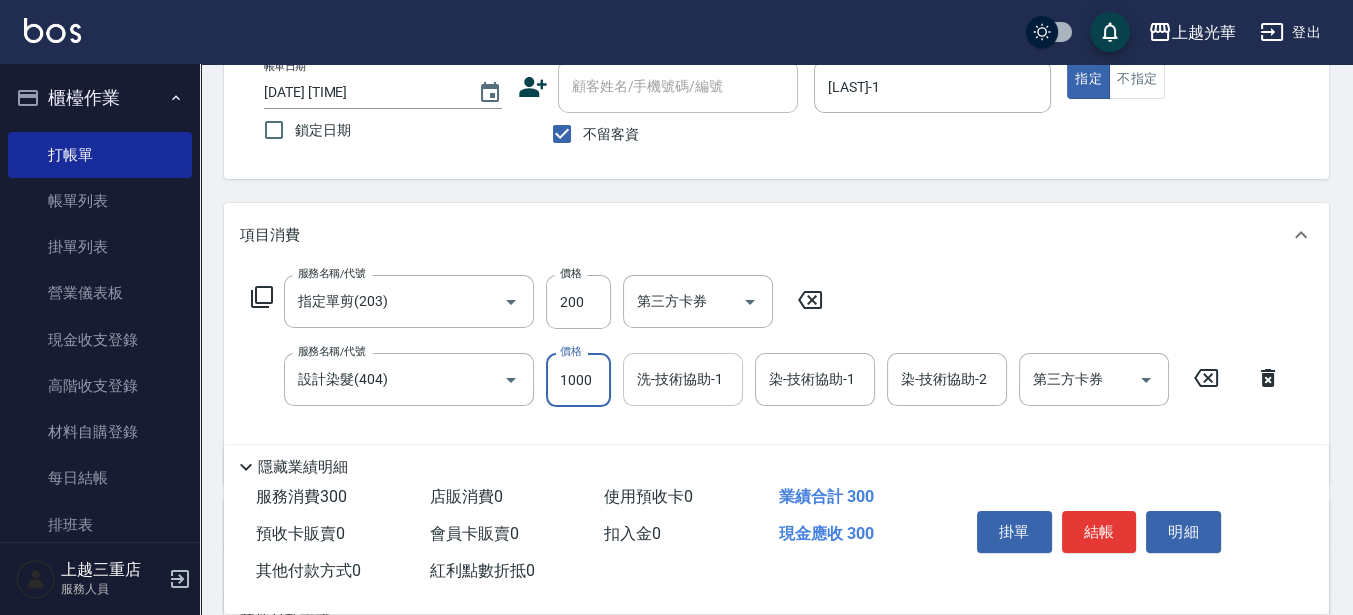 type on "1000" 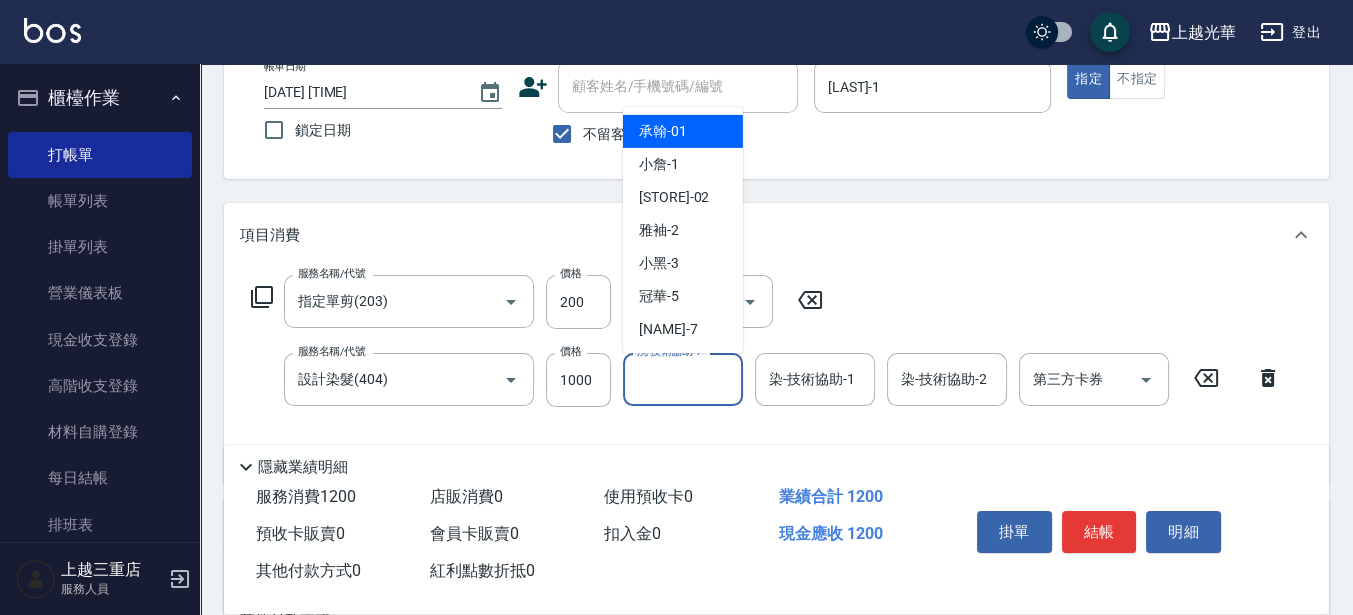 click on "洗-技術協助-1" at bounding box center (683, 379) 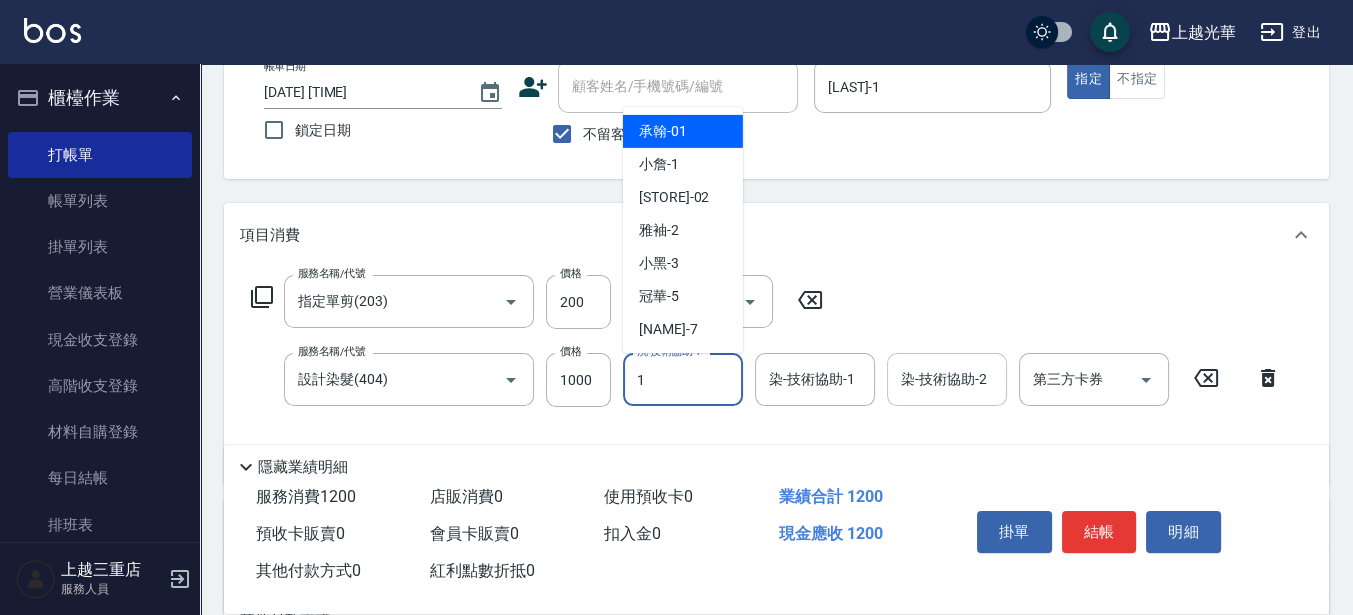 type on "[NAME]-[NUMBER]" 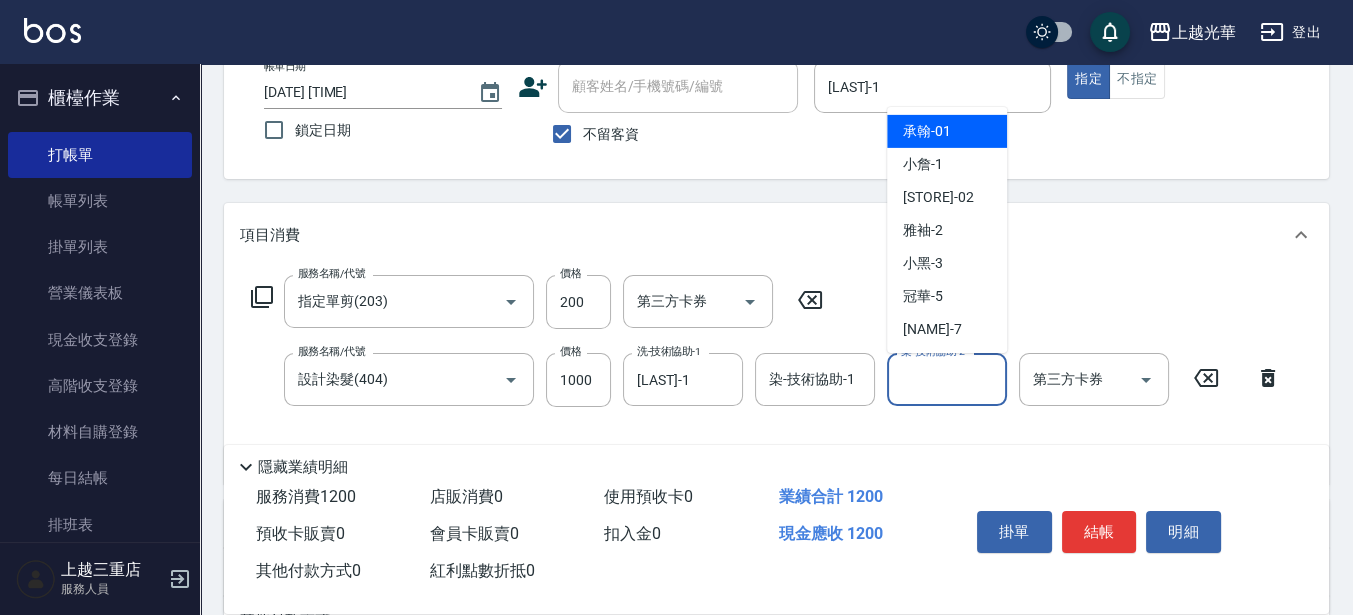 click on "染-技術協助-2 染-技術協助-2" at bounding box center (947, 379) 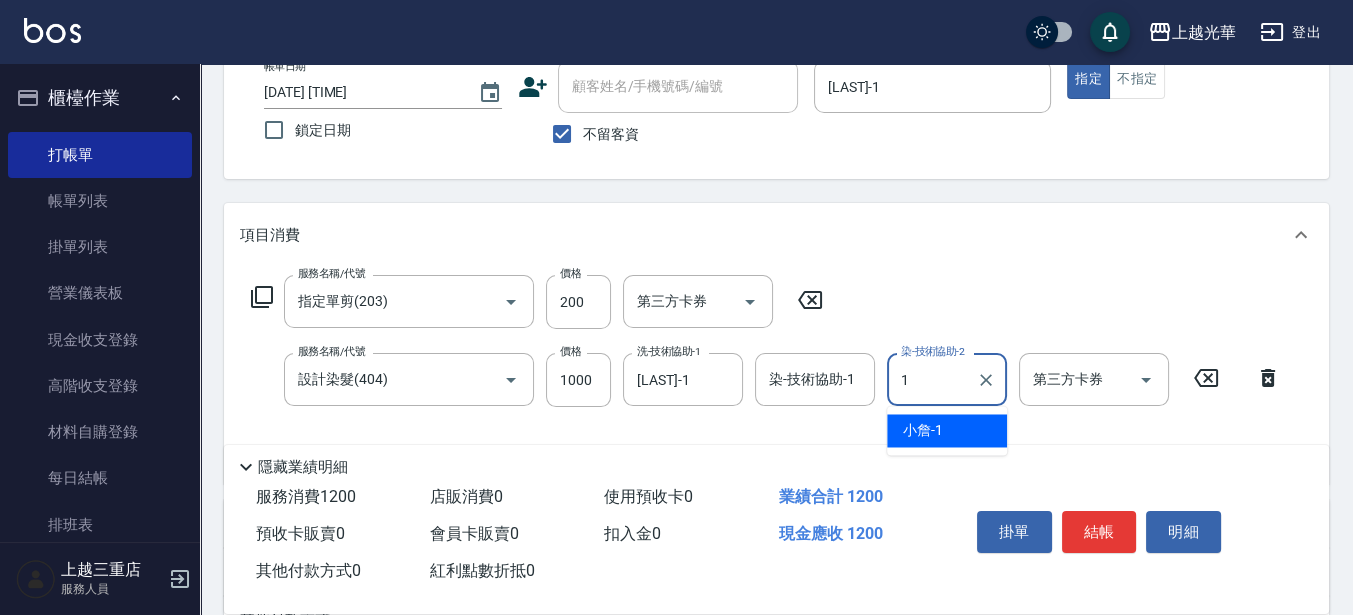 type on "[NAME]-[NUMBER]" 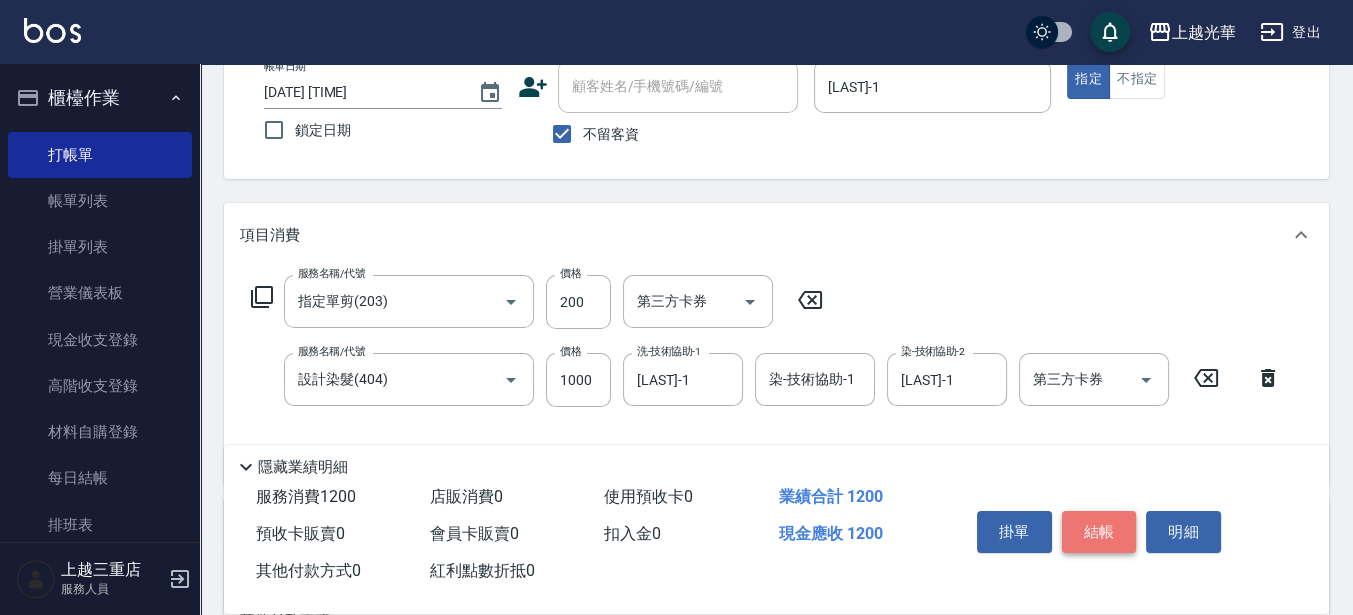 click on "結帳" at bounding box center (1099, 532) 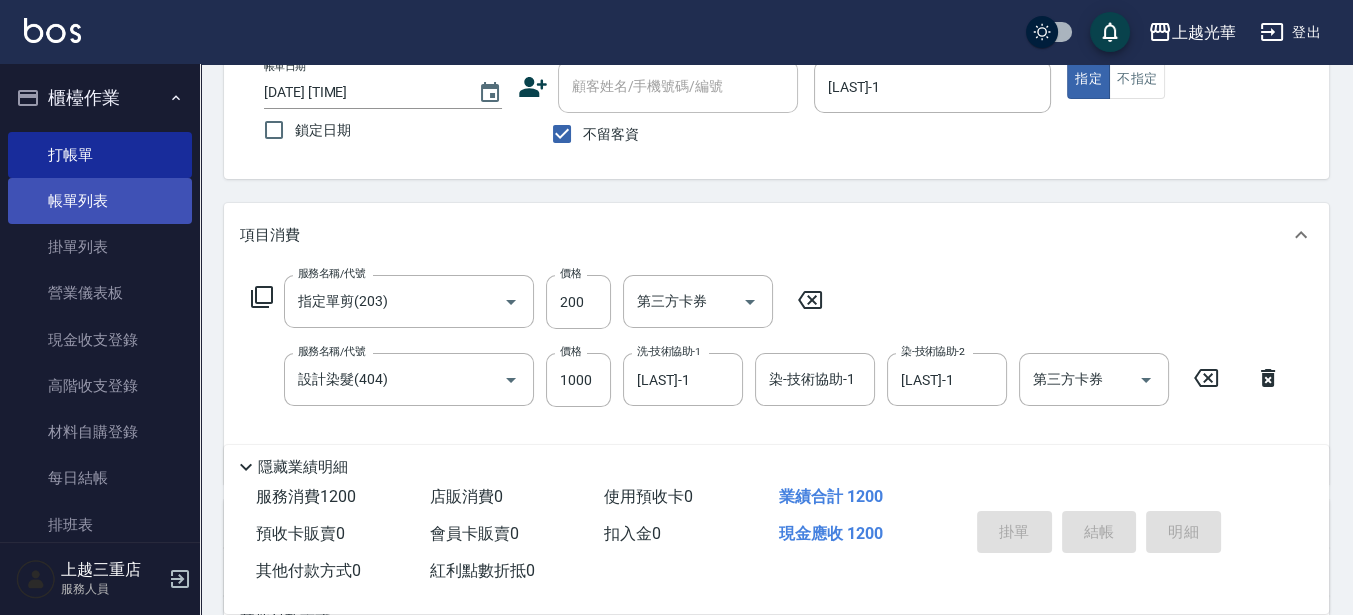 type on "2025/08/09 18:56" 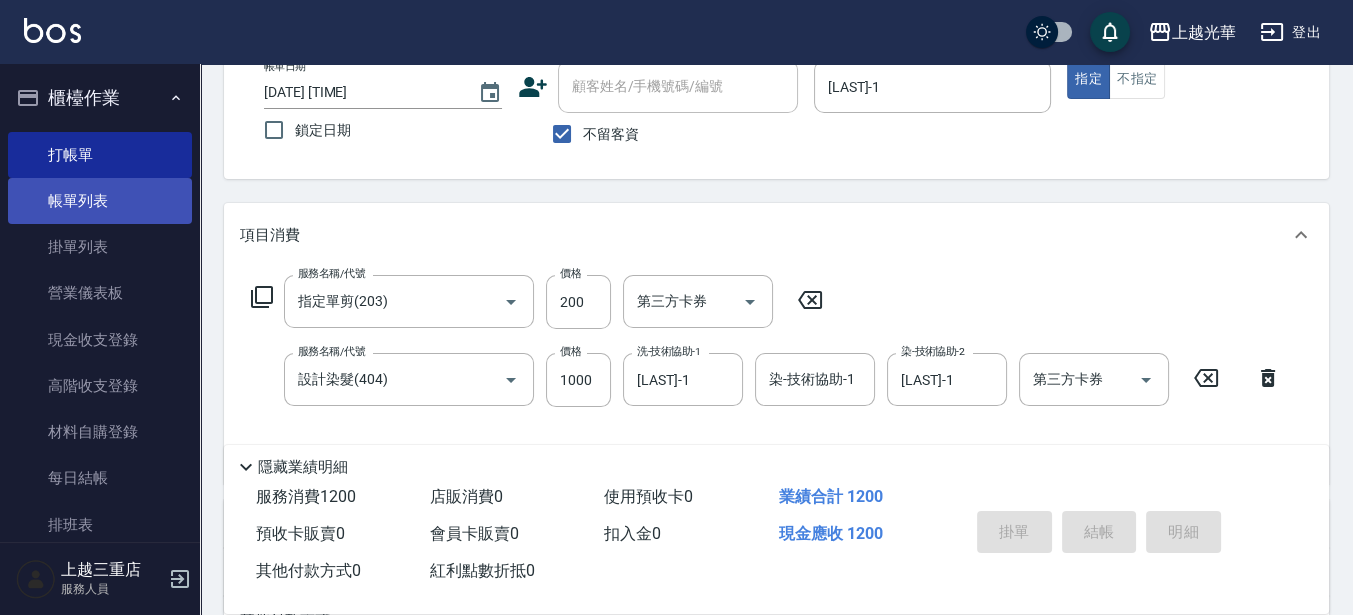 type 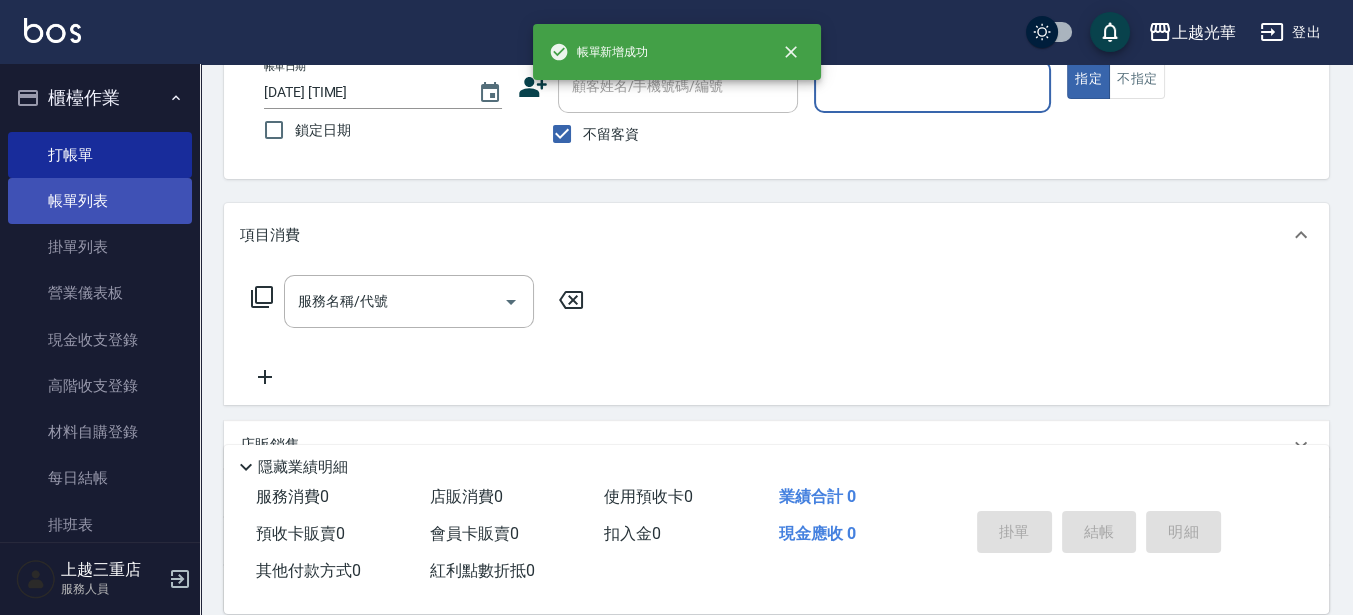 click on "帳單列表" at bounding box center [100, 201] 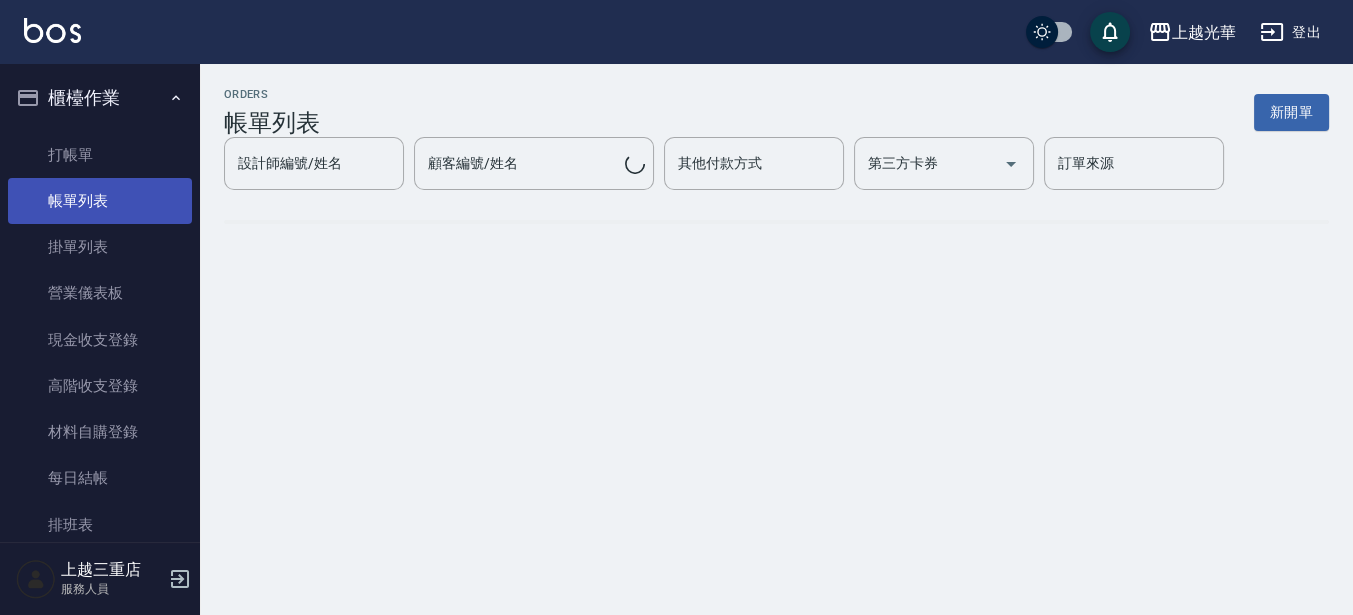 scroll, scrollTop: 0, scrollLeft: 0, axis: both 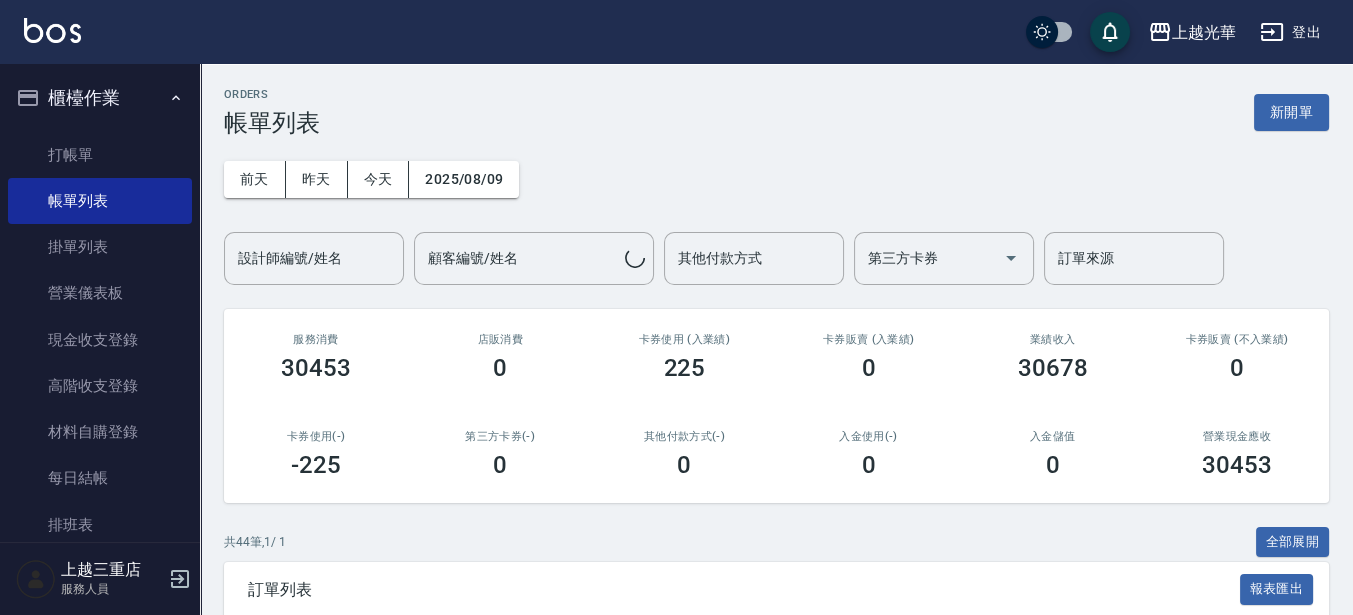 click on "設計師編號/姓名" at bounding box center [314, 258] 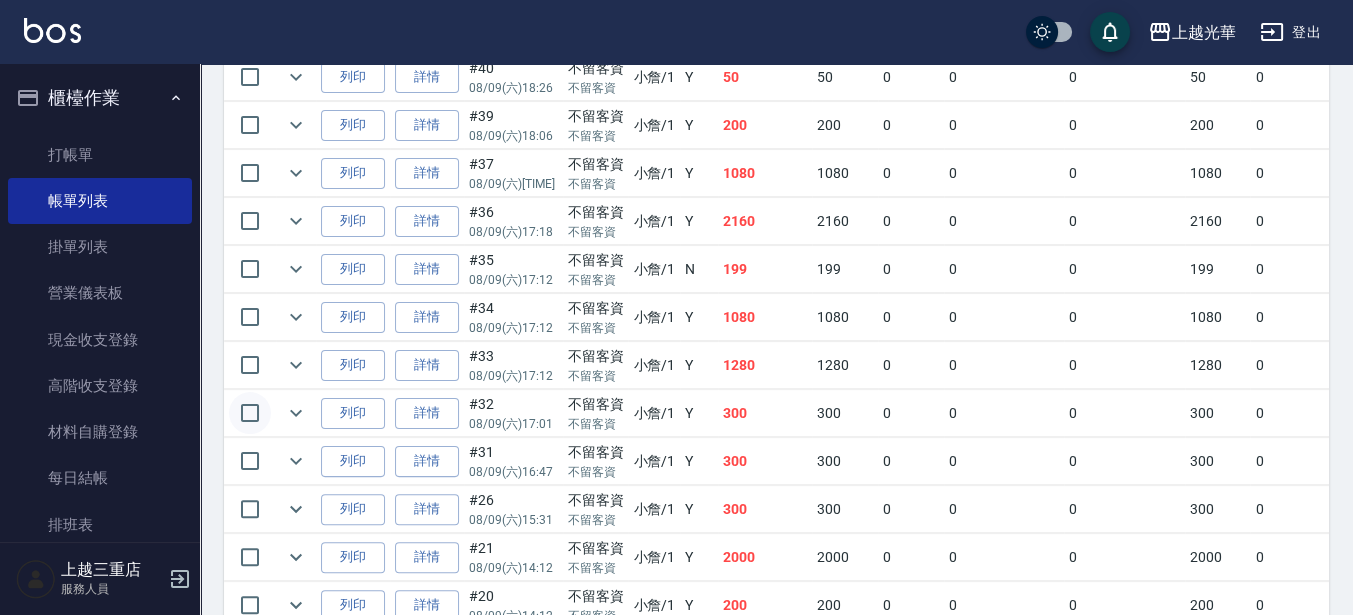 scroll, scrollTop: 750, scrollLeft: 0, axis: vertical 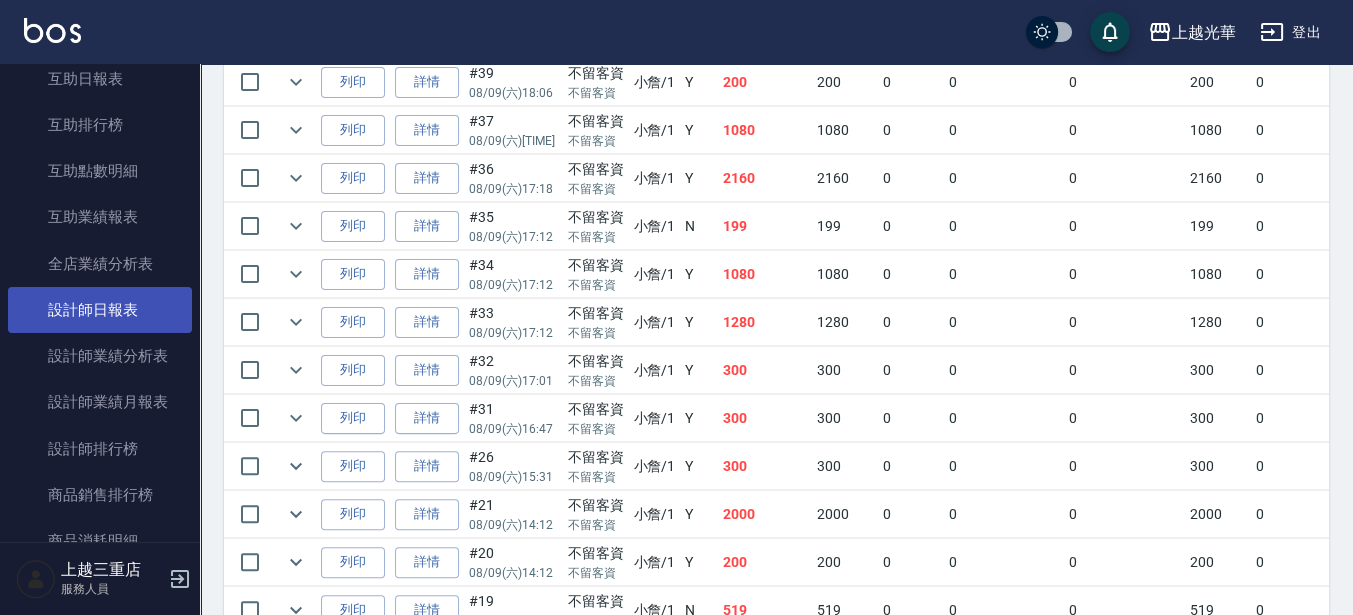 type on "[NAME]-[NUMBER]" 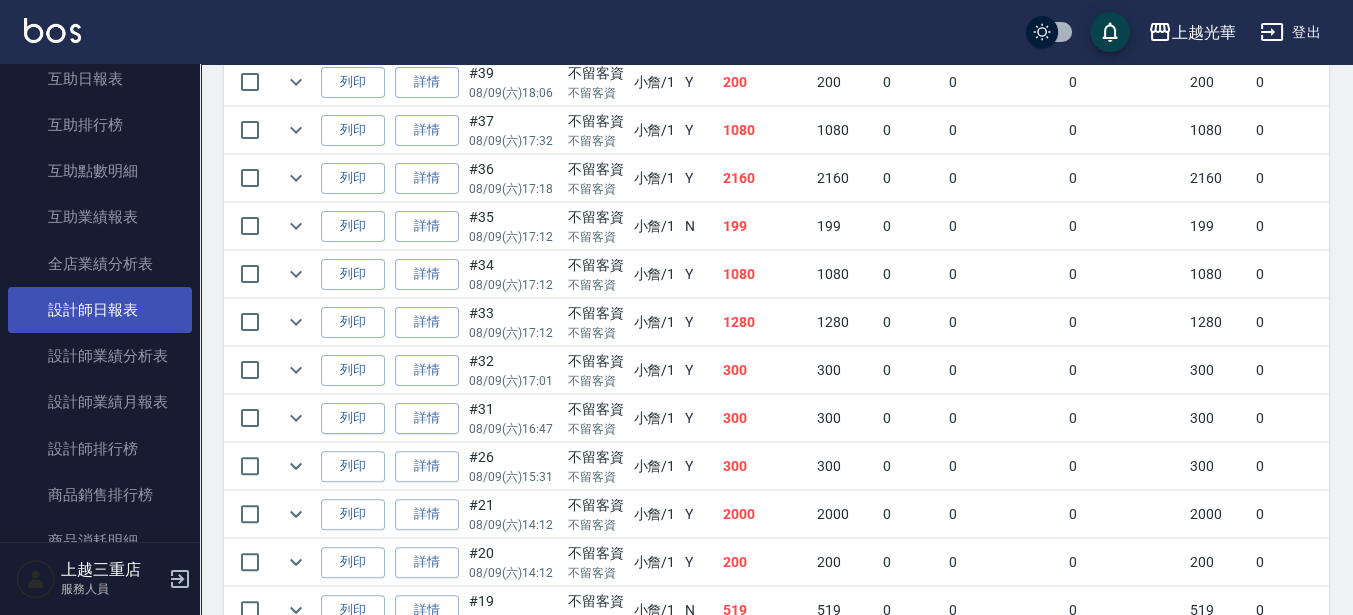 click on "設計師日報表" at bounding box center (100, 310) 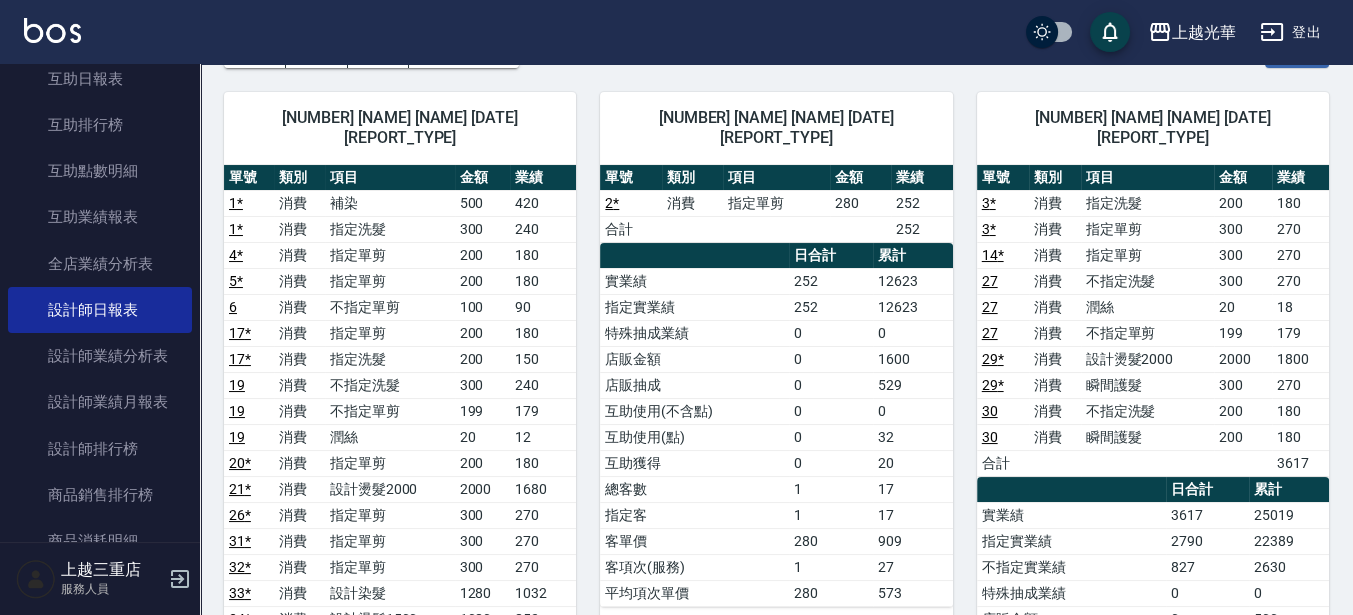 scroll, scrollTop: 125, scrollLeft: 0, axis: vertical 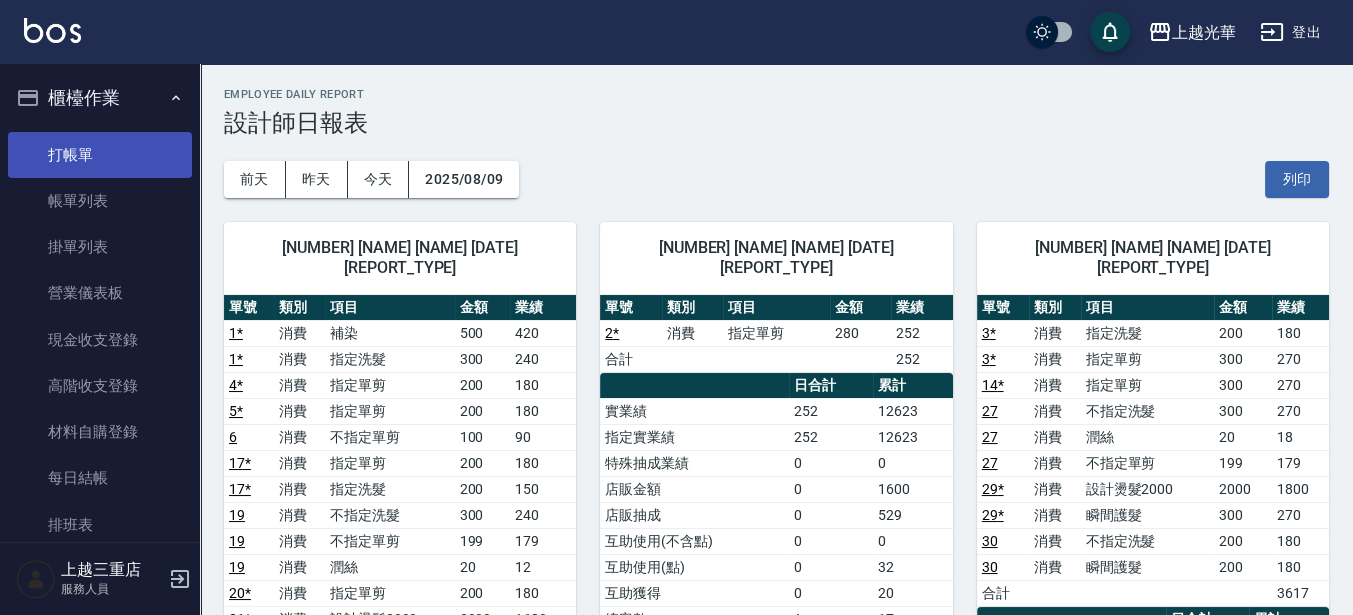 click on "打帳單" at bounding box center [100, 155] 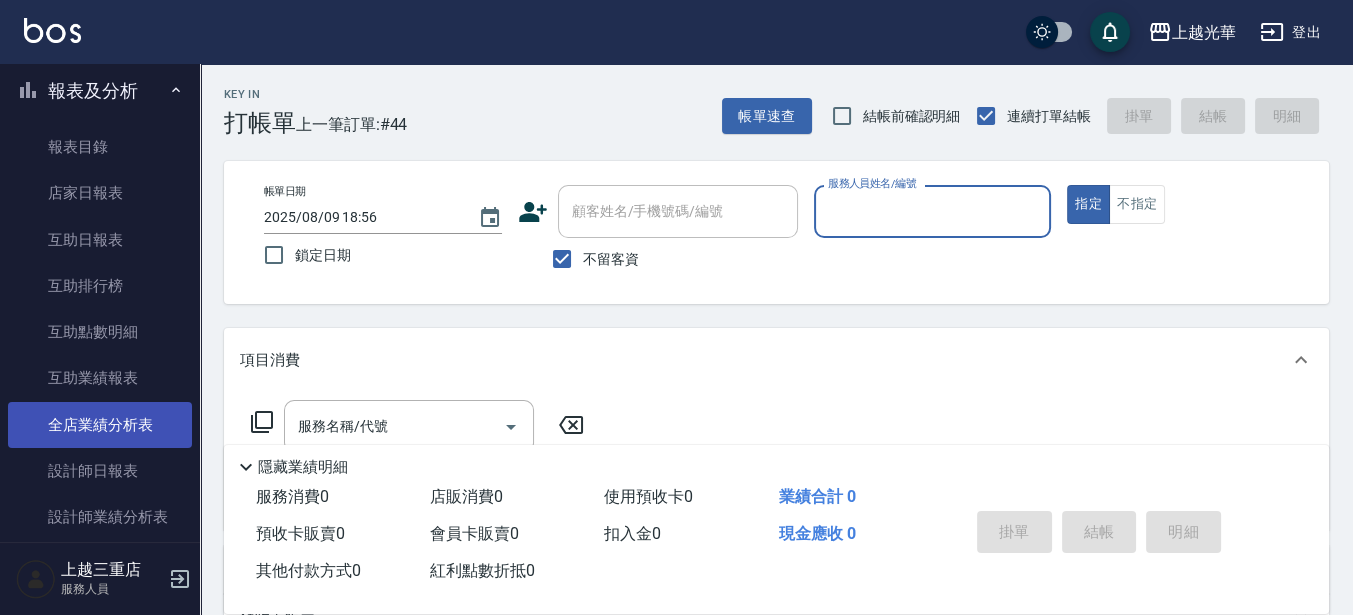 scroll, scrollTop: 625, scrollLeft: 0, axis: vertical 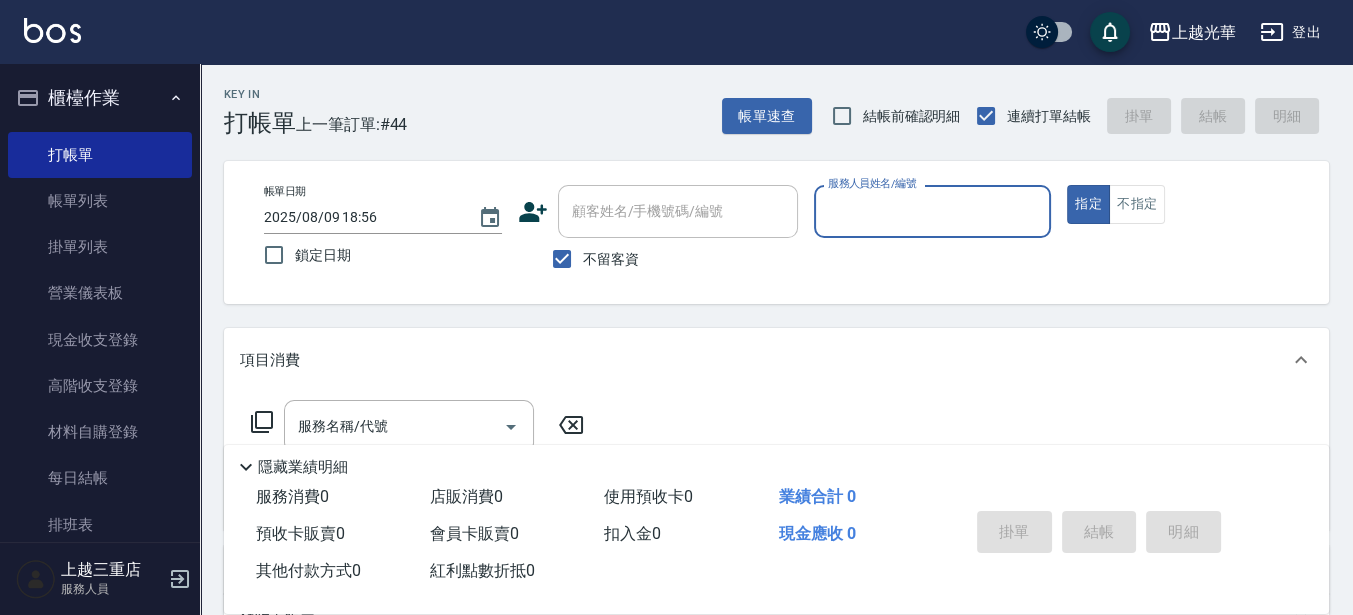 drag, startPoint x: 140, startPoint y: 193, endPoint x: 244, endPoint y: 0, distance: 219.23732 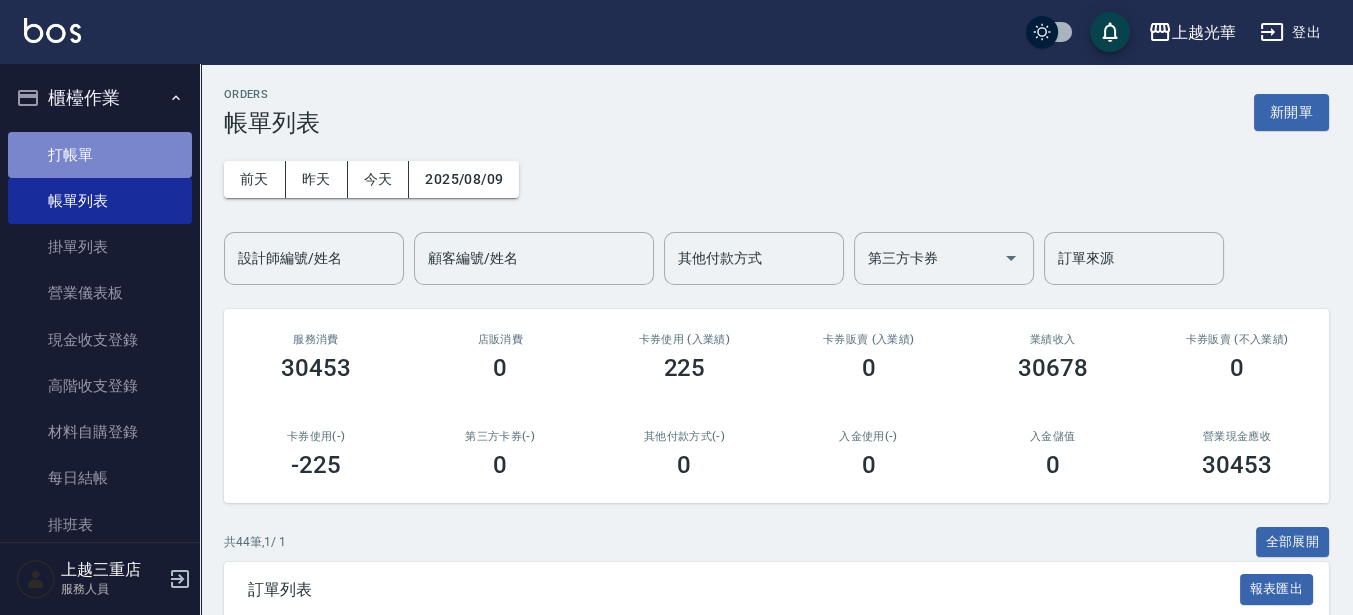click on "打帳單" at bounding box center (100, 155) 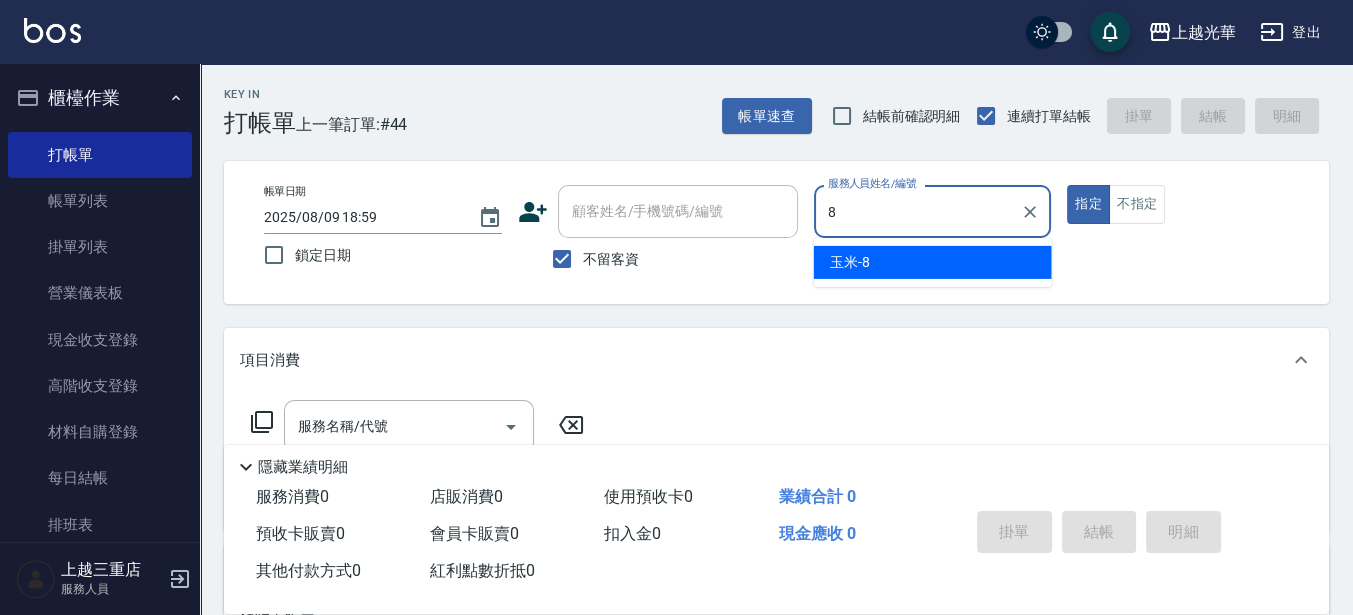 type on "玉米-8" 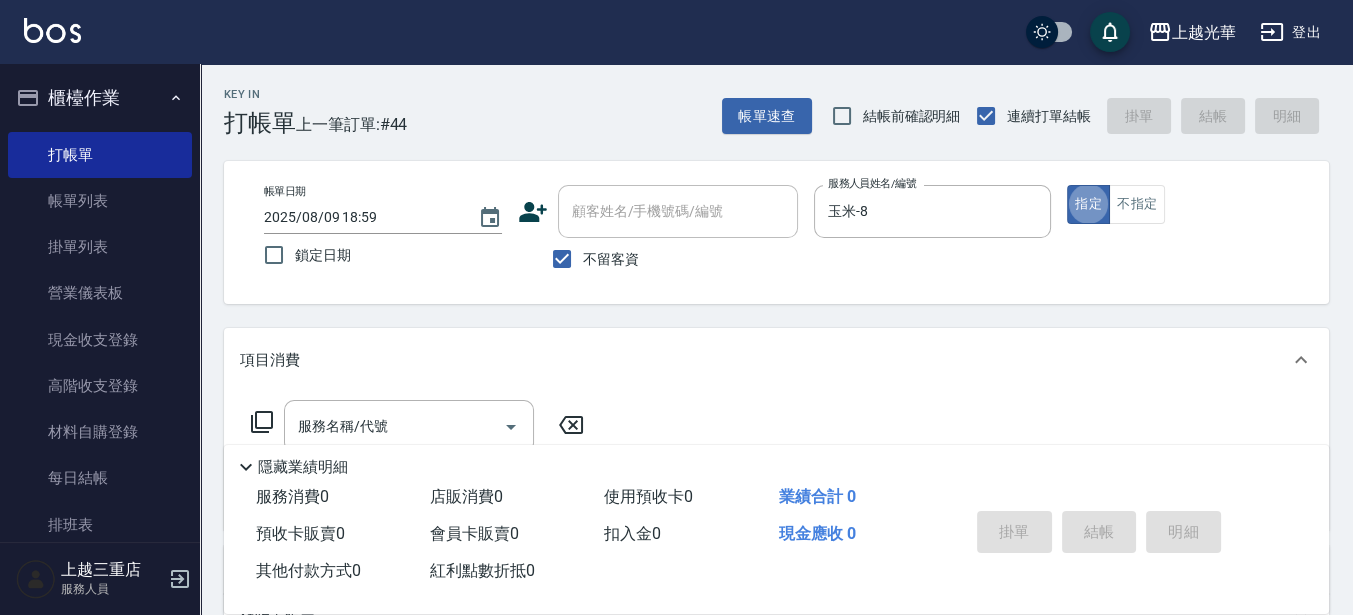 type on "true" 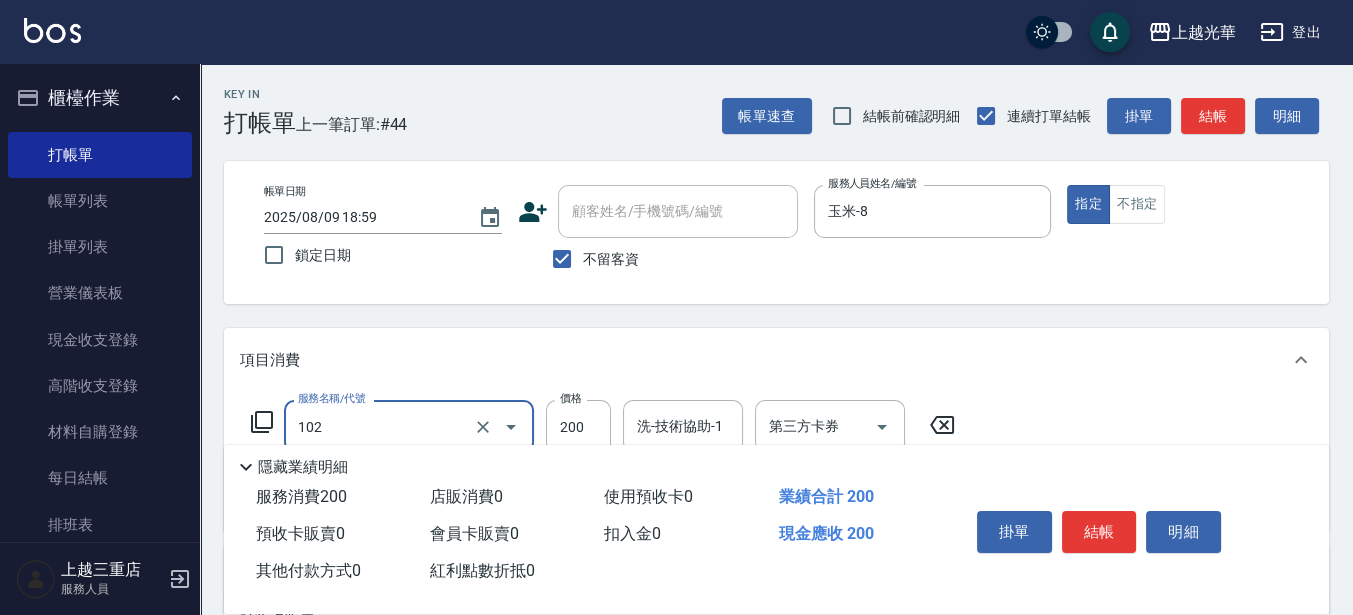 type on "指定洗髮(102)" 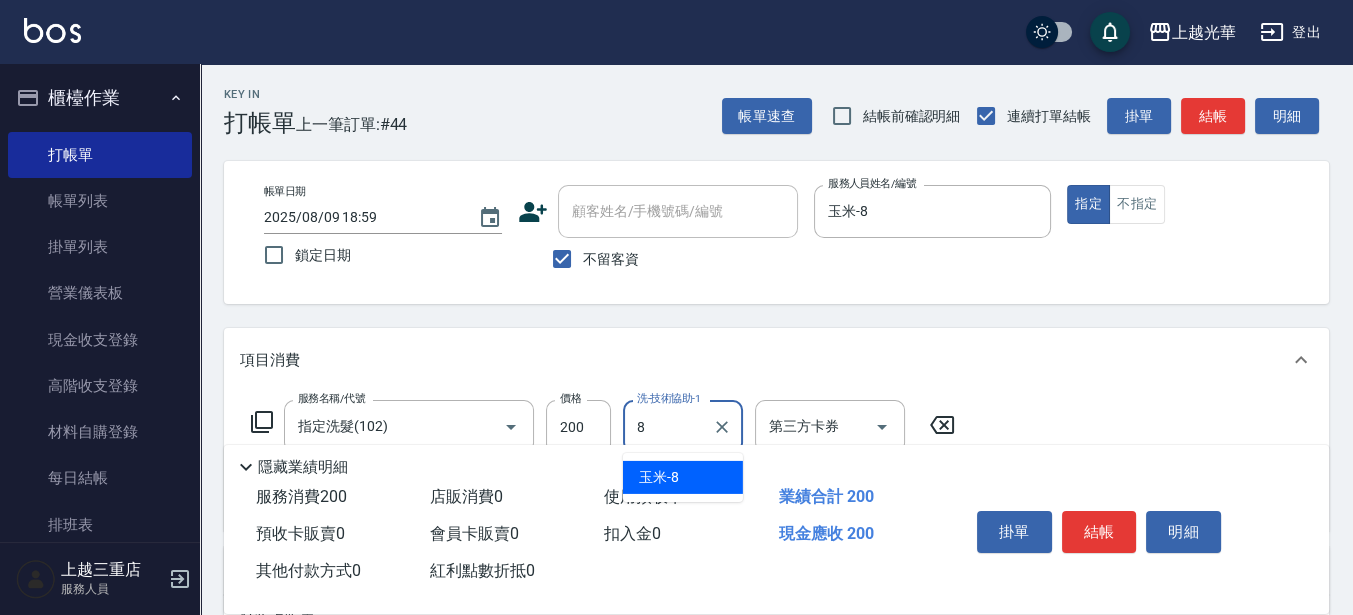 type on "玉米-8" 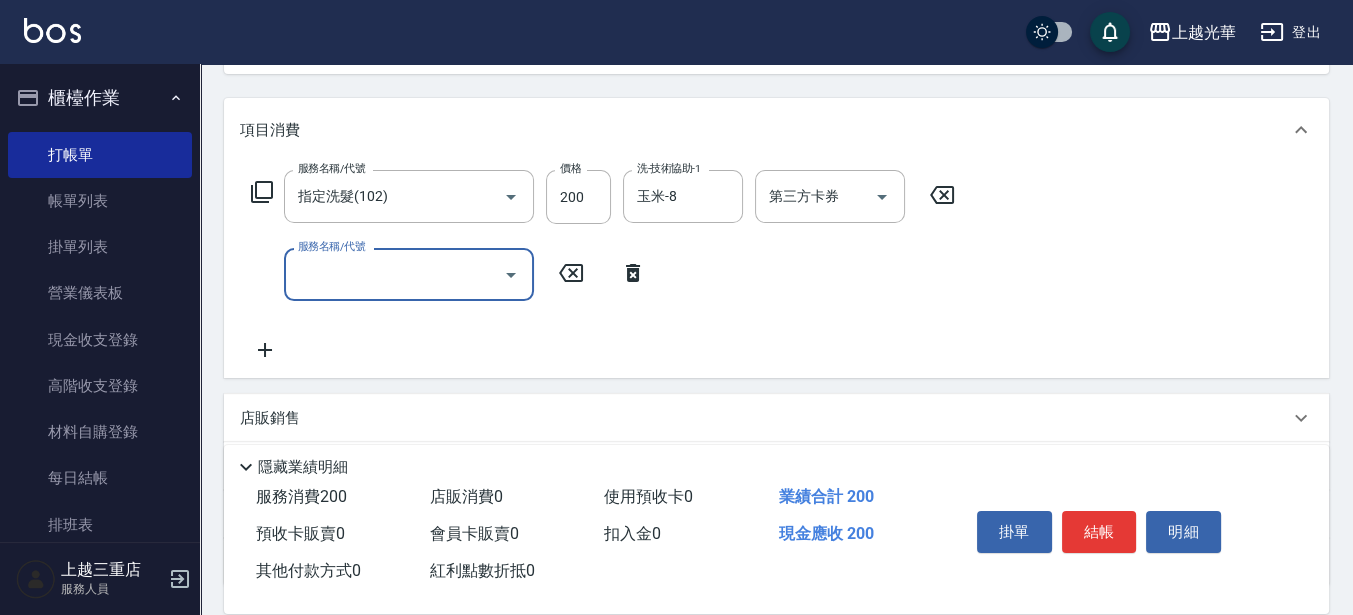 scroll, scrollTop: 250, scrollLeft: 0, axis: vertical 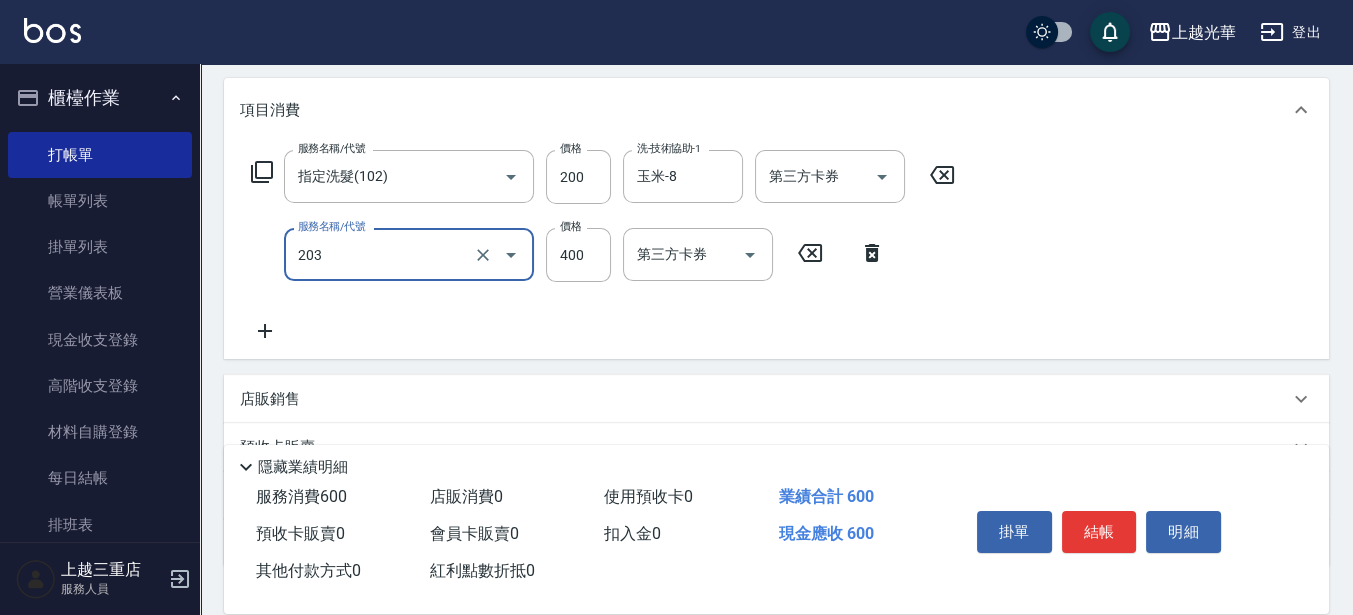 type on "指定單剪(203)" 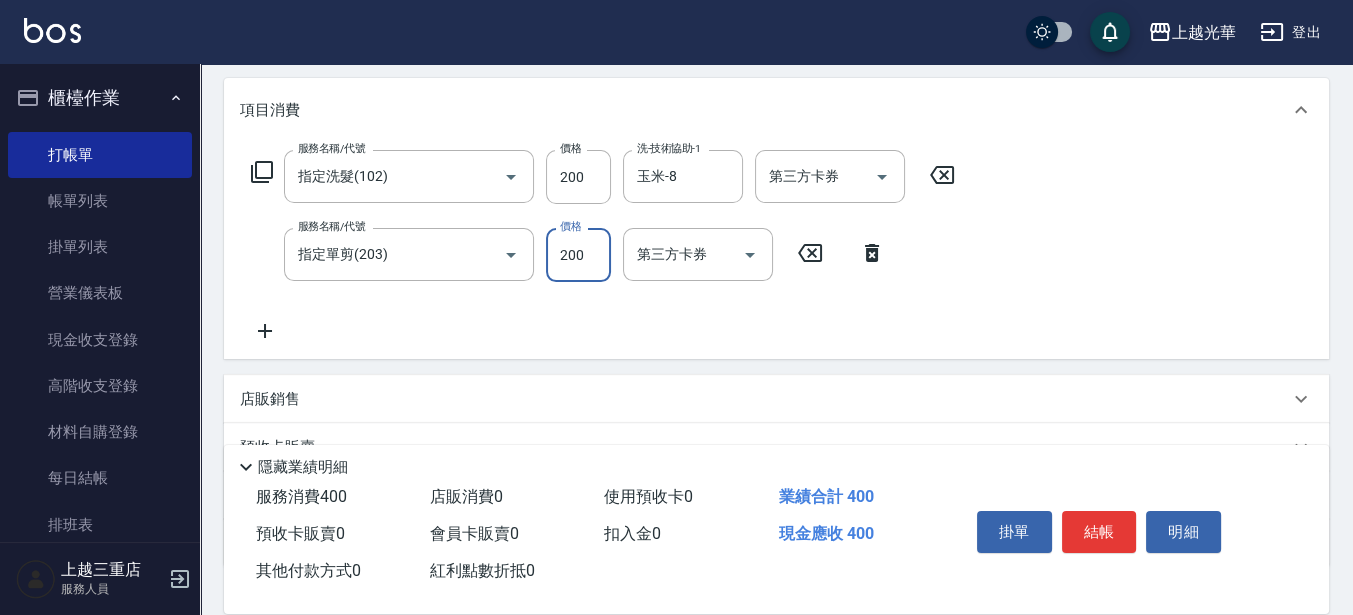 type on "200" 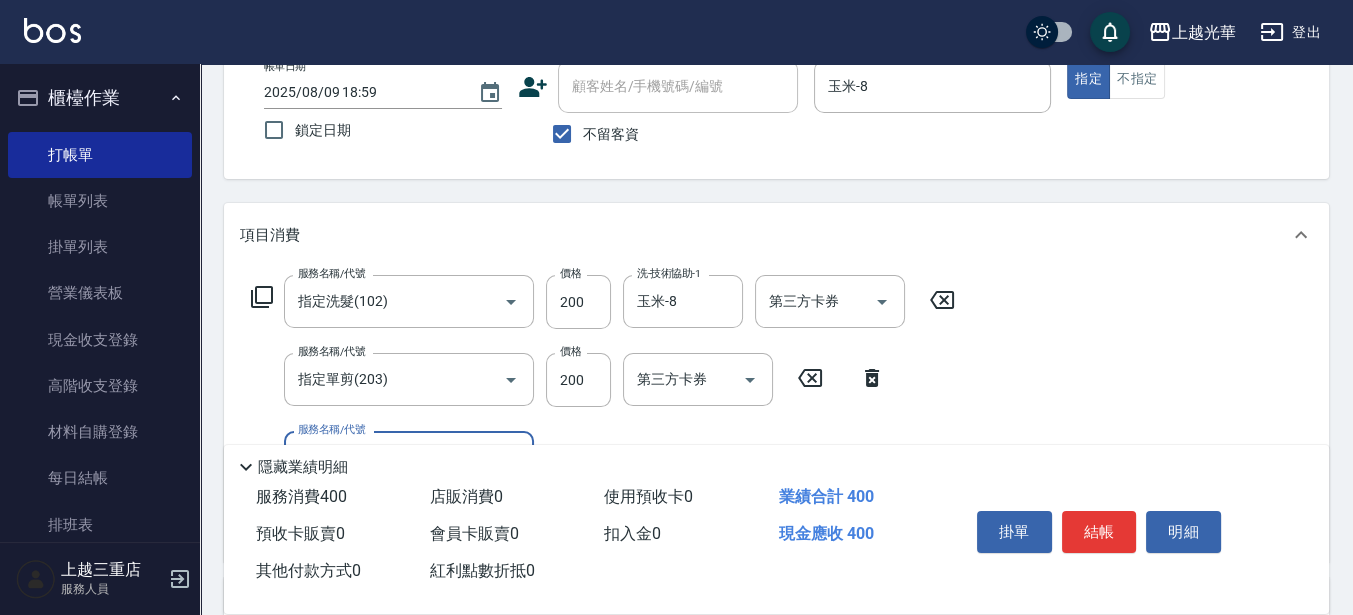 scroll, scrollTop: 0, scrollLeft: 0, axis: both 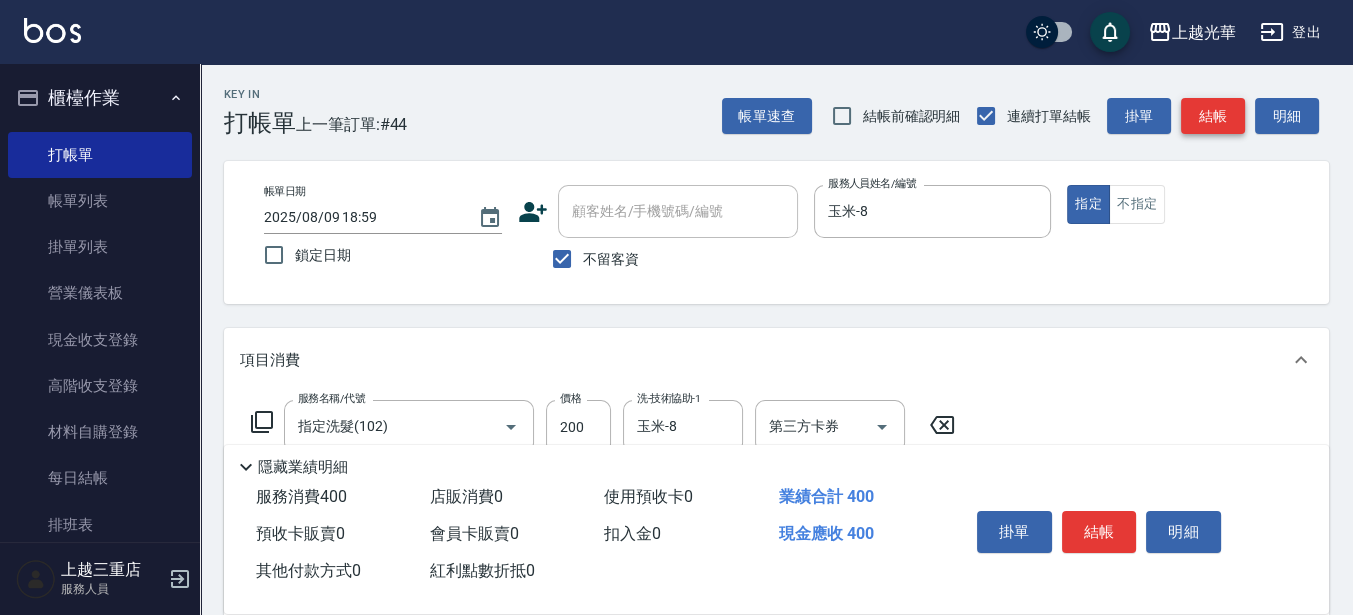 click on "結帳" at bounding box center [1213, 116] 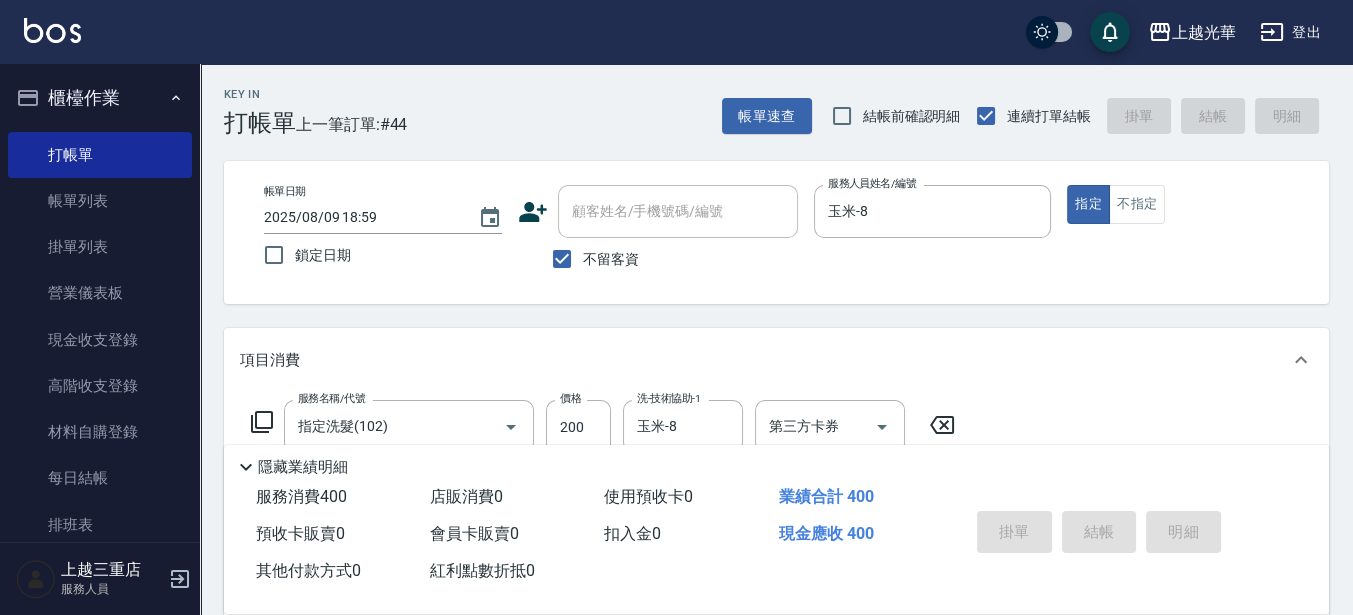 type on "2025/08/09 19:00" 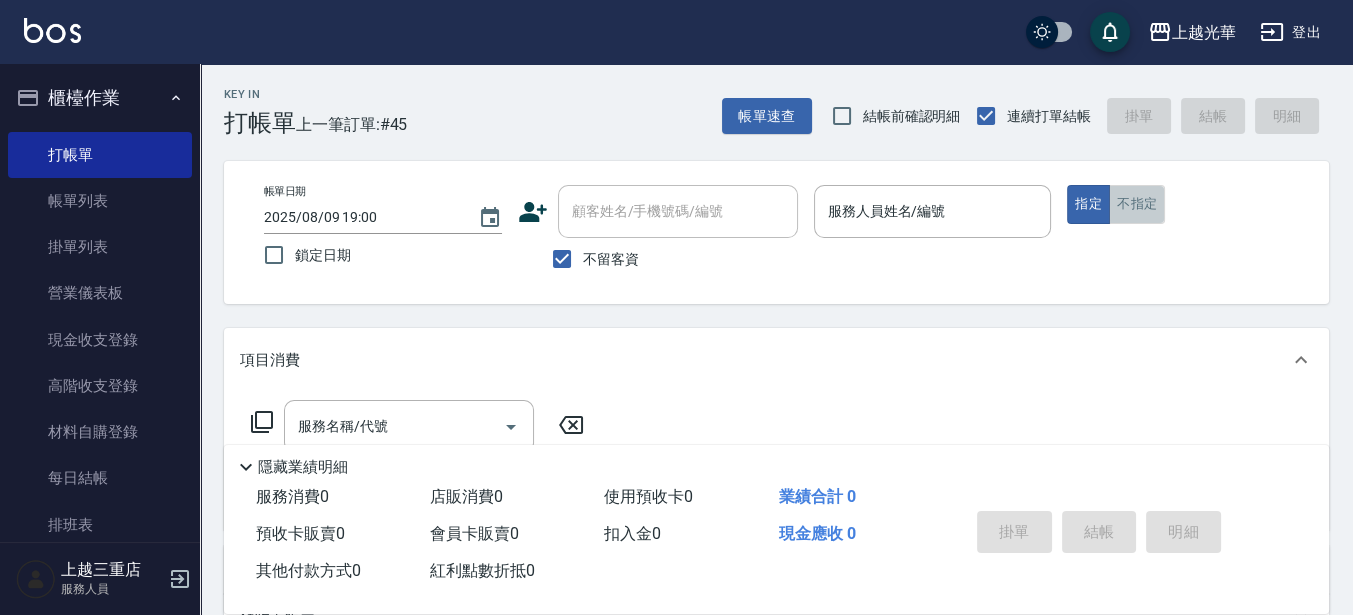 click on "不指定" at bounding box center [1137, 204] 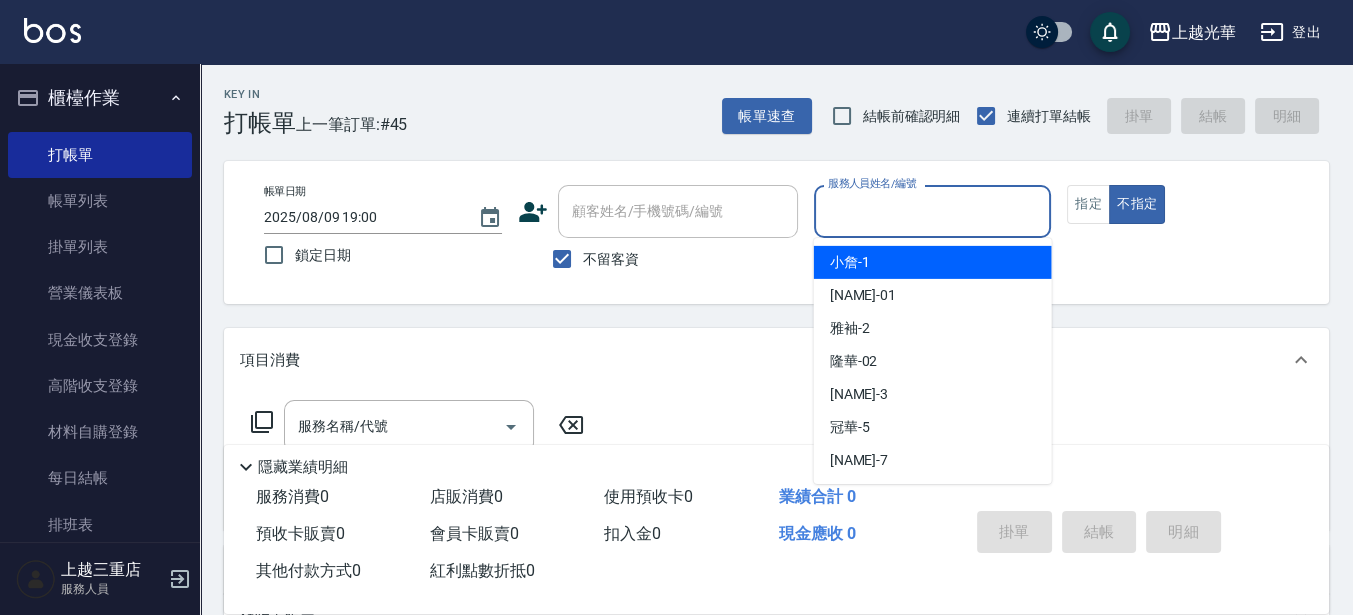 click on "服務人員姓名/編號" at bounding box center (933, 211) 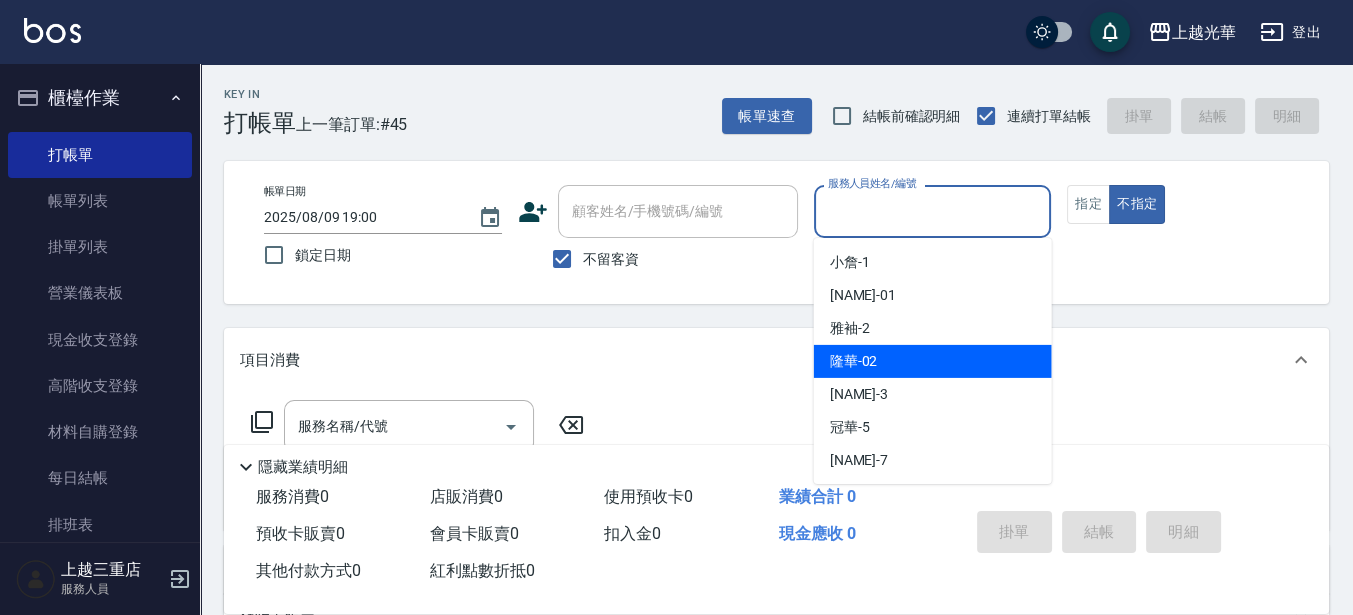 scroll, scrollTop: 125, scrollLeft: 0, axis: vertical 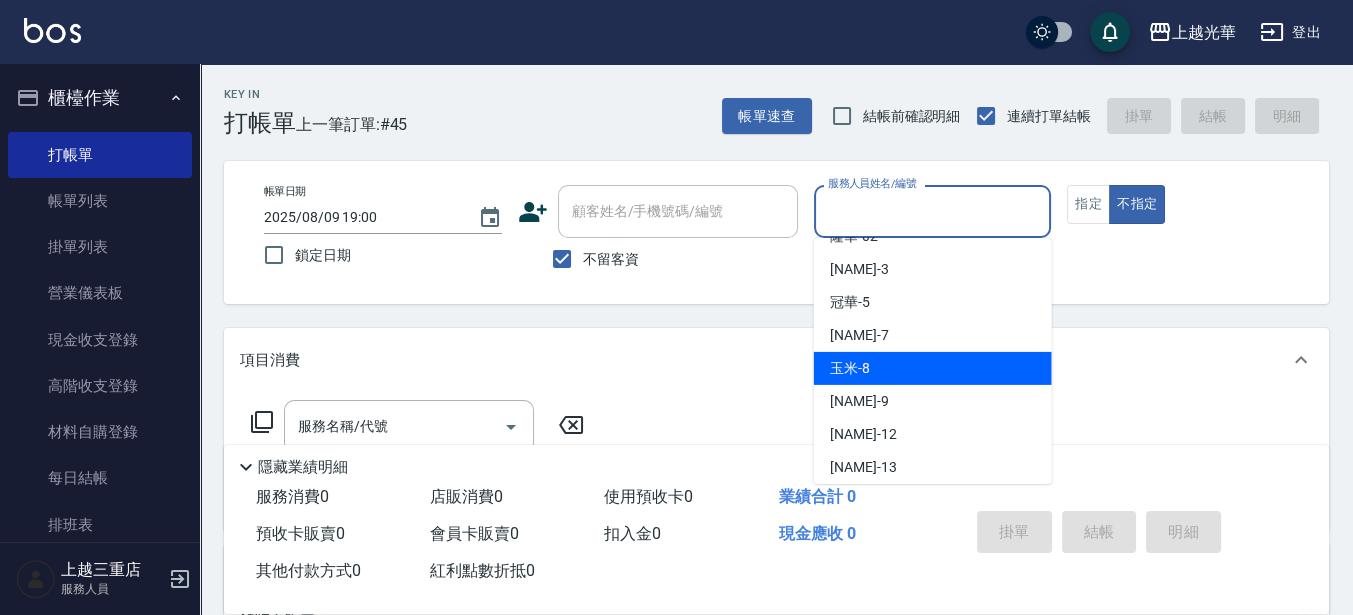 click on "[NAME] -[NUMBER]" at bounding box center (933, 368) 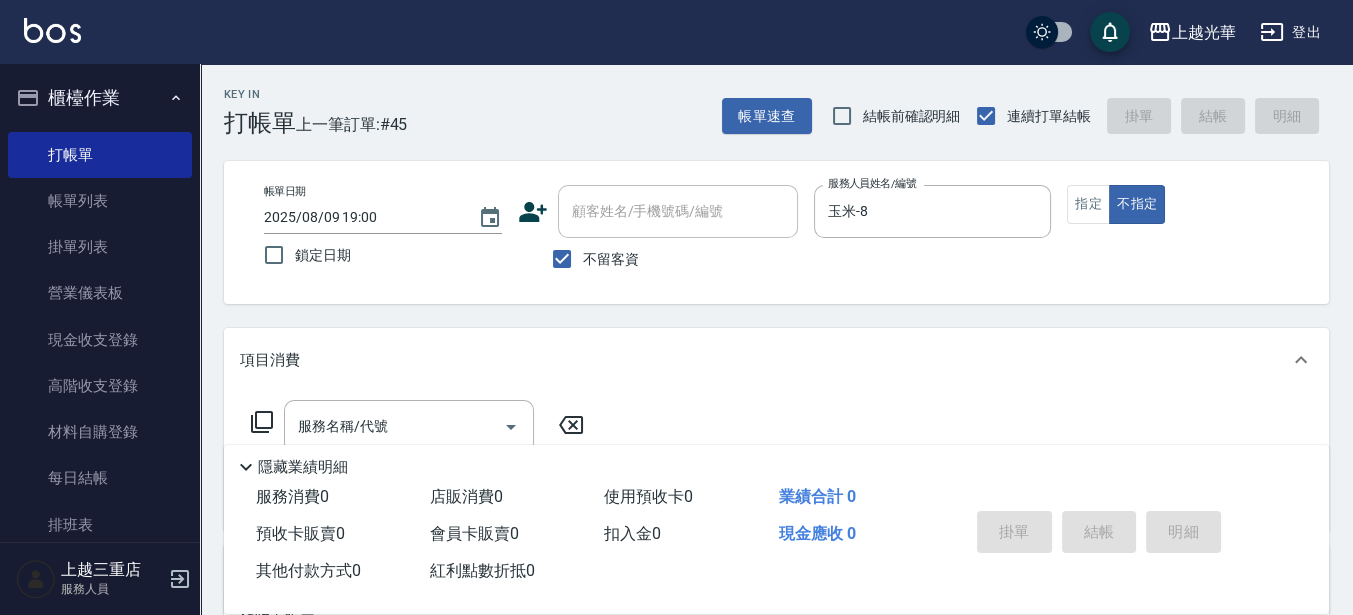 click on "服務名稱/代號 服務名稱/代號" at bounding box center (776, 461) 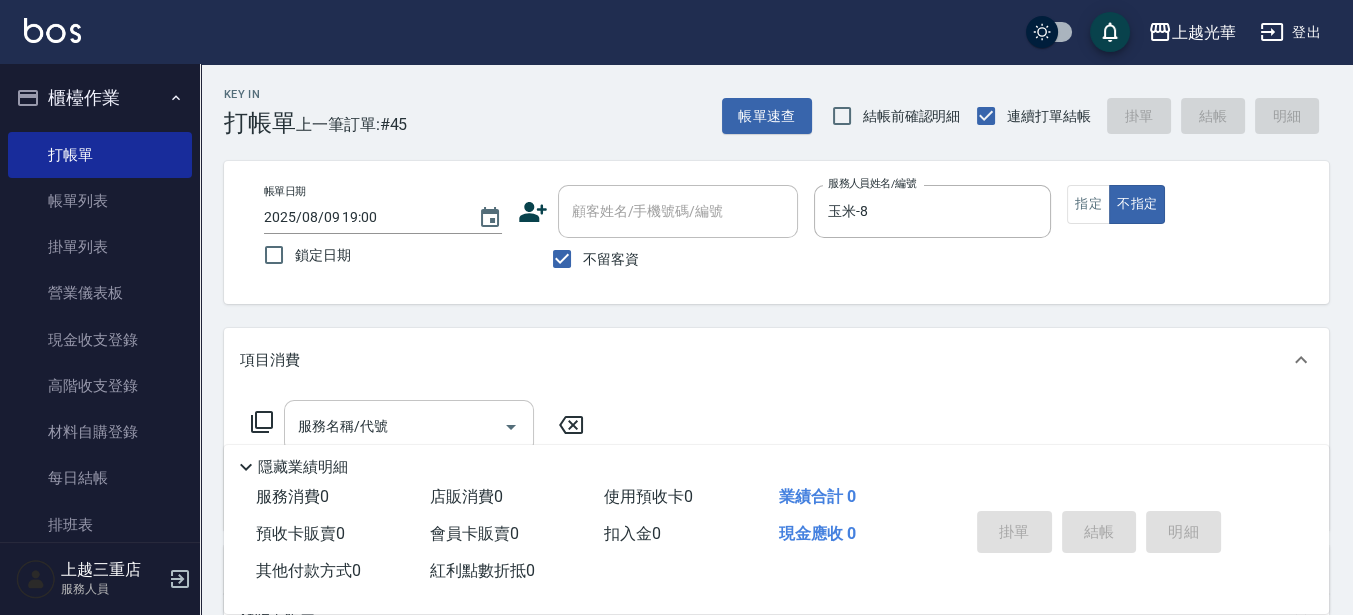 click on "服務名稱/代號" at bounding box center (409, 426) 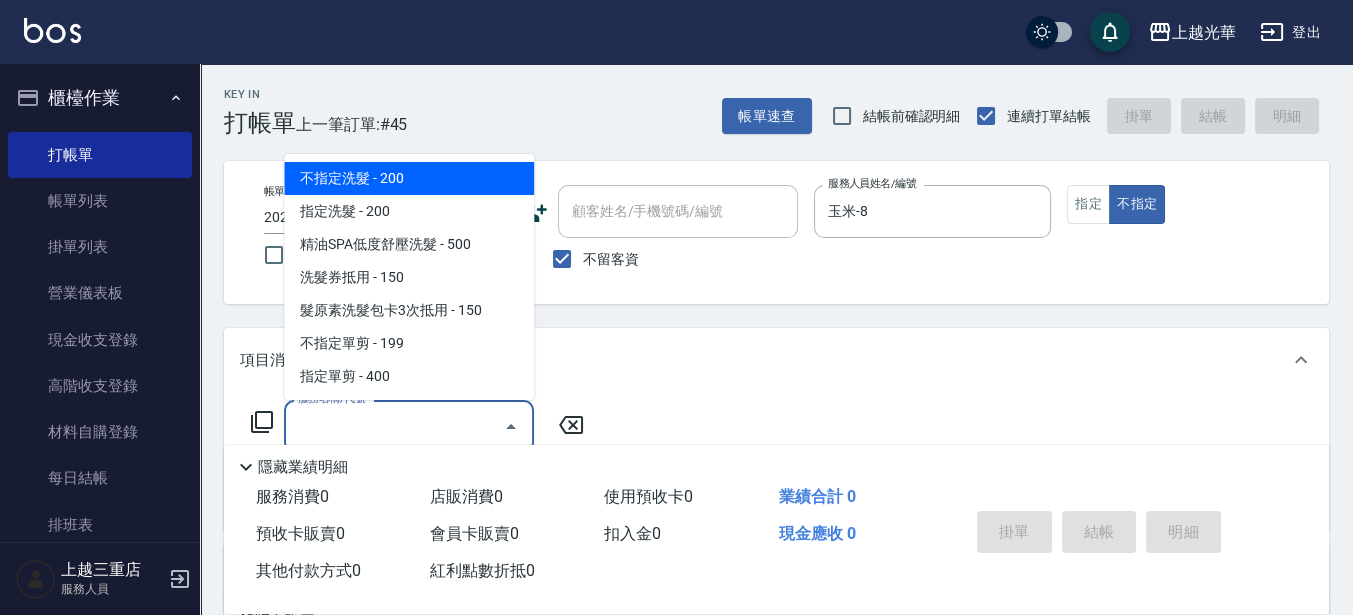 click on "不指定洗髮 - 200" at bounding box center [409, 178] 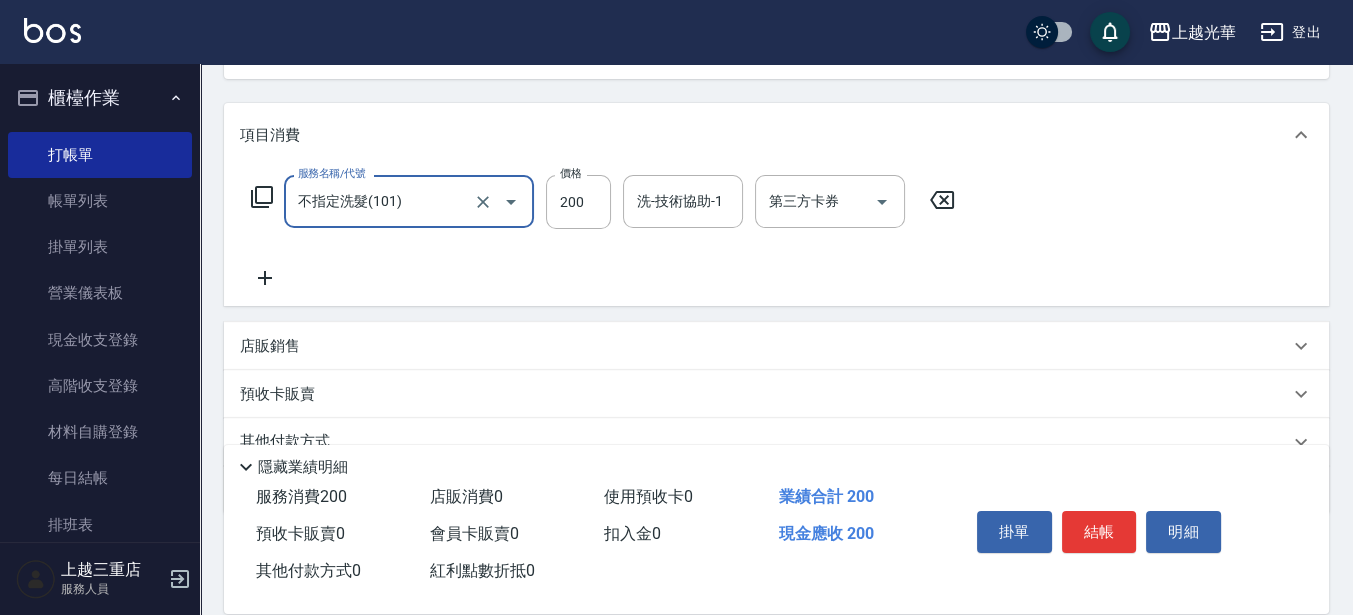 scroll, scrollTop: 250, scrollLeft: 0, axis: vertical 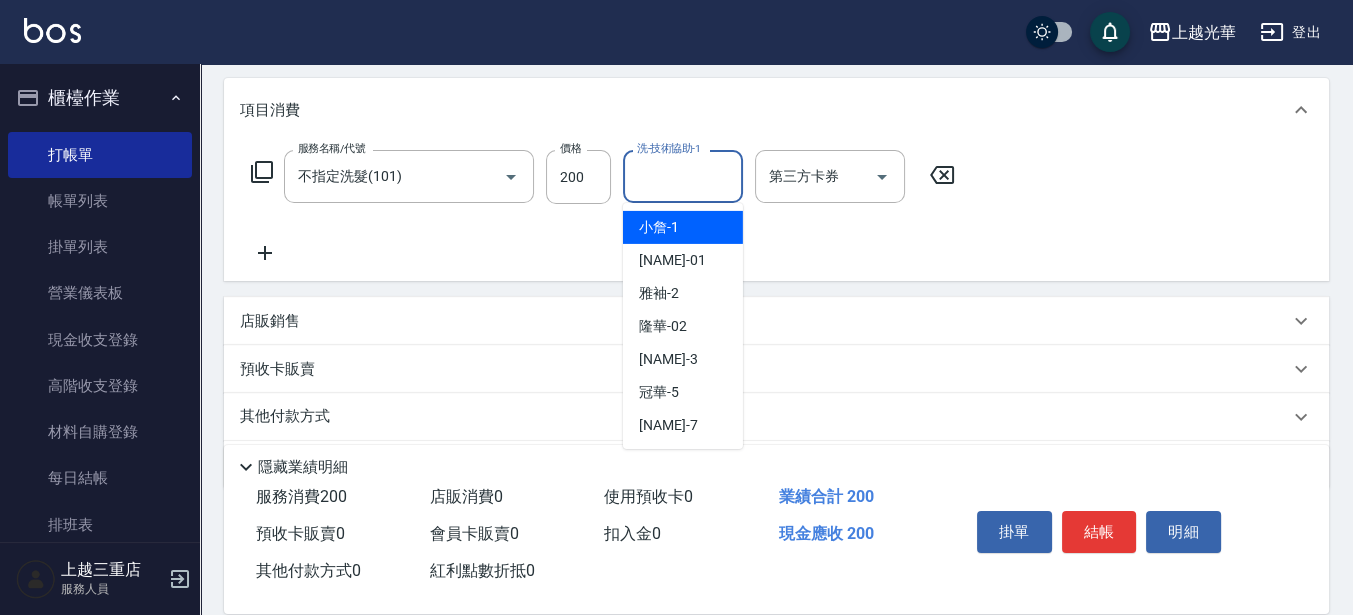 click on "洗-技術協助-1" at bounding box center (683, 176) 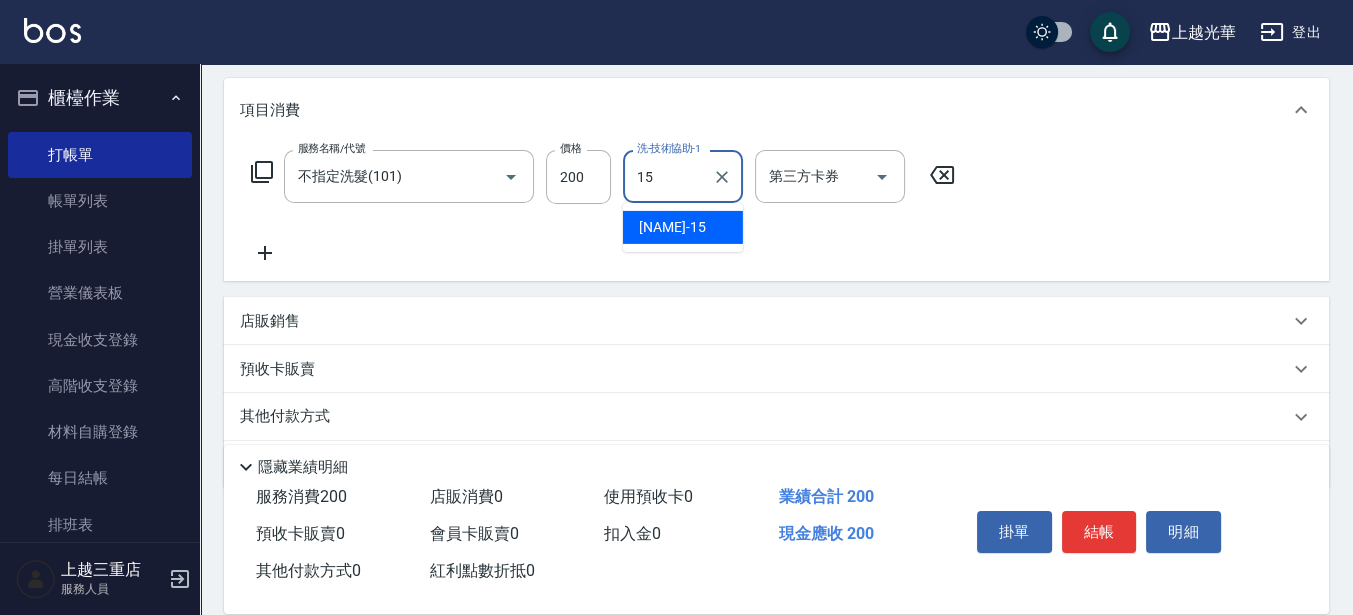 click on "[NAME] -[NUMBER]" at bounding box center [683, 227] 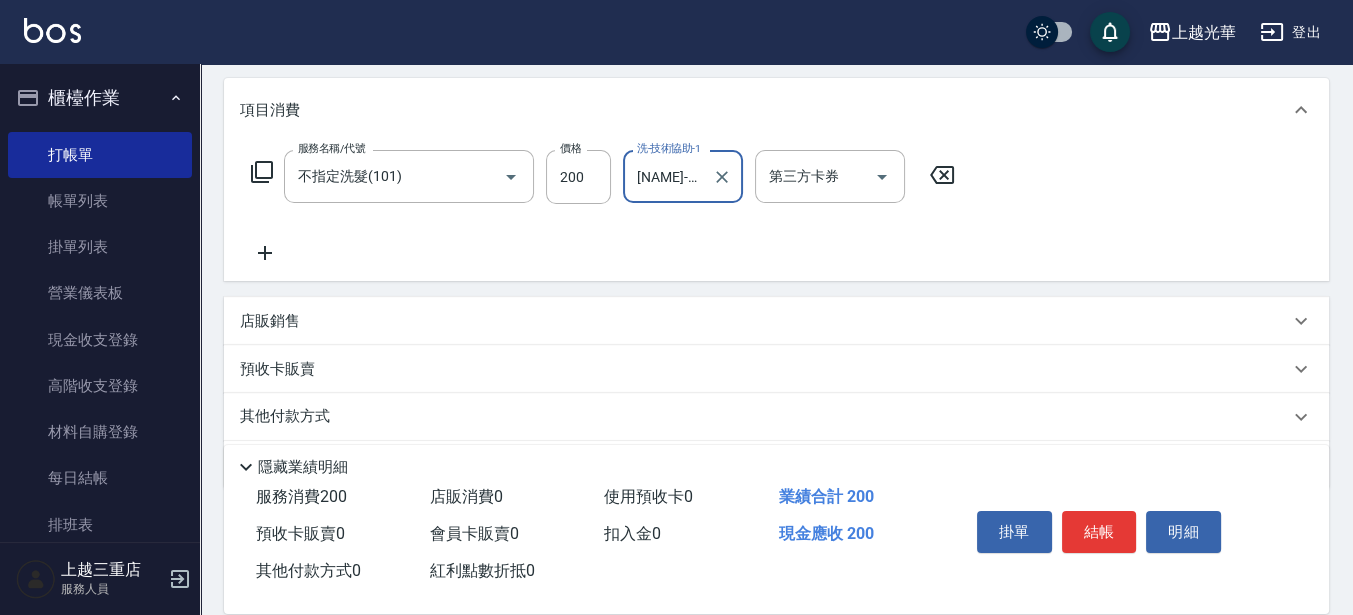 type on "[NAME]-[NUMBER]" 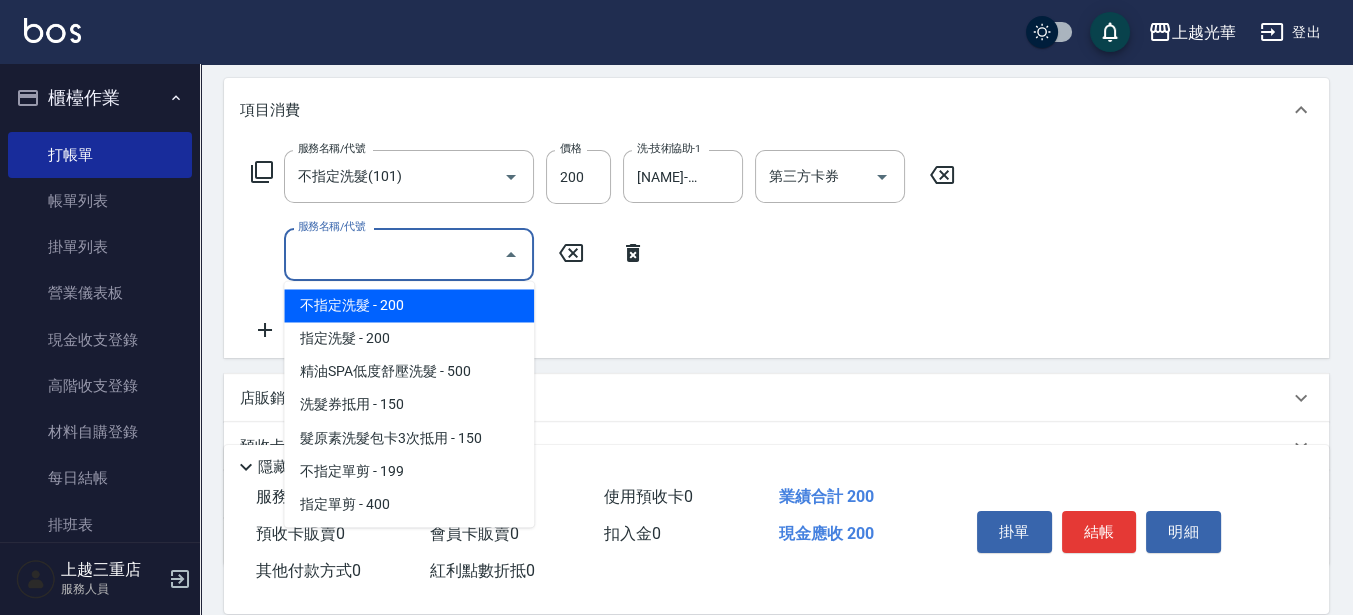 click on "服務名稱/代號" at bounding box center [394, 254] 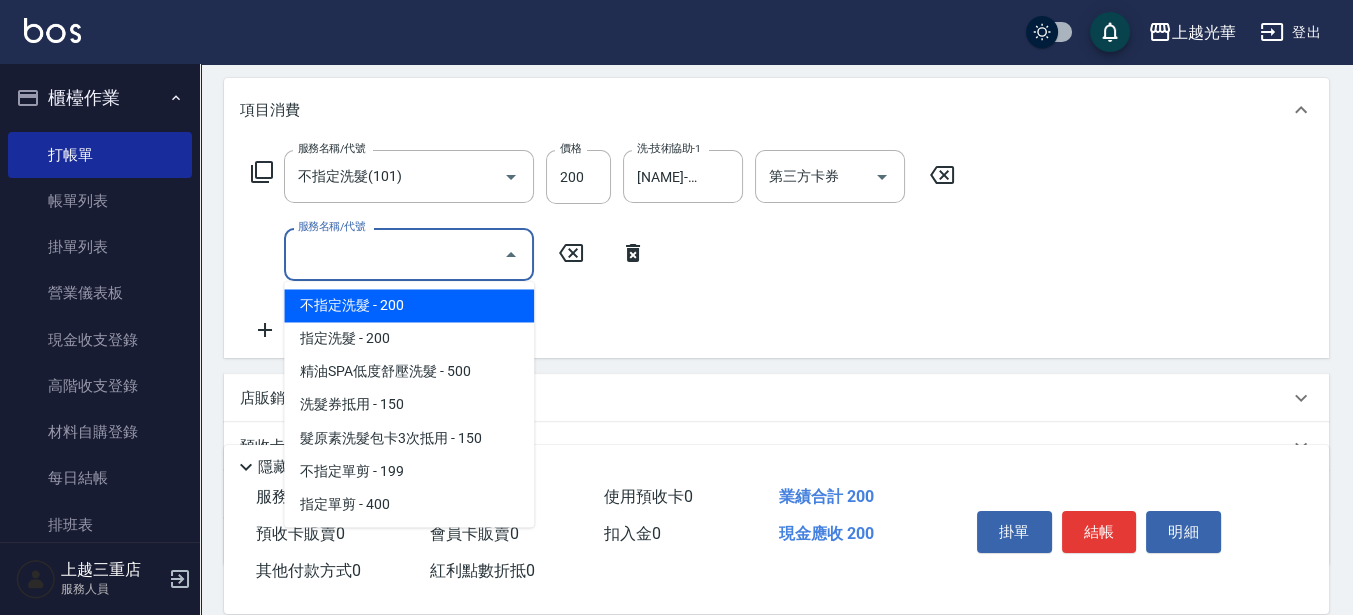 click on "[SERVICE_NAME]/[SERVICE_CODE] [SERVICE_NAME] [PRICE] [PRICE] [SERVICE_NAME]-[NUMBER] [SERVICE_NAME] [THIRD_PARTY_CARD] [THIRD_PARTY_CARD] [SERVICE_NAME]/[SERVICE_NAME]" at bounding box center [603, 246] 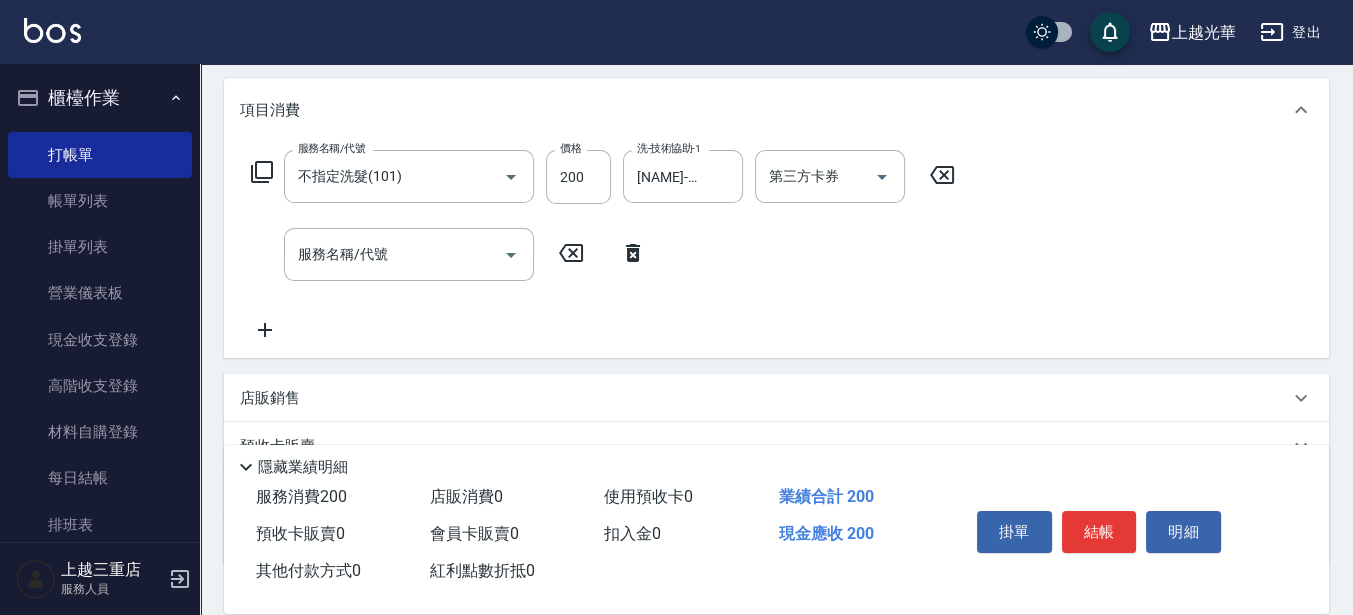 click 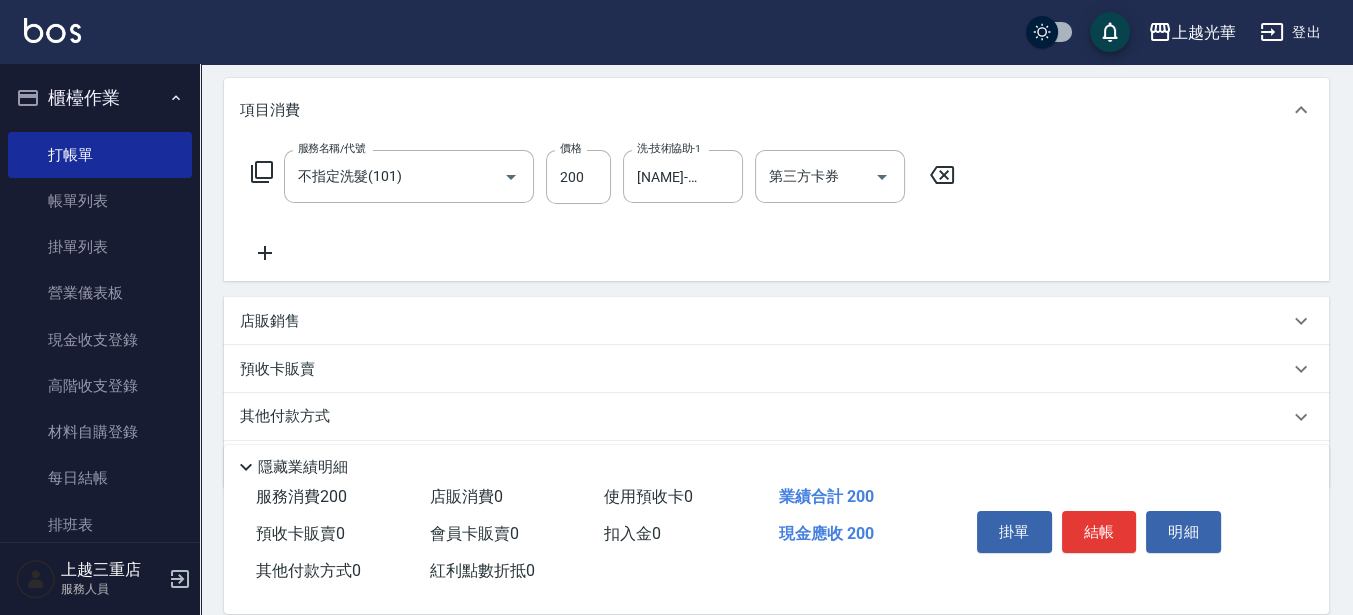 click 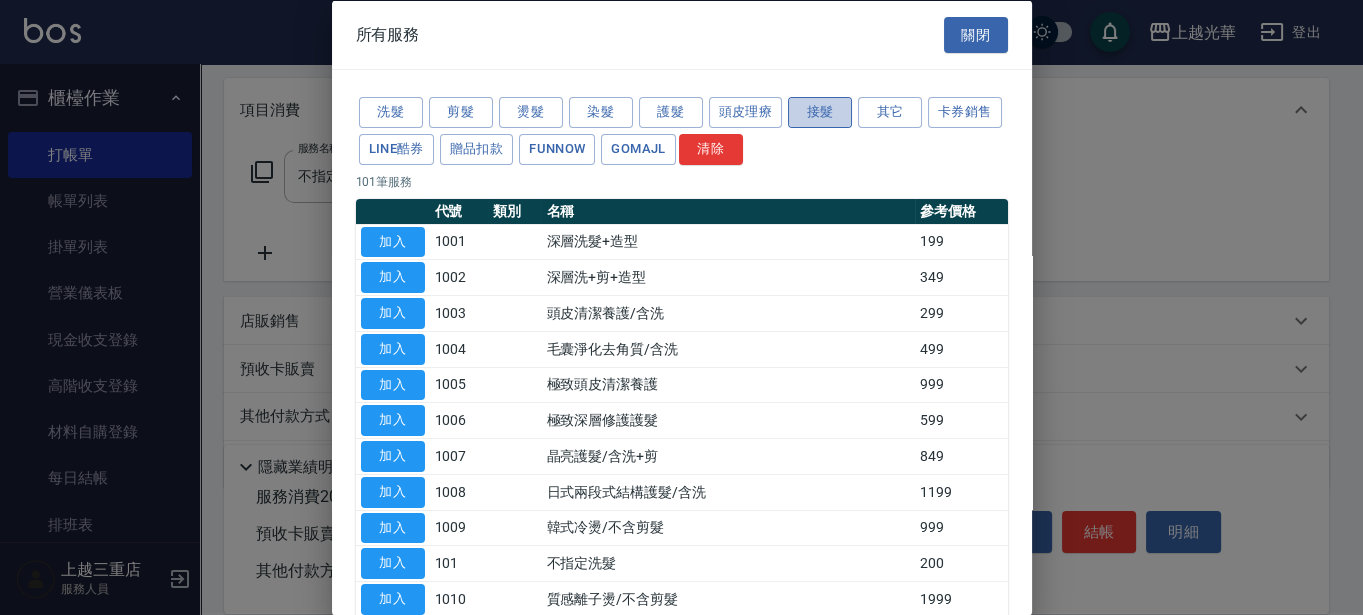 click on "接髮" at bounding box center [820, 112] 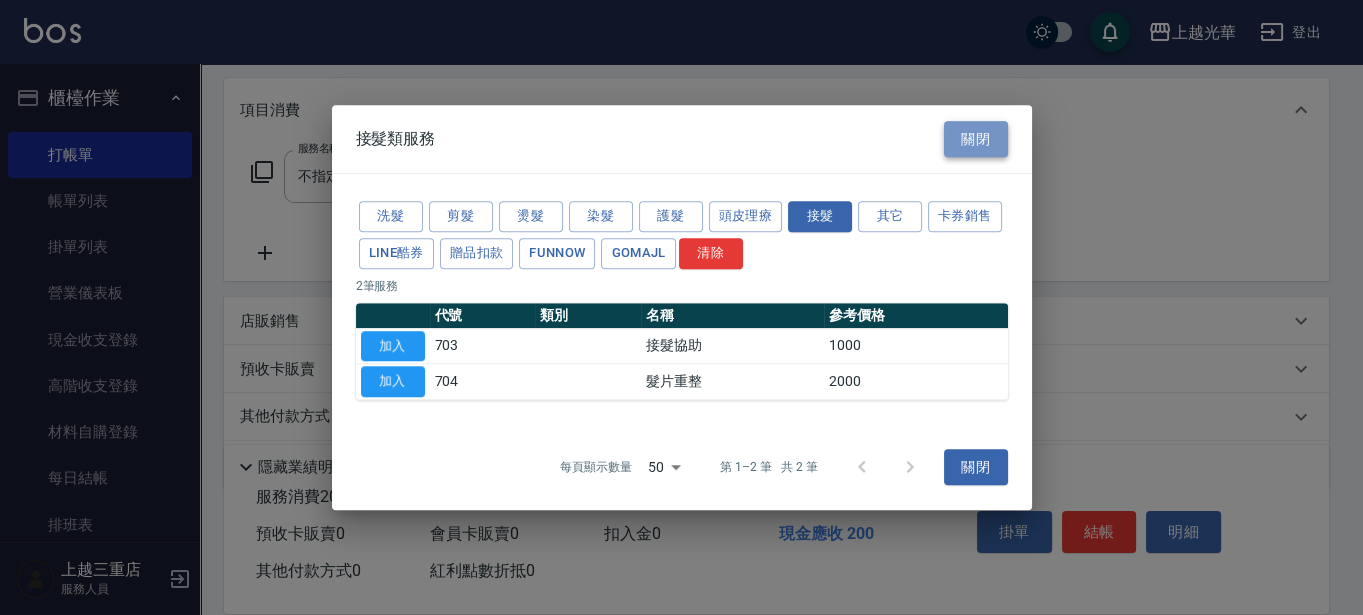 click on "關閉" at bounding box center (976, 139) 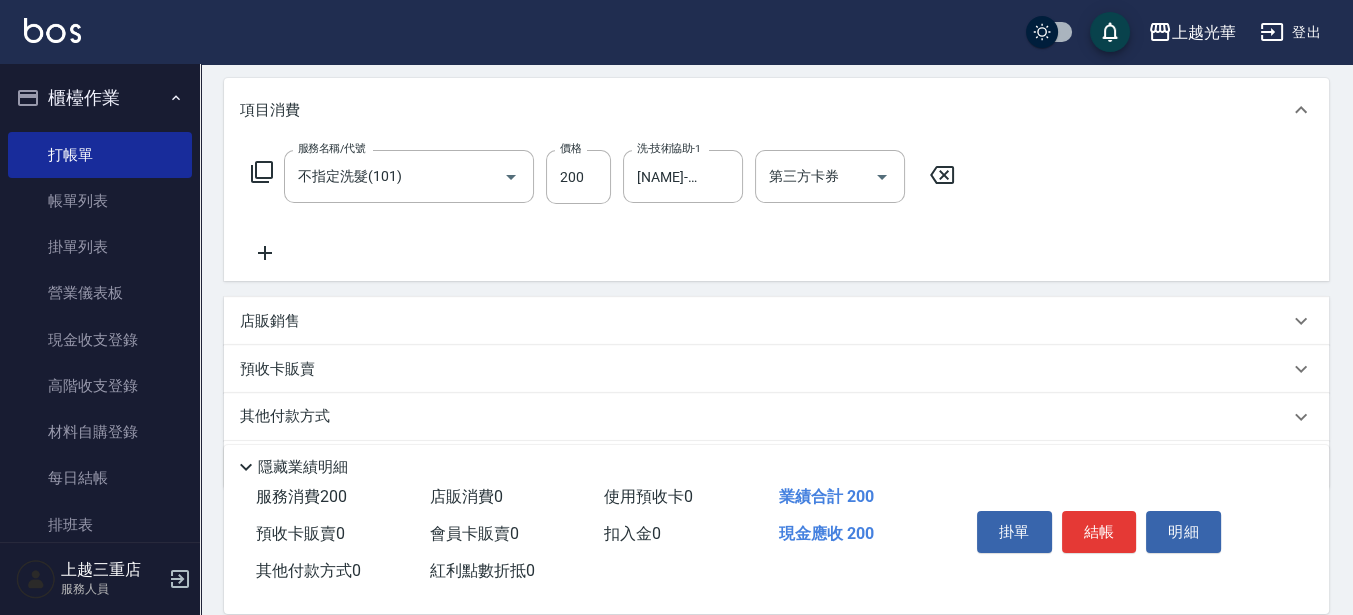 click 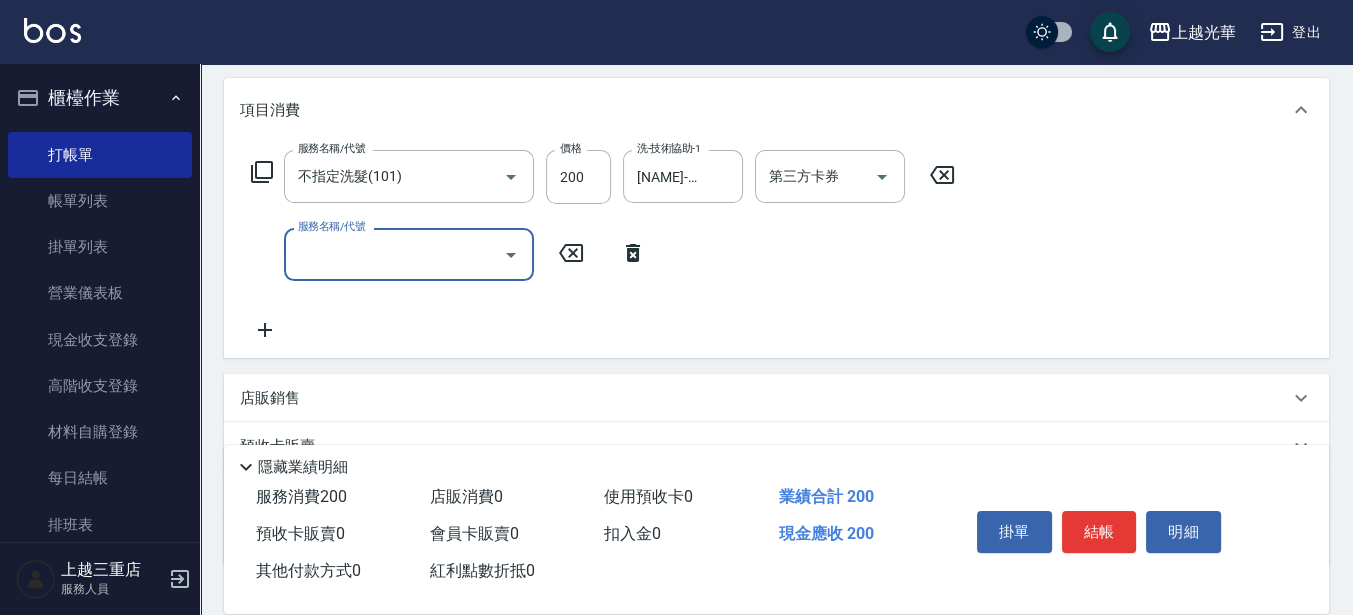click 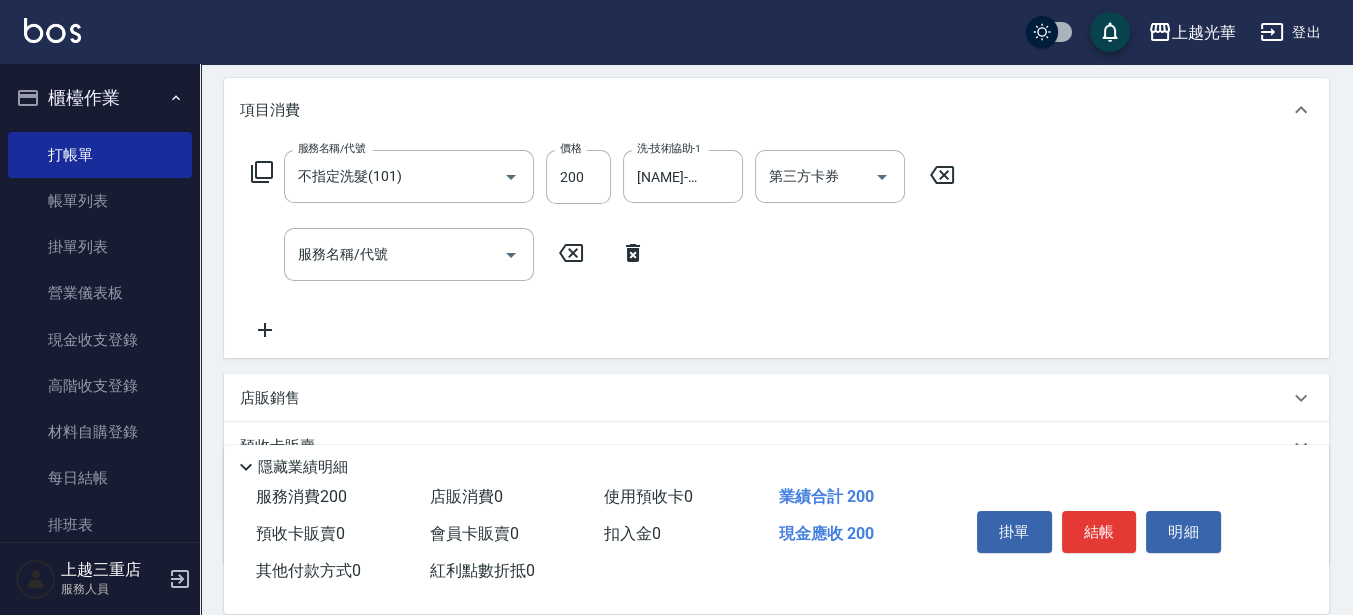 click 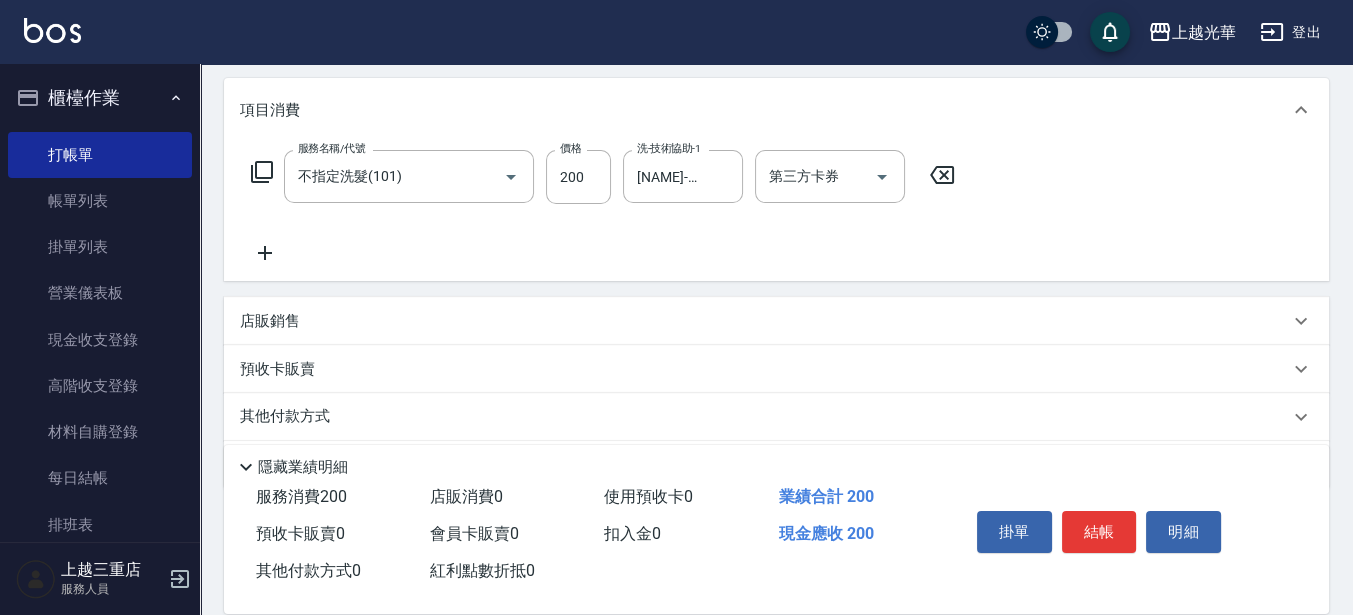 click 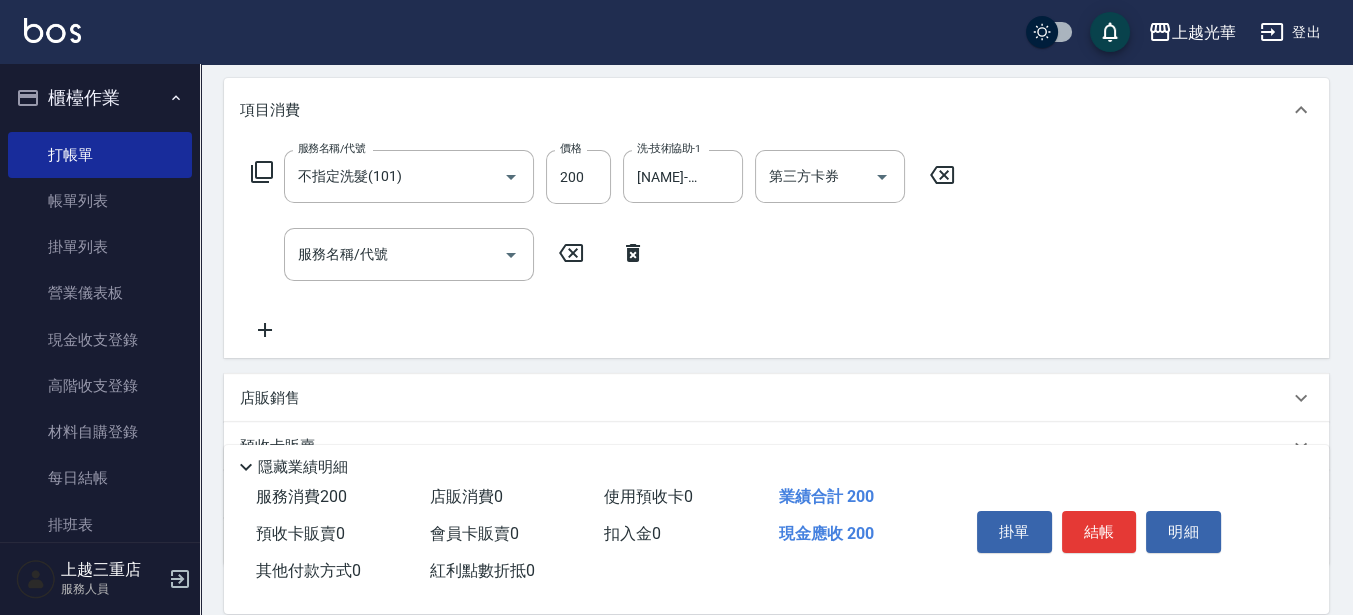 click 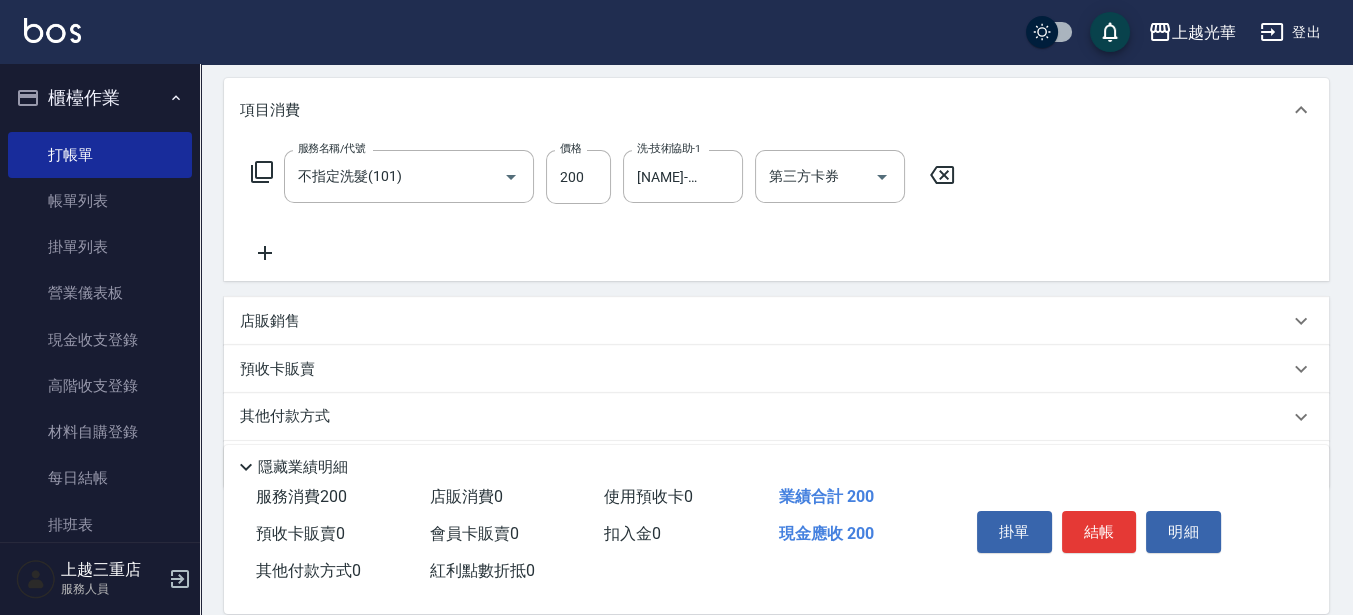 click on "服務名稱/代號 不指定洗髮(101) 服務名稱/代號 價格 200 價格 洗-技術協助-1 [NAME]-15 洗-技術協助-1 第三方卡券 第三方卡券" at bounding box center [603, 177] 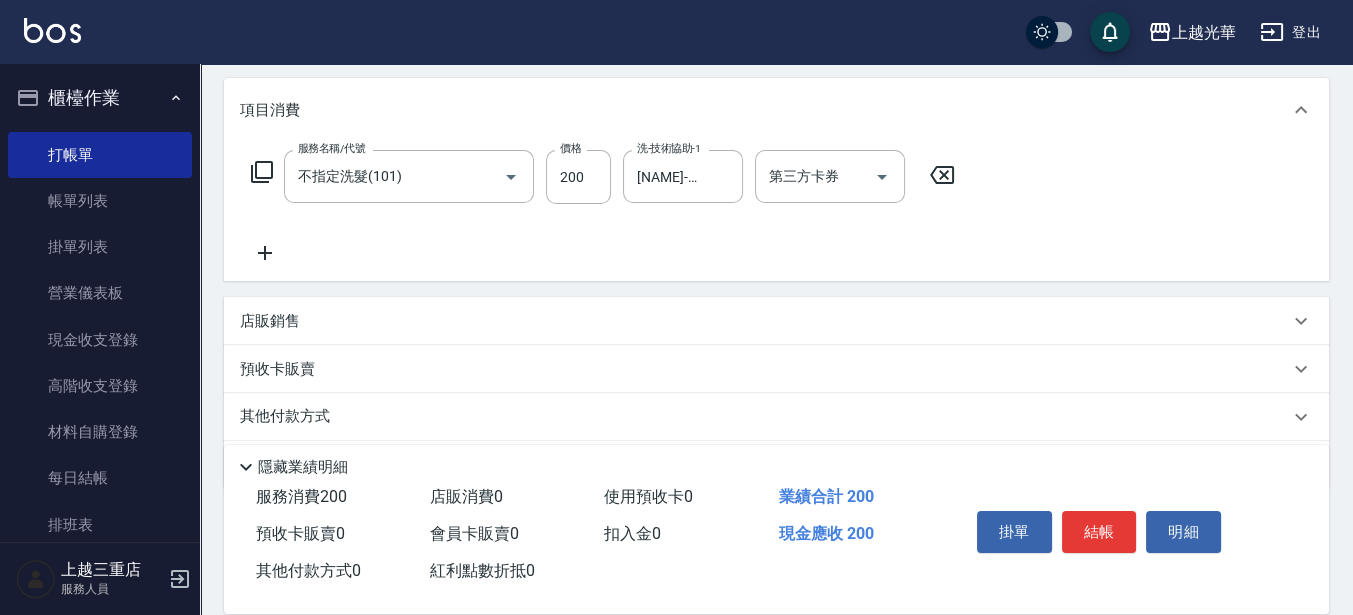 click 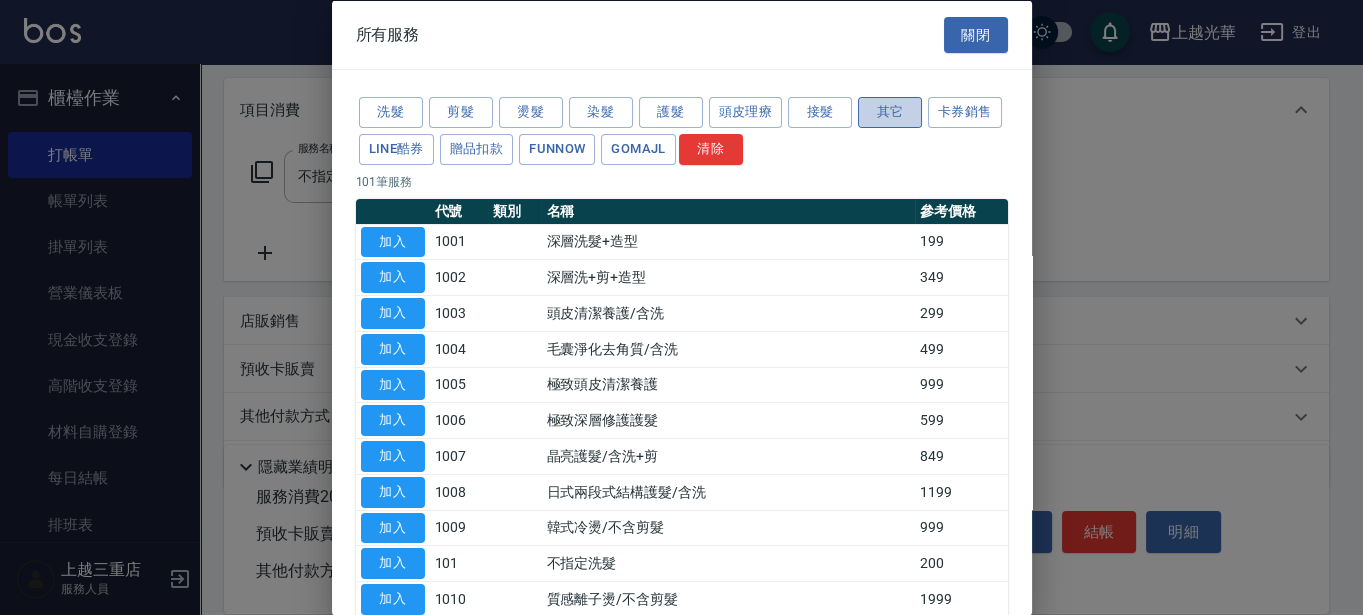 click on "其它" at bounding box center (890, 112) 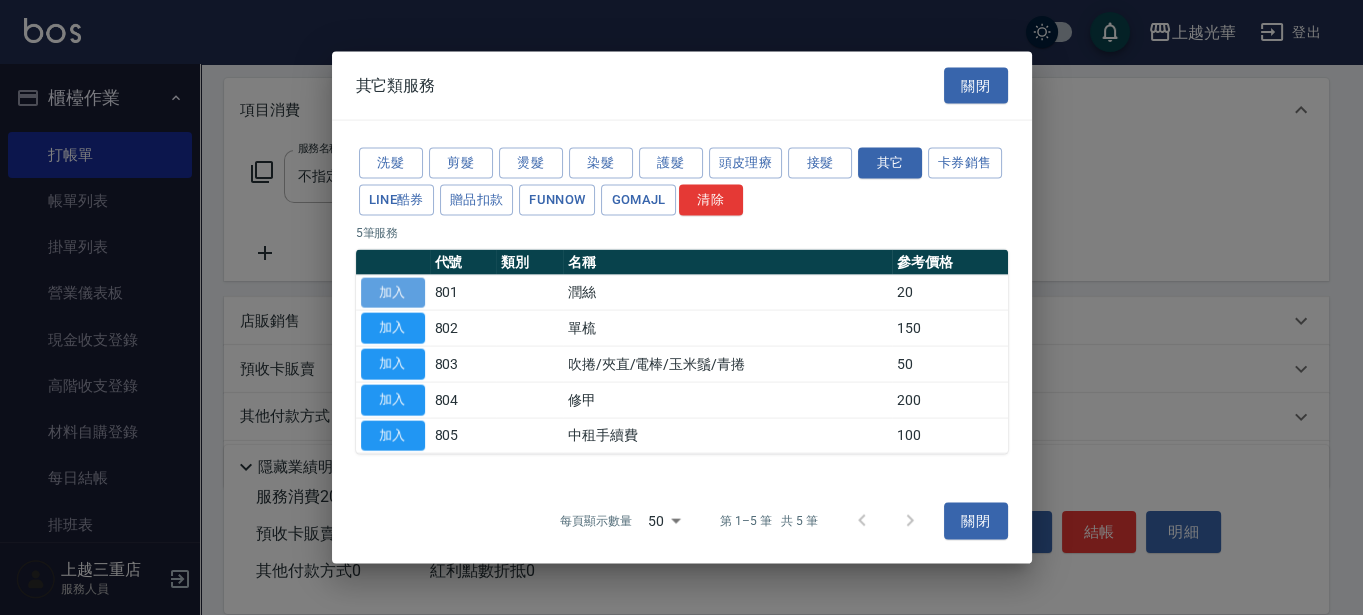 click on "加入" at bounding box center [393, 292] 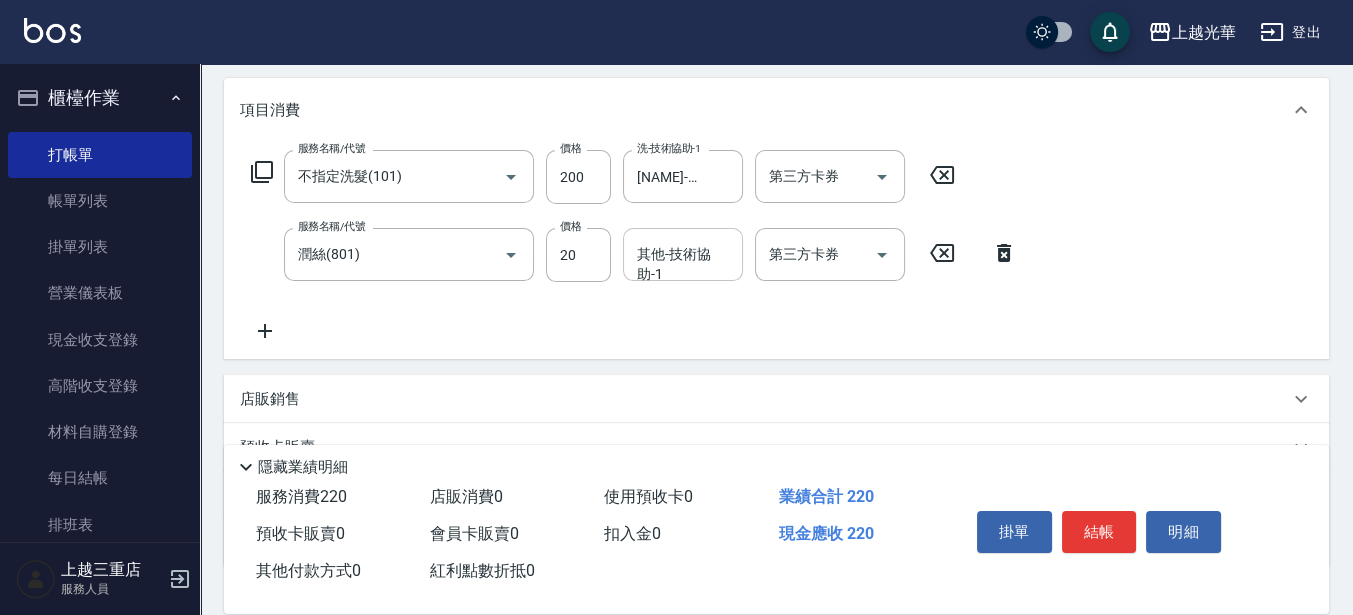 click on "其他-技術協助-1" at bounding box center (683, 254) 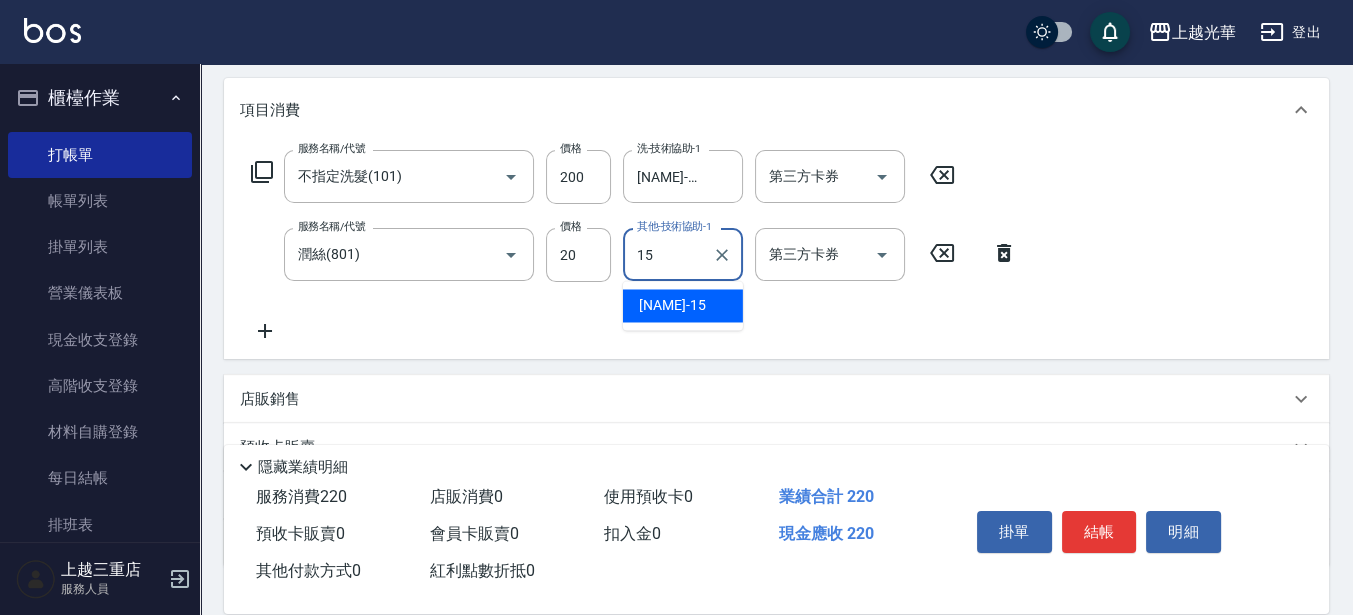 click on "[NAME] -[NUMBER]" at bounding box center [683, 305] 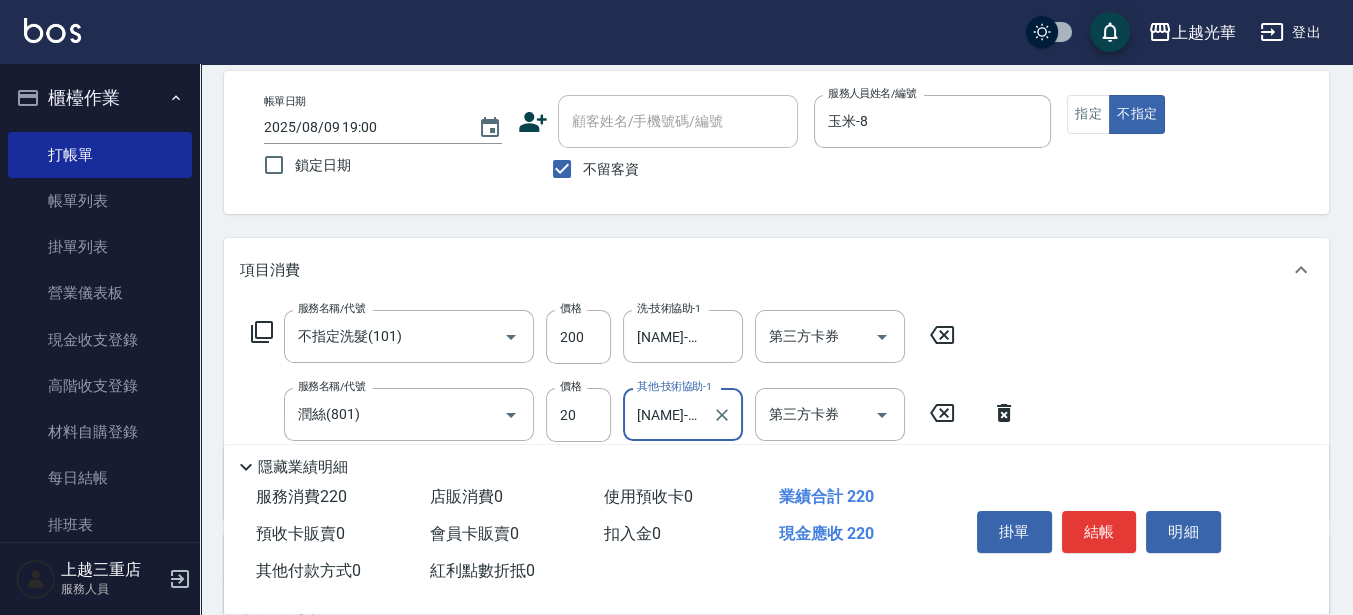 scroll, scrollTop: 125, scrollLeft: 0, axis: vertical 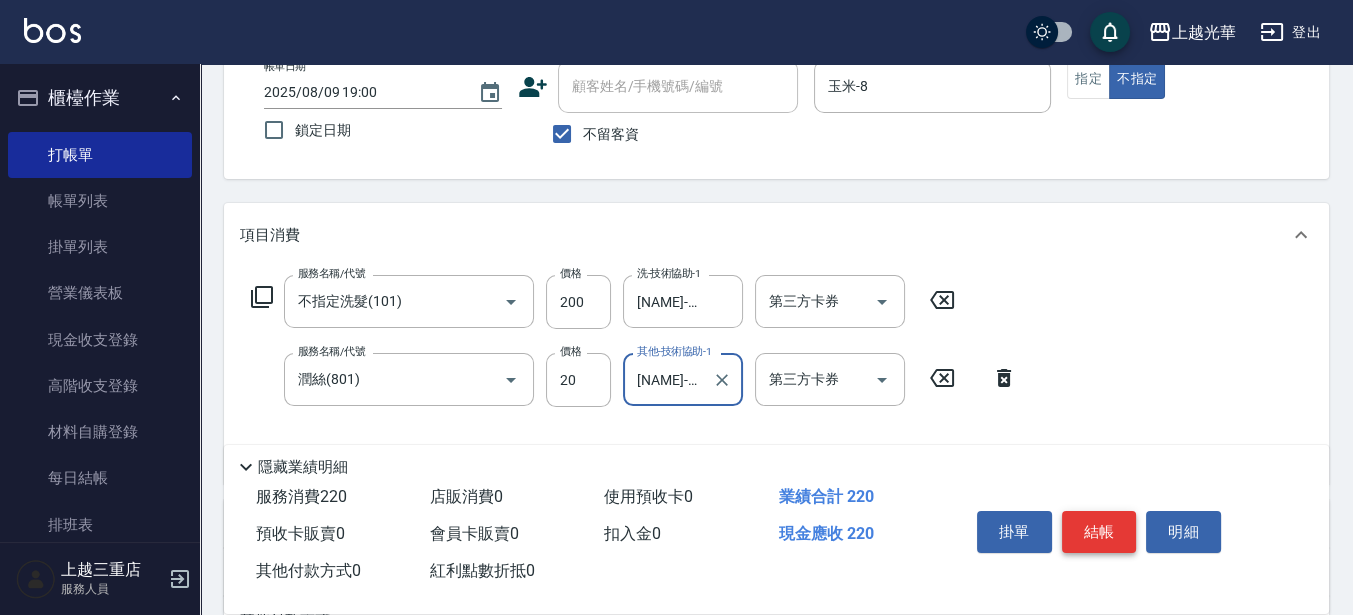 type on "[NAME]-[NUMBER]" 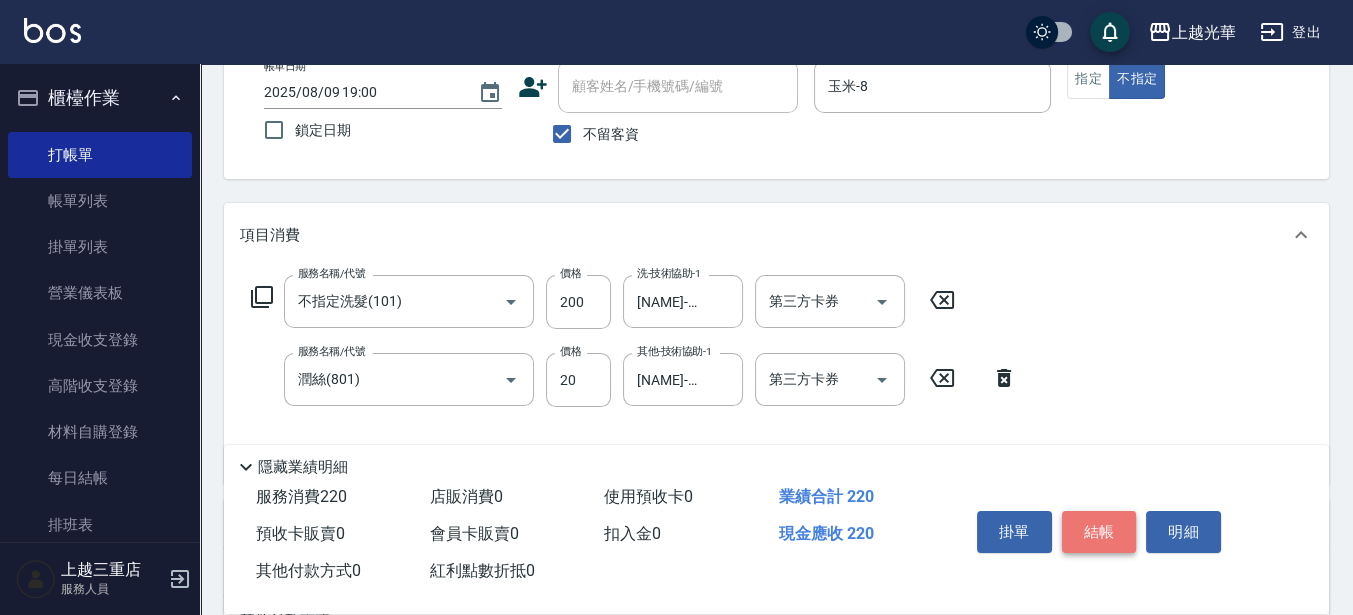 click on "結帳" at bounding box center (1099, 532) 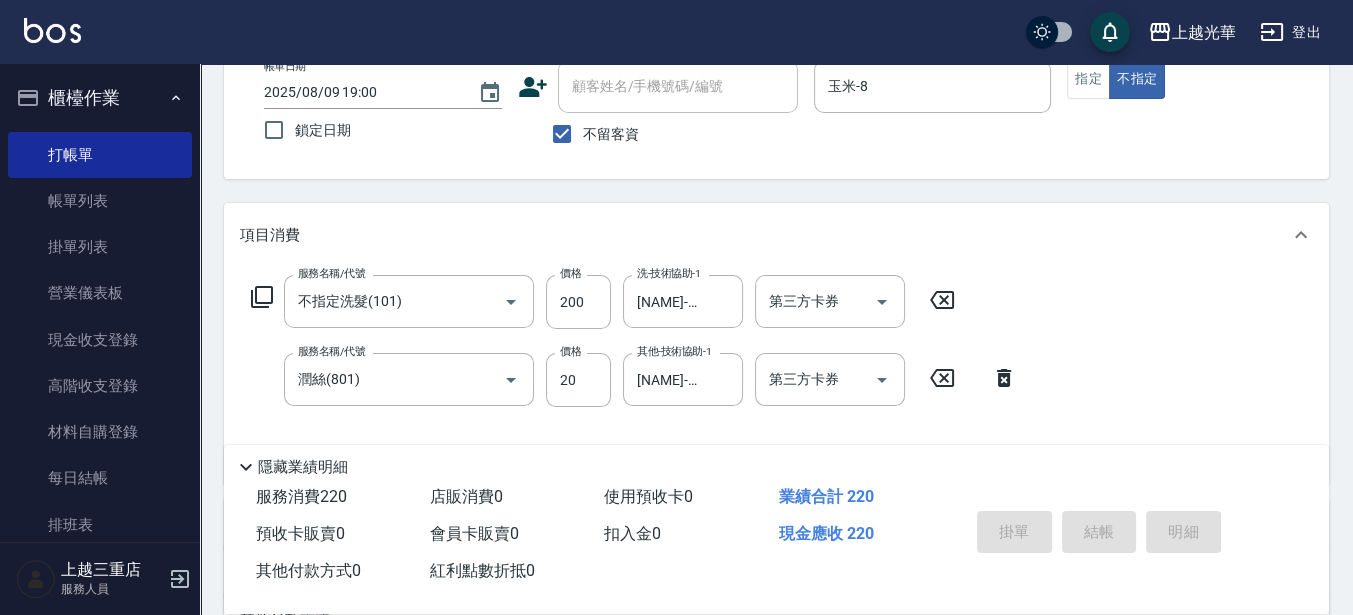 type on "2025/08/09 19:01" 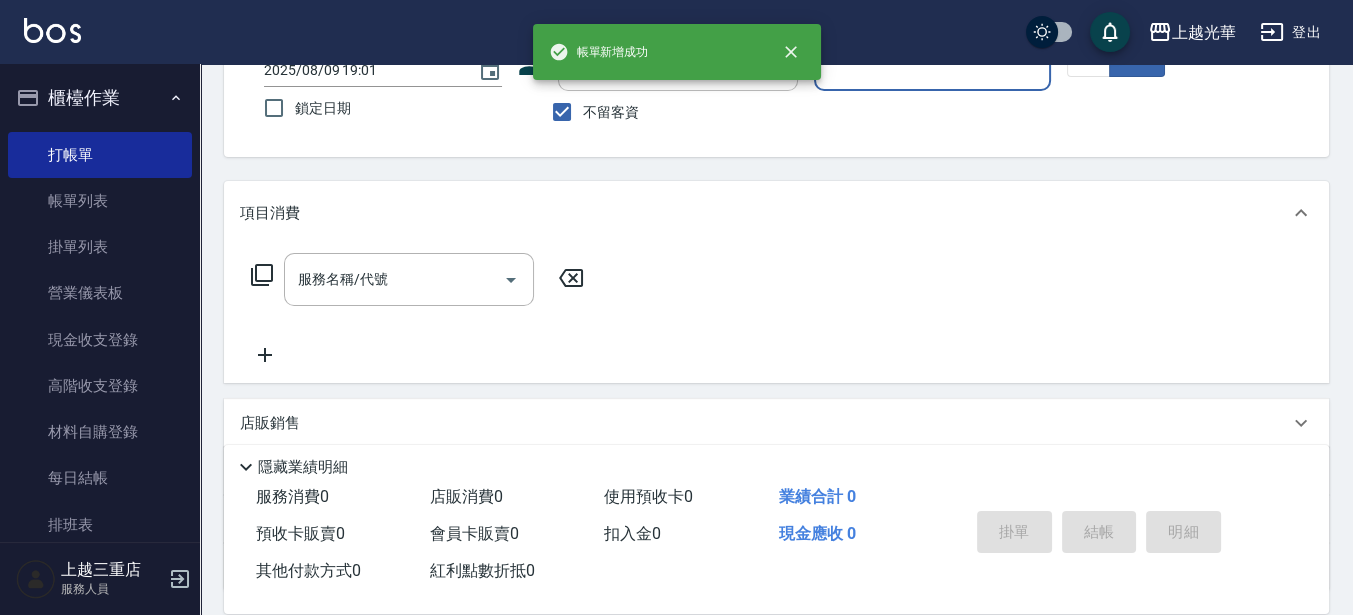 scroll, scrollTop: 312, scrollLeft: 0, axis: vertical 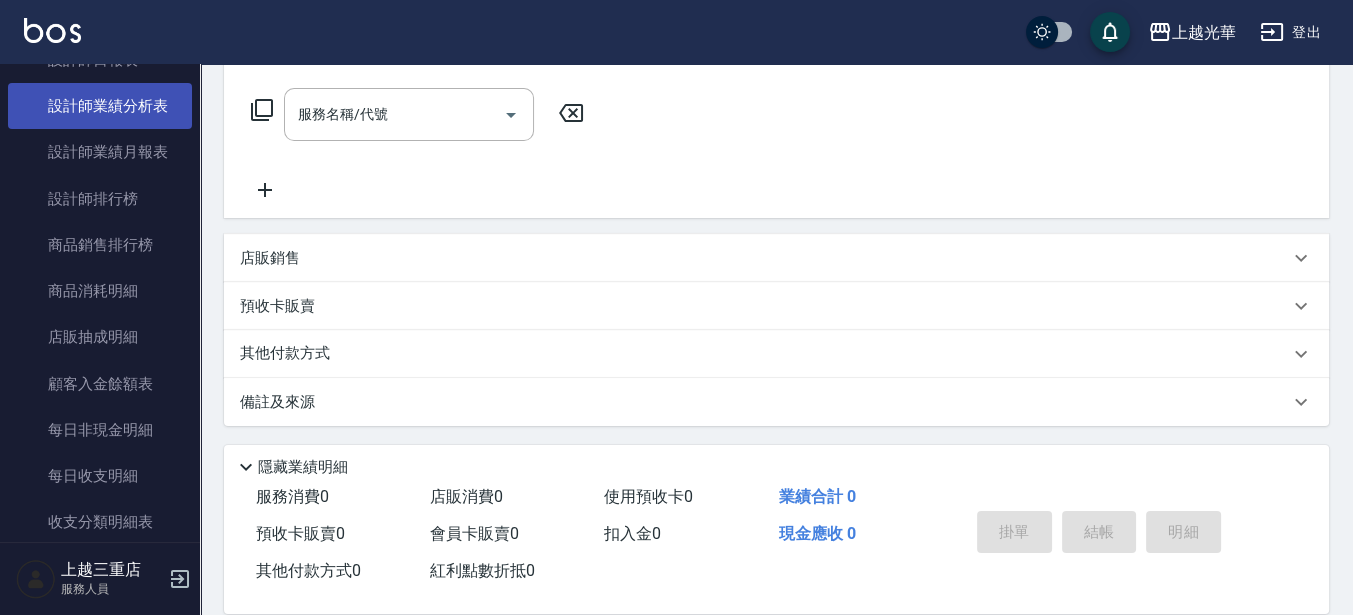 click on "設計師業績分析表" at bounding box center [100, 106] 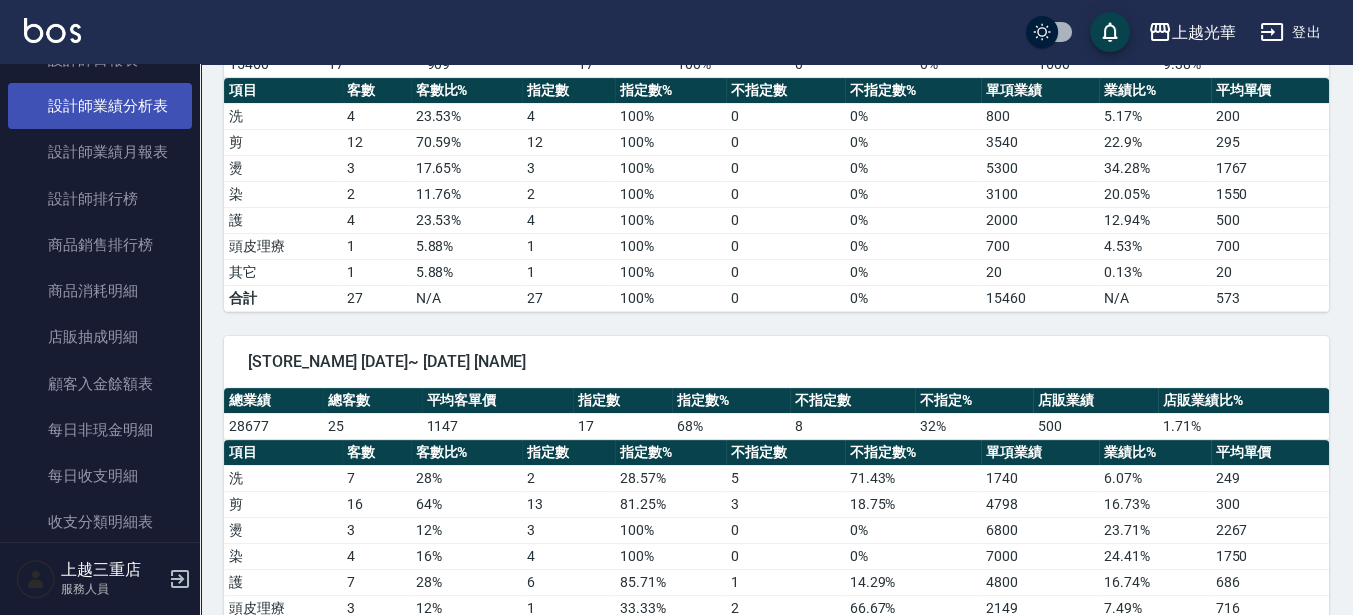 scroll, scrollTop: 625, scrollLeft: 0, axis: vertical 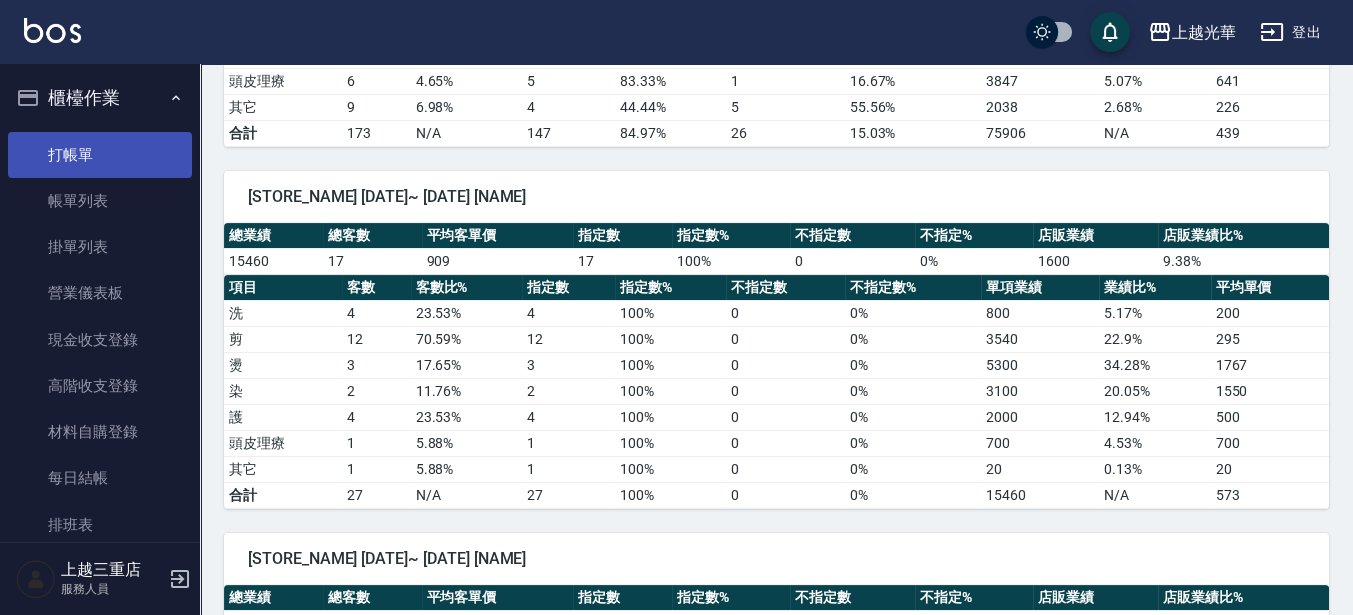 click on "打帳單" at bounding box center [100, 155] 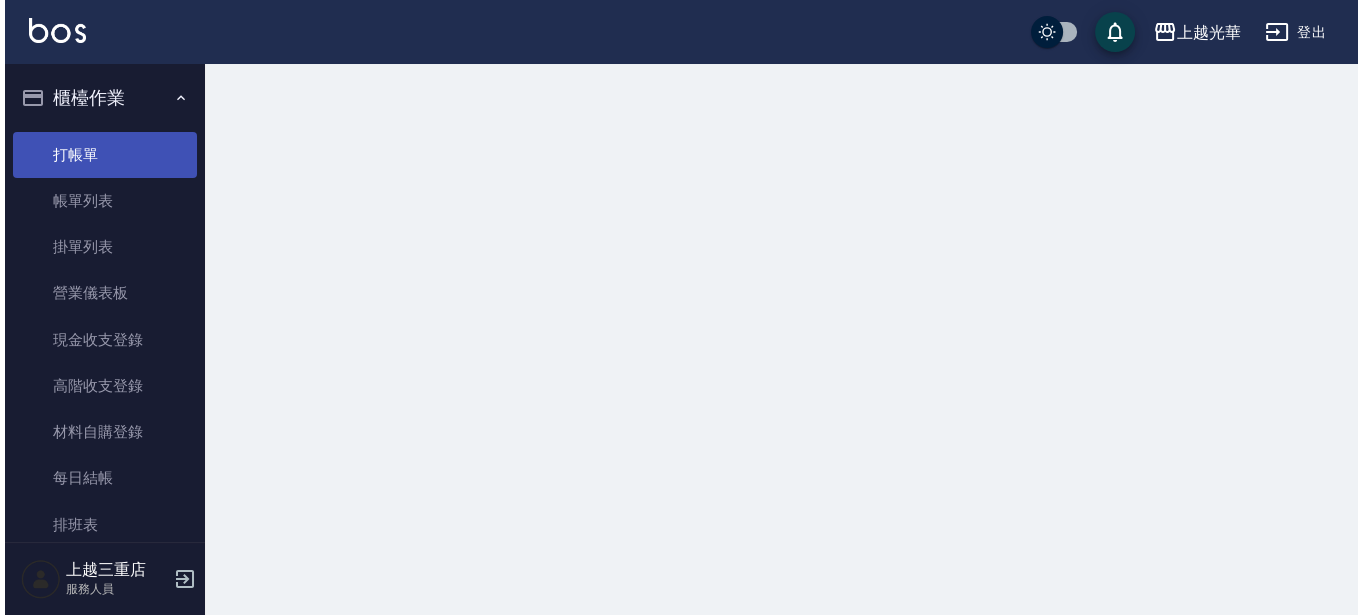 scroll, scrollTop: 0, scrollLeft: 0, axis: both 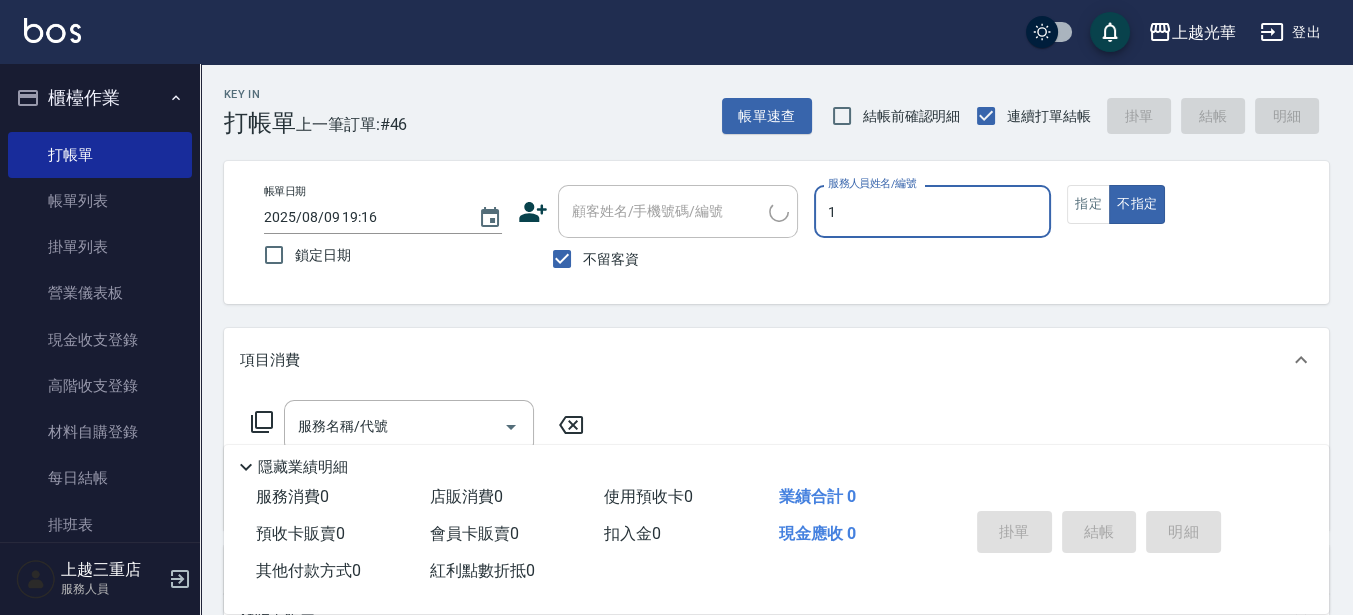type on "1" 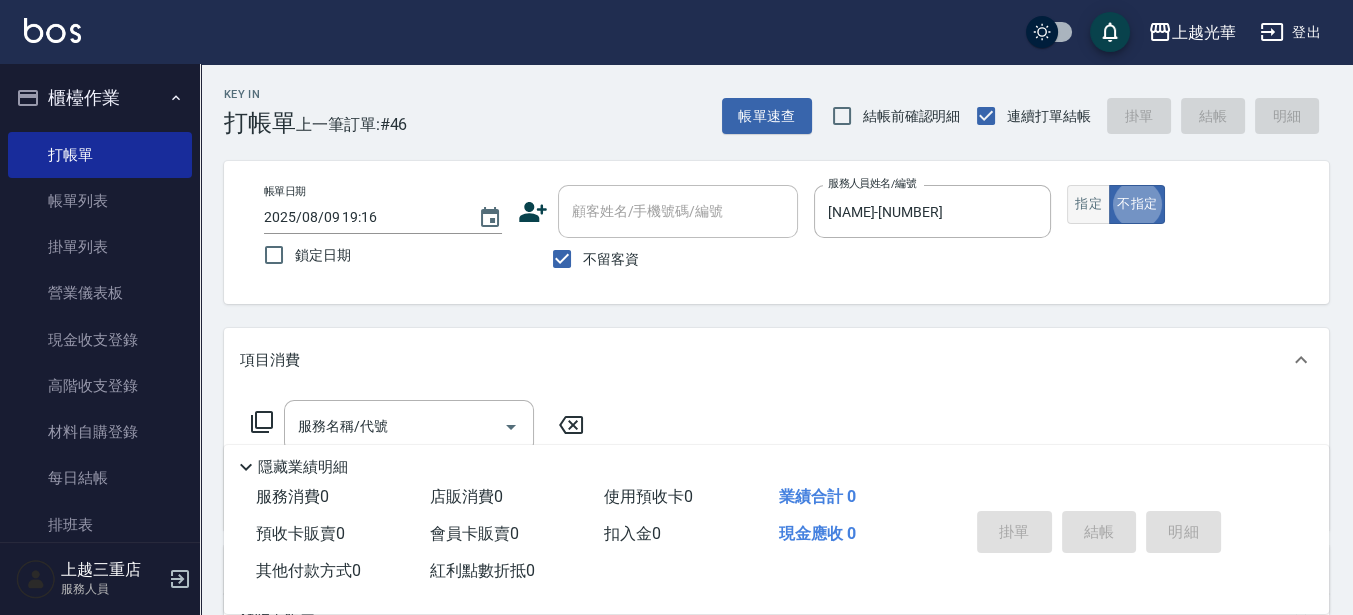 click on "指定" at bounding box center [1088, 204] 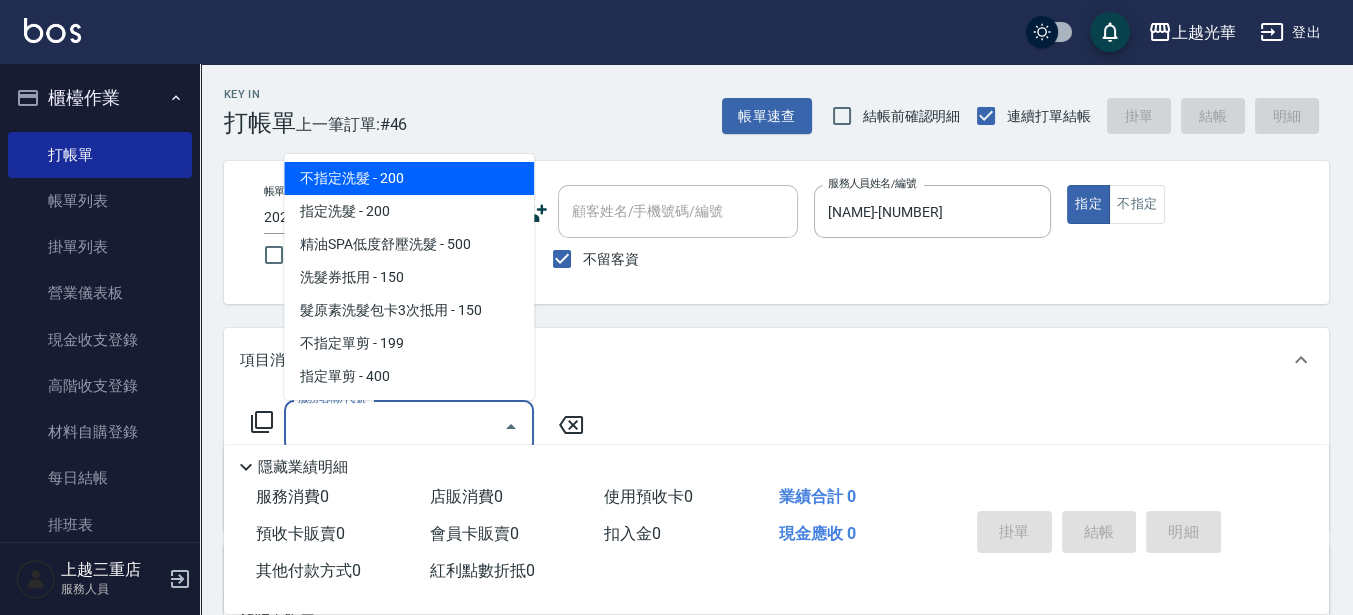 click on "服務名稱/代號" at bounding box center [394, 426] 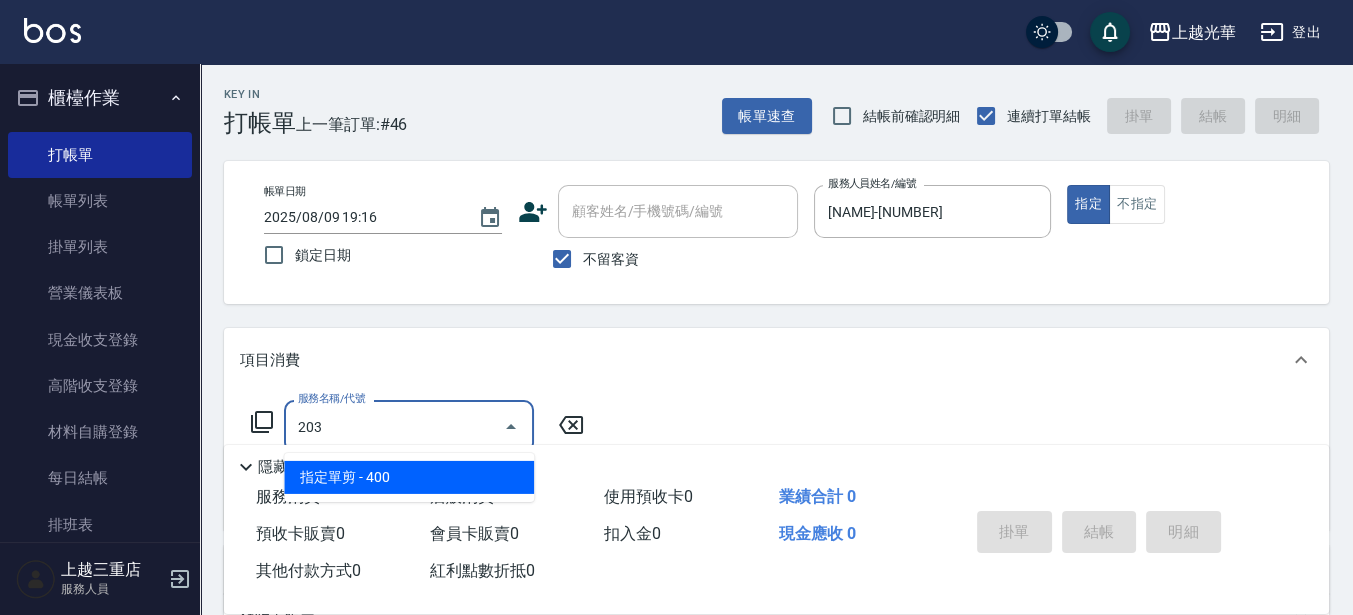 type on "指定單剪(203)" 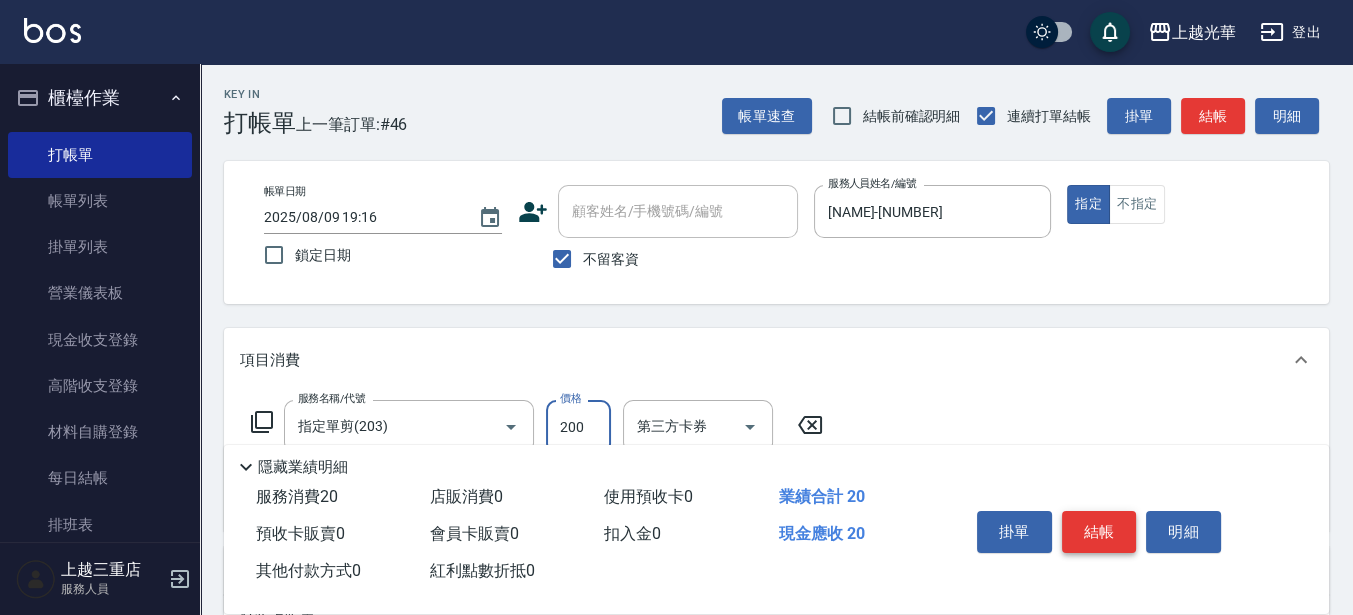 type on "200" 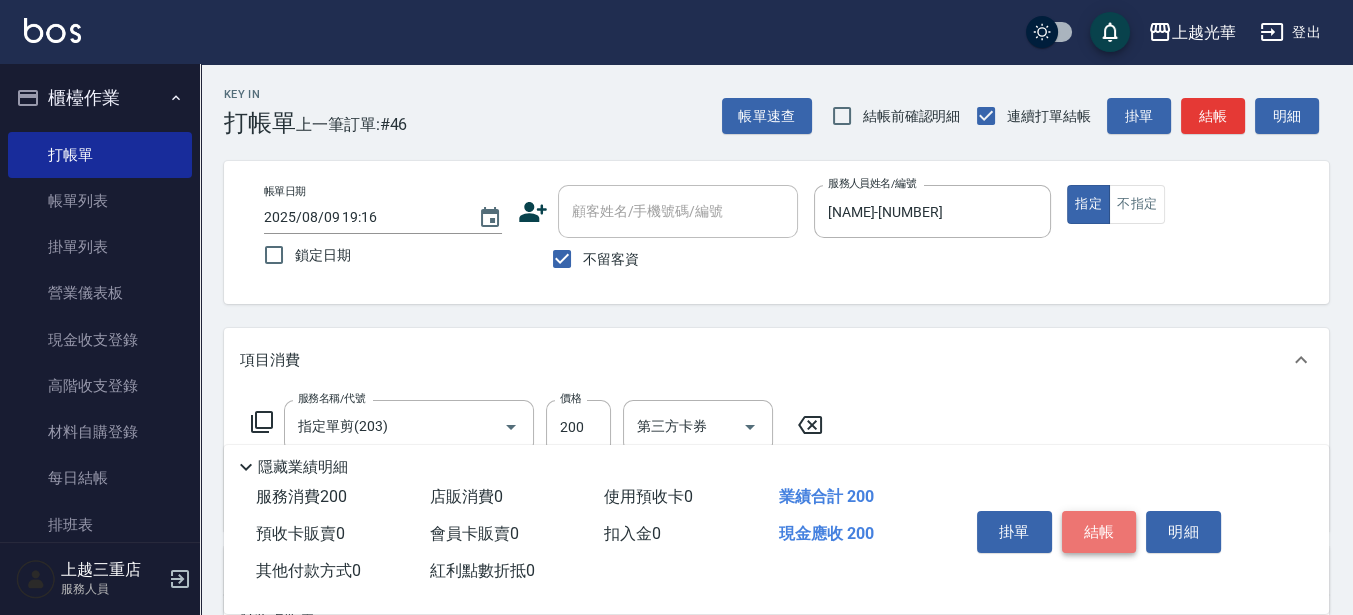 click on "結帳" at bounding box center (1099, 532) 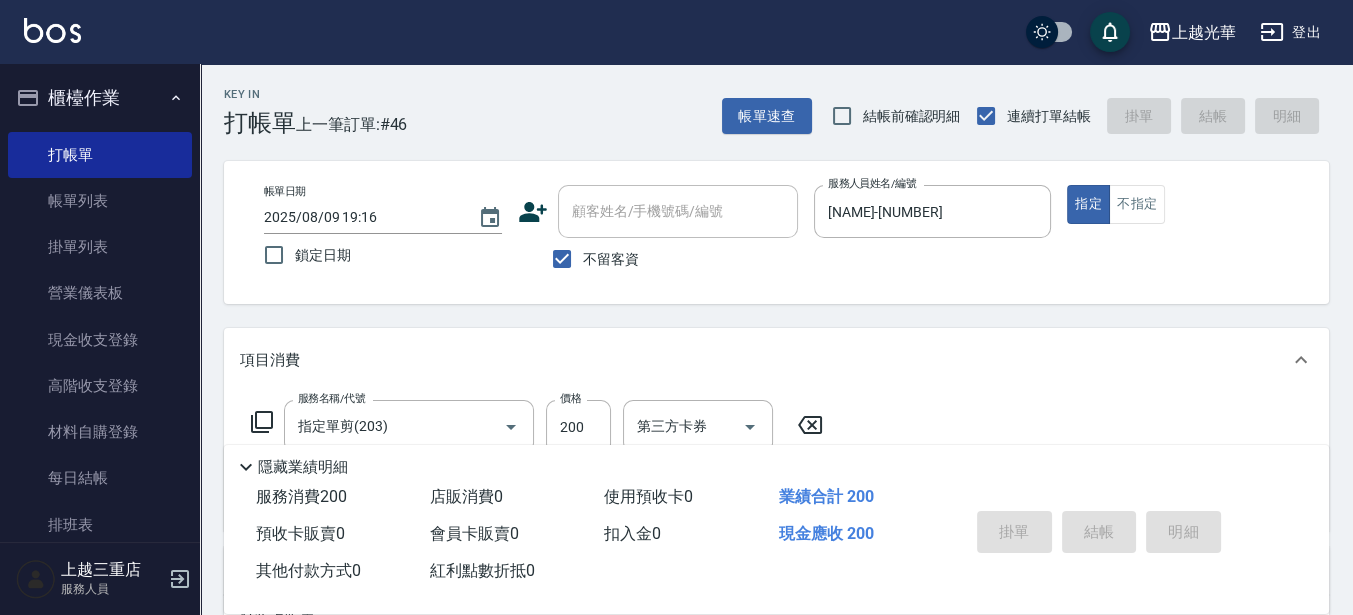 type 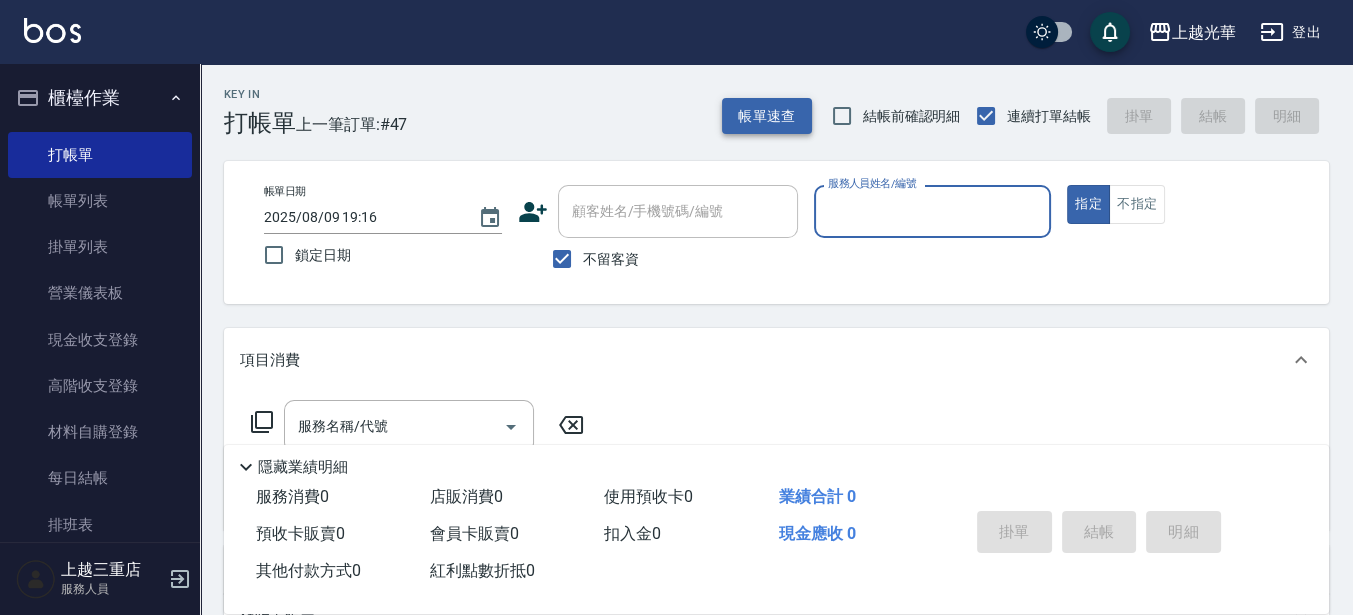 click on "帳單速查" at bounding box center (767, 116) 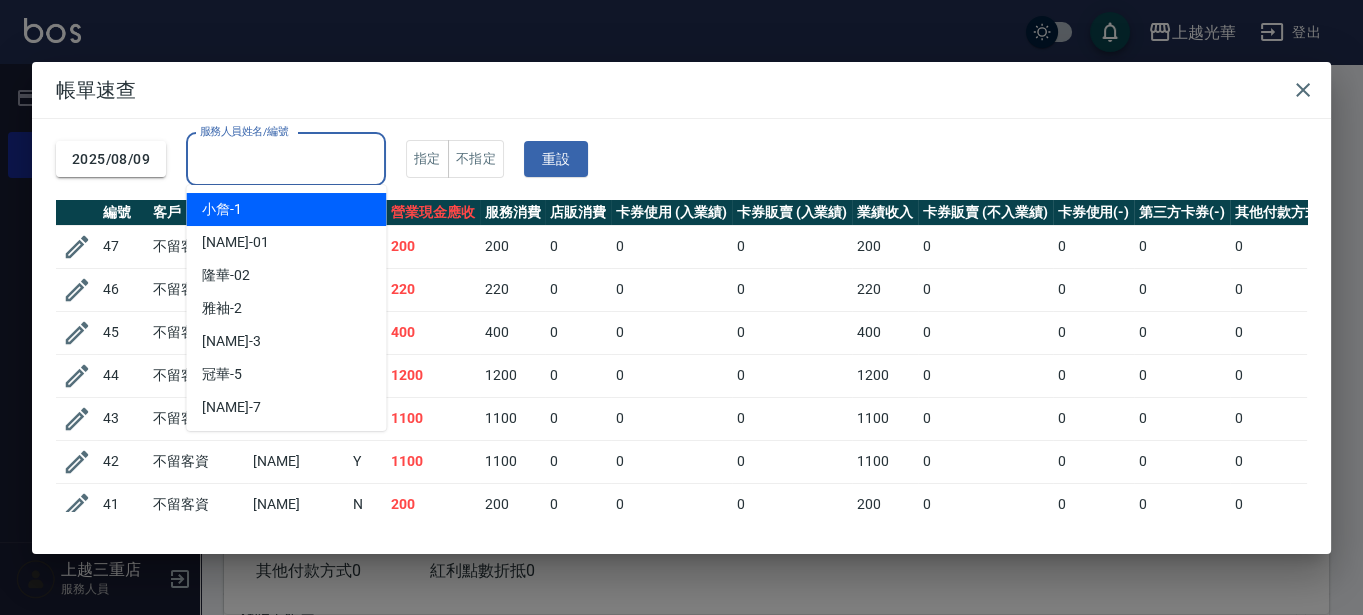 click on "服務人員姓名/編號" at bounding box center [286, 159] 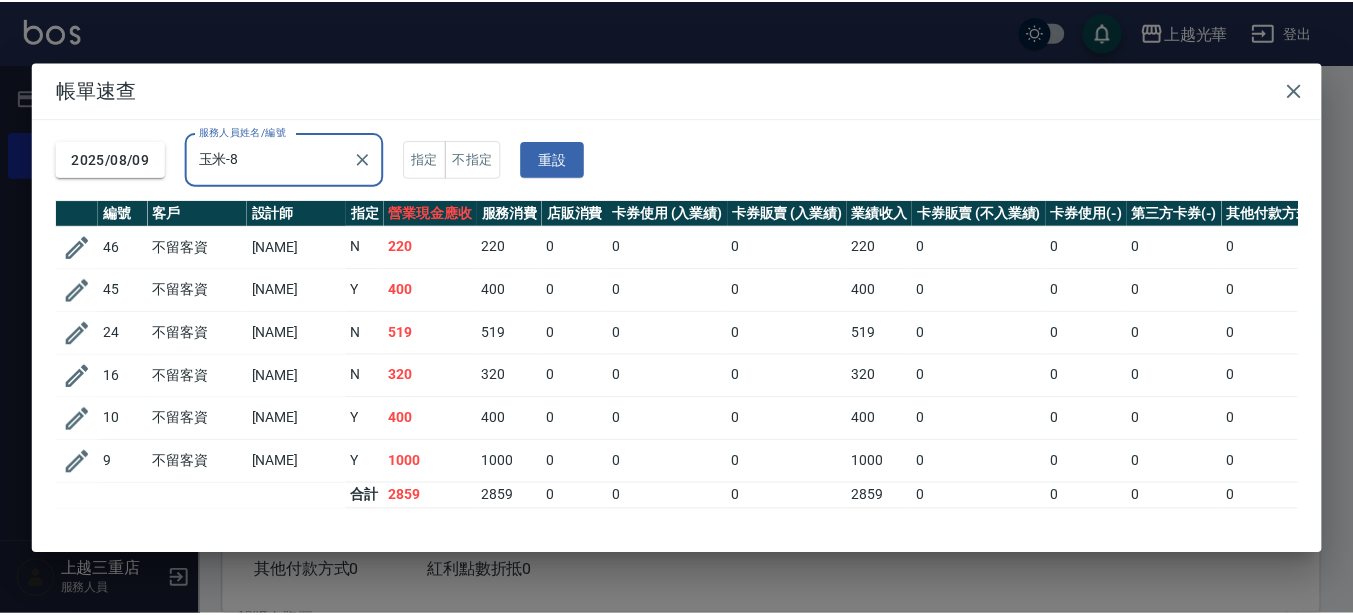 scroll, scrollTop: 15, scrollLeft: 0, axis: vertical 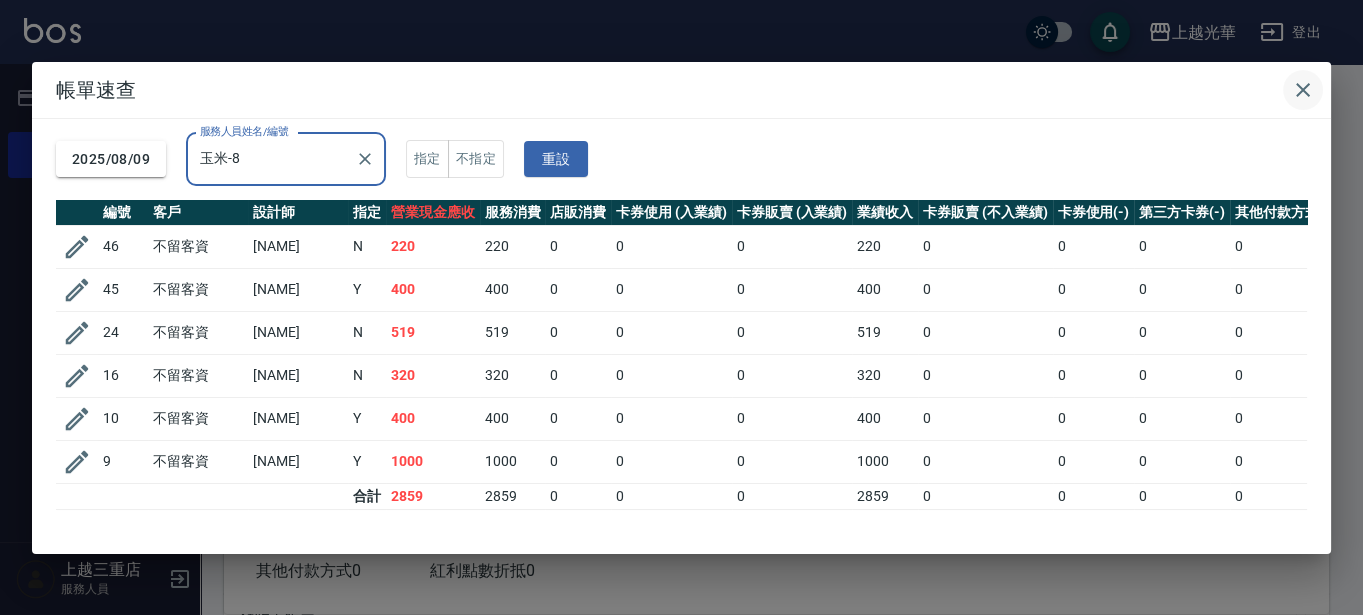 type on "玉米-8" 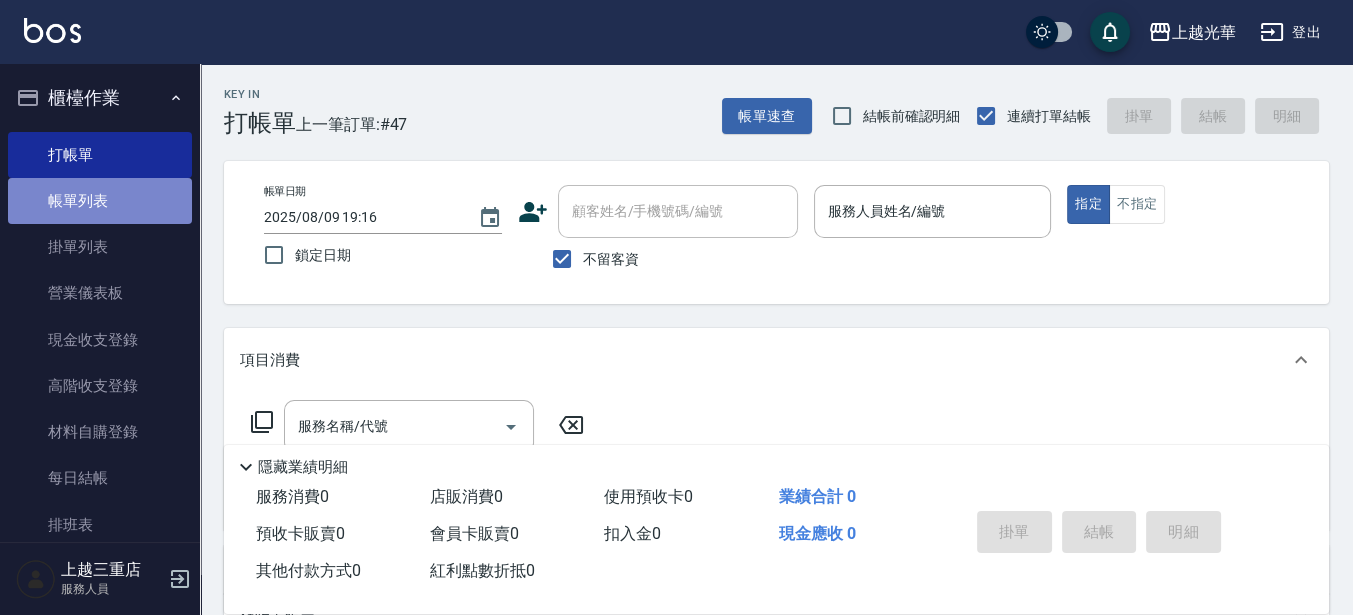 click on "帳單列表" at bounding box center (100, 201) 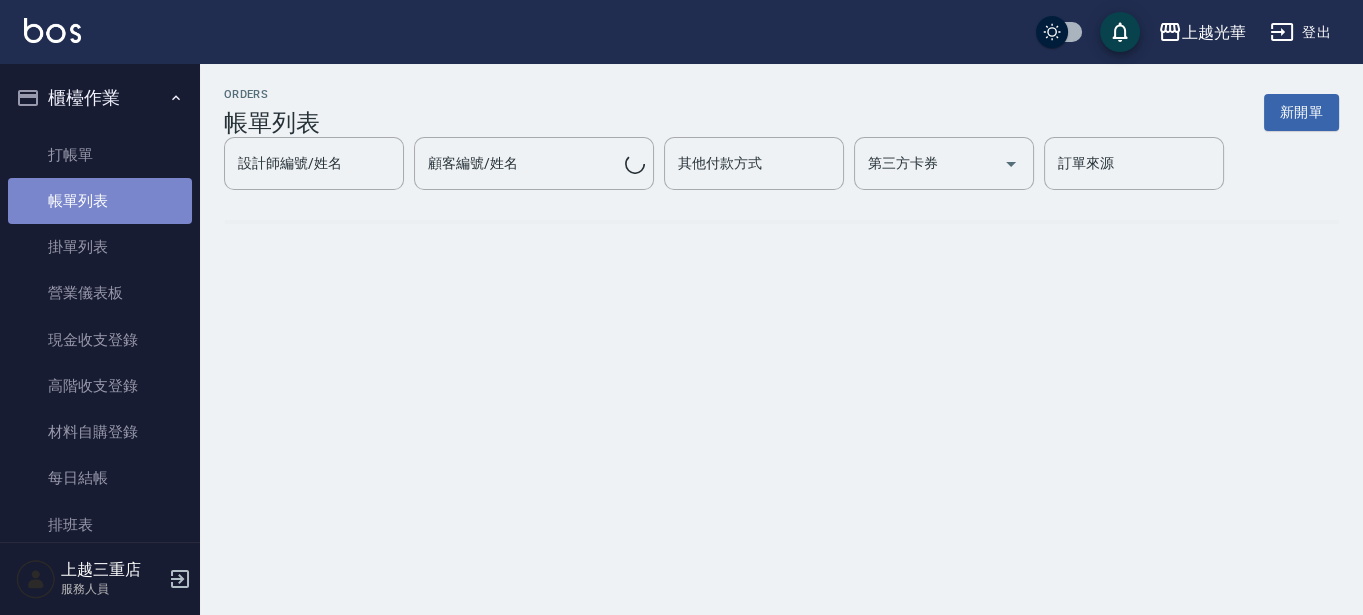 click on "帳單列表" at bounding box center (100, 201) 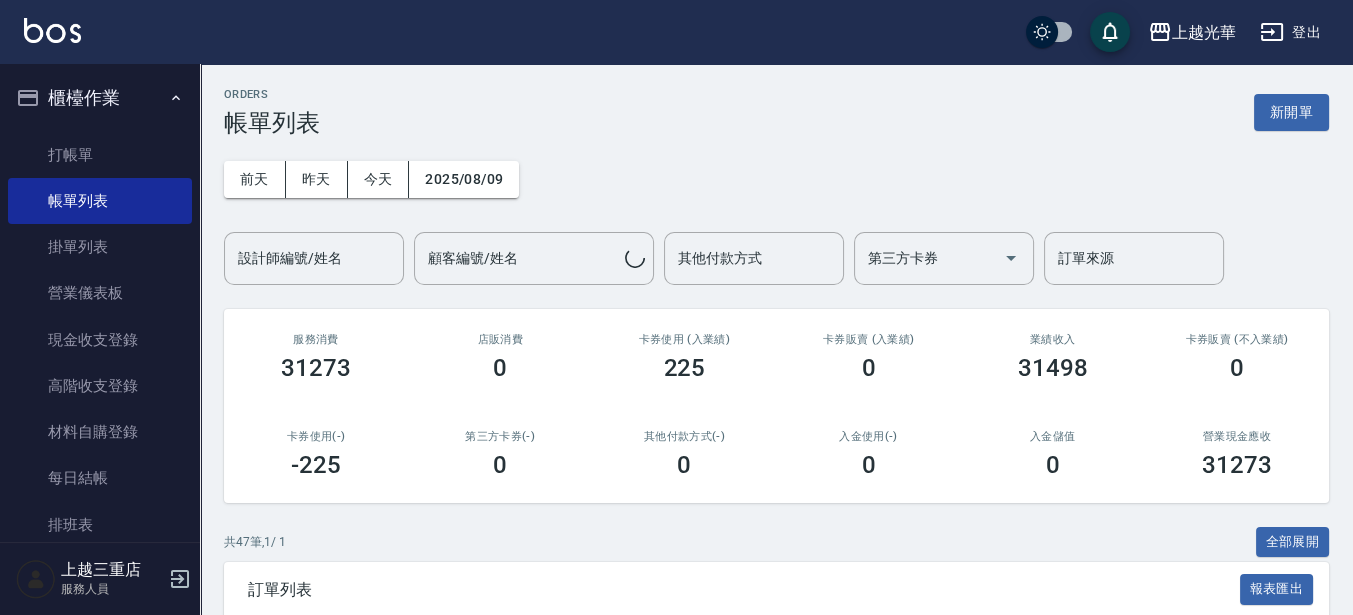 click on "設計師編號/姓名" at bounding box center [314, 258] 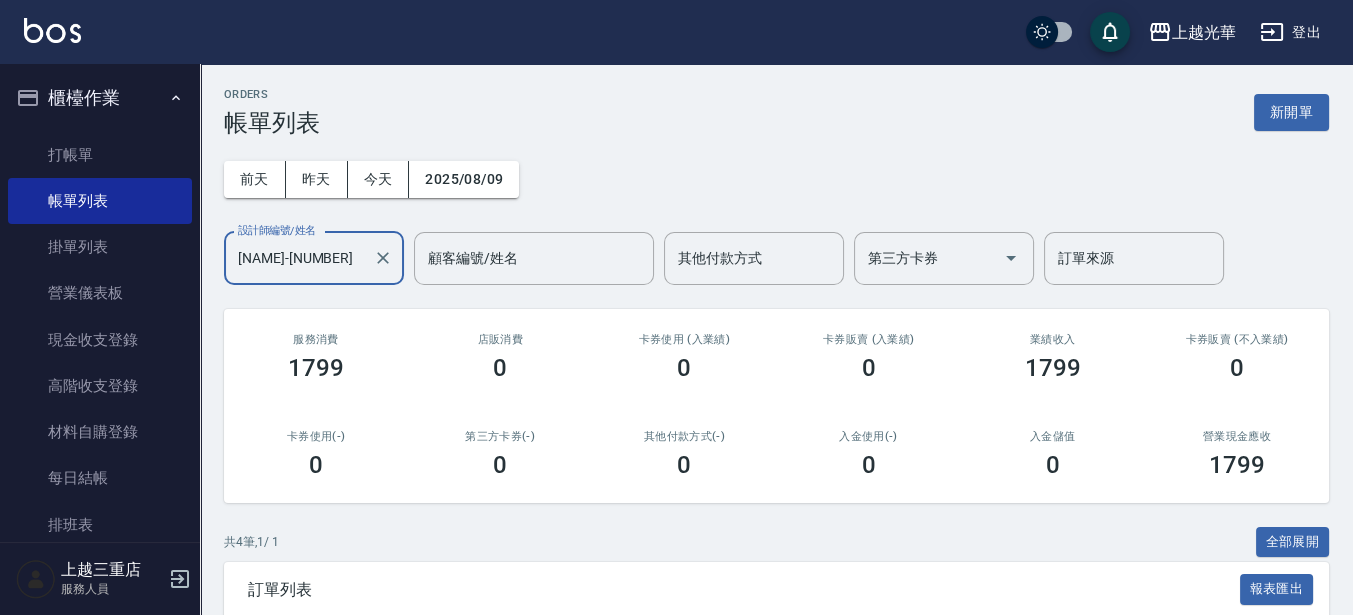 scroll, scrollTop: 335, scrollLeft: 0, axis: vertical 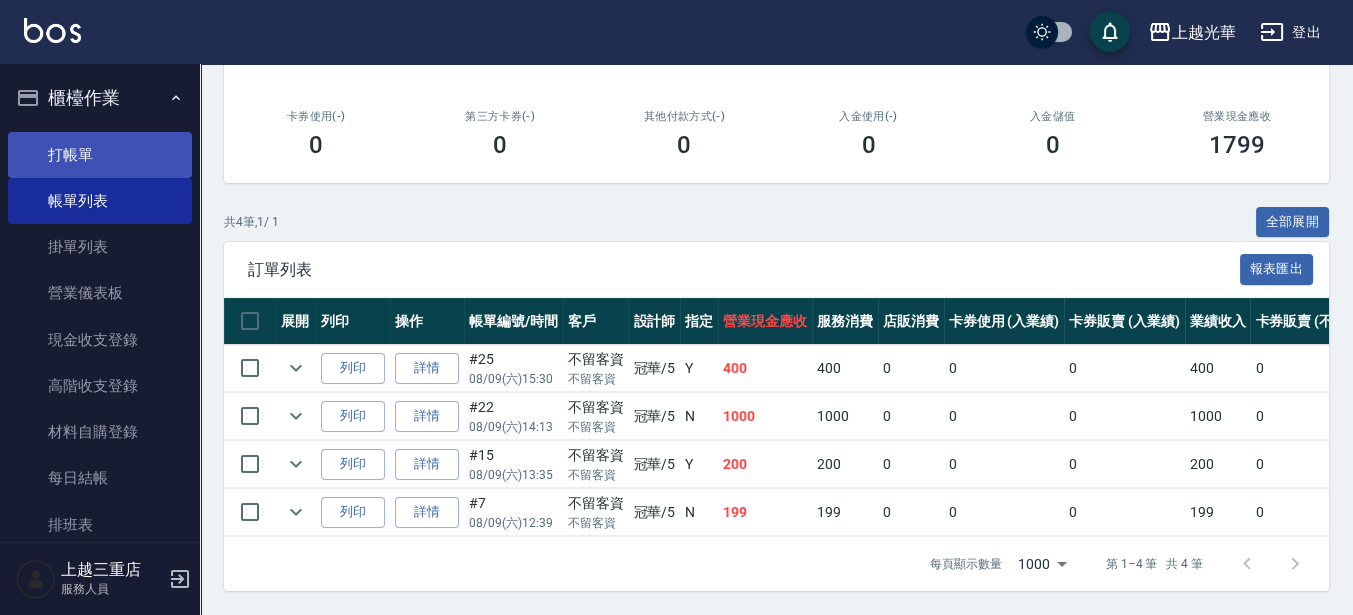 type on "[NAME]-[NUMBER]" 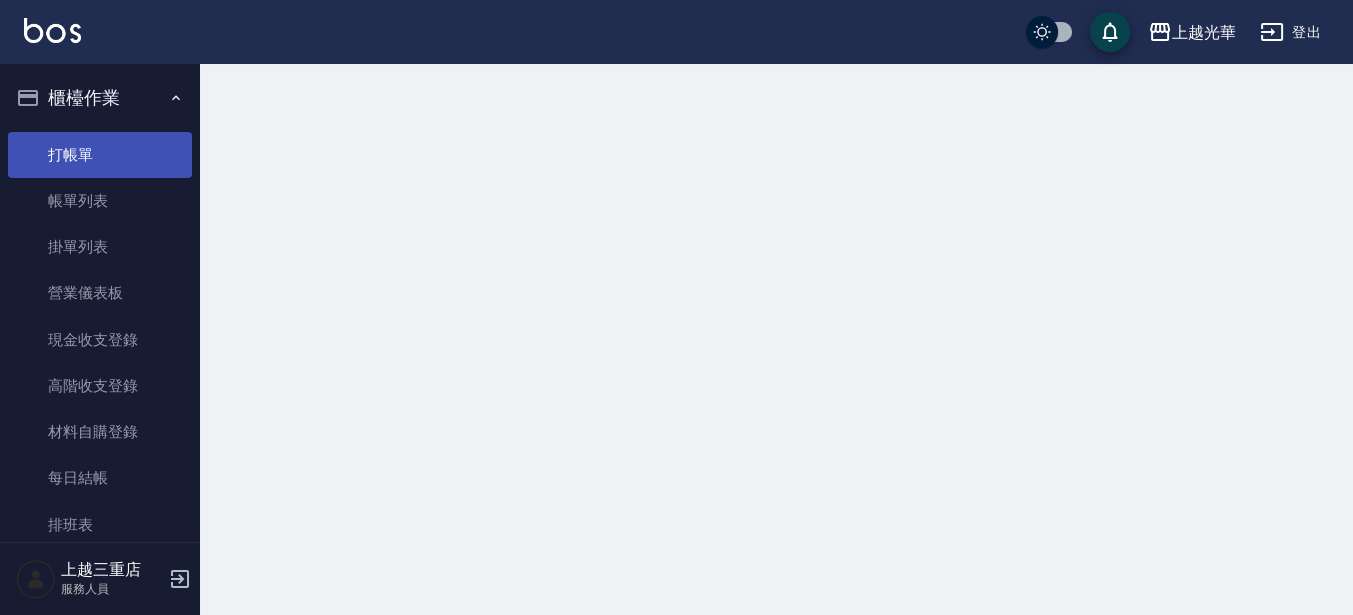 scroll, scrollTop: 0, scrollLeft: 0, axis: both 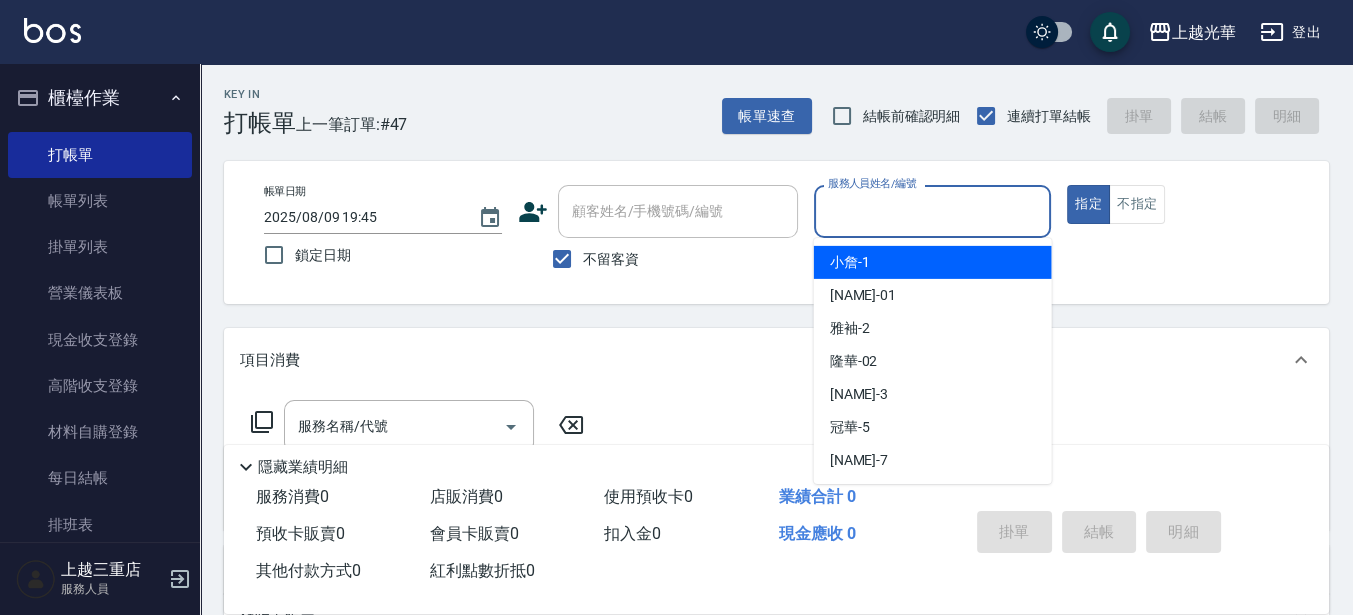 click on "服務人員姓名/編號" at bounding box center [933, 211] 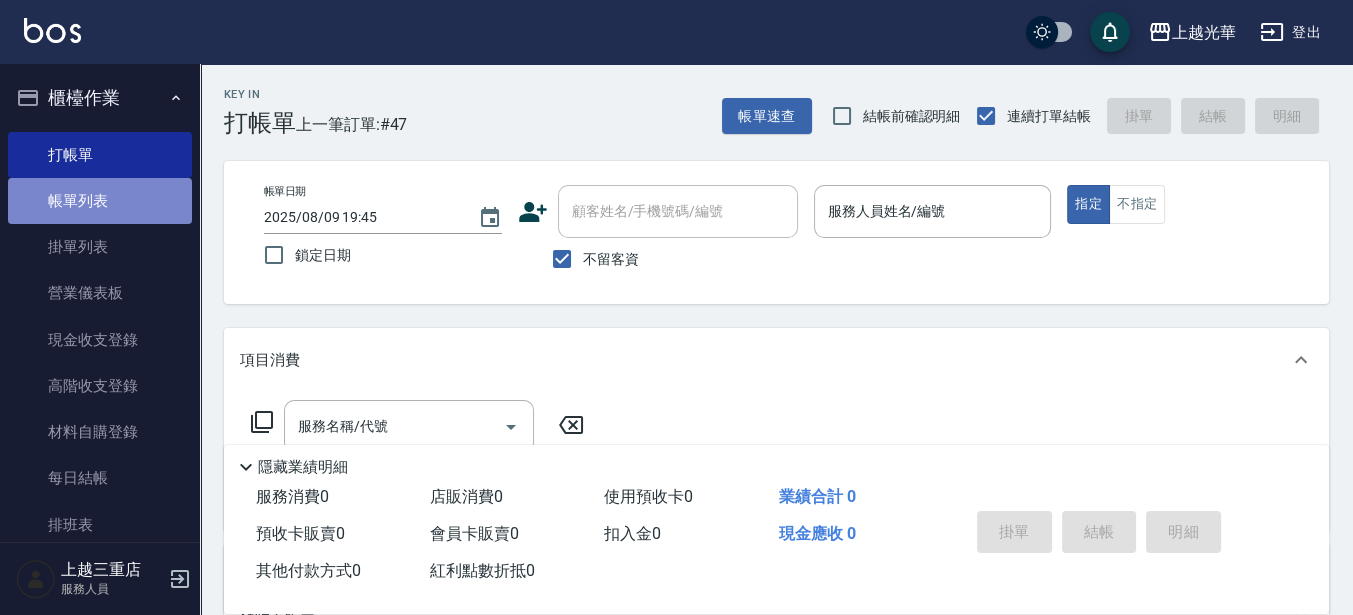 click on "帳單列表" at bounding box center [100, 201] 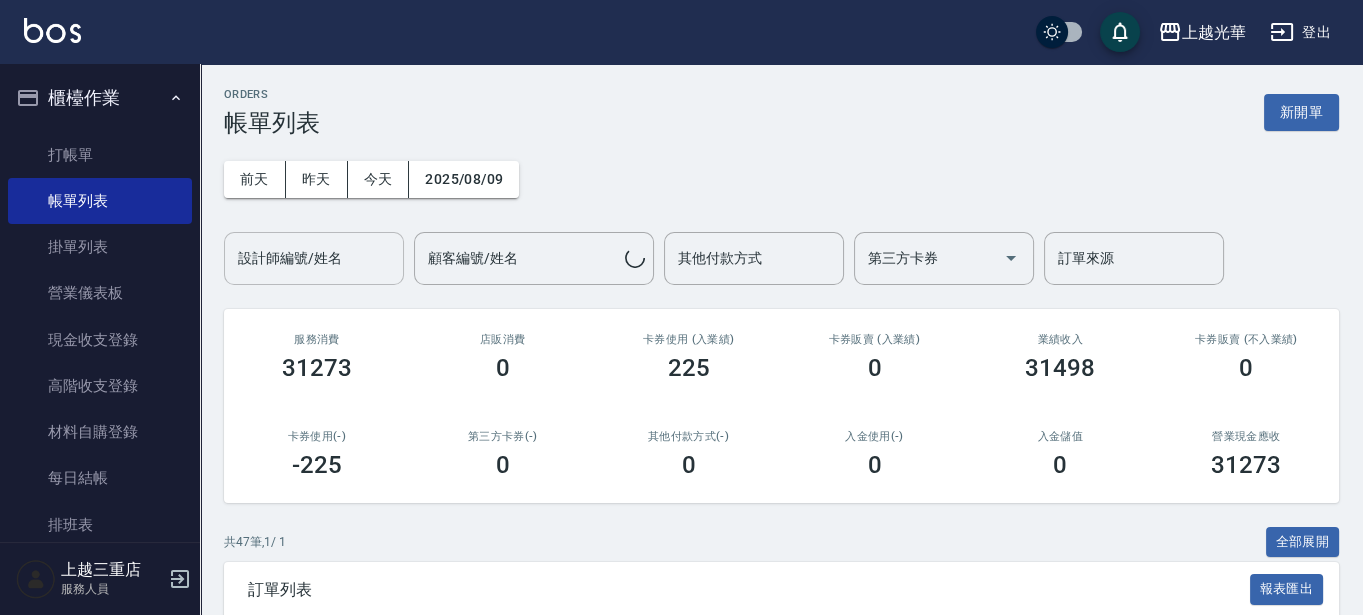click on "設計師編號/姓名" at bounding box center [314, 258] 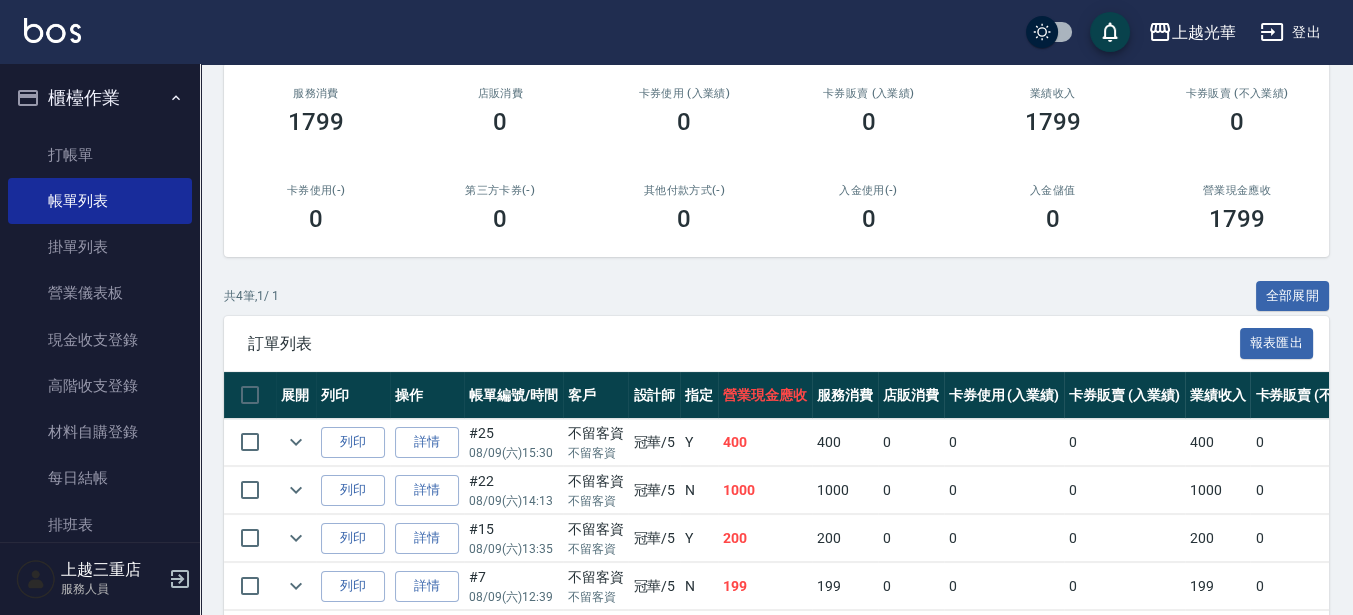 scroll, scrollTop: 250, scrollLeft: 0, axis: vertical 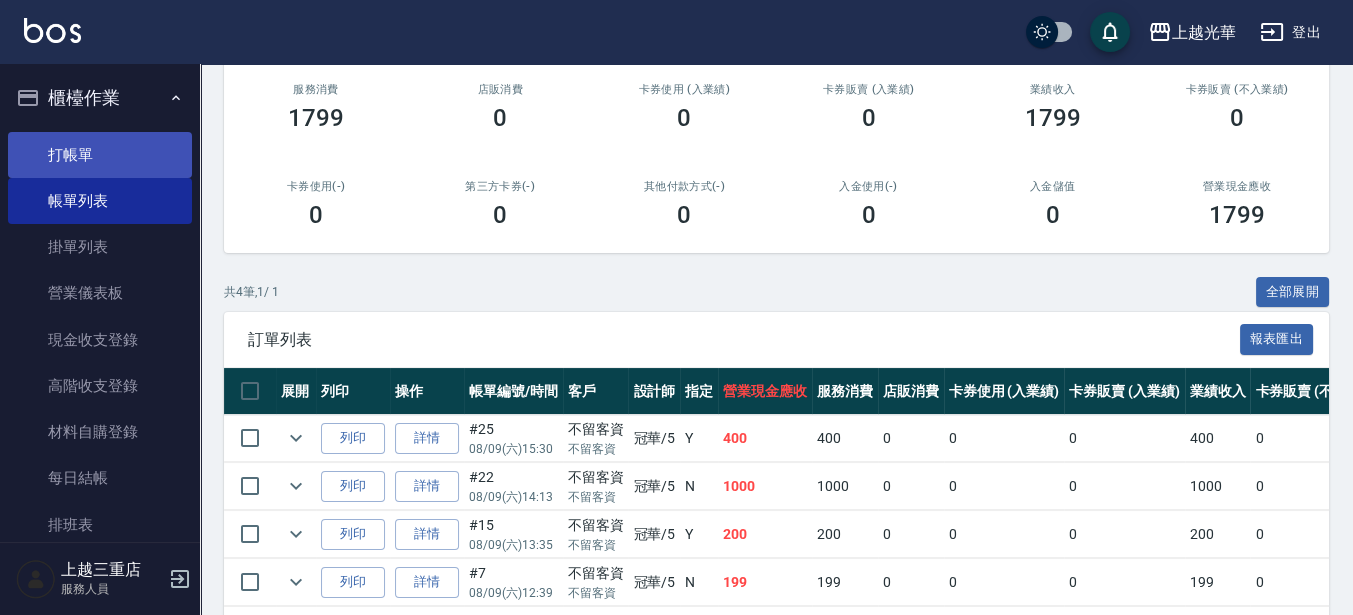 type on "[NAME]-[NUMBER]" 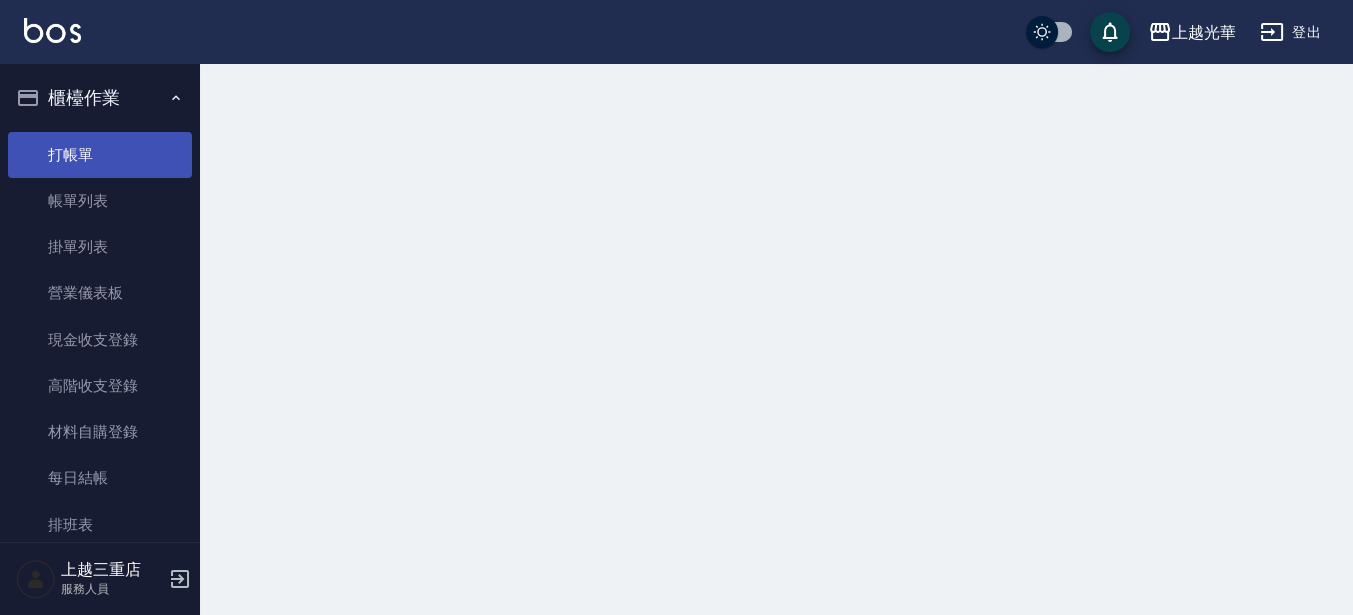scroll, scrollTop: 0, scrollLeft: 0, axis: both 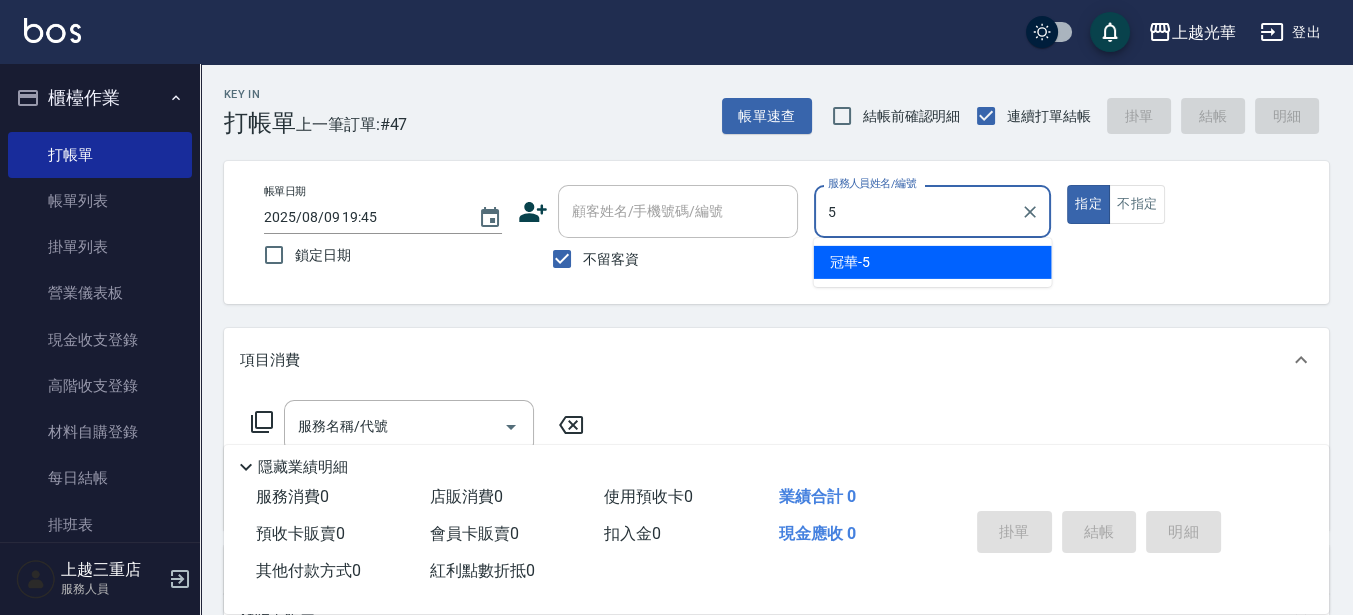type on "[NAME]-[NUMBER]" 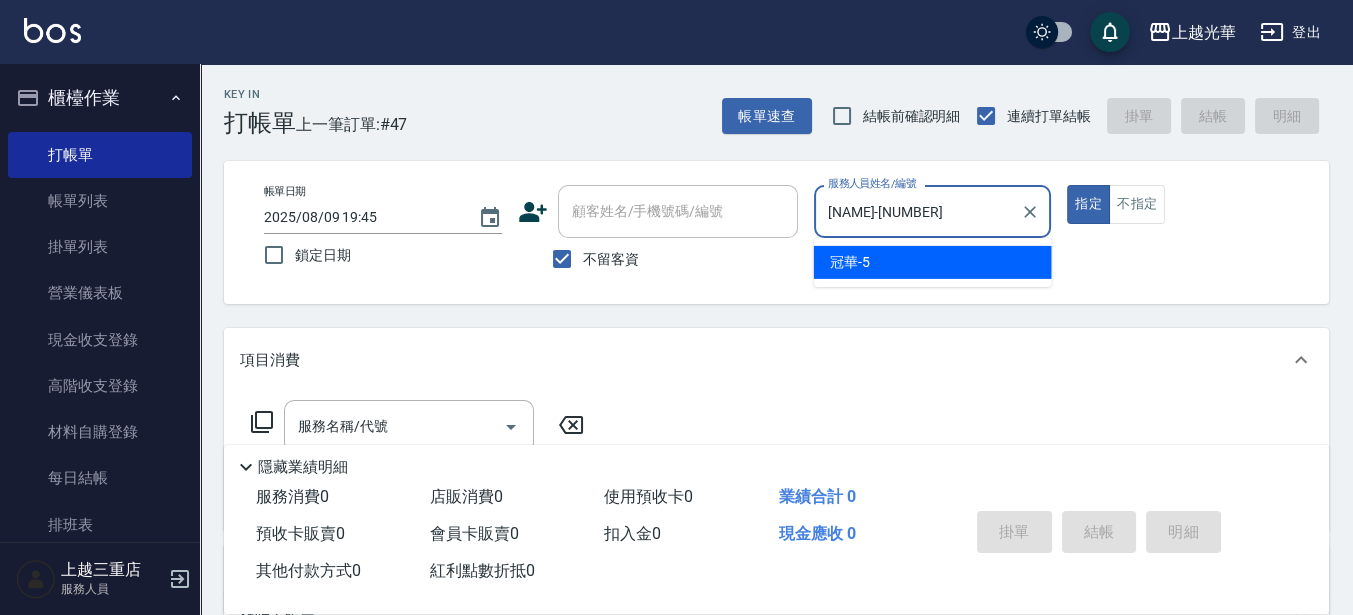 type on "true" 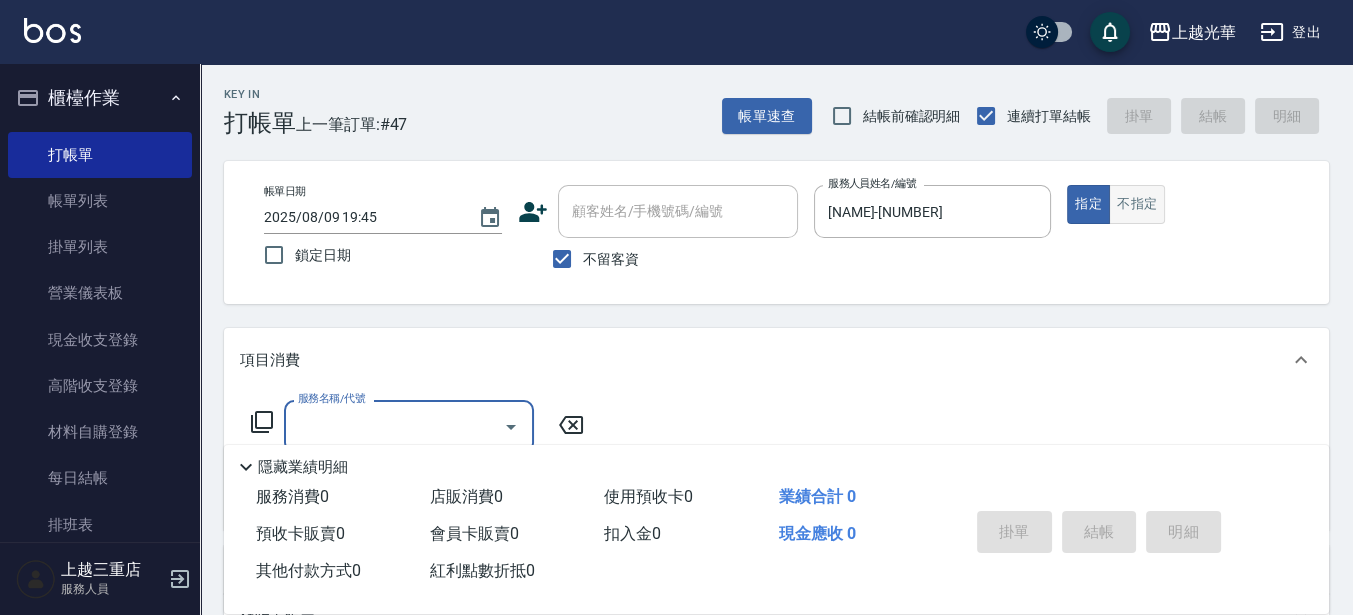 click on "不指定" at bounding box center [1137, 204] 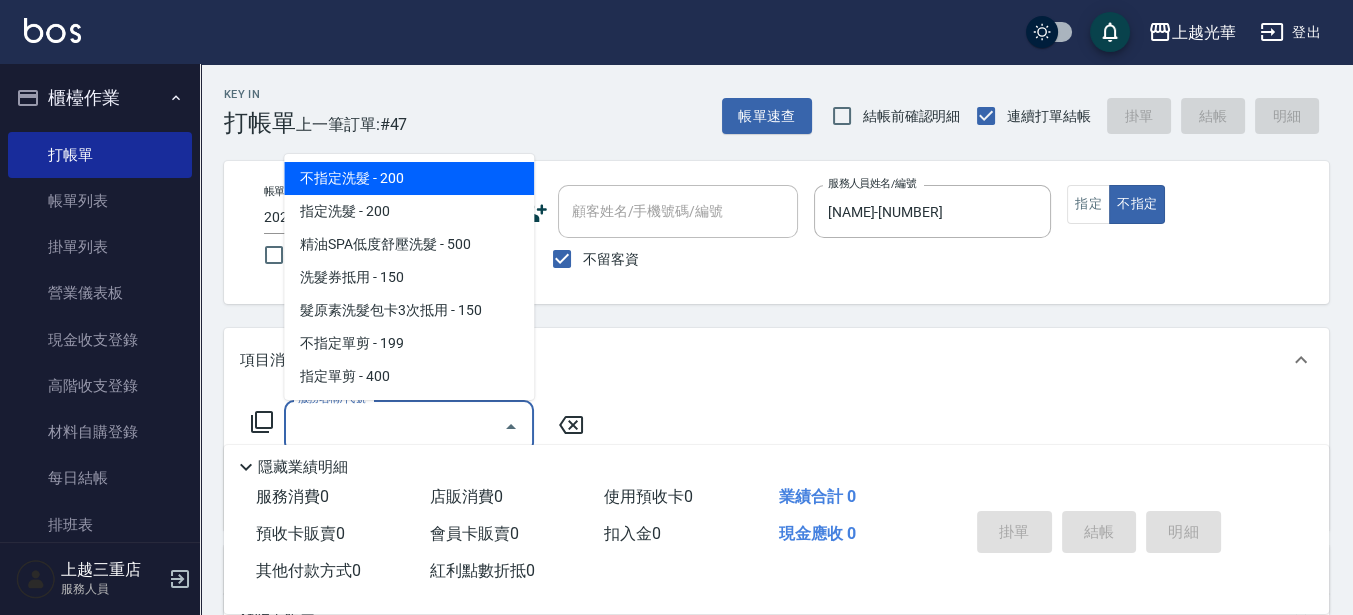 click on "服務名稱/代號 服務名稱/代號" at bounding box center [409, 426] 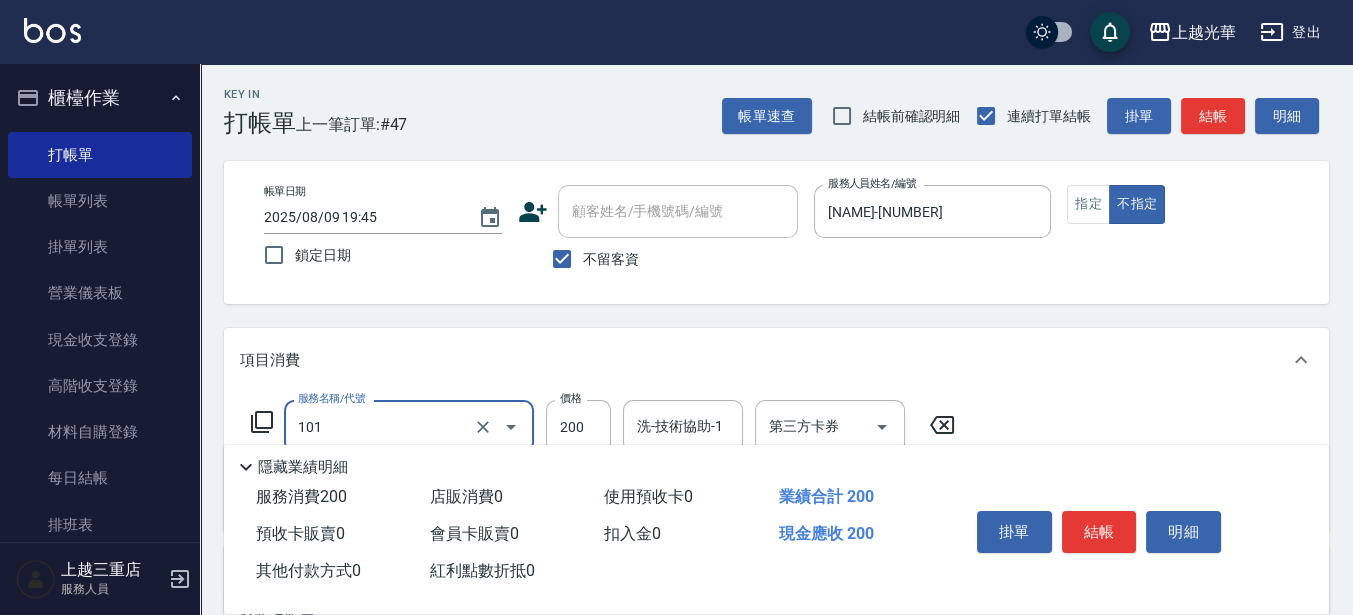 type on "不指定洗髮(101)" 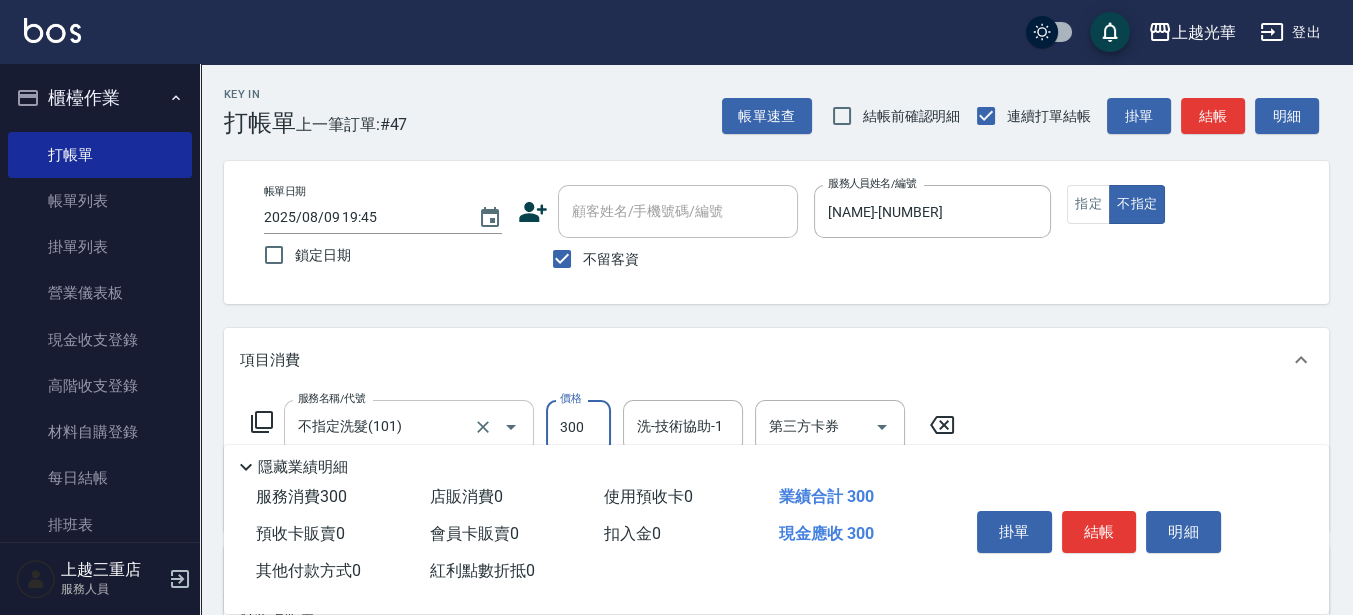 type on "300" 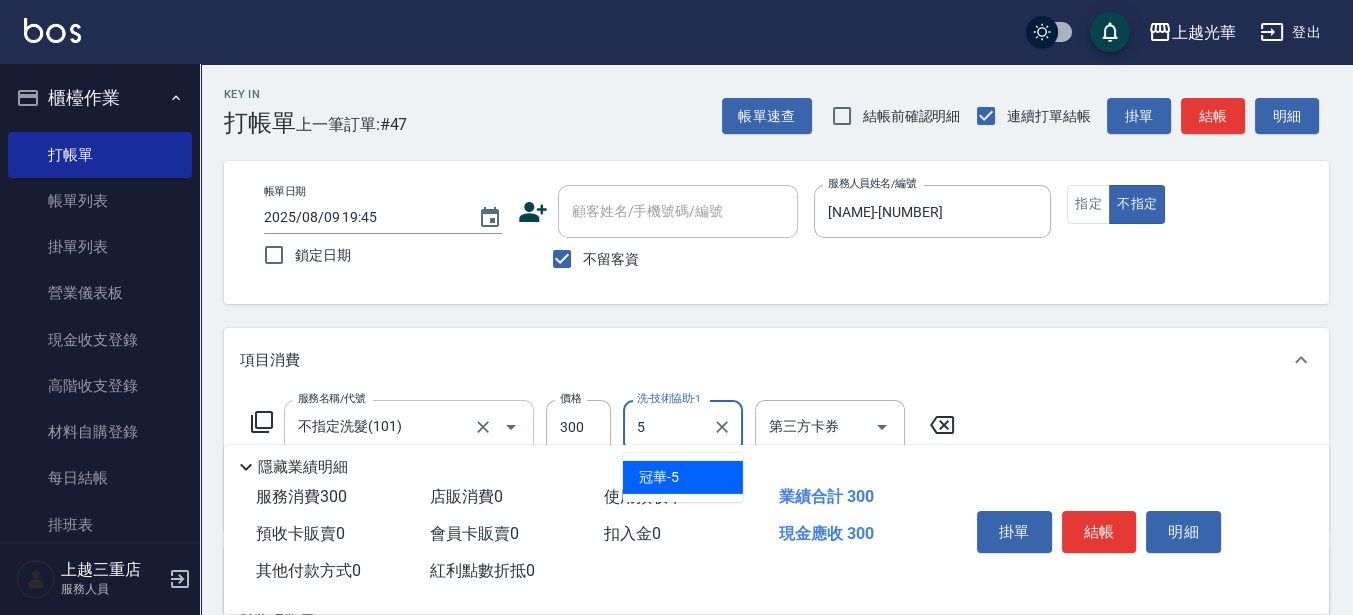 type on "[NAME]-[NUMBER]" 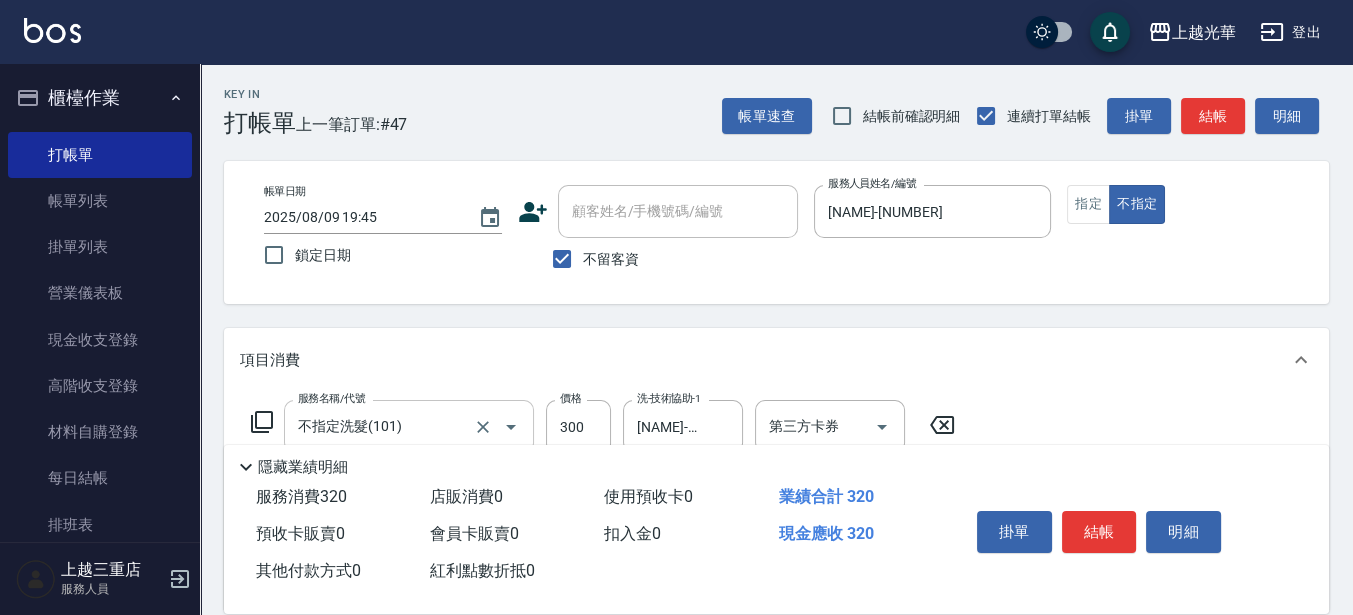 type on "潤絲(801)" 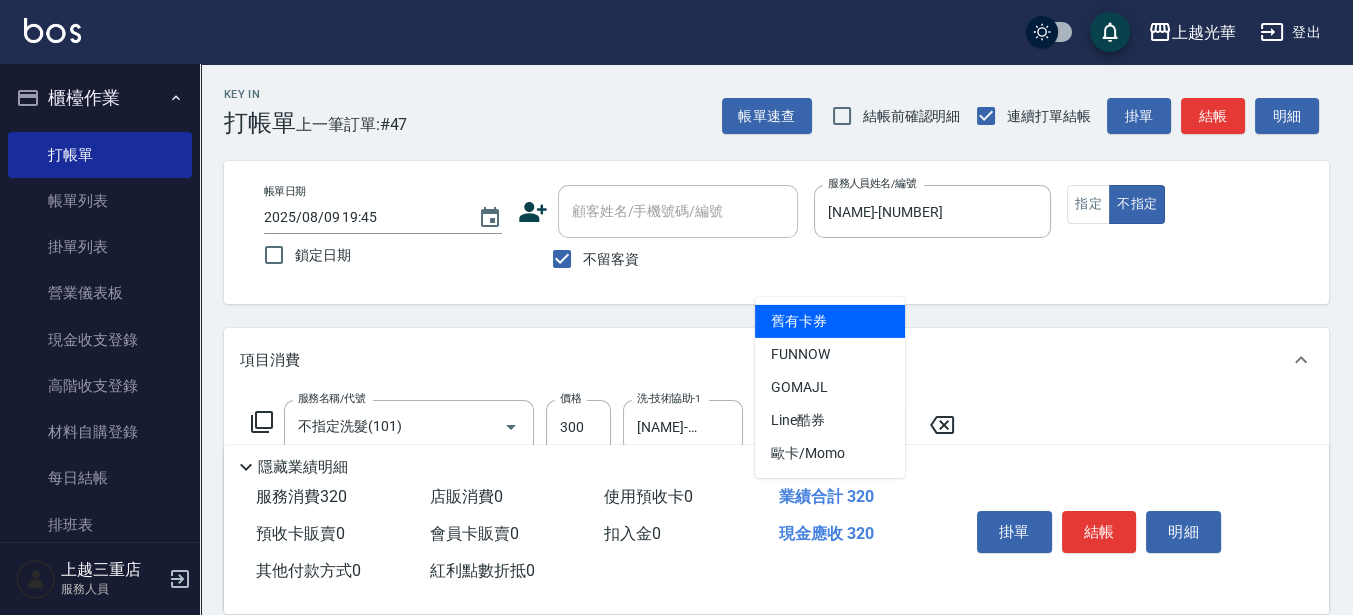 scroll, scrollTop: 125, scrollLeft: 0, axis: vertical 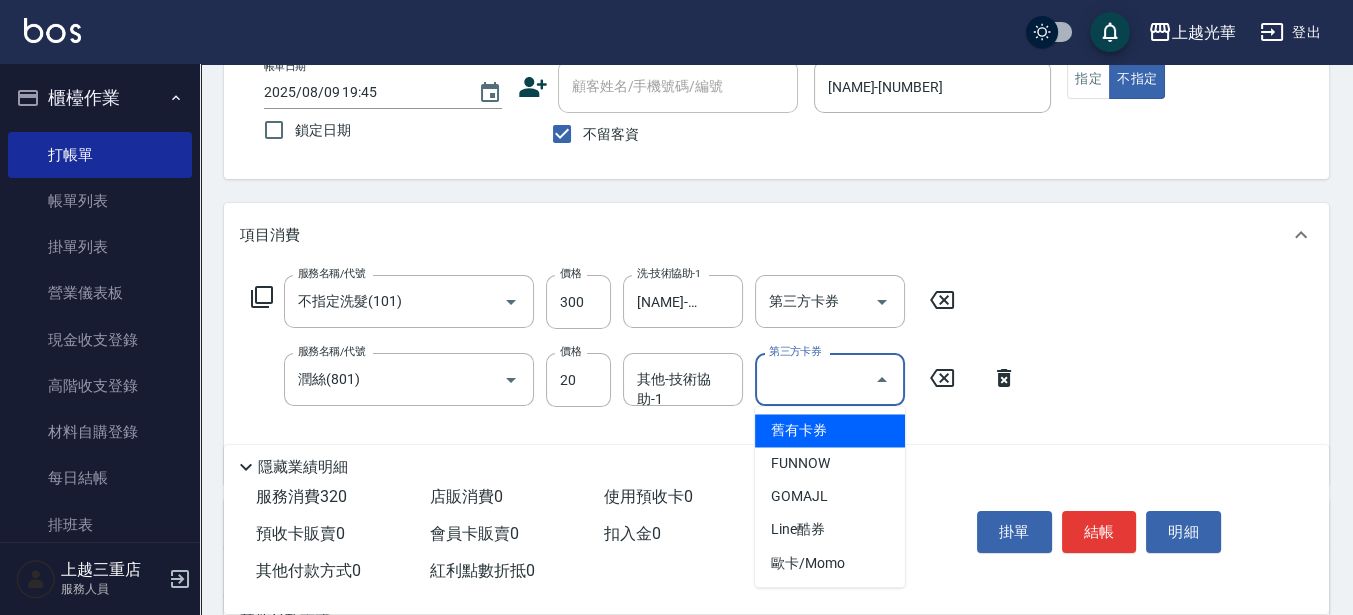 click on "[SERVICE_NAME]/[SERVICE_CODE] [SERVICE_NAME] [PRICE] [PRICE] [SERVICE_NAME]-[NUMBER] [SERVICE_NAME] [THIRD_PARTY_CARD] [THIRD_PARTY_CARD] [SERVICE_NAME]/[SERVICE_NAME] [PRICE] [PRICE] [SERVICE_NAME]-[SERVICE_NAME] [SERVICE_NAME] [THIRD_PARTY_CARD] [THIRD_PARTY_CARD]" at bounding box center (776, 375) 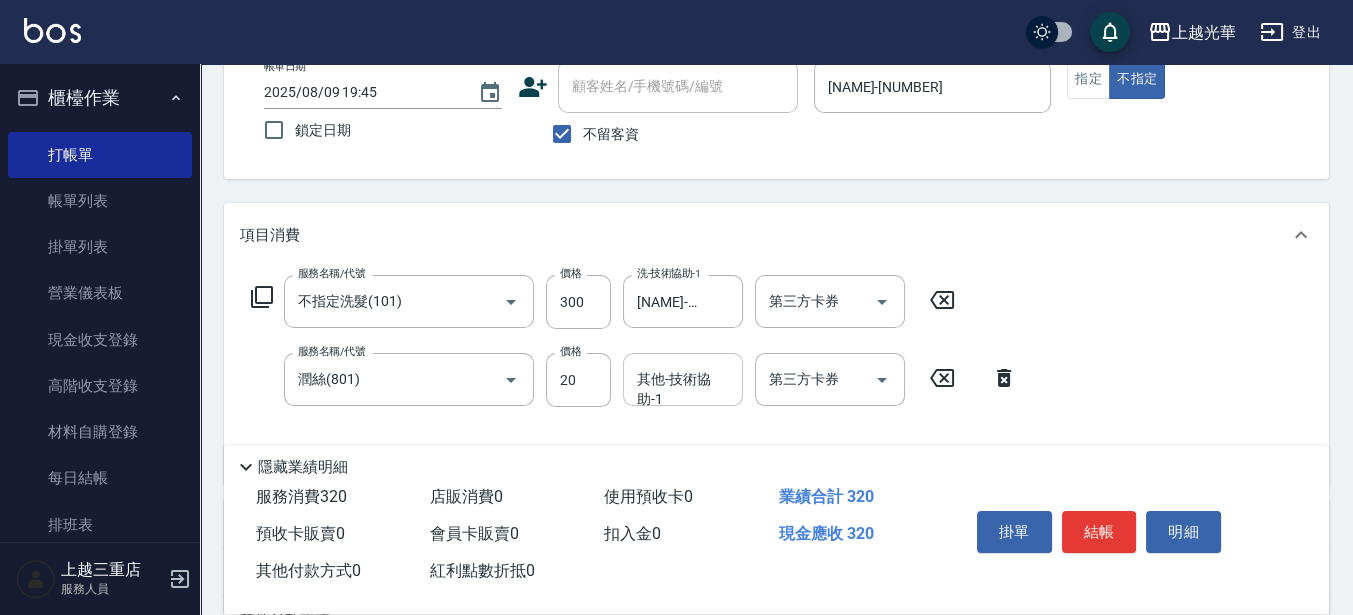 click on "其他-技術協助-1" at bounding box center [683, 379] 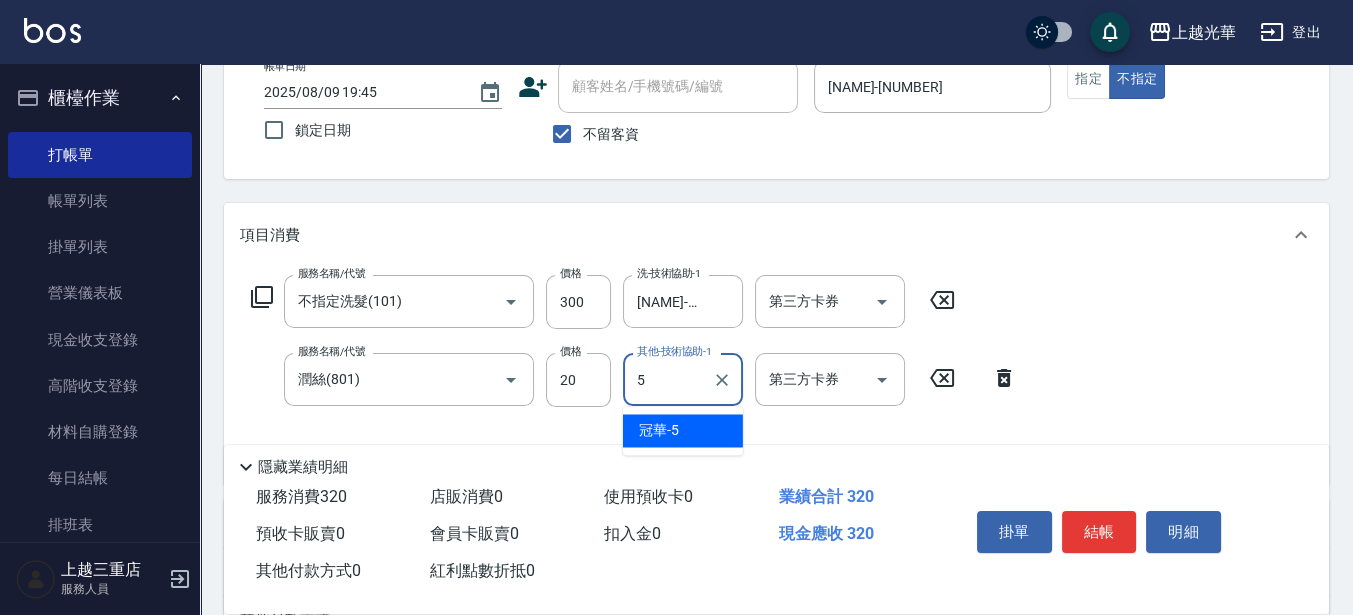 type on "[NAME]-[NUMBER]" 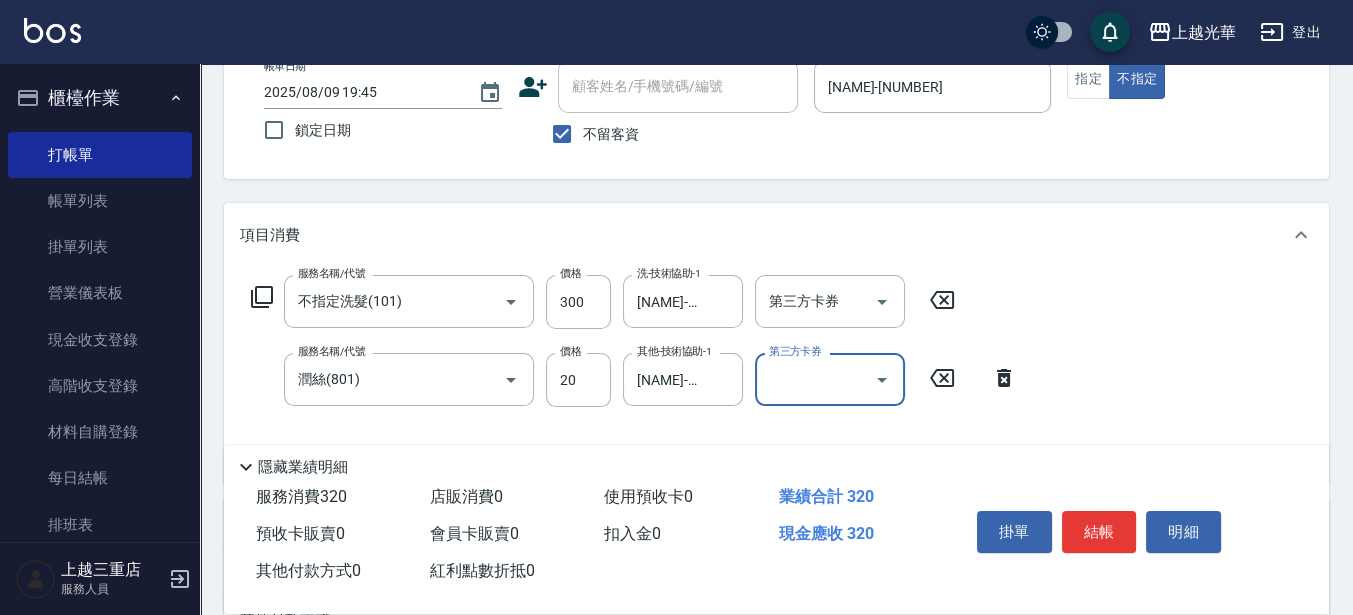 scroll, scrollTop: 0, scrollLeft: 0, axis: both 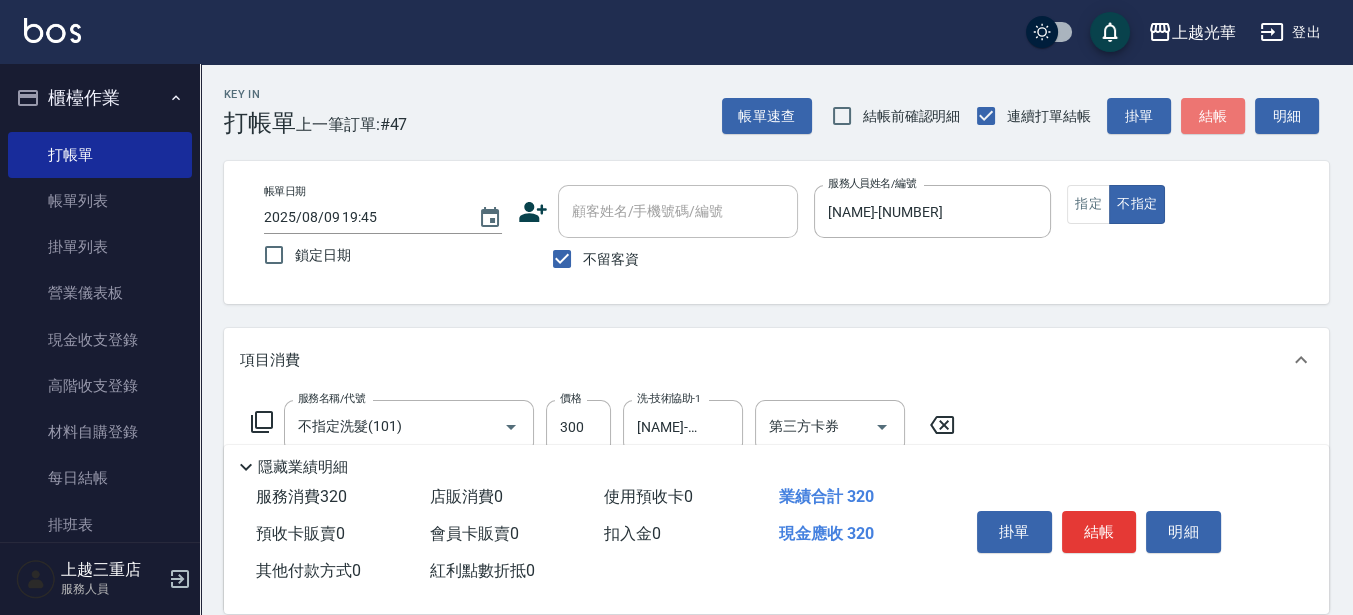 click on "結帳" at bounding box center [1213, 116] 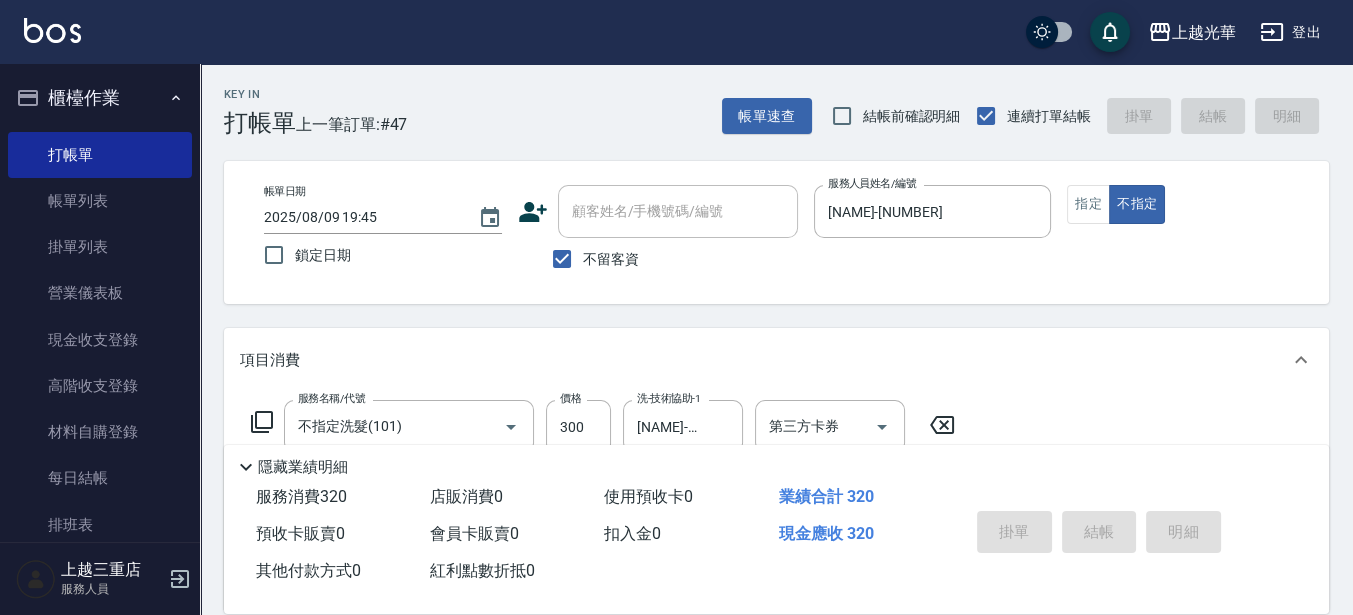 type on "2025/08/09 19:46" 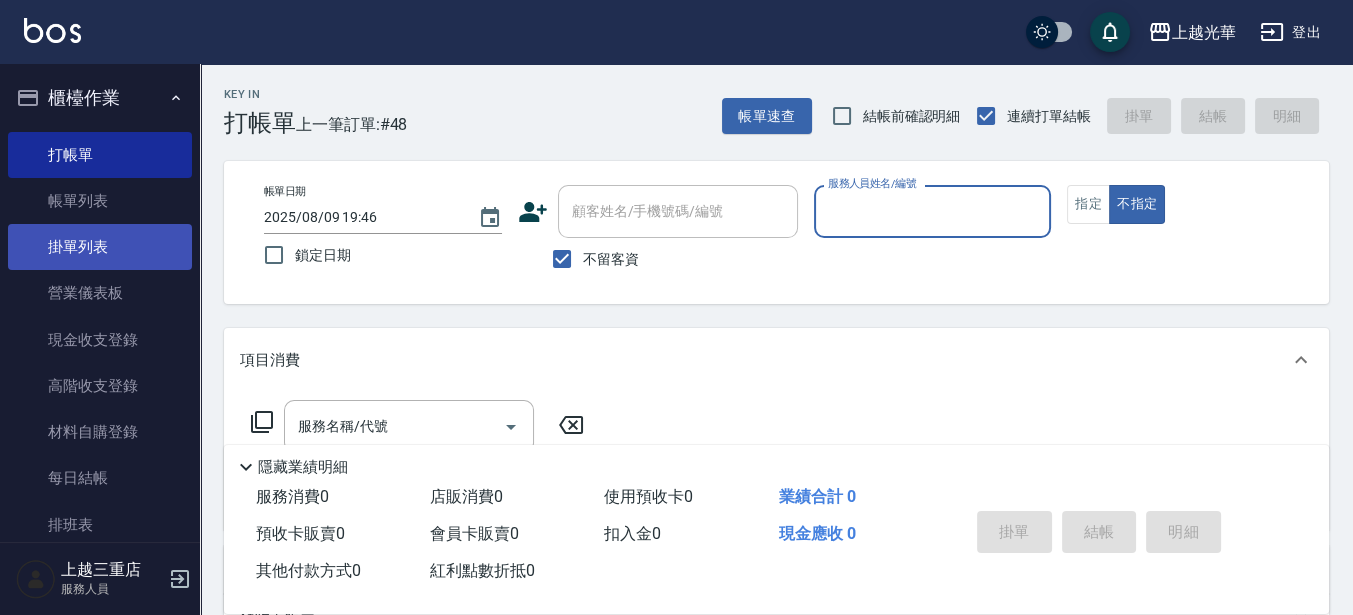 click on "掛單列表" at bounding box center [100, 247] 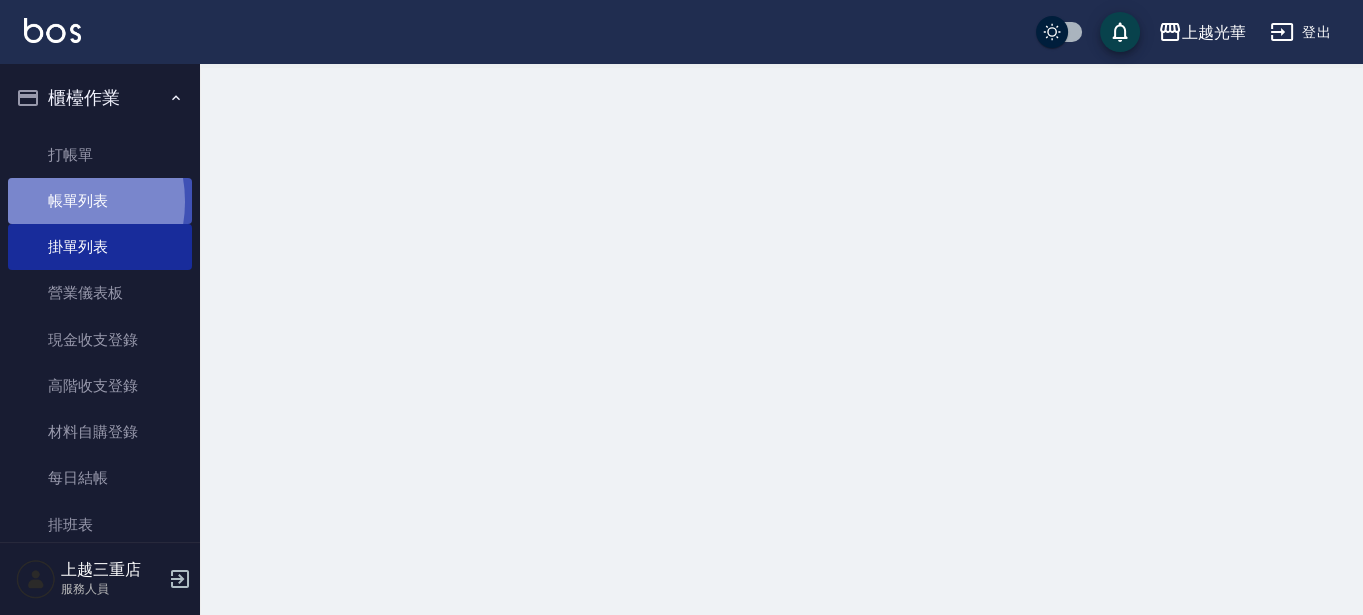 click on "帳單列表" at bounding box center [100, 201] 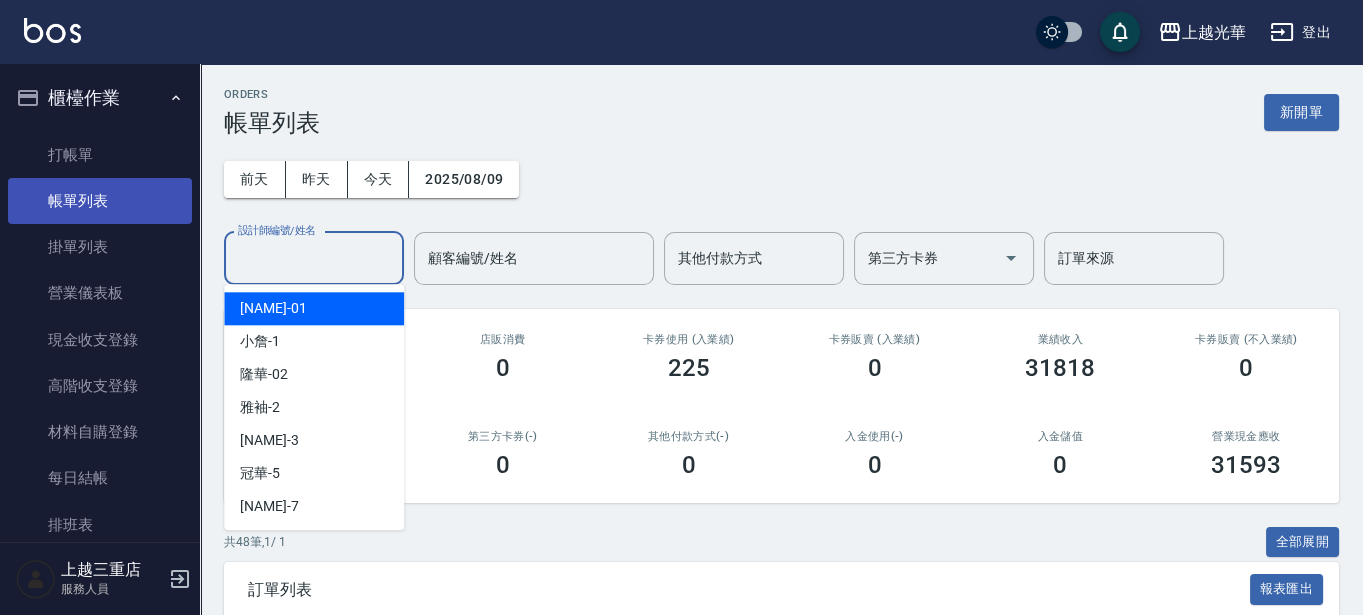 click on "設計師編號/姓名" at bounding box center [314, 258] 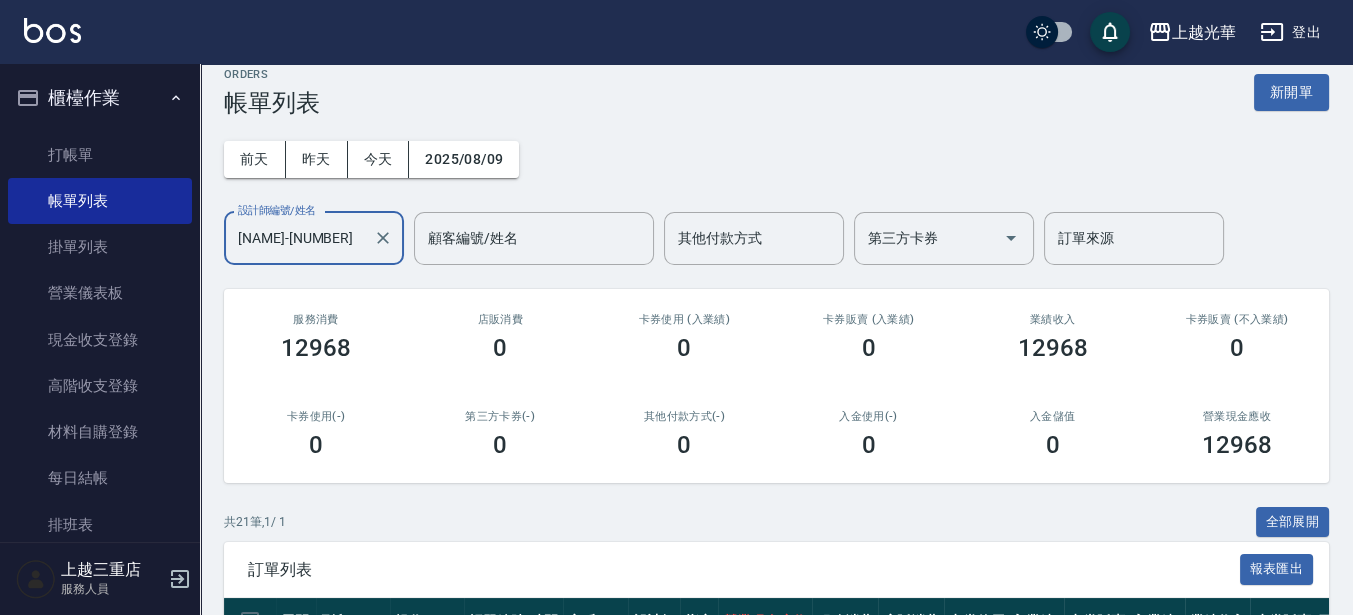 scroll, scrollTop: 375, scrollLeft: 0, axis: vertical 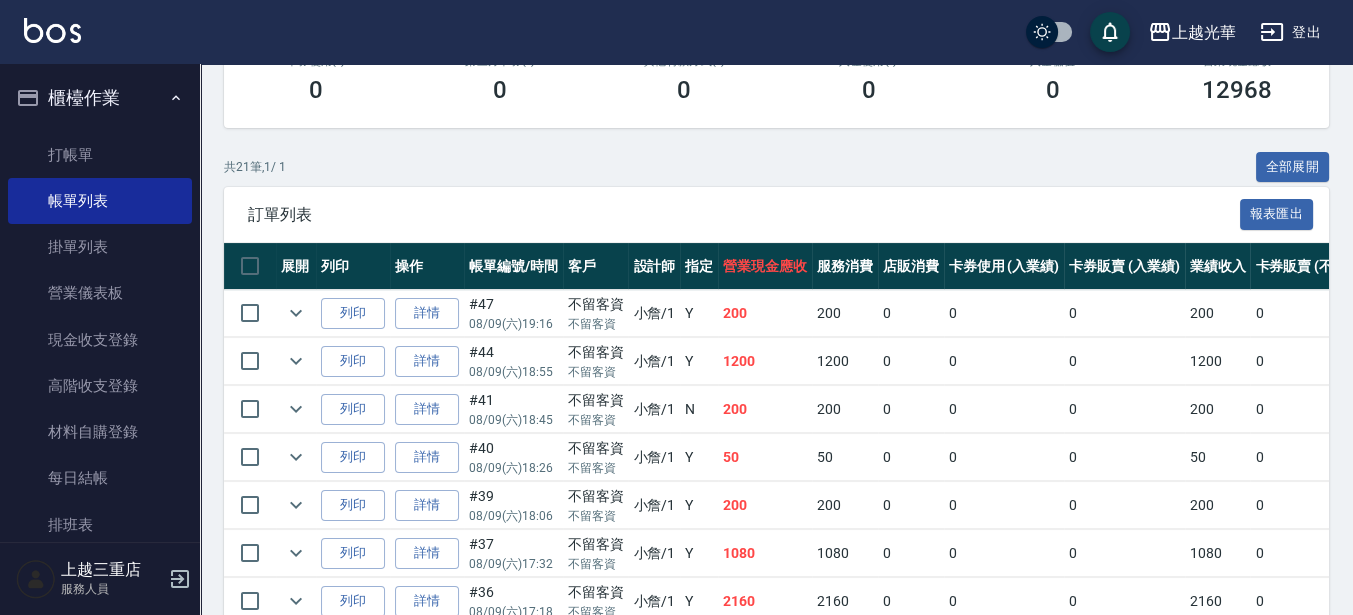 type on "[NAME]-[NUMBER]" 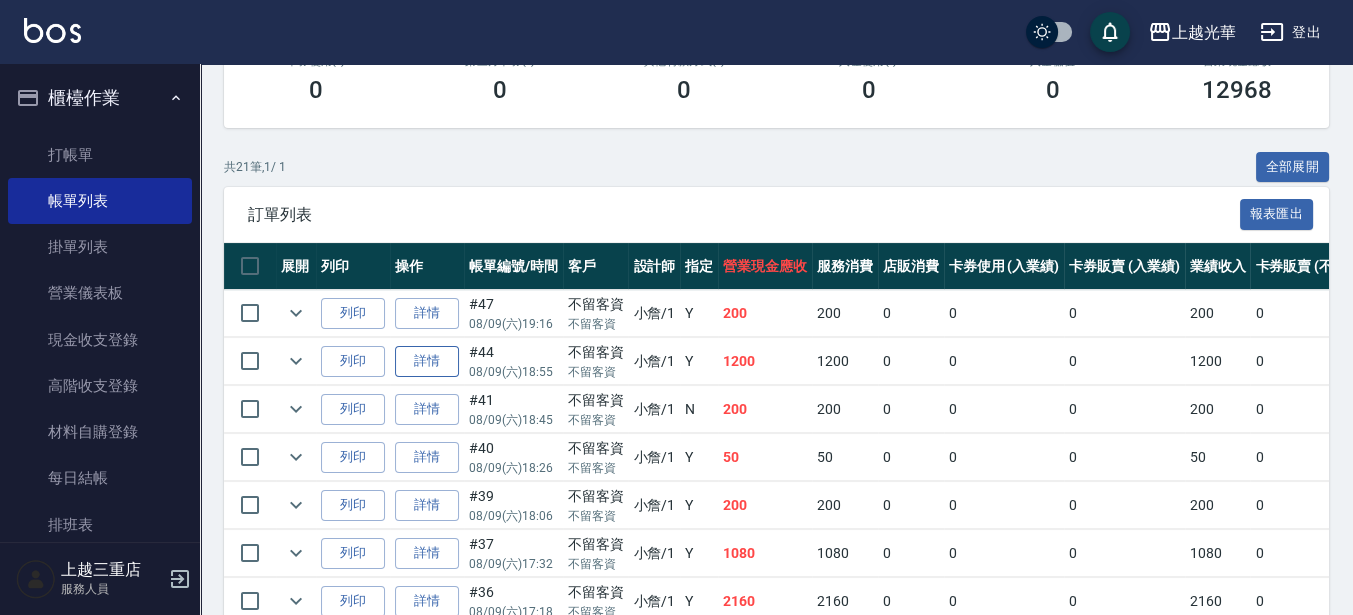 click on "詳情" at bounding box center (427, 361) 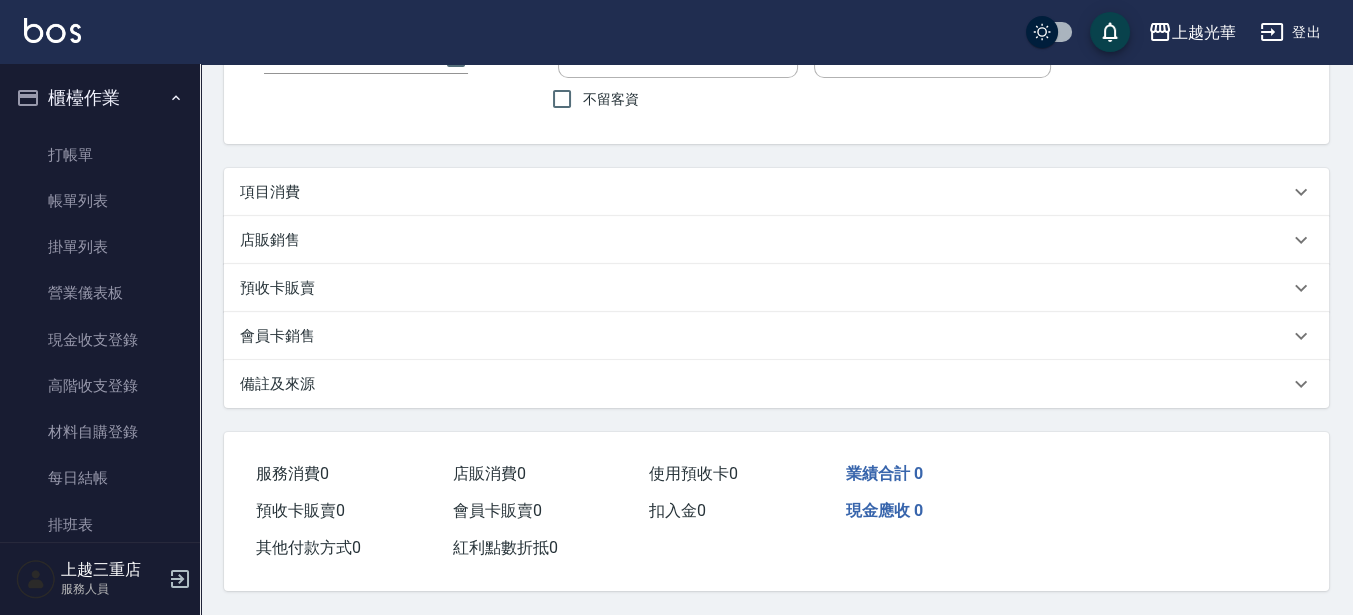 scroll, scrollTop: 0, scrollLeft: 0, axis: both 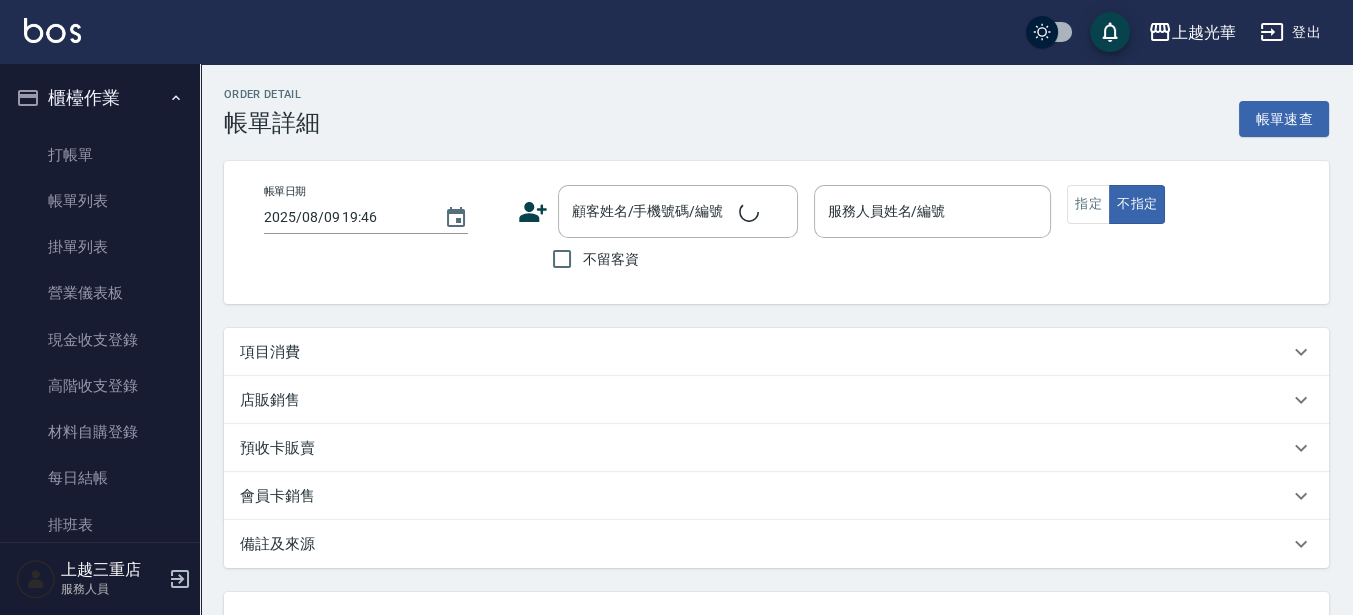 type on "2025/08/09 18:55" 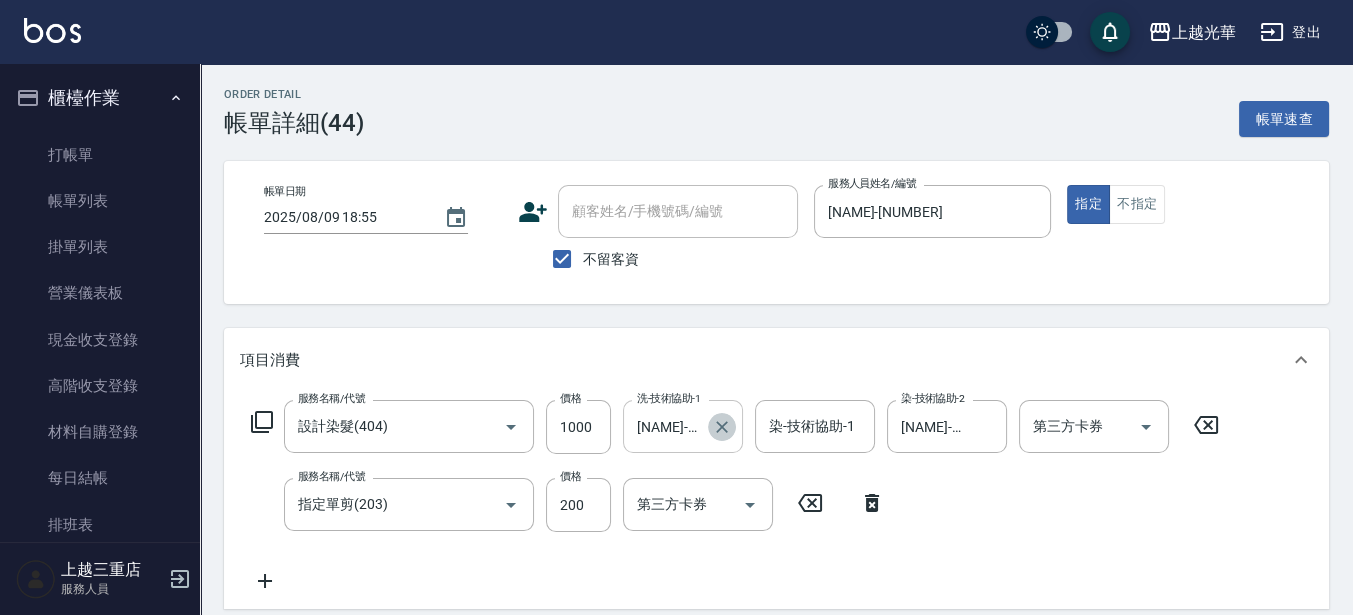 click 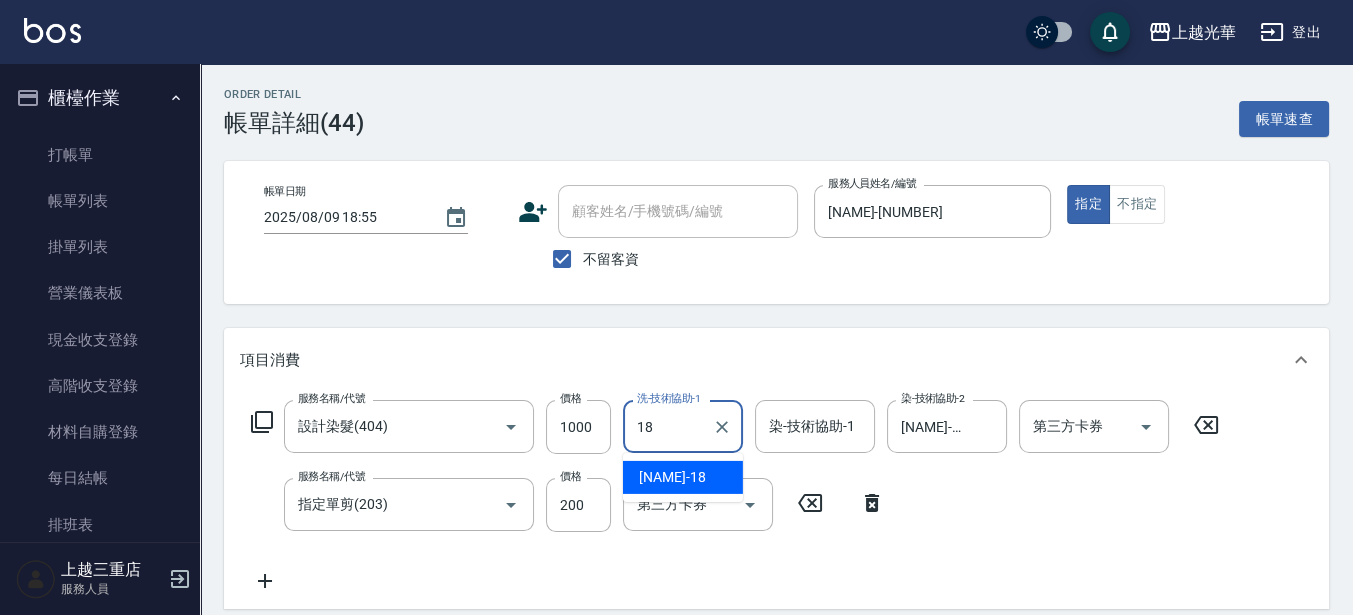type on "[NAME]-[NUMBER]" 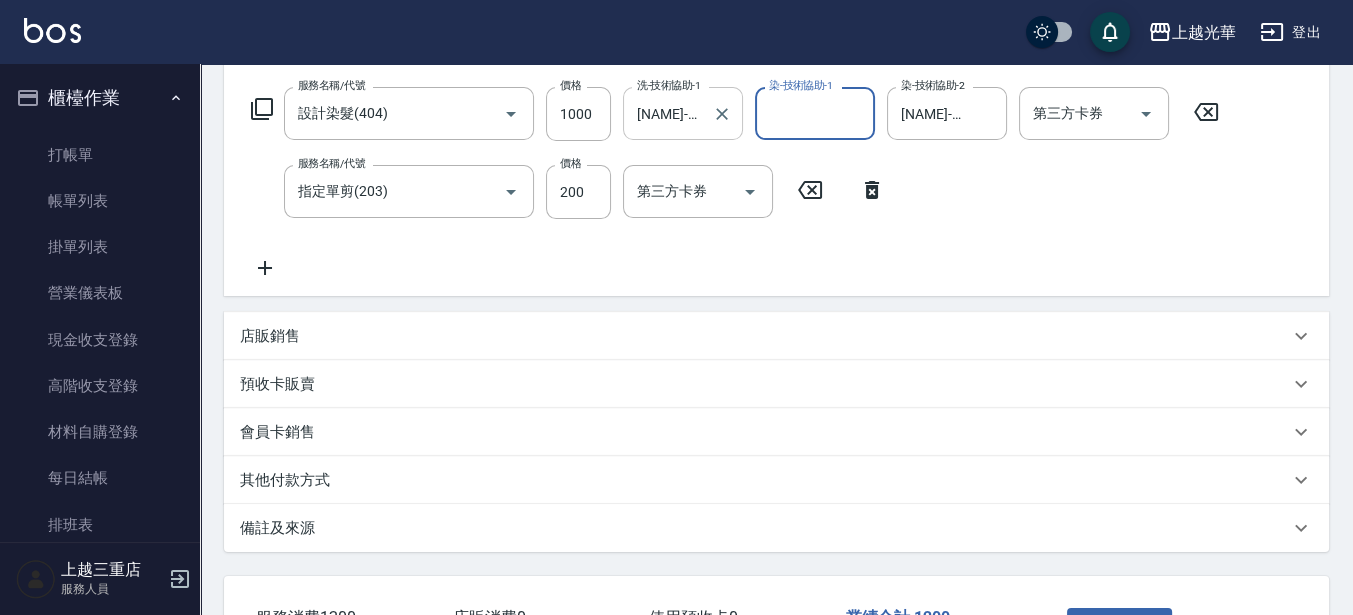 scroll, scrollTop: 462, scrollLeft: 0, axis: vertical 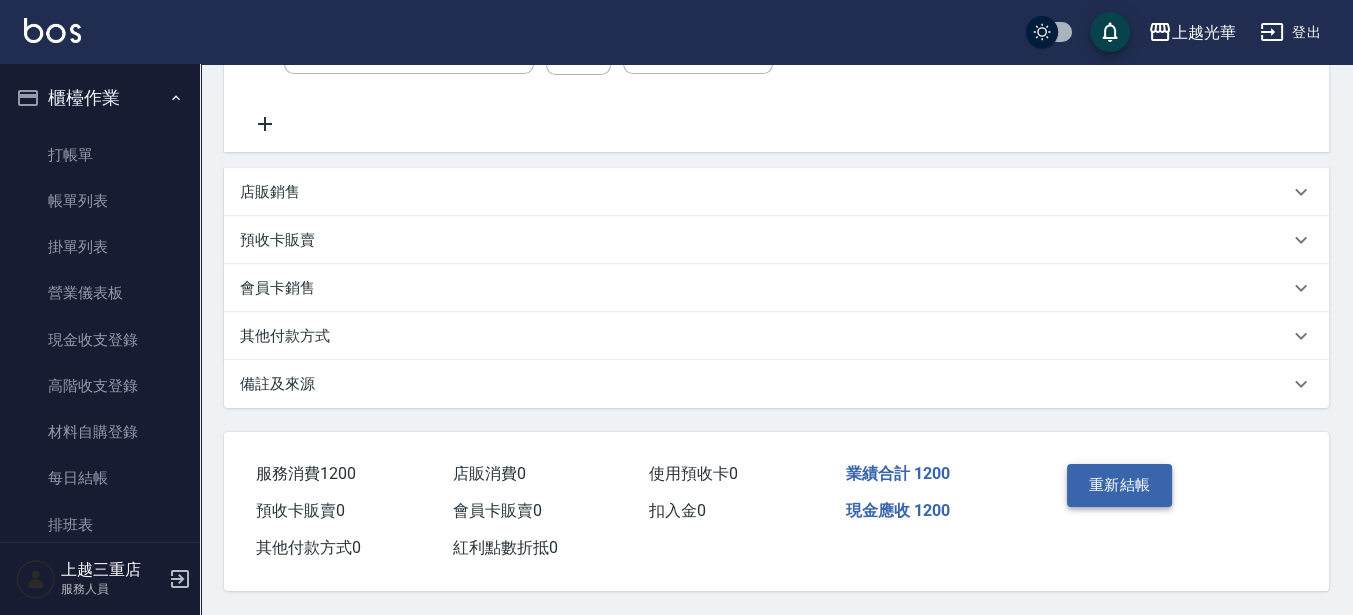 click on "重新結帳" at bounding box center [1120, 485] 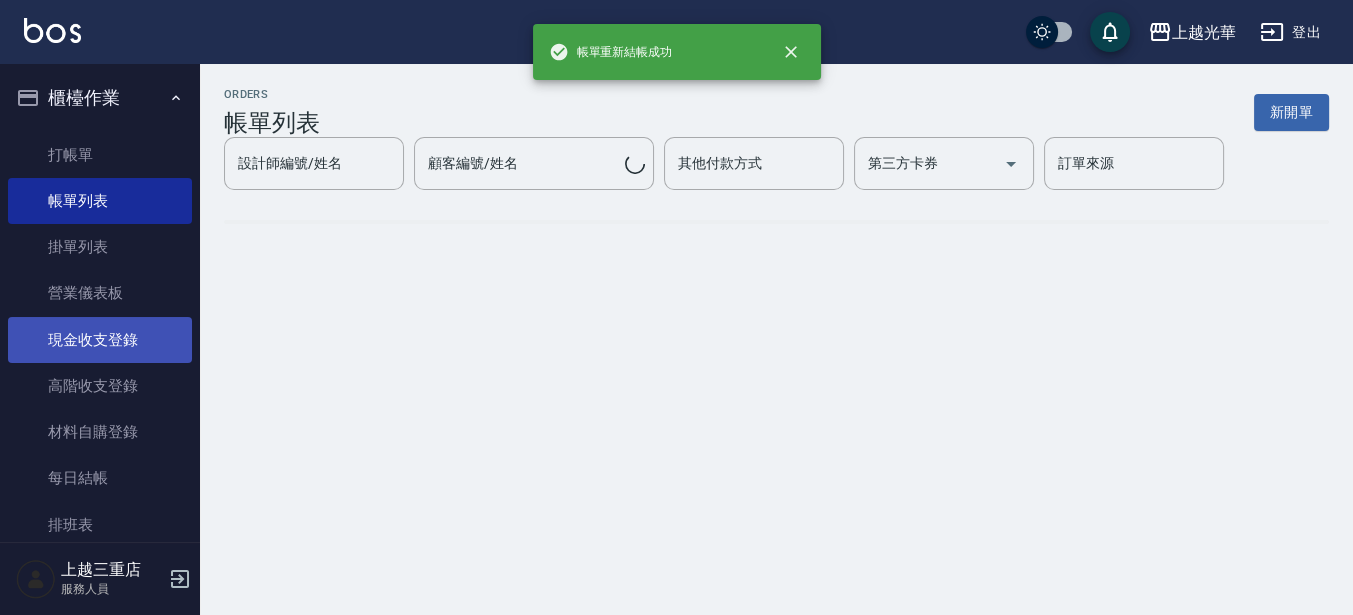 scroll, scrollTop: 0, scrollLeft: 0, axis: both 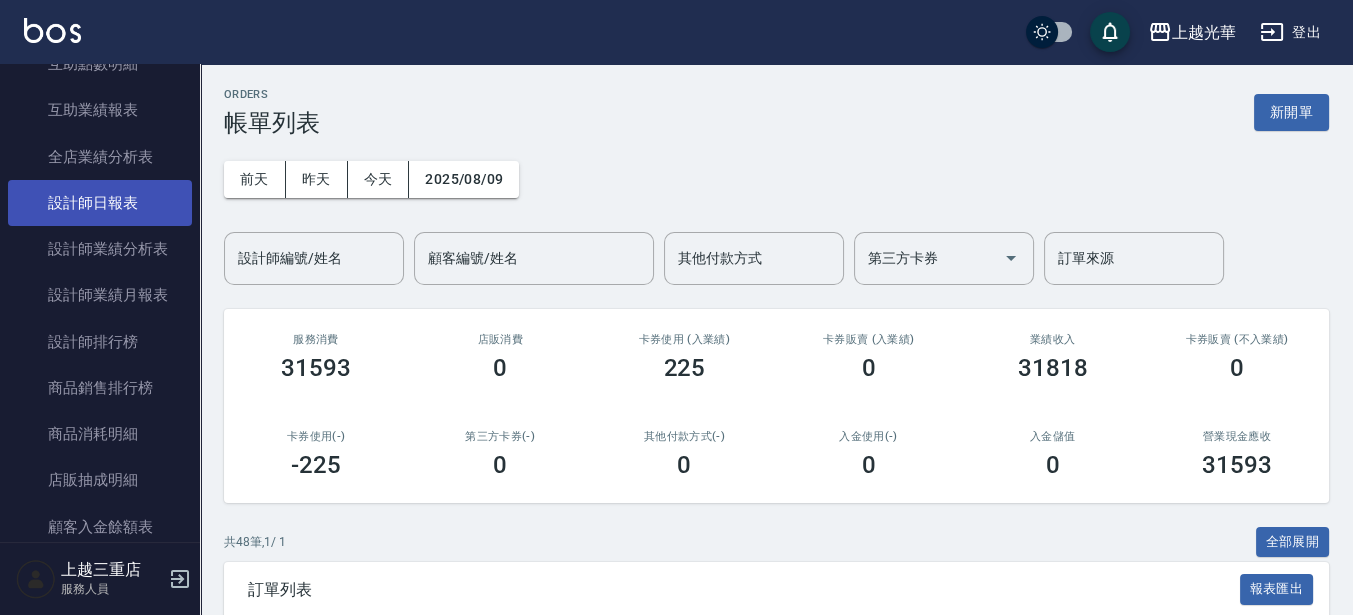 click on "設計師日報表" at bounding box center (100, 203) 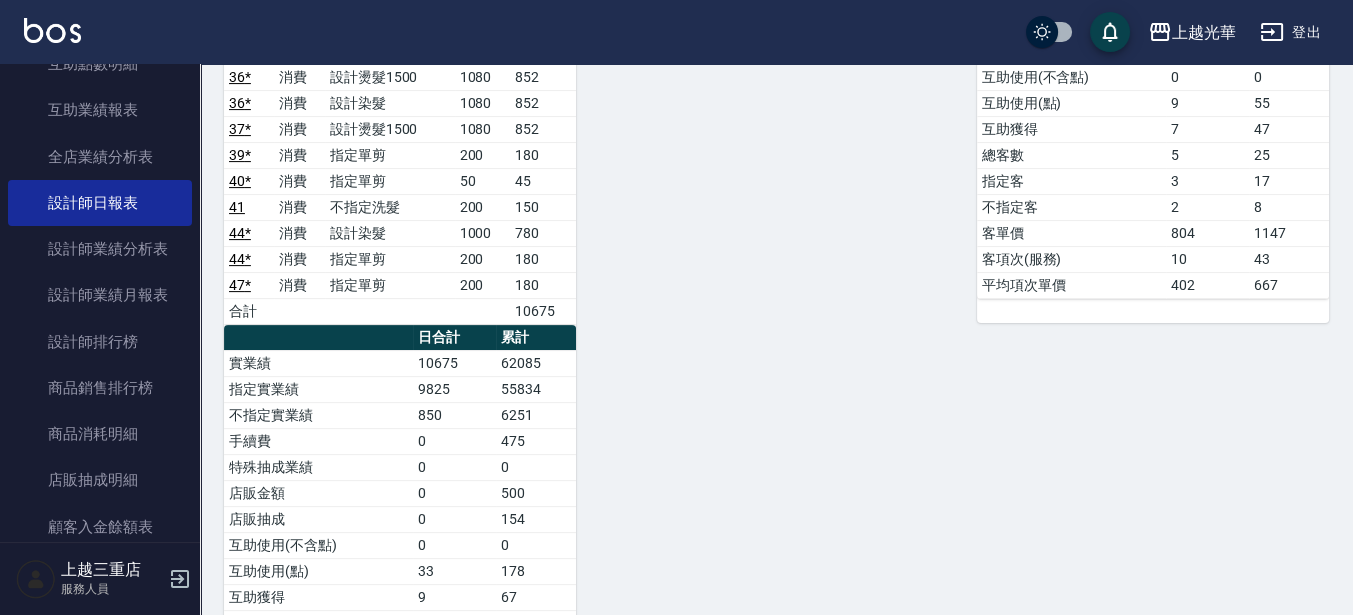 scroll, scrollTop: 886, scrollLeft: 0, axis: vertical 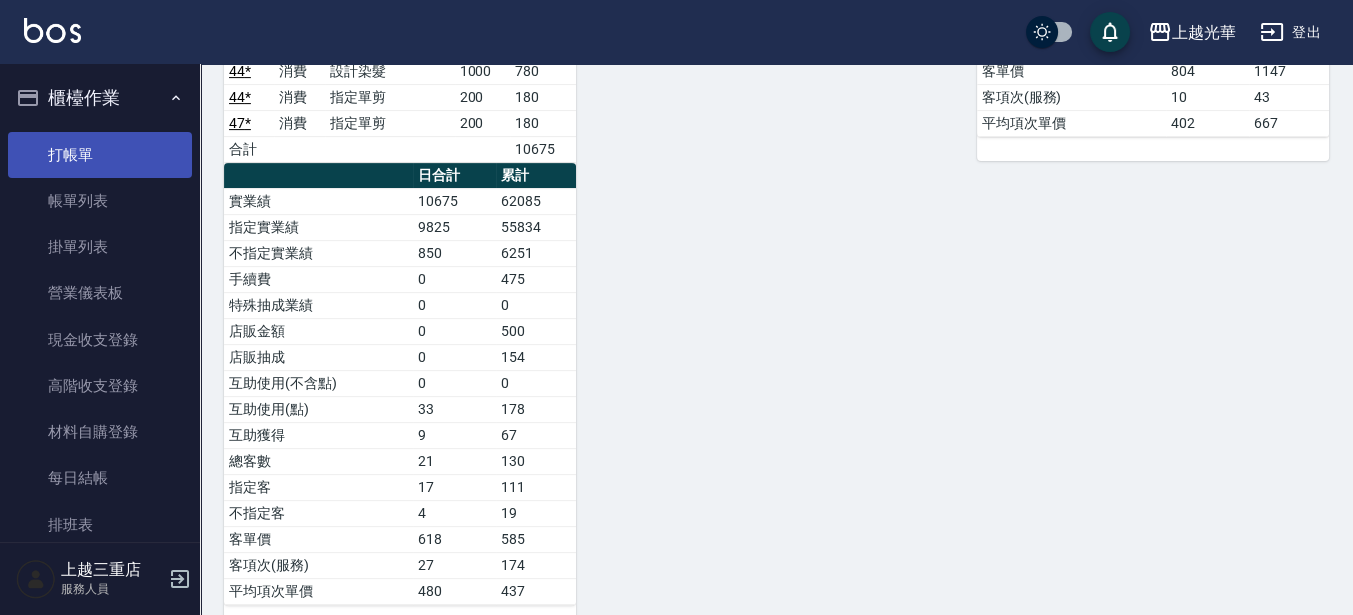 click on "打帳單" at bounding box center (100, 155) 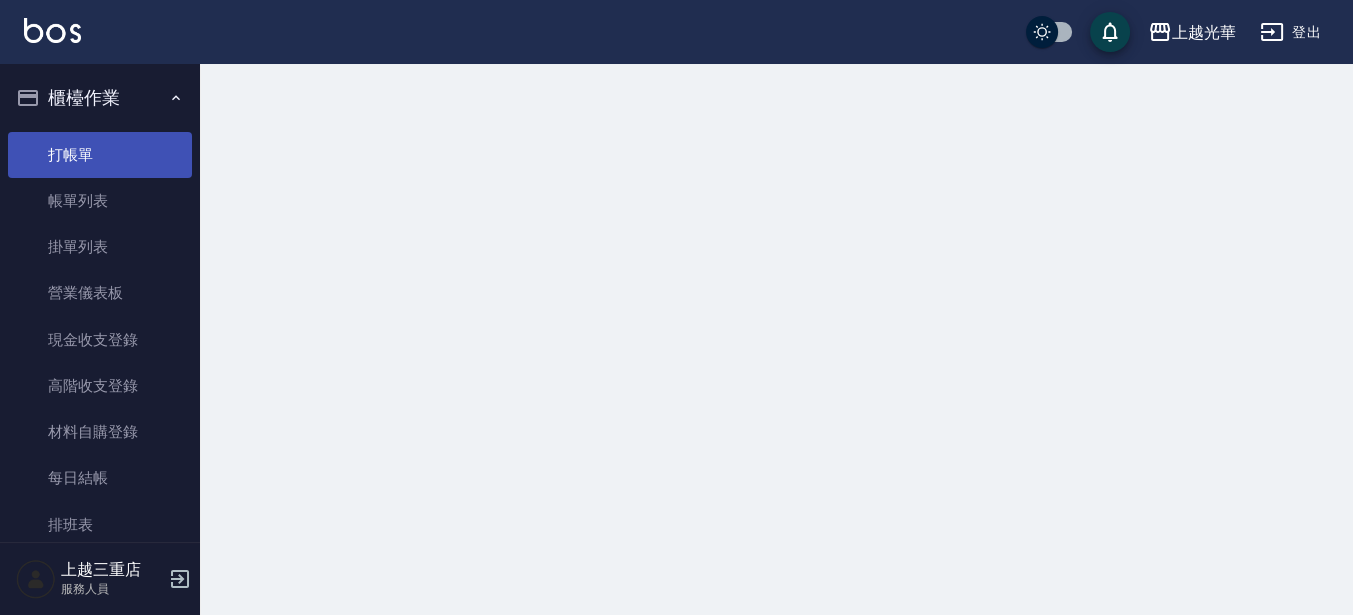 scroll, scrollTop: 0, scrollLeft: 0, axis: both 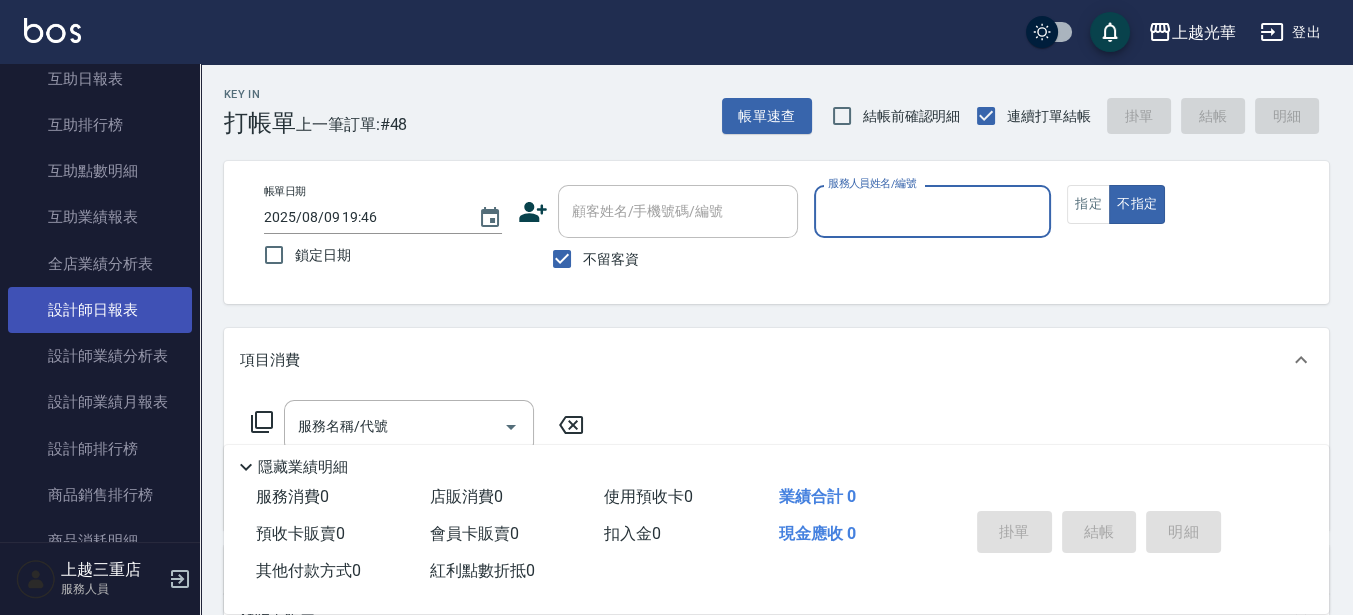 click on "設計師日報表" at bounding box center (100, 310) 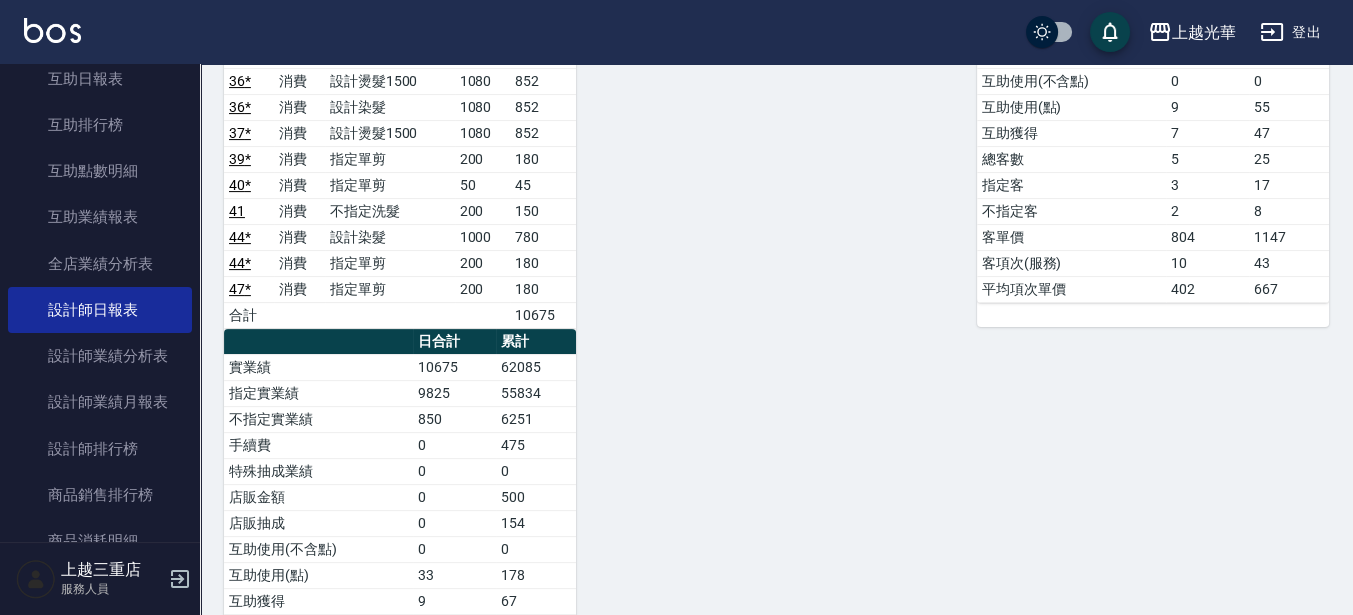 scroll, scrollTop: 682, scrollLeft: 0, axis: vertical 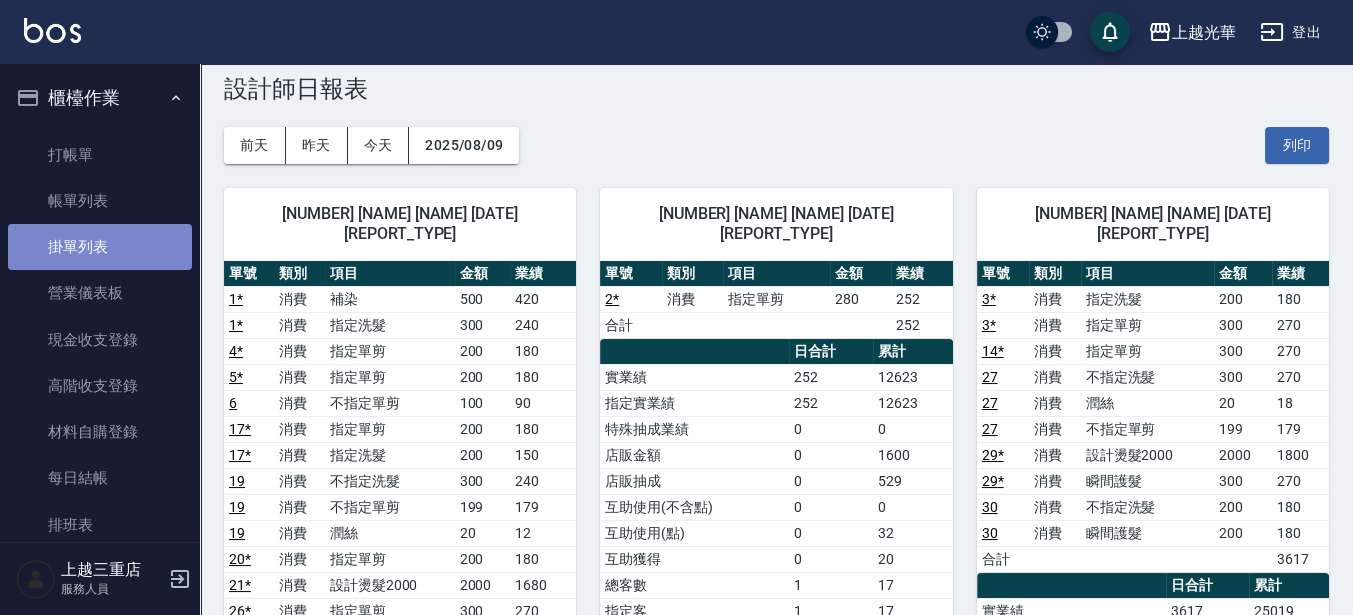 click on "掛單列表" at bounding box center [100, 247] 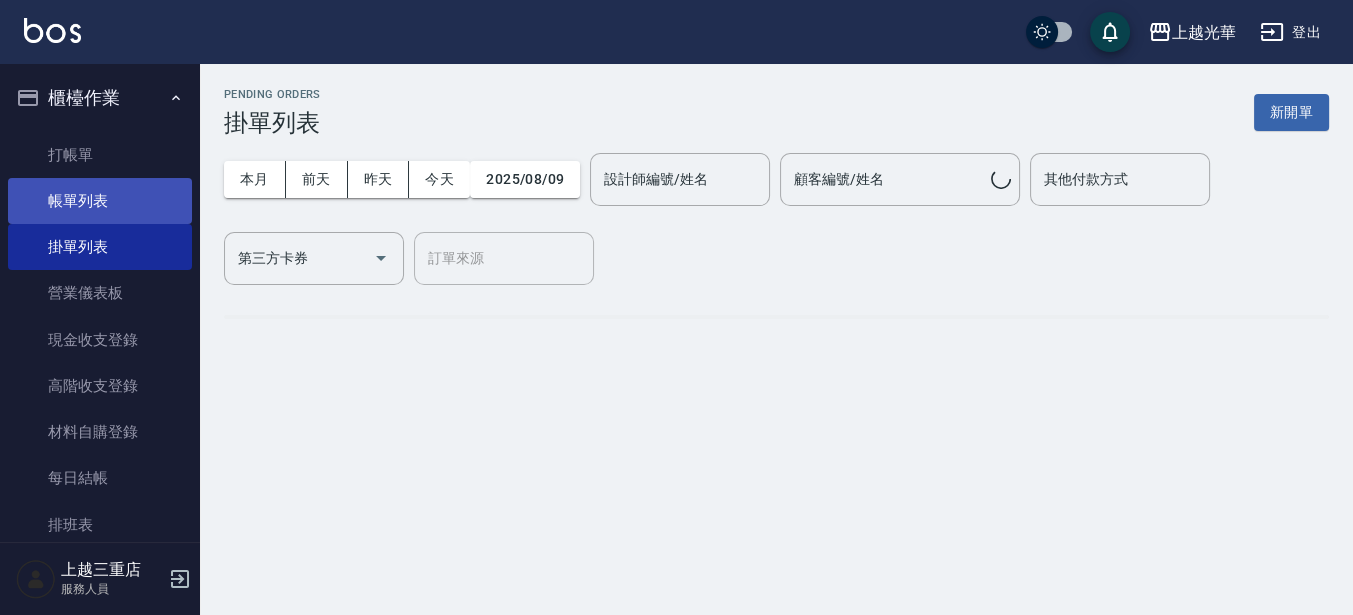 scroll, scrollTop: 0, scrollLeft: 0, axis: both 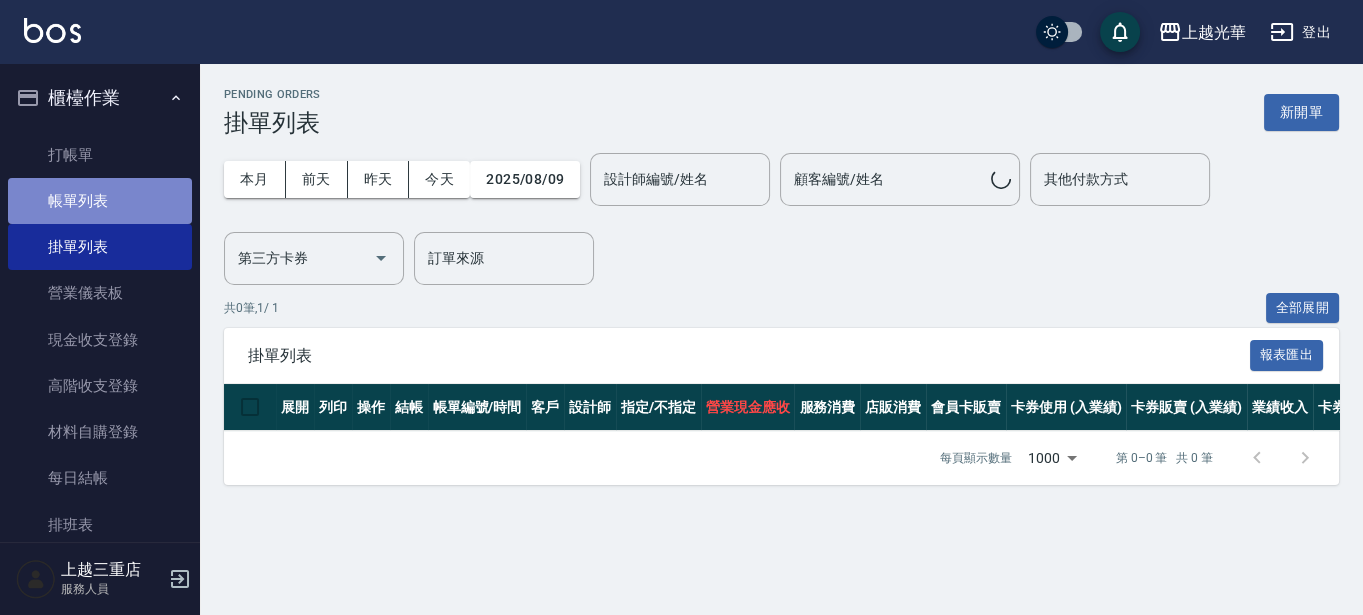 click on "帳單列表" at bounding box center (100, 201) 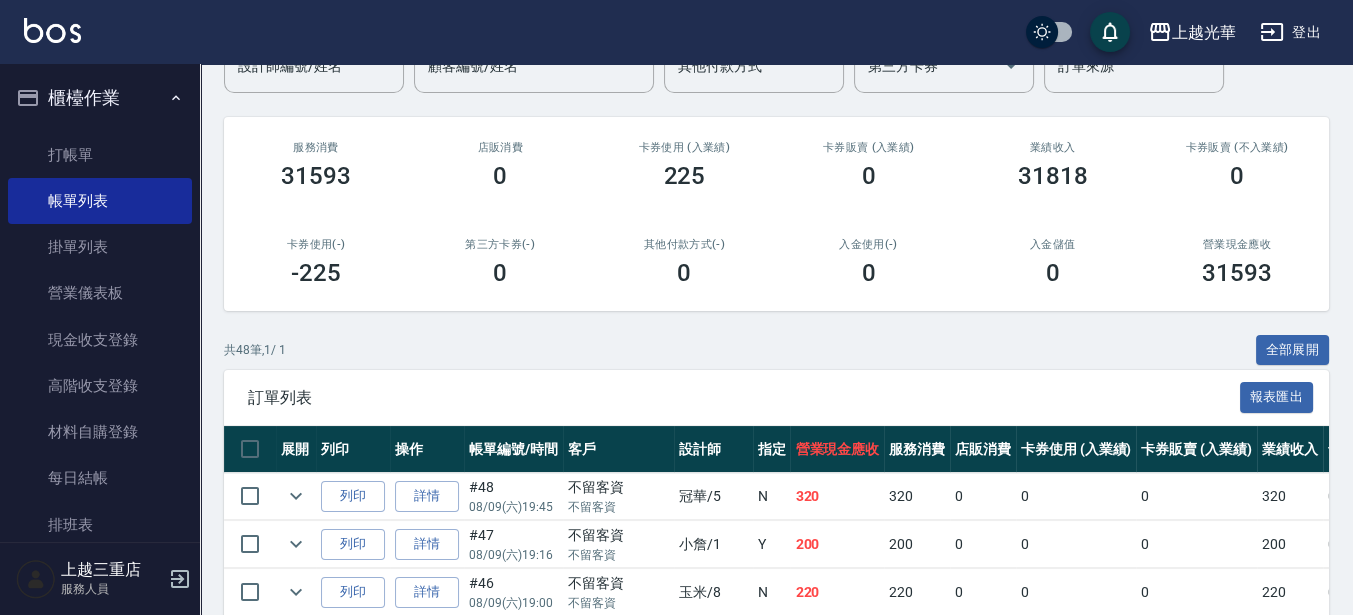 scroll, scrollTop: 250, scrollLeft: 0, axis: vertical 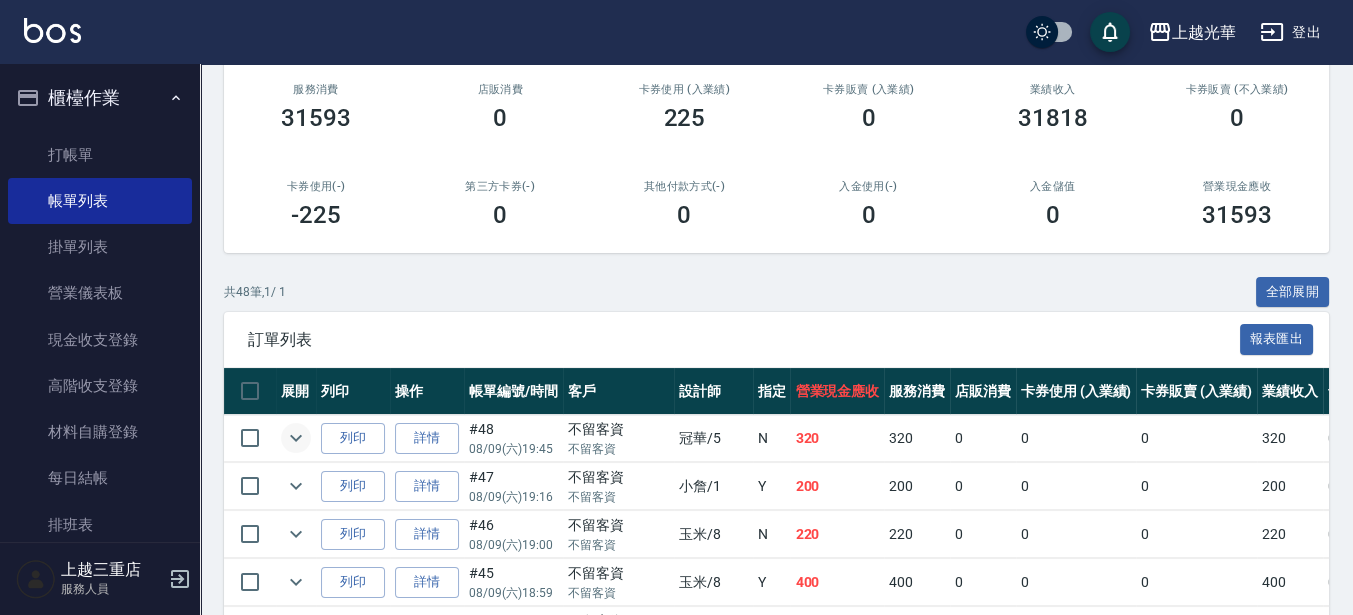 click 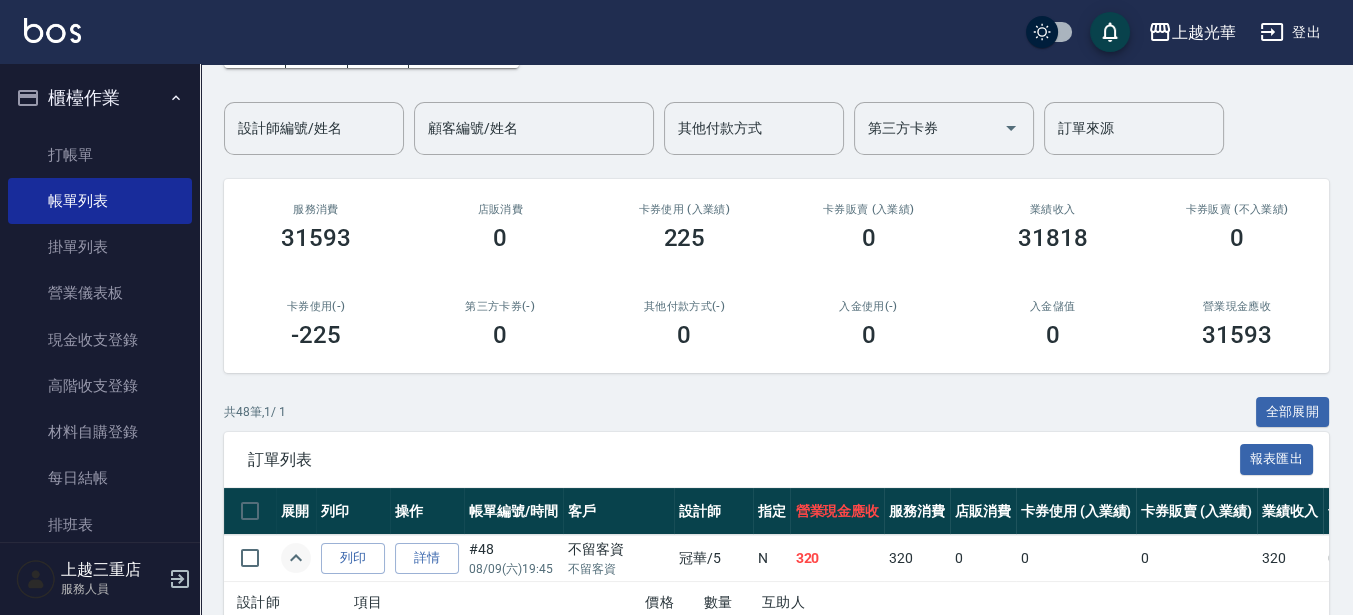 scroll, scrollTop: 125, scrollLeft: 0, axis: vertical 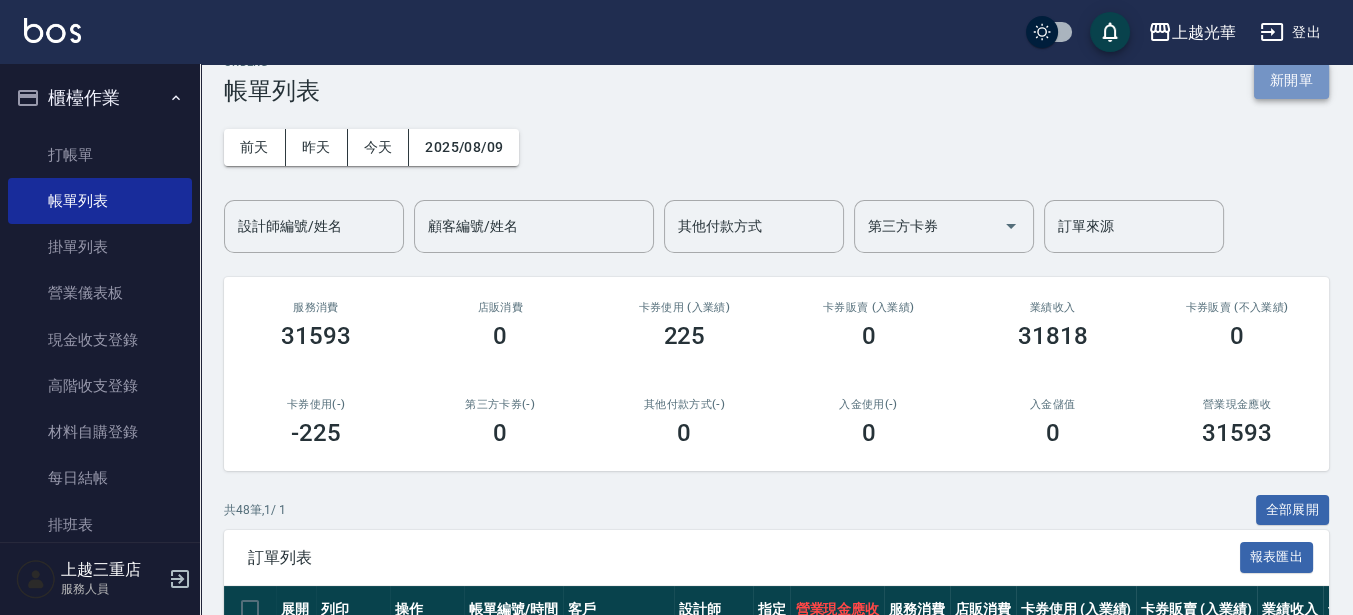 click on "新開單" at bounding box center (1291, 80) 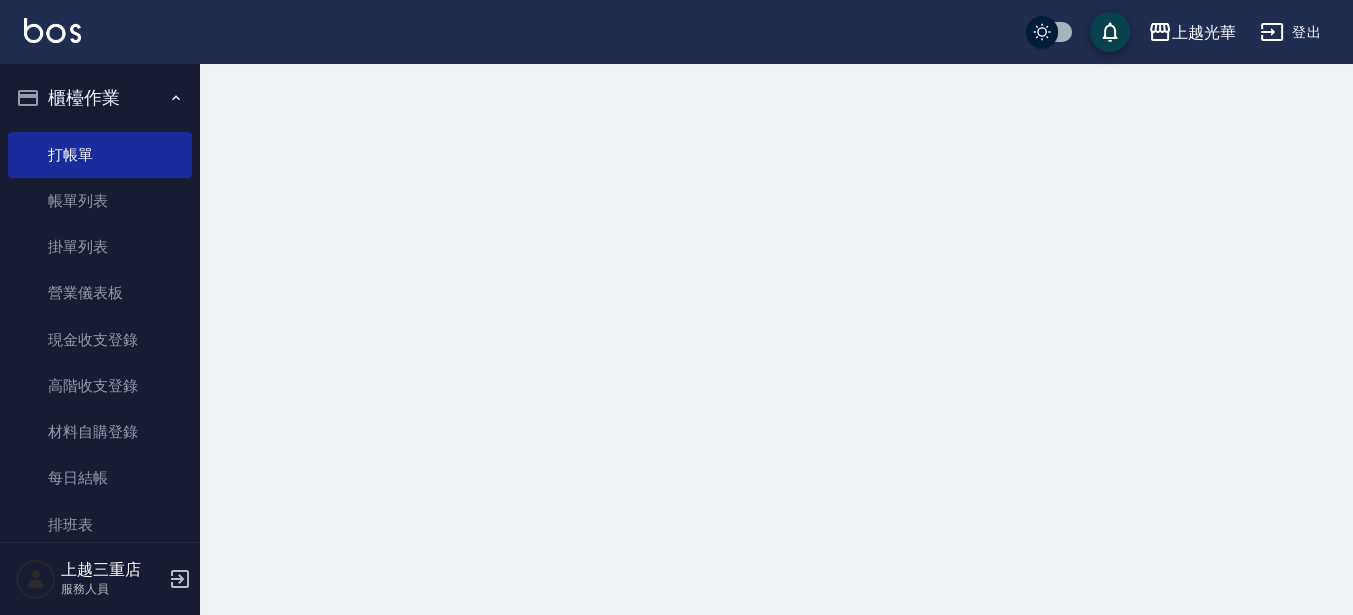scroll, scrollTop: 0, scrollLeft: 0, axis: both 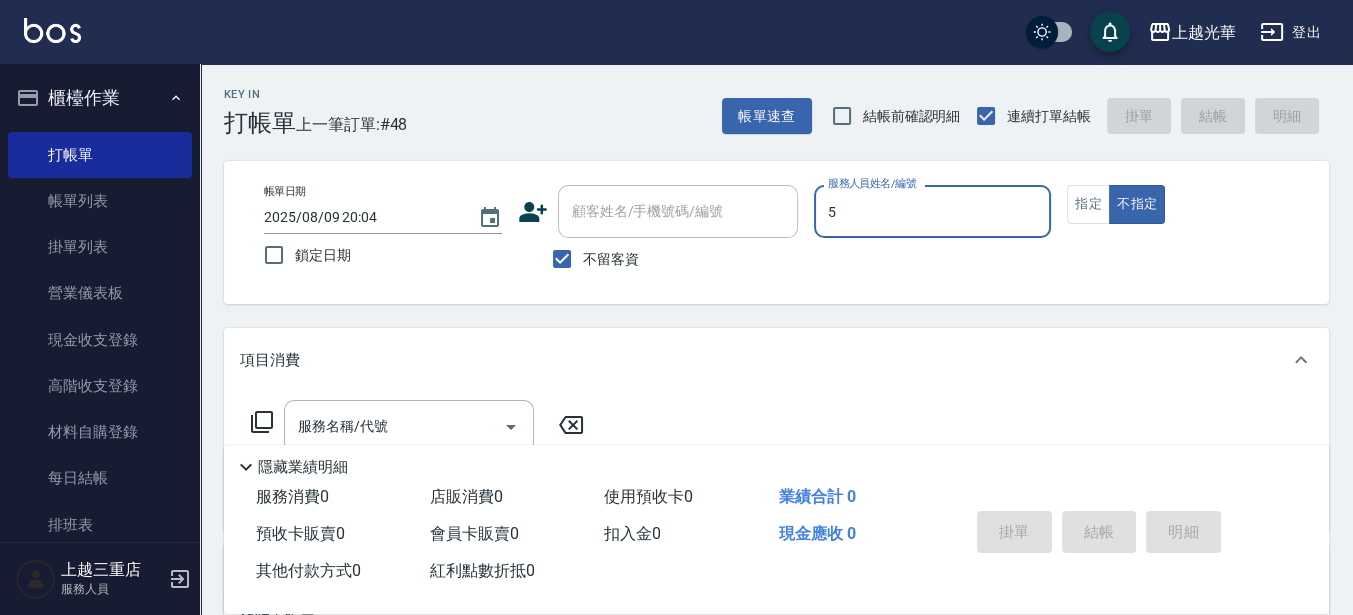 type 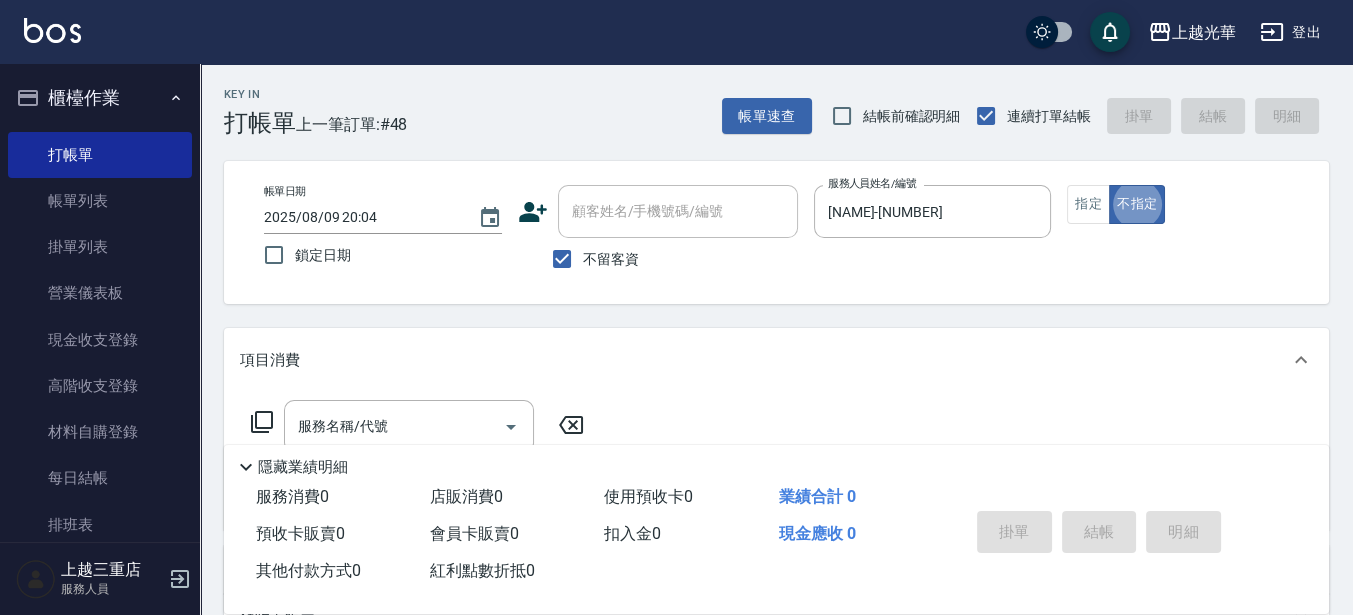 click on "服務名稱/代號 服務名稱/代號" at bounding box center (418, 426) 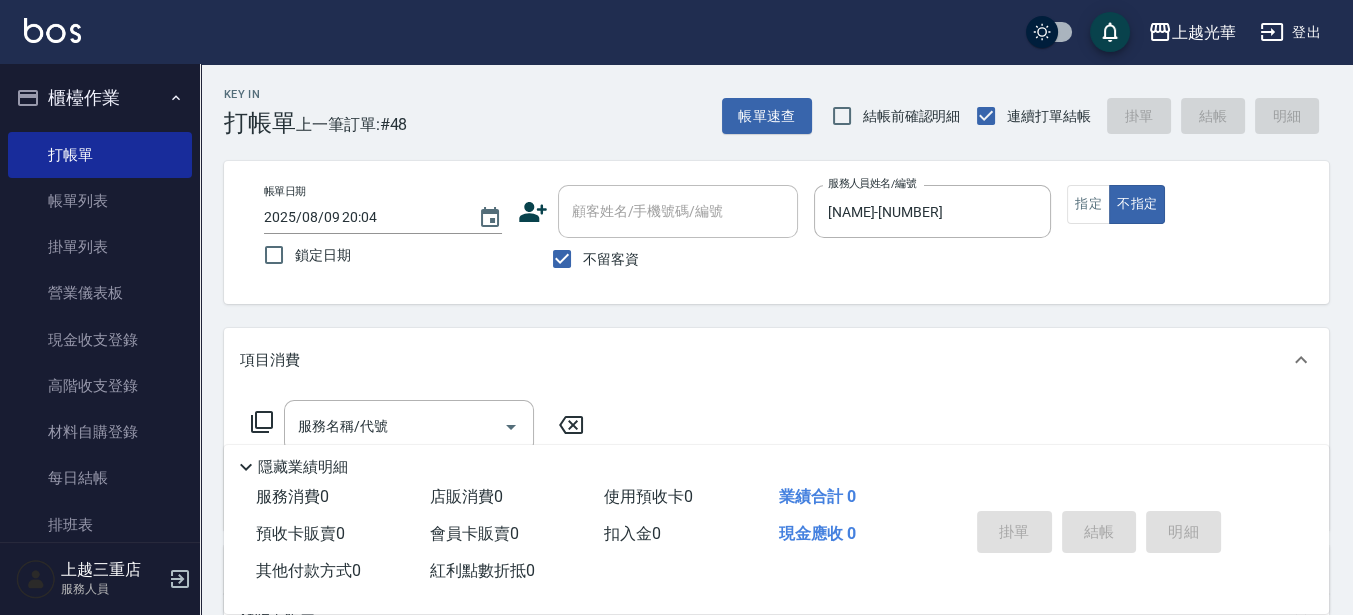 click 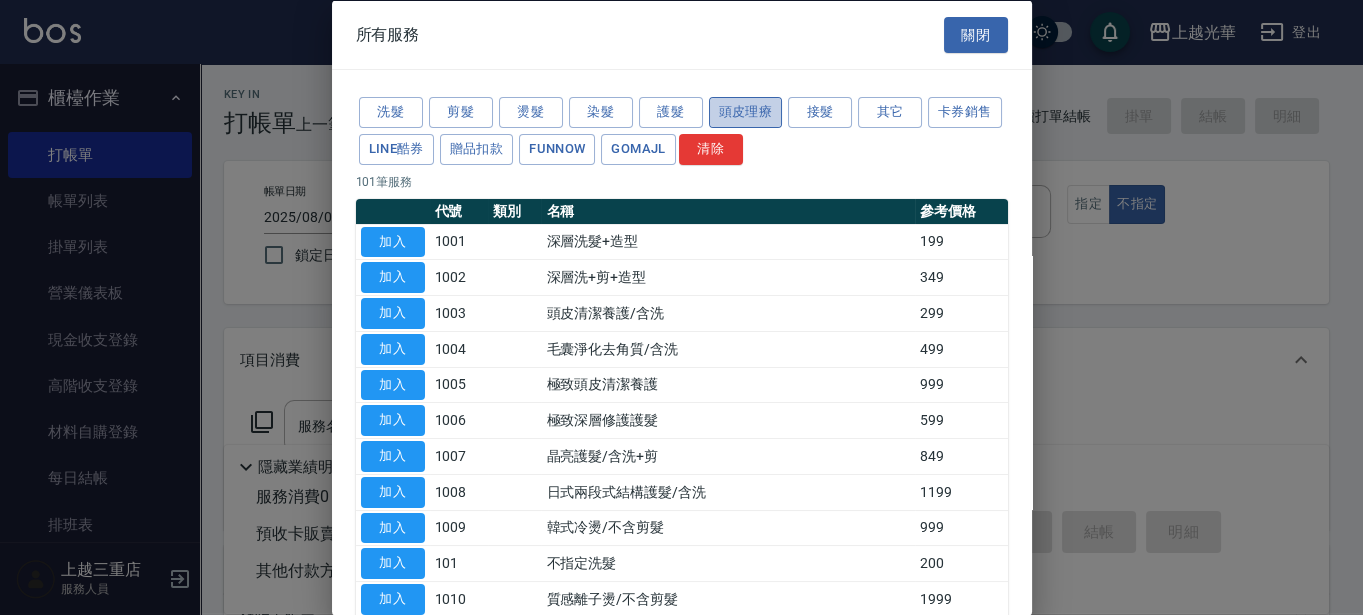 click on "頭皮理療" at bounding box center (746, 112) 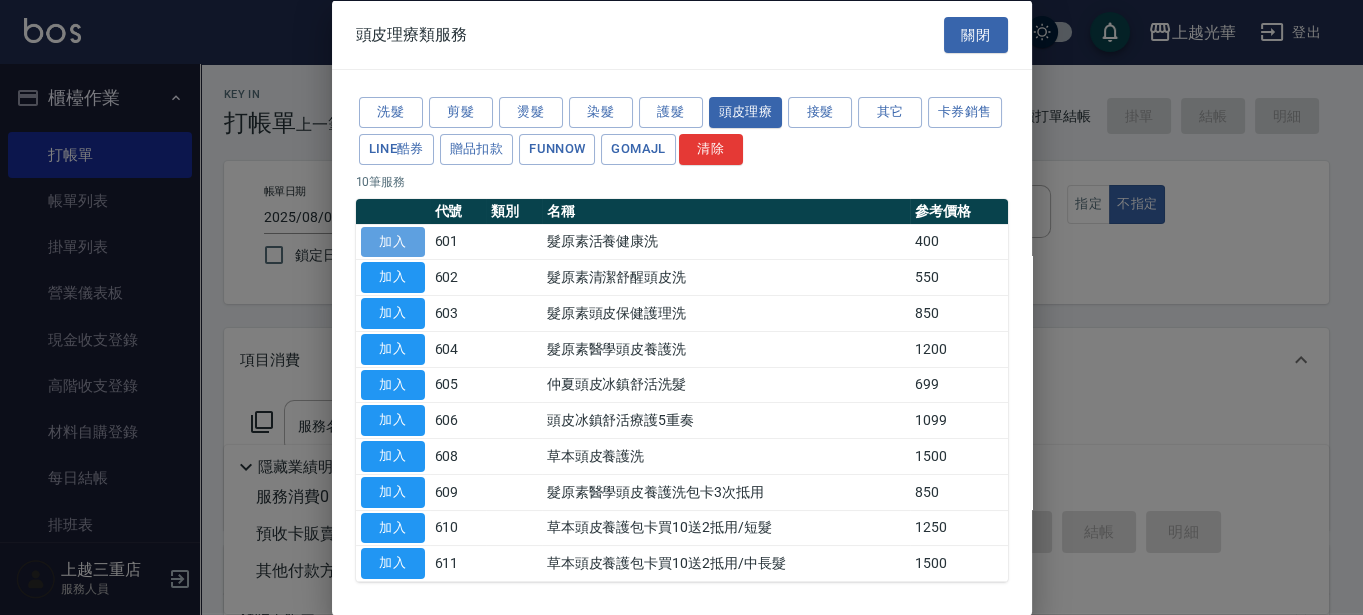 click on "加入" at bounding box center [393, 241] 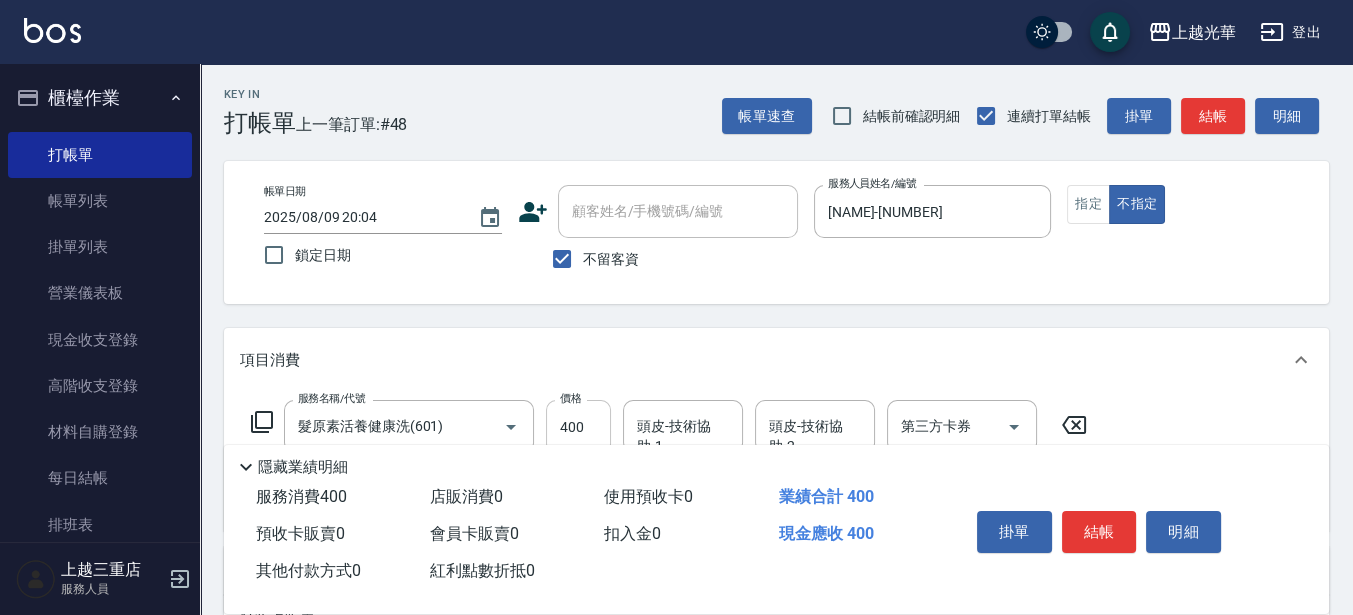click on "400" at bounding box center (578, 427) 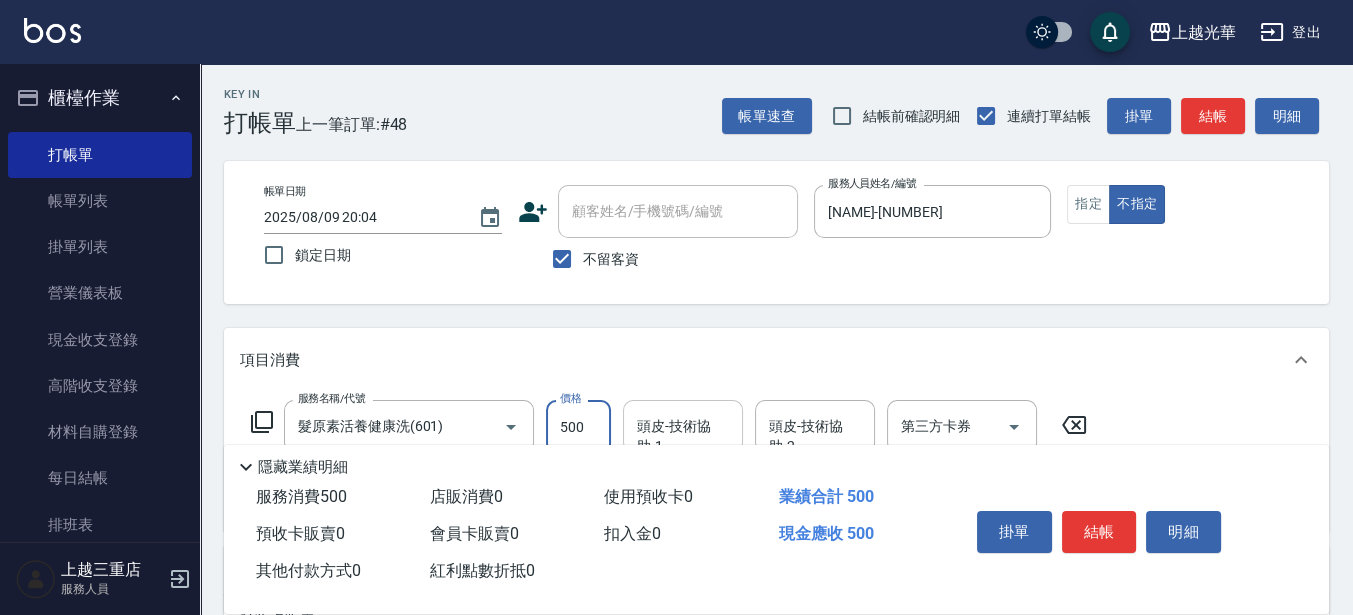 click on "頭皮-技術協助-1" at bounding box center (683, 426) 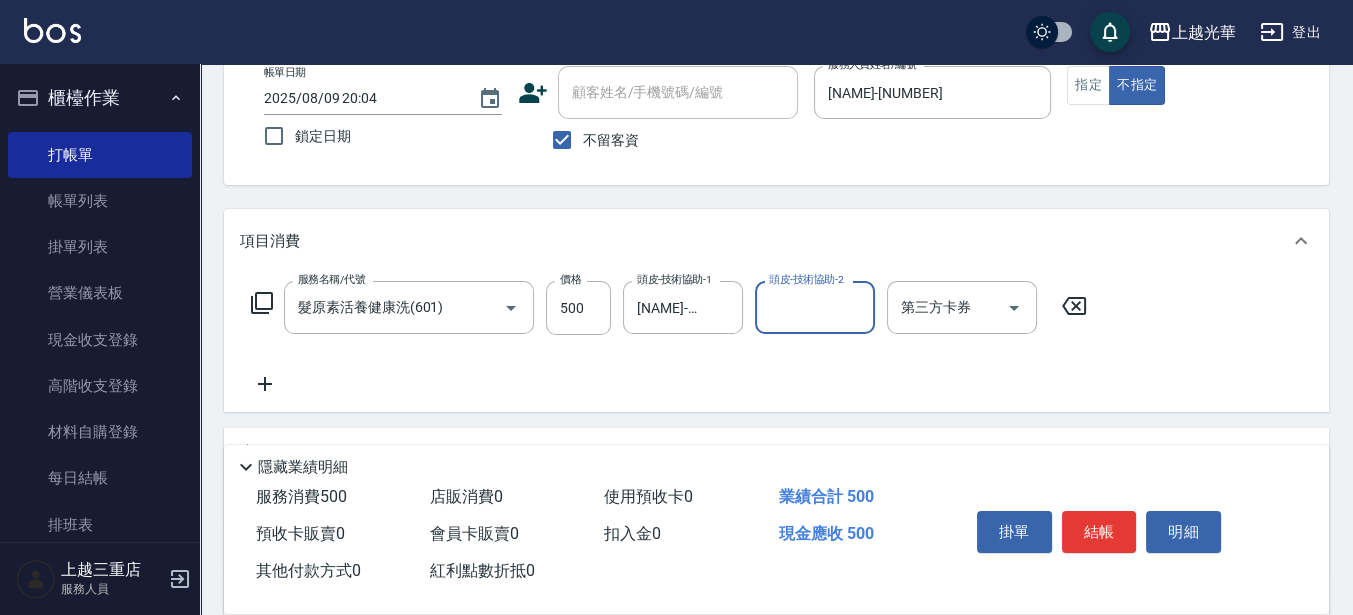 scroll, scrollTop: 160, scrollLeft: 0, axis: vertical 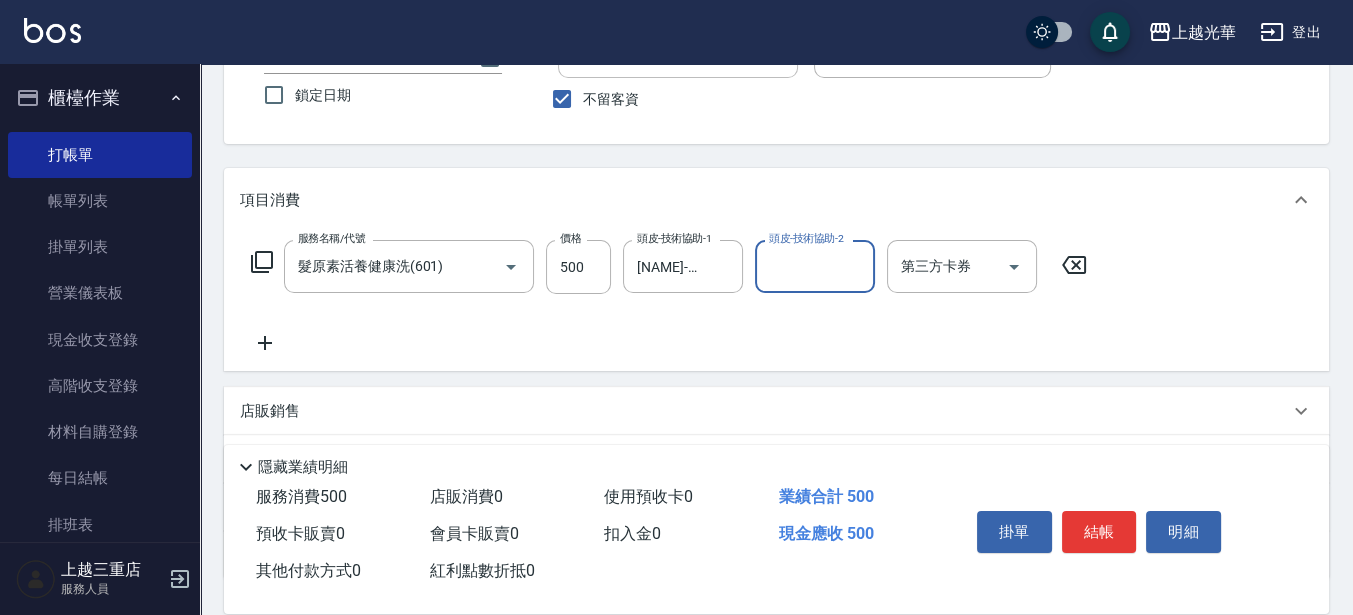 click on "[SERVICE_NAME] [SERVICE_CODE] [SERVICE_NAME] [PRICE] [PRICE] [SERVICE_NAME] [NAME]-[NUMBER] [SERVICE_NAME] [SERVICE_NAME] [THIRD_PARTY_CARD] [THIRD_PARTY_CARD]" at bounding box center [776, 301] 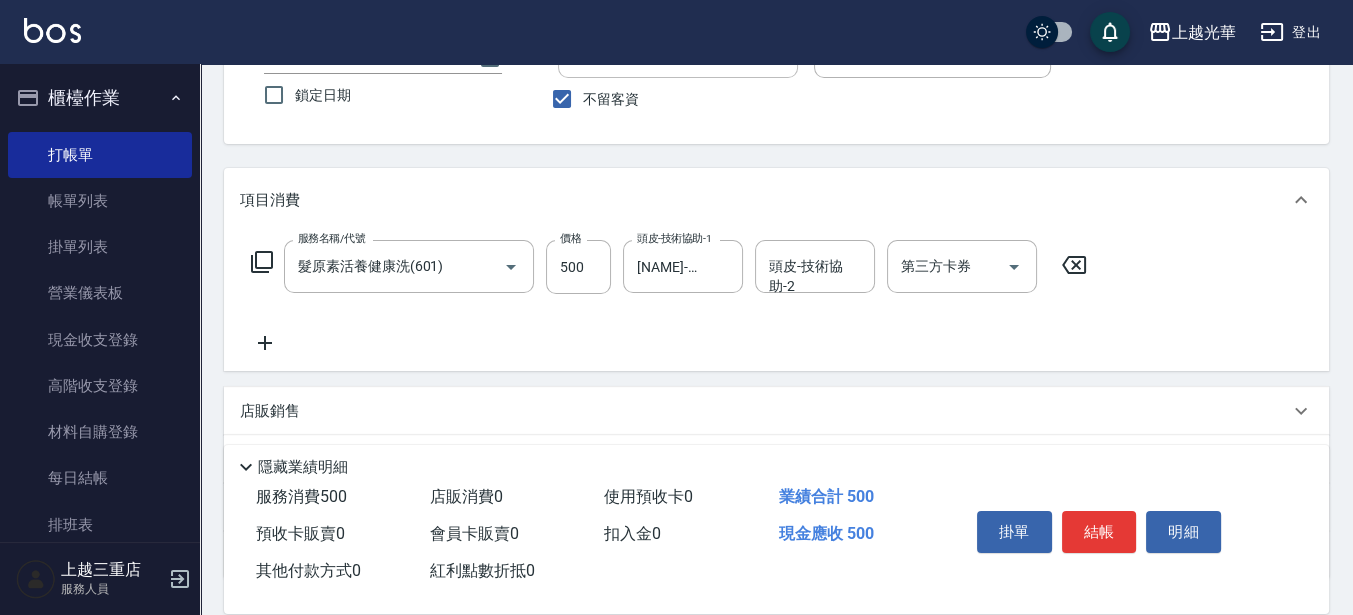 click 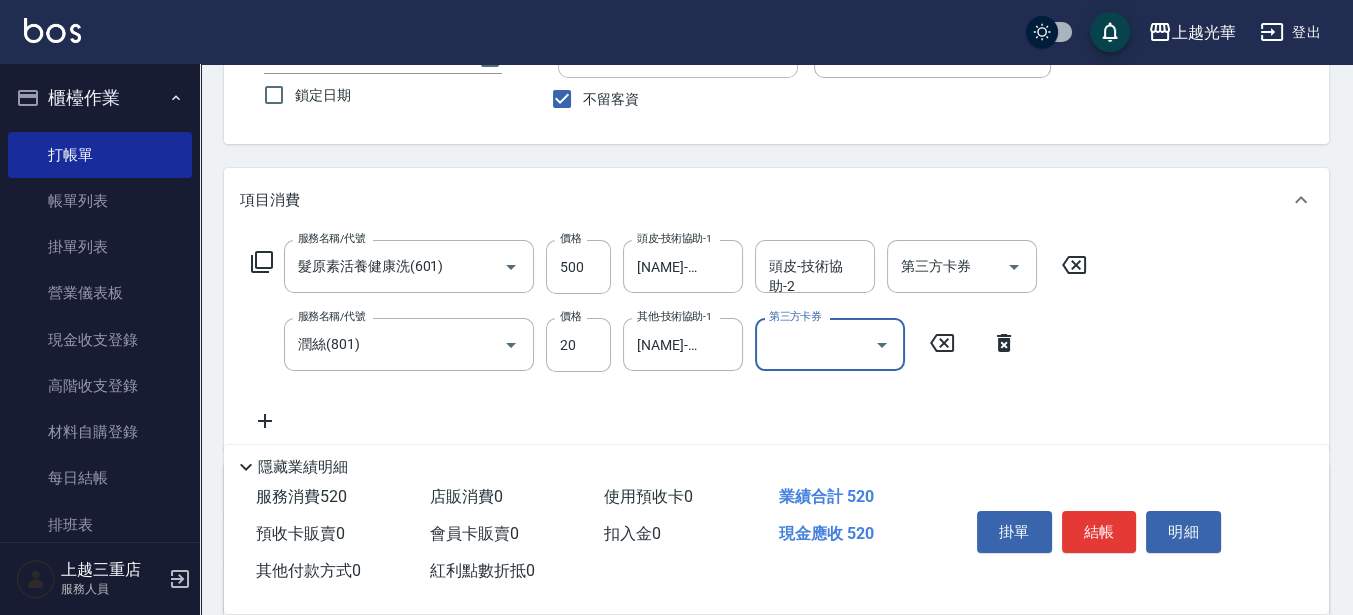 click 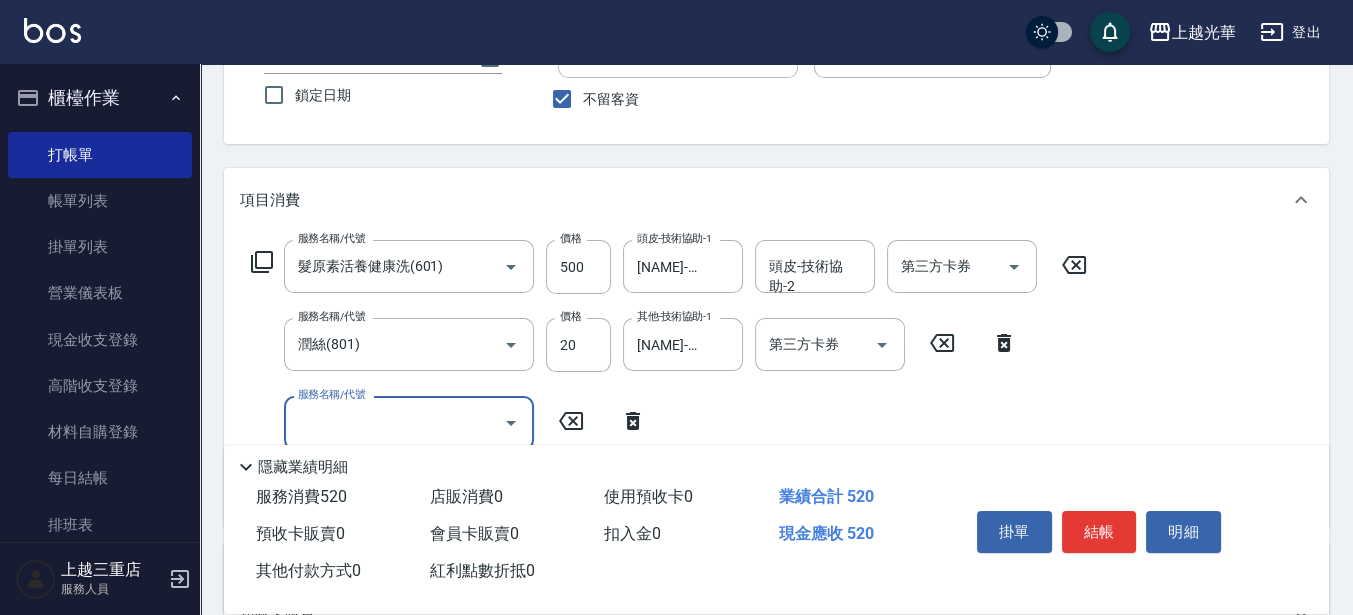 click on "服務名稱/代號" at bounding box center [394, 422] 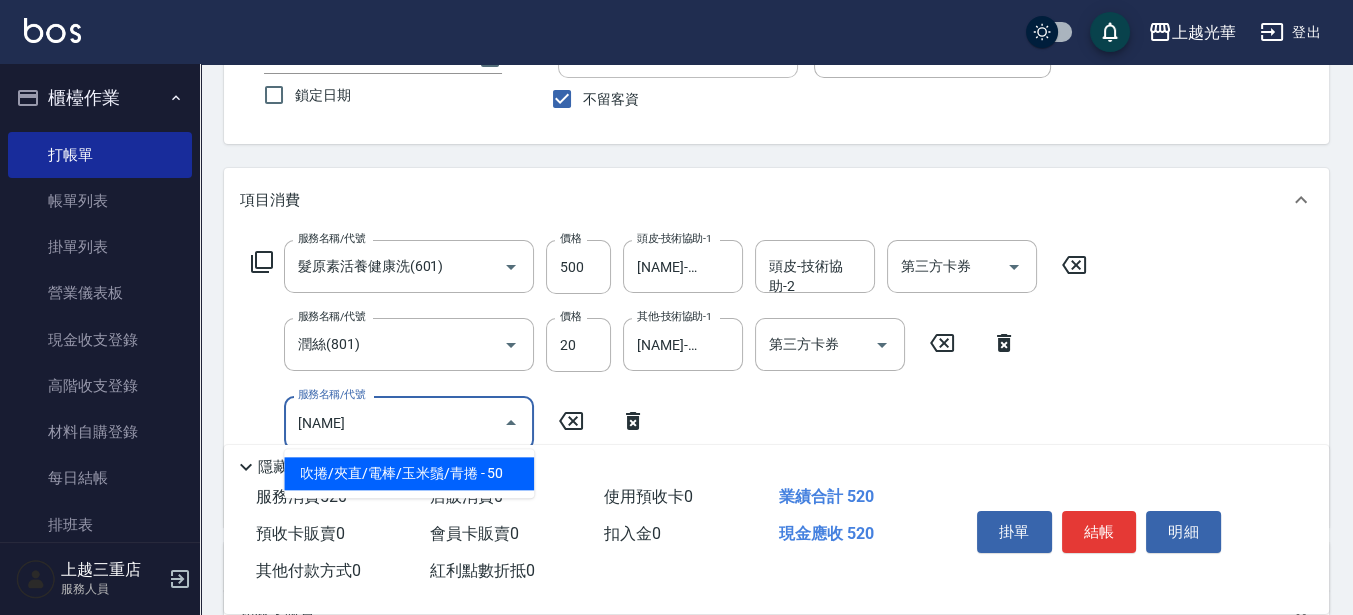 click on "吹捲/夾直/電棒/玉米鬚/青捲 - 50" at bounding box center [409, 473] 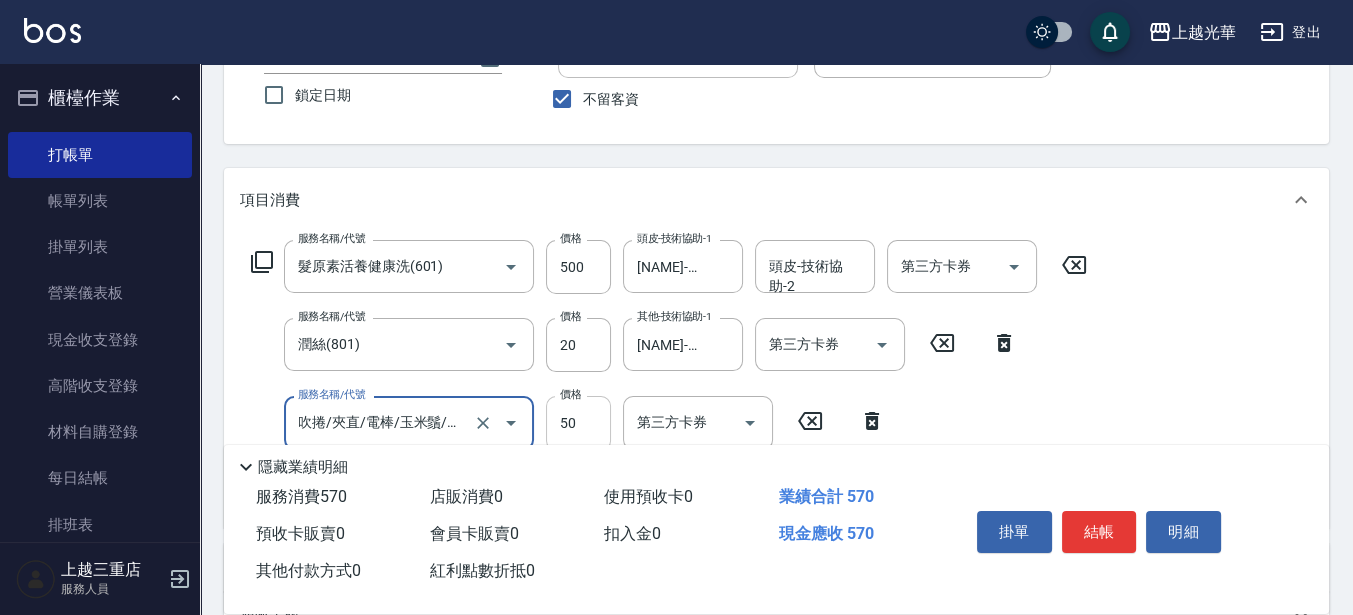 click on "50" at bounding box center (578, 423) 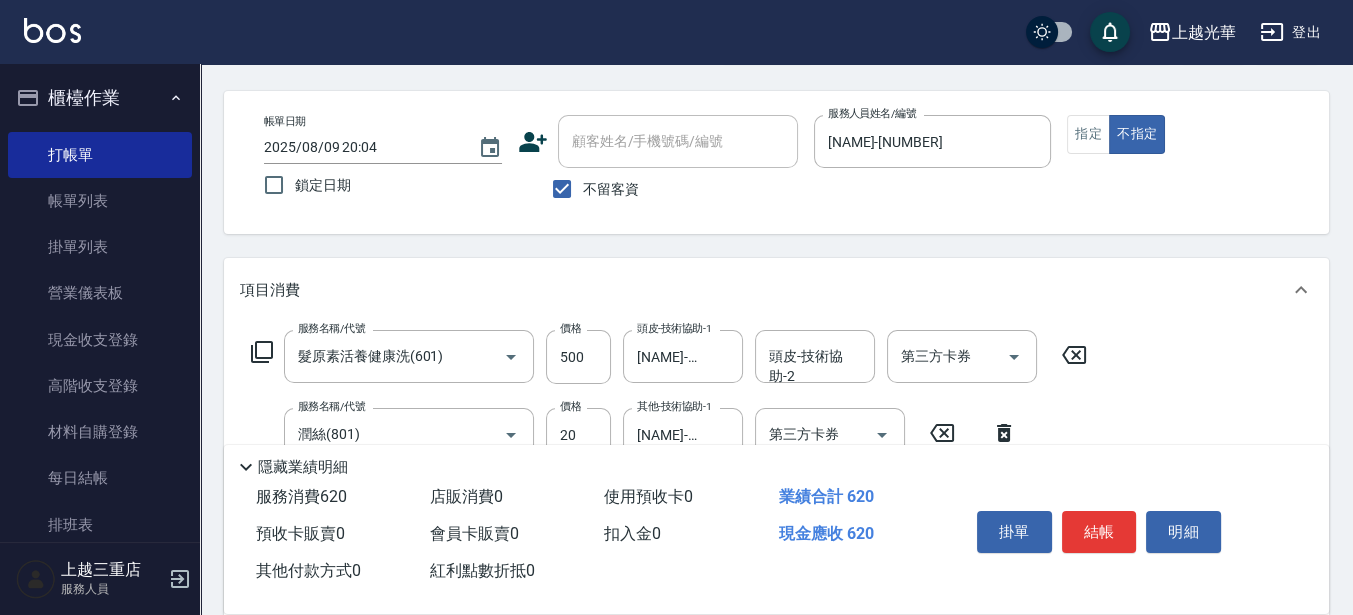 scroll, scrollTop: 0, scrollLeft: 0, axis: both 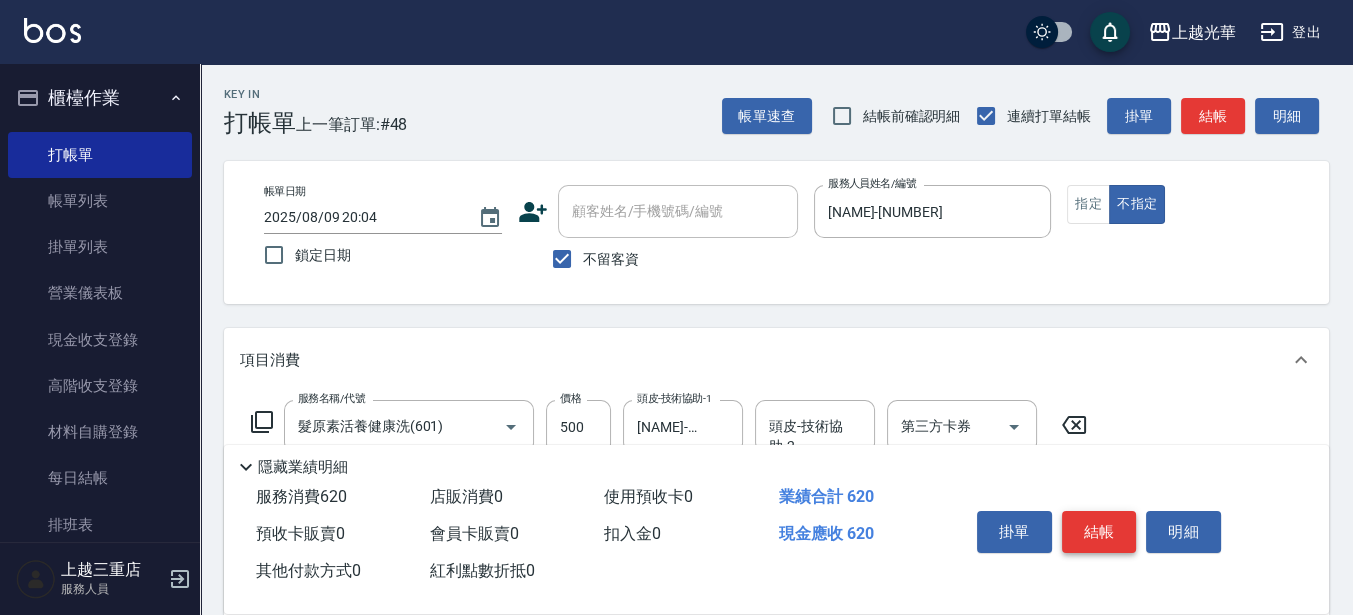 click on "結帳" at bounding box center [1099, 532] 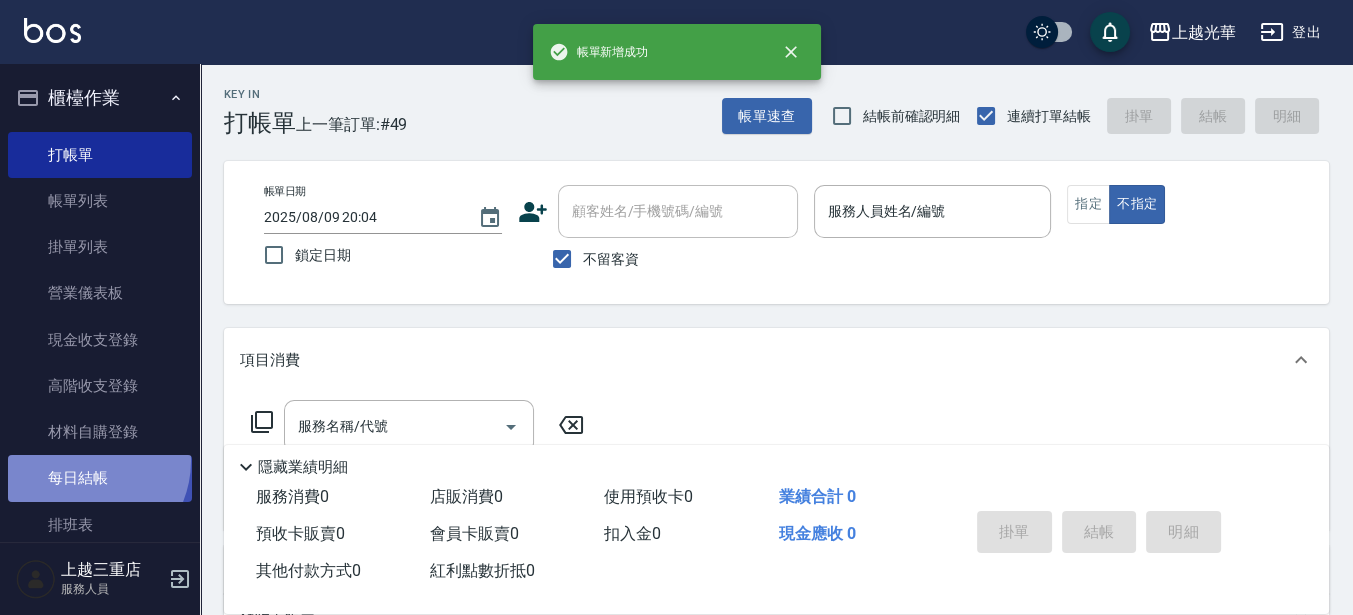 click on "每日結帳" at bounding box center [100, 478] 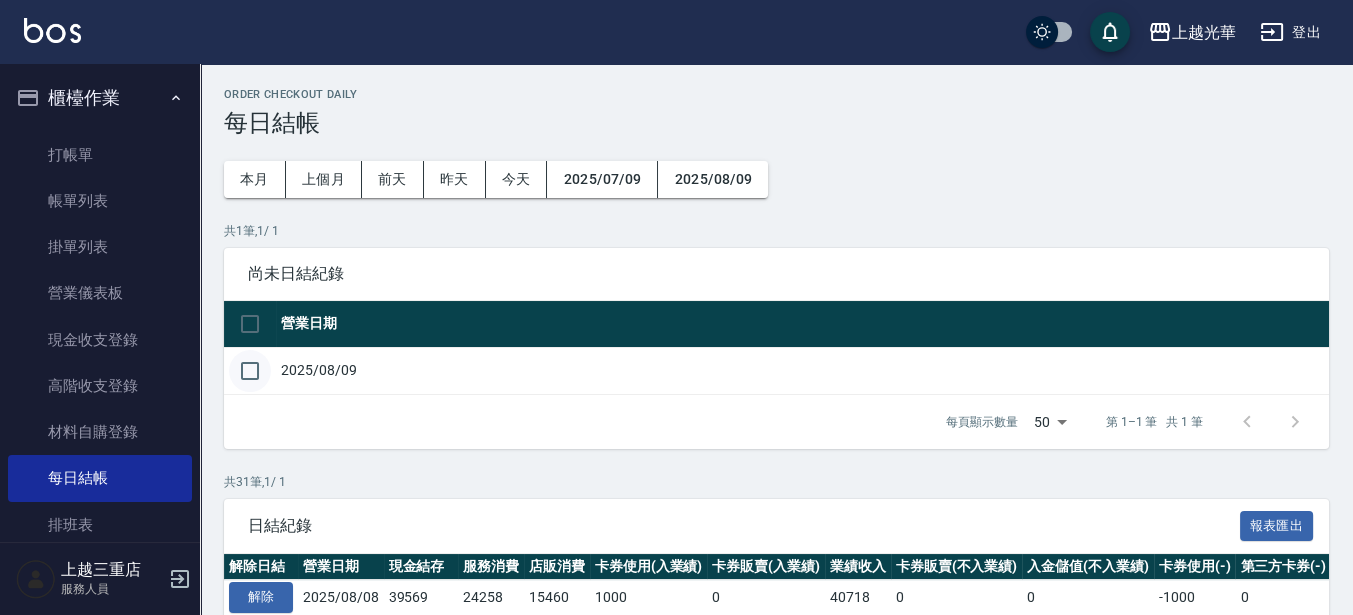 click at bounding box center (250, 371) 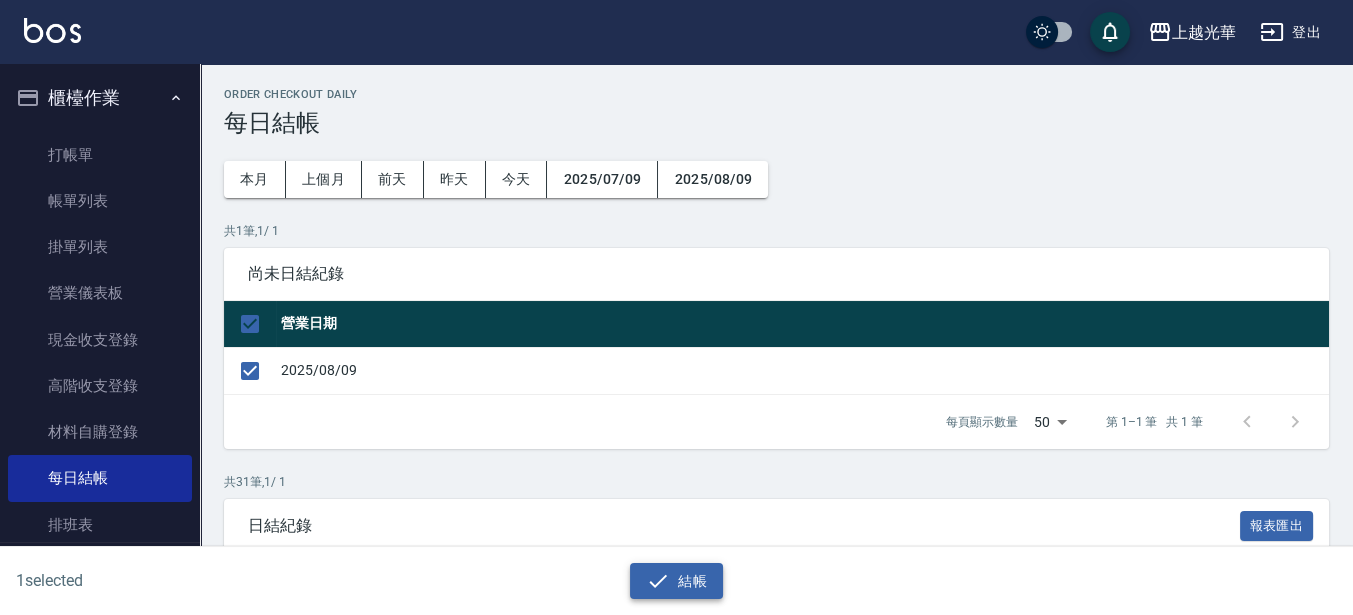 click on "結帳" at bounding box center (676, 581) 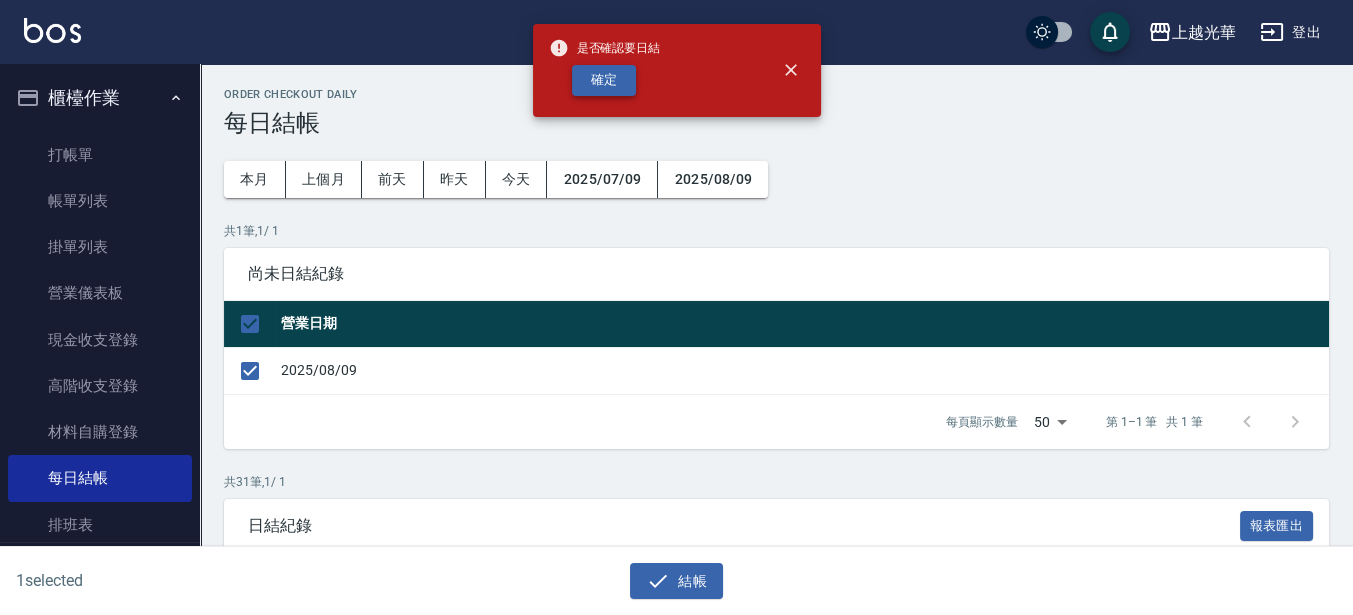 click on "確定" at bounding box center (604, 80) 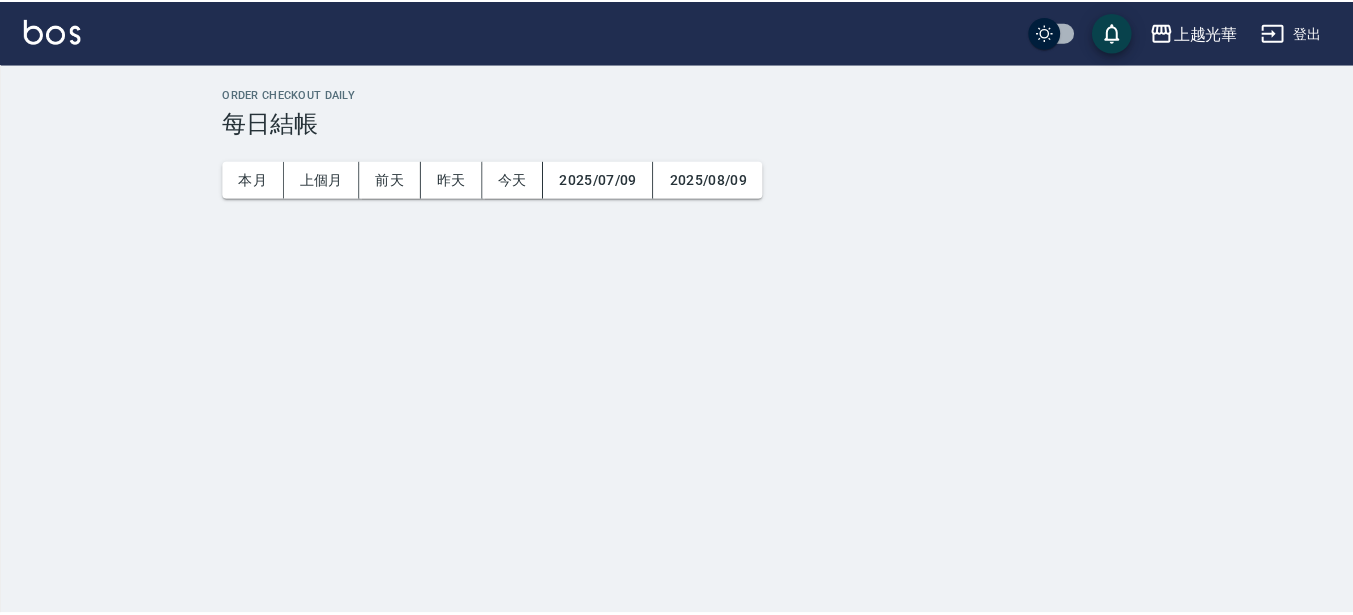 scroll, scrollTop: 0, scrollLeft: 0, axis: both 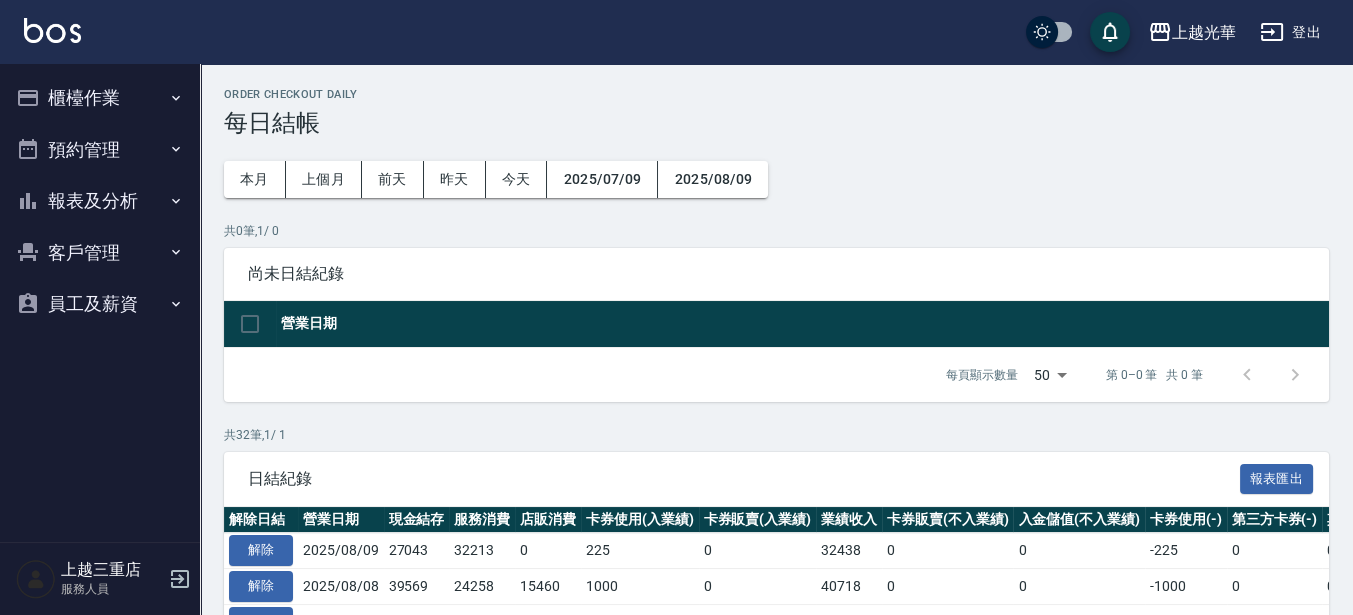 click on "報表及分析" at bounding box center (100, 201) 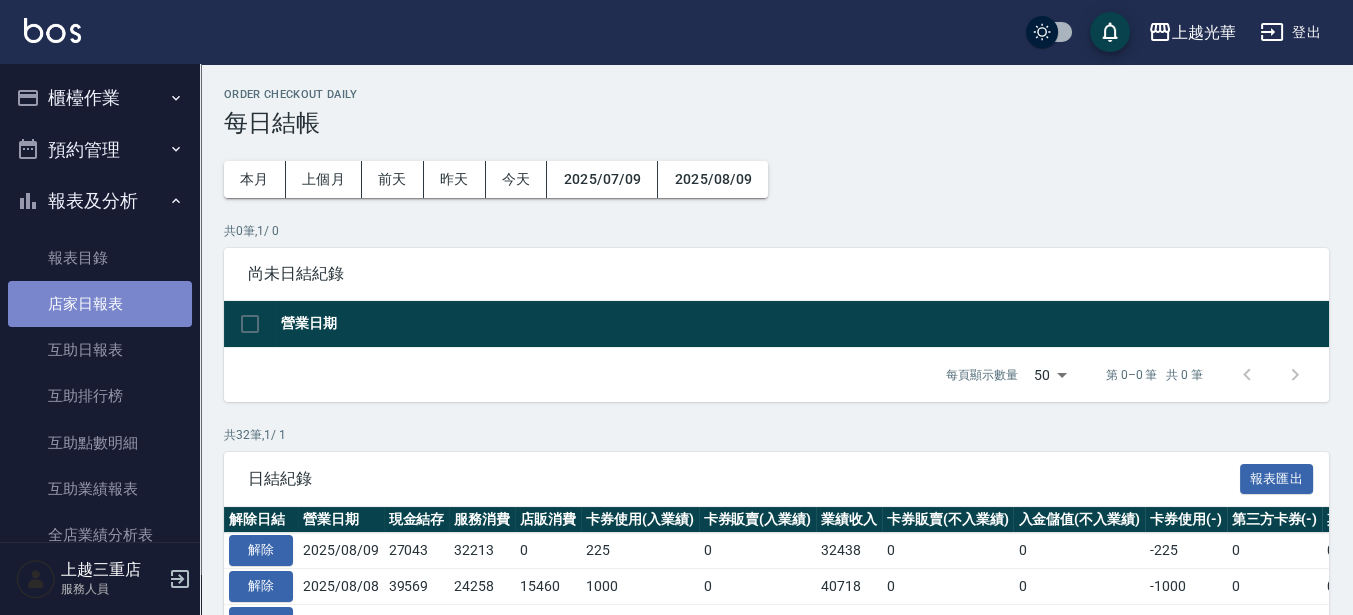 click on "店家日報表" at bounding box center [100, 304] 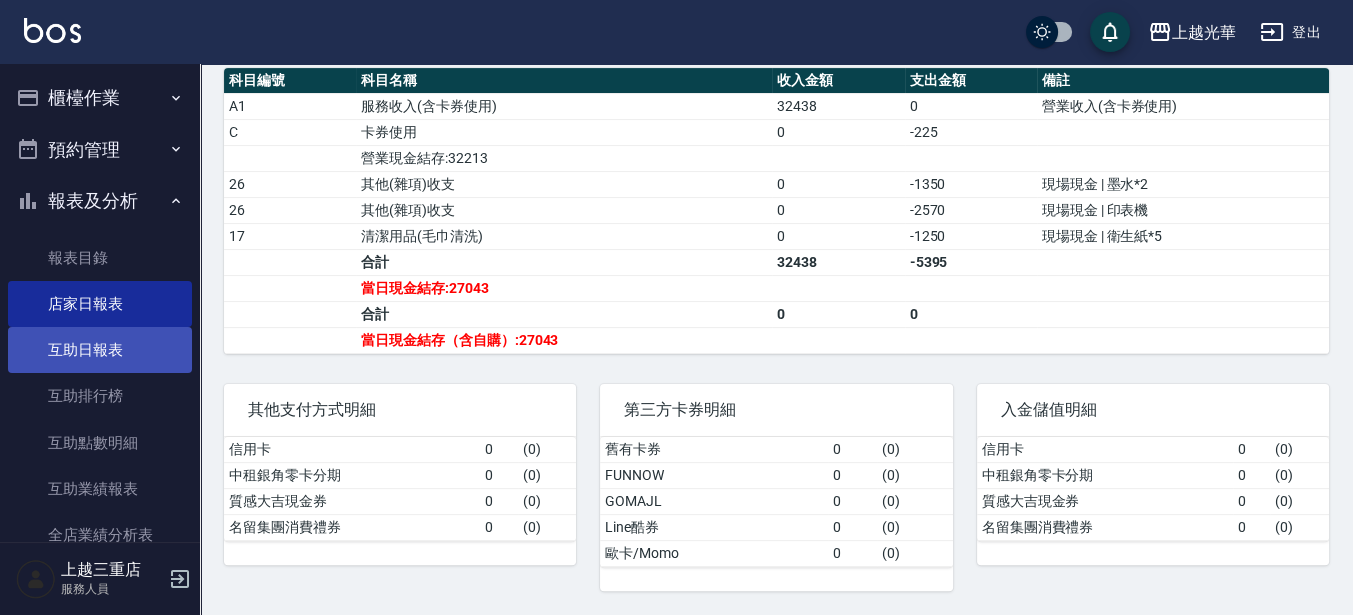 scroll, scrollTop: 715, scrollLeft: 0, axis: vertical 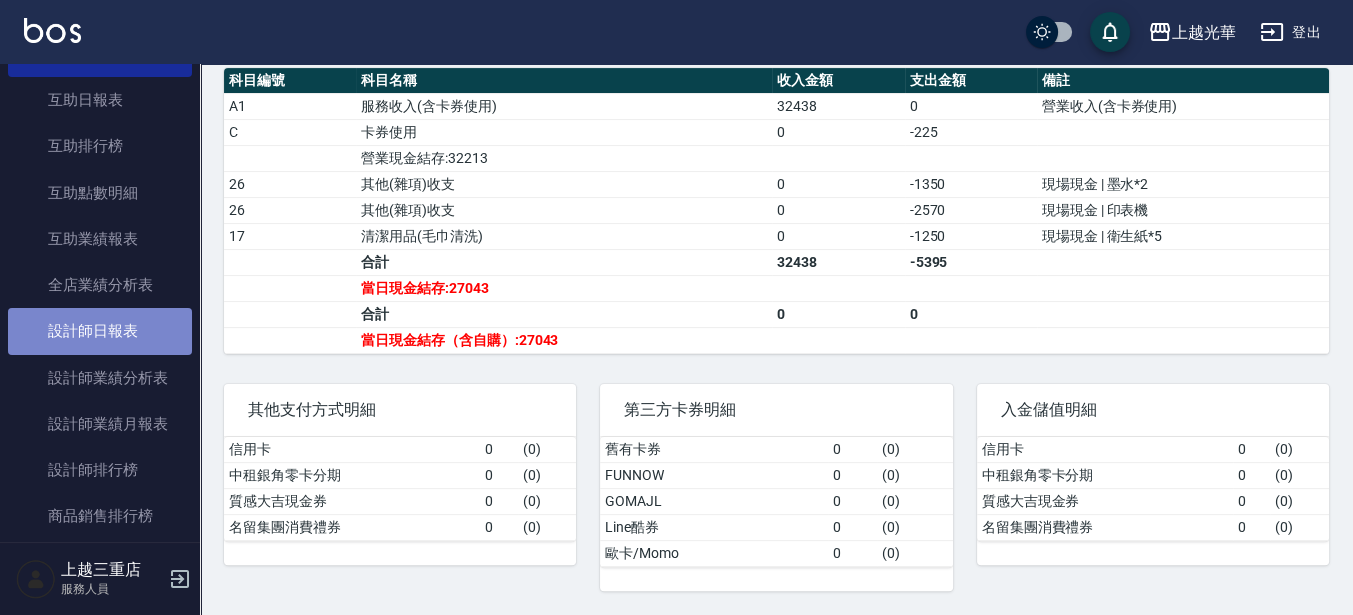 click on "設計師日報表" at bounding box center [100, 331] 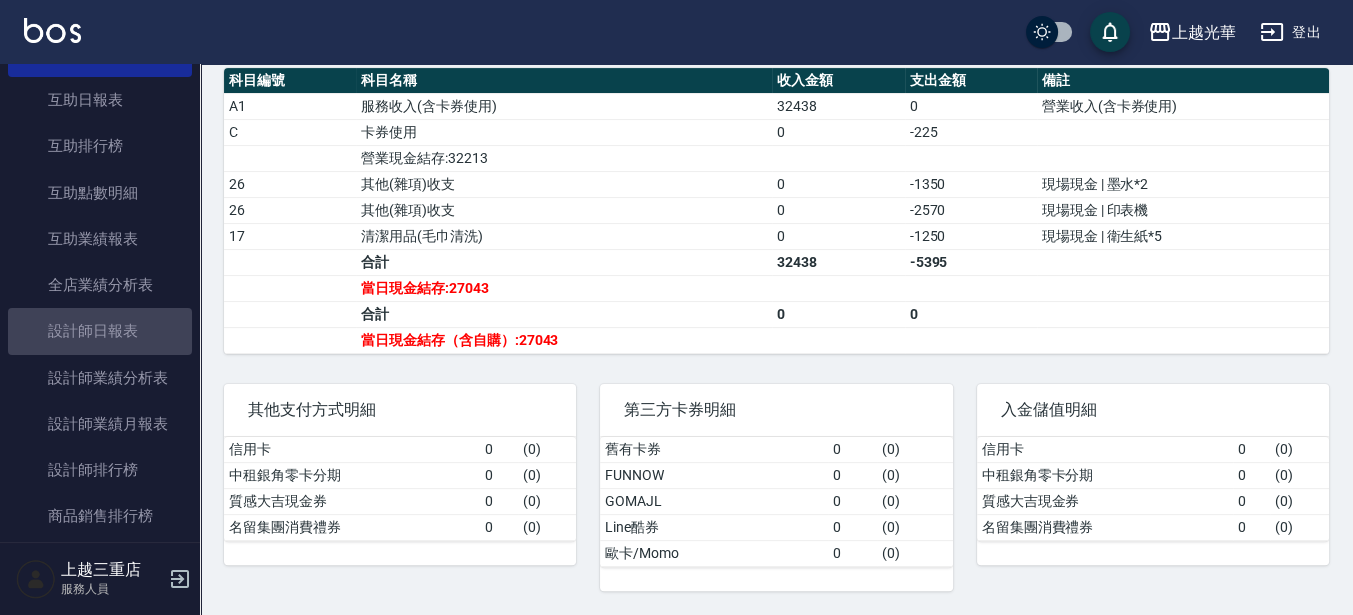 scroll, scrollTop: 0, scrollLeft: 0, axis: both 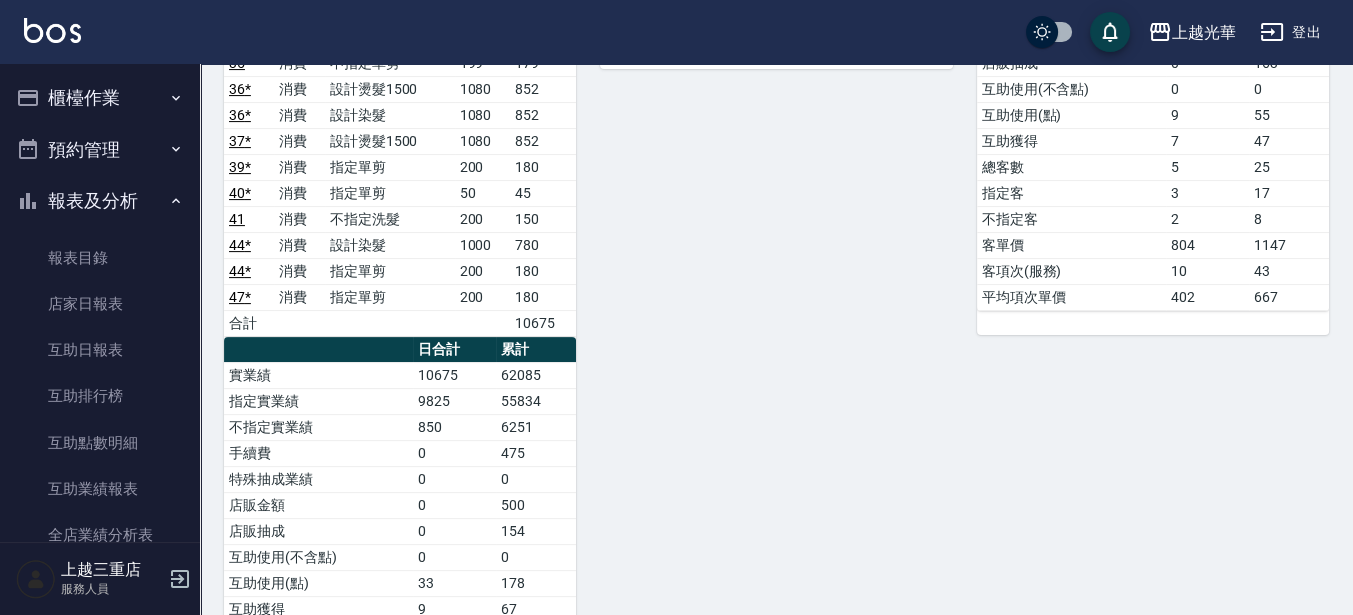click on "櫃檯作業" at bounding box center [100, 98] 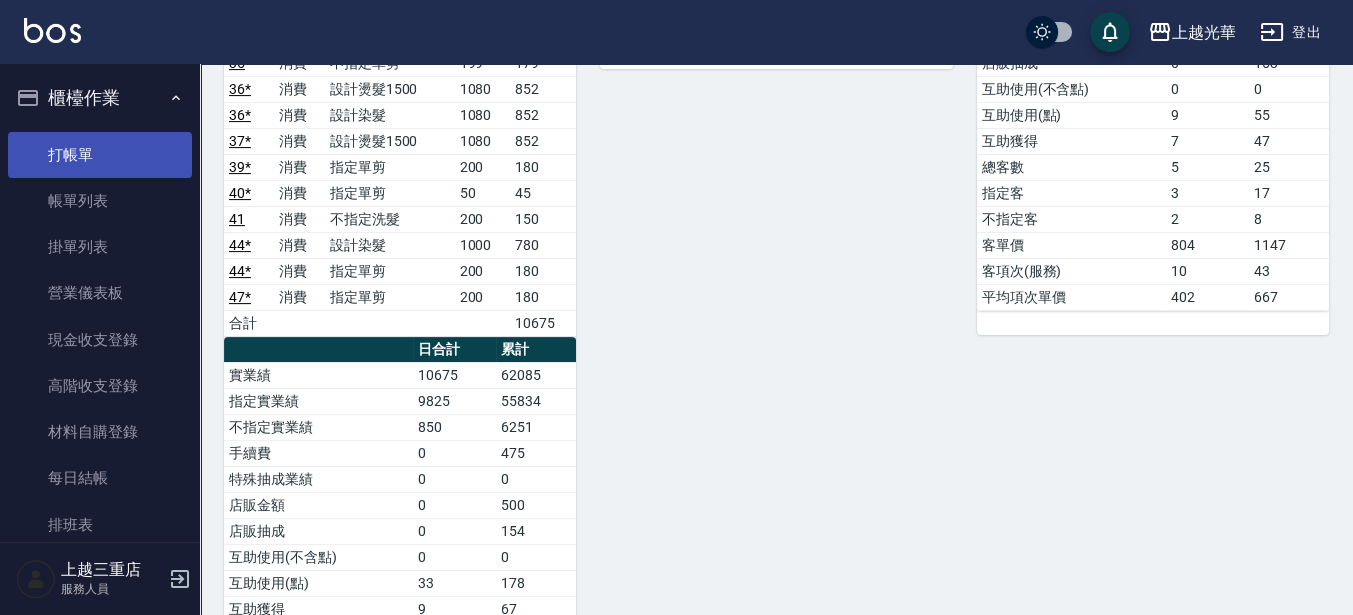 click on "打帳單" at bounding box center [100, 155] 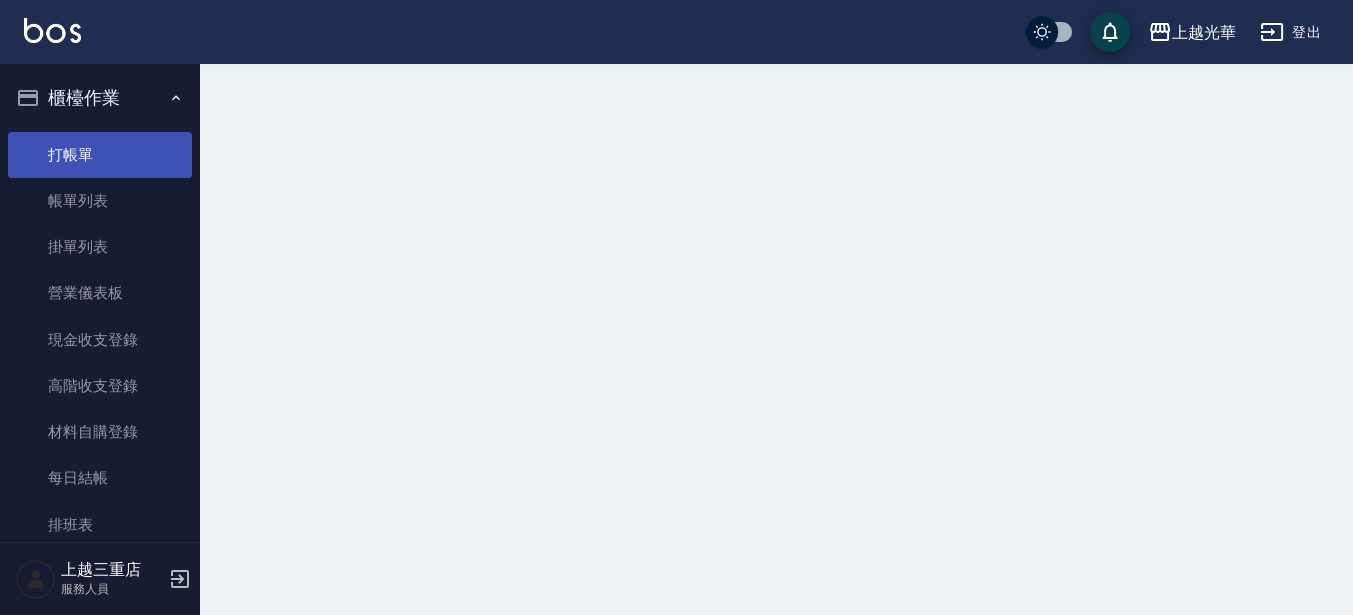 scroll, scrollTop: 0, scrollLeft: 0, axis: both 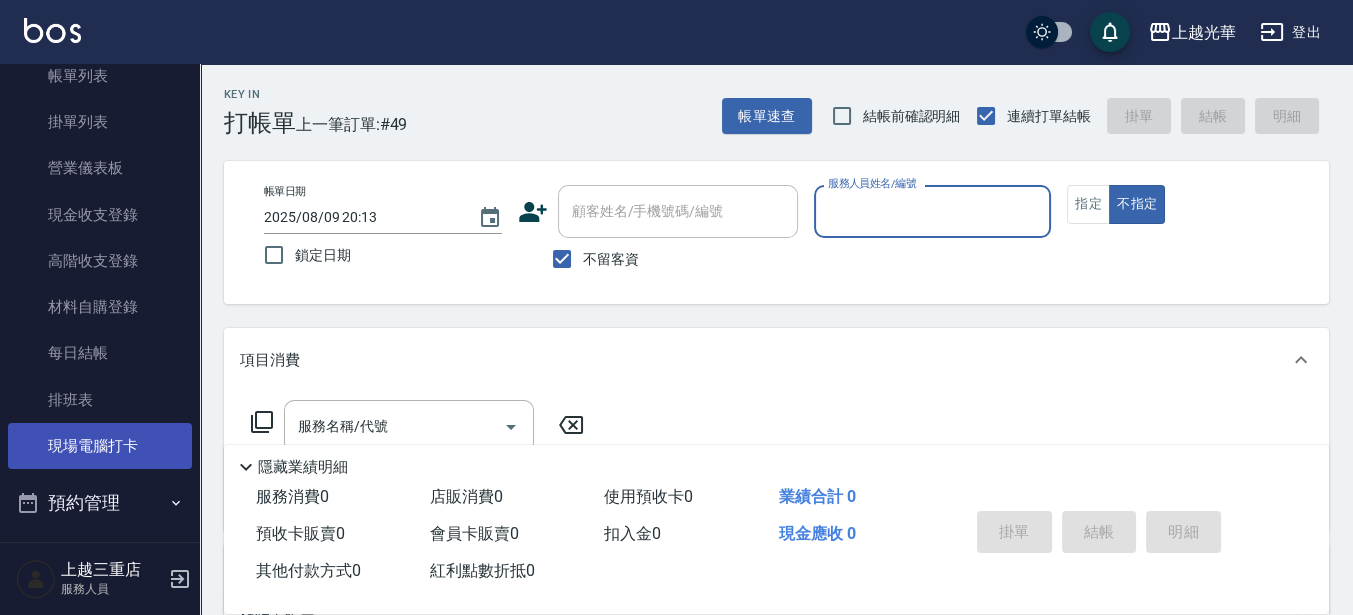 click on "現場電腦打卡" at bounding box center [100, 446] 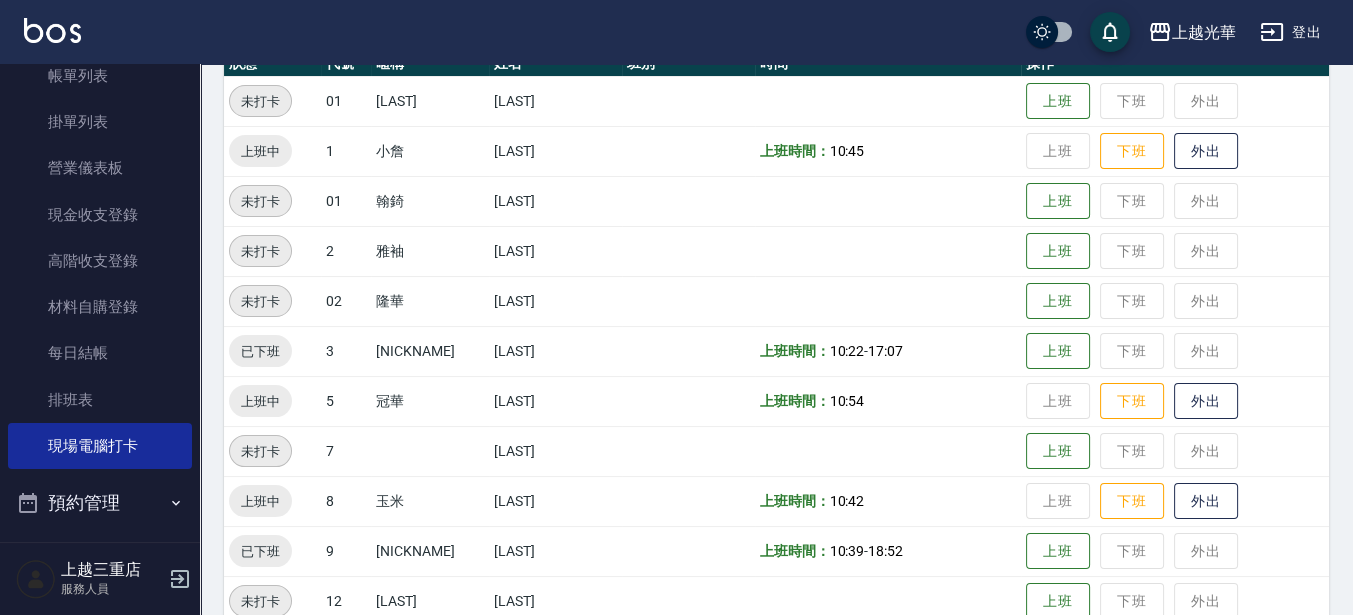 scroll, scrollTop: 250, scrollLeft: 0, axis: vertical 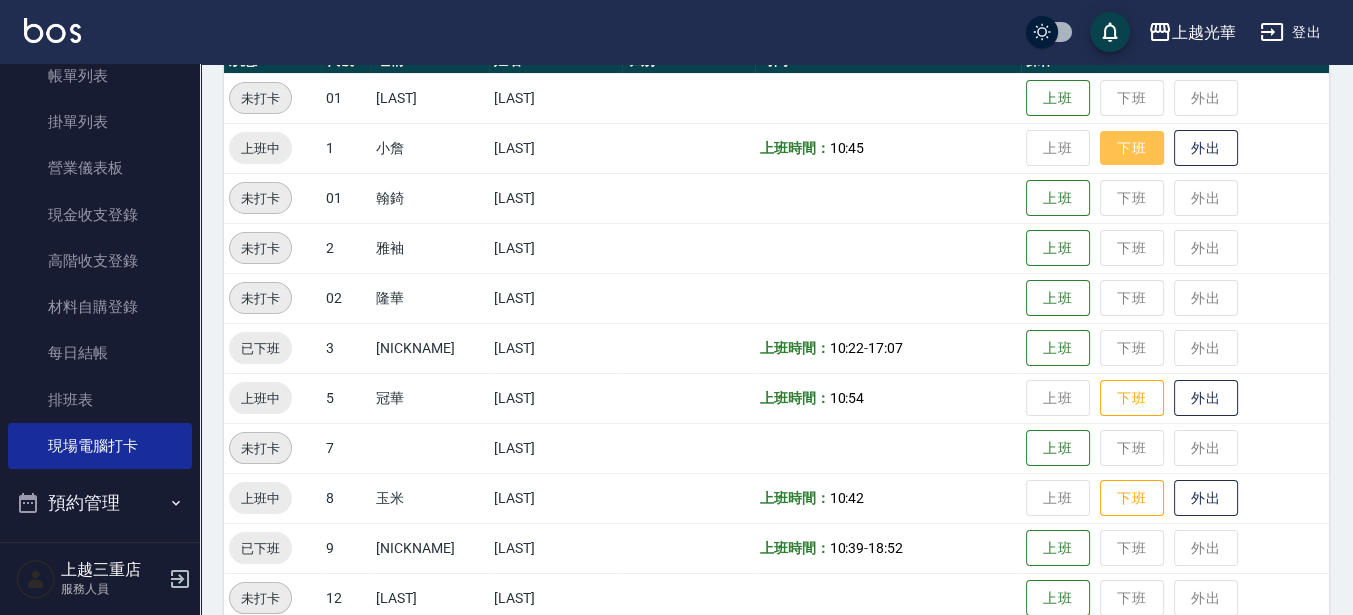 click on "下班" at bounding box center [1132, 148] 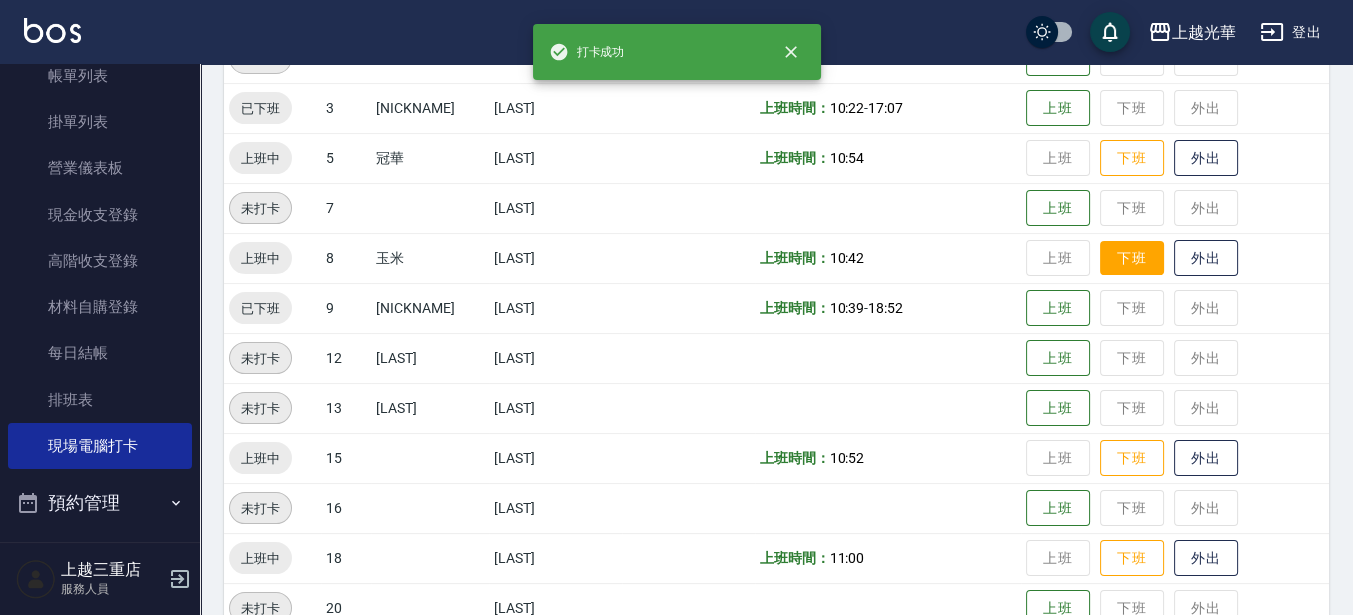 scroll, scrollTop: 457, scrollLeft: 0, axis: vertical 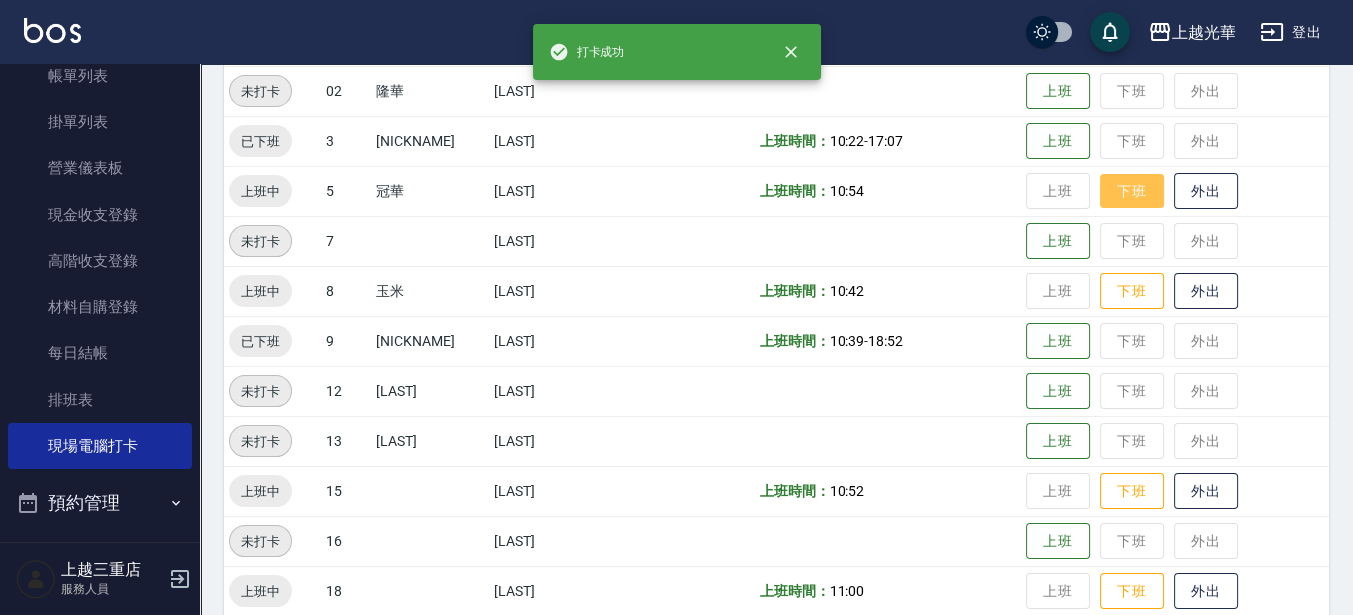 click on "下班" at bounding box center (1132, 191) 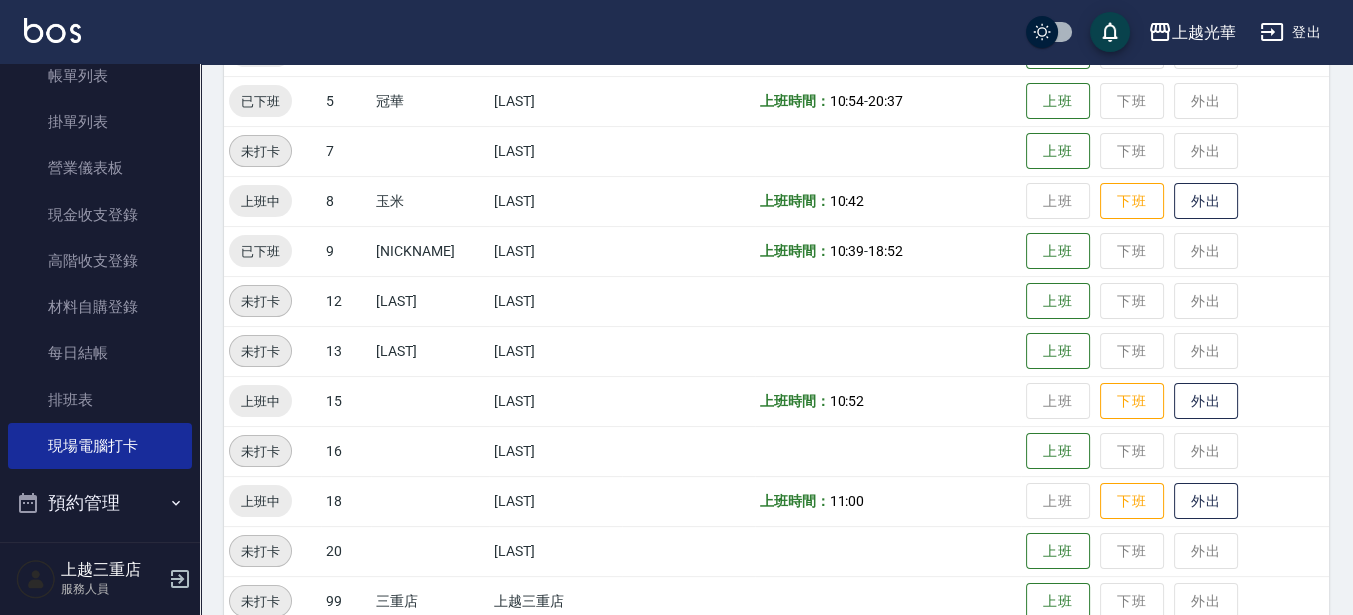 scroll, scrollTop: 582, scrollLeft: 0, axis: vertical 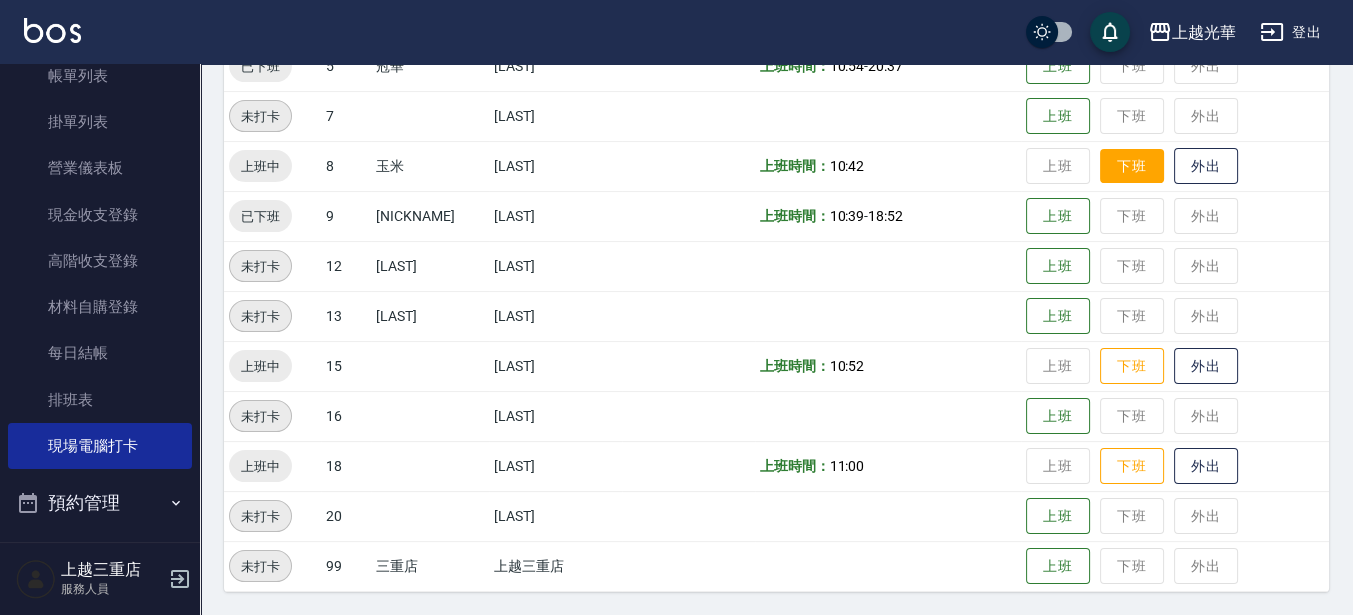 click on "下班" at bounding box center (1132, 166) 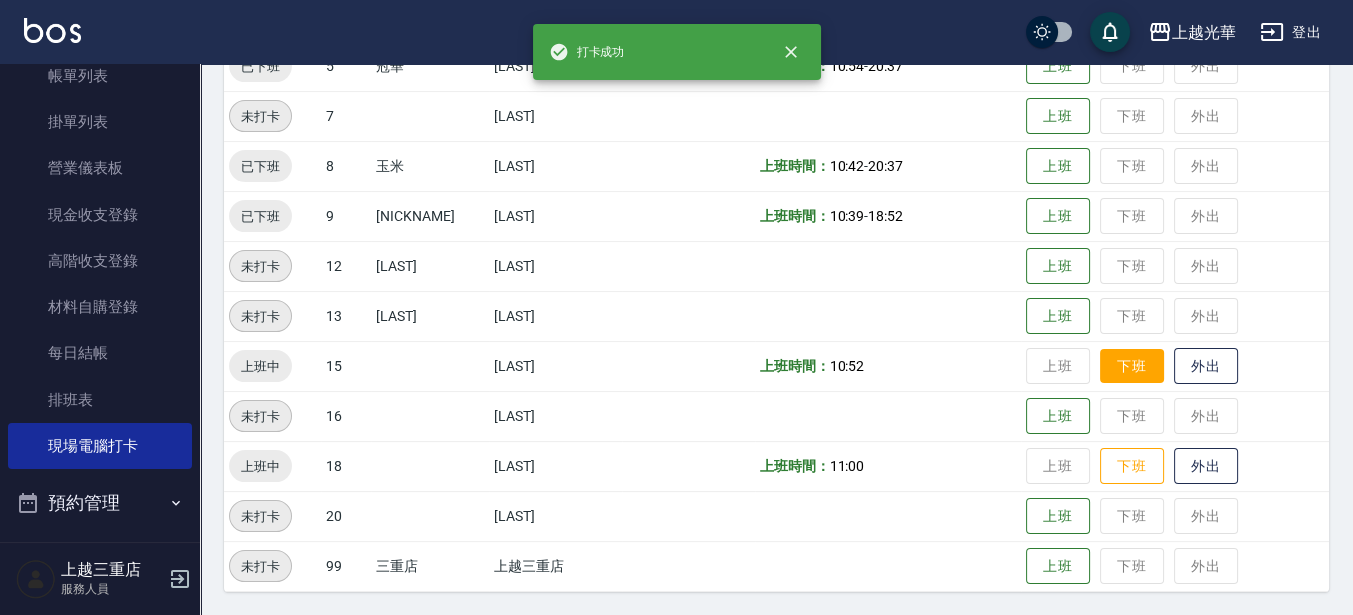 click on "下班" at bounding box center (1132, 366) 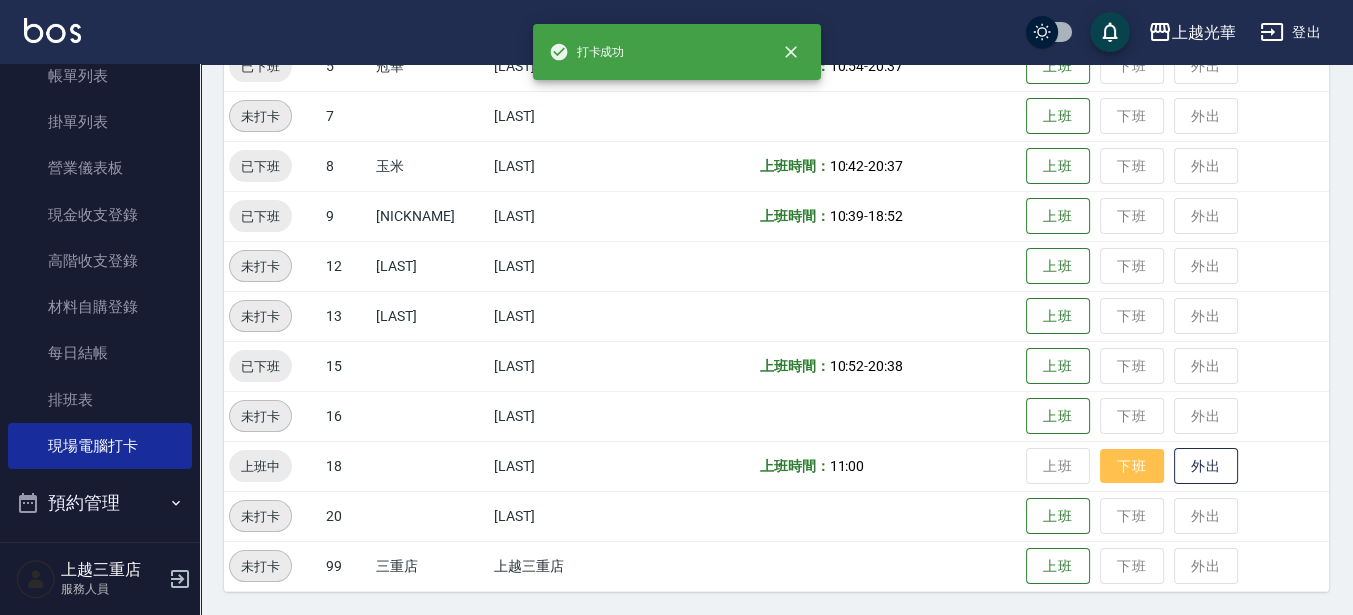 click on "下班" at bounding box center [1132, 466] 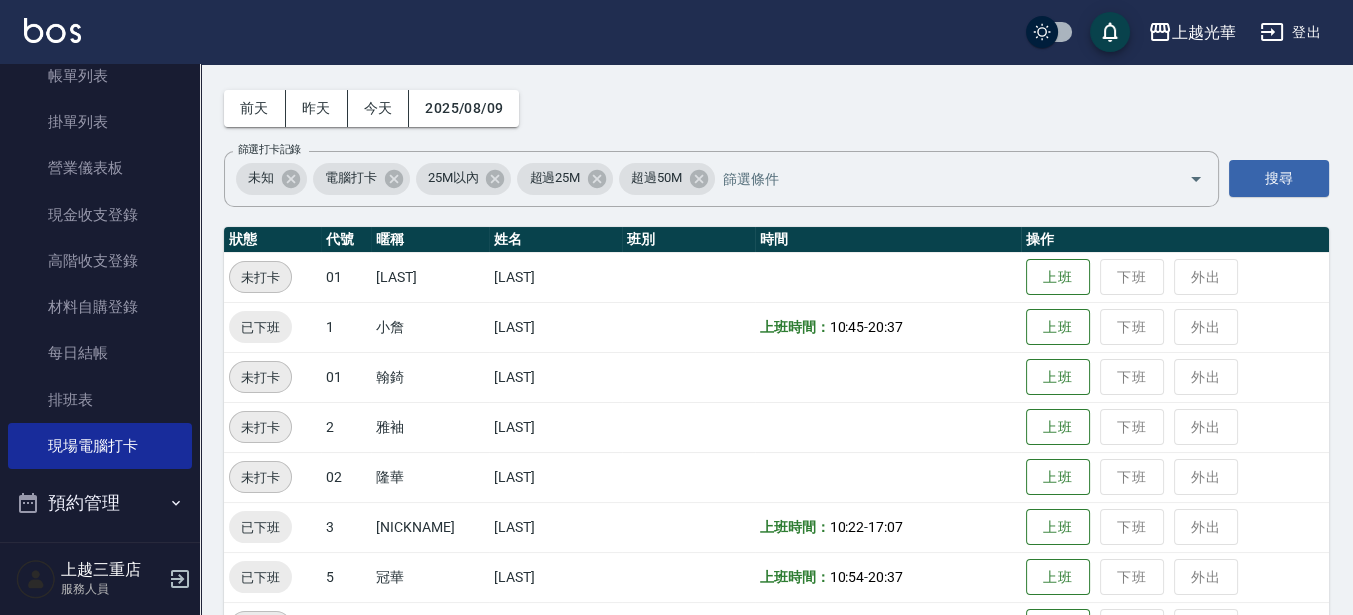 scroll, scrollTop: 125, scrollLeft: 0, axis: vertical 